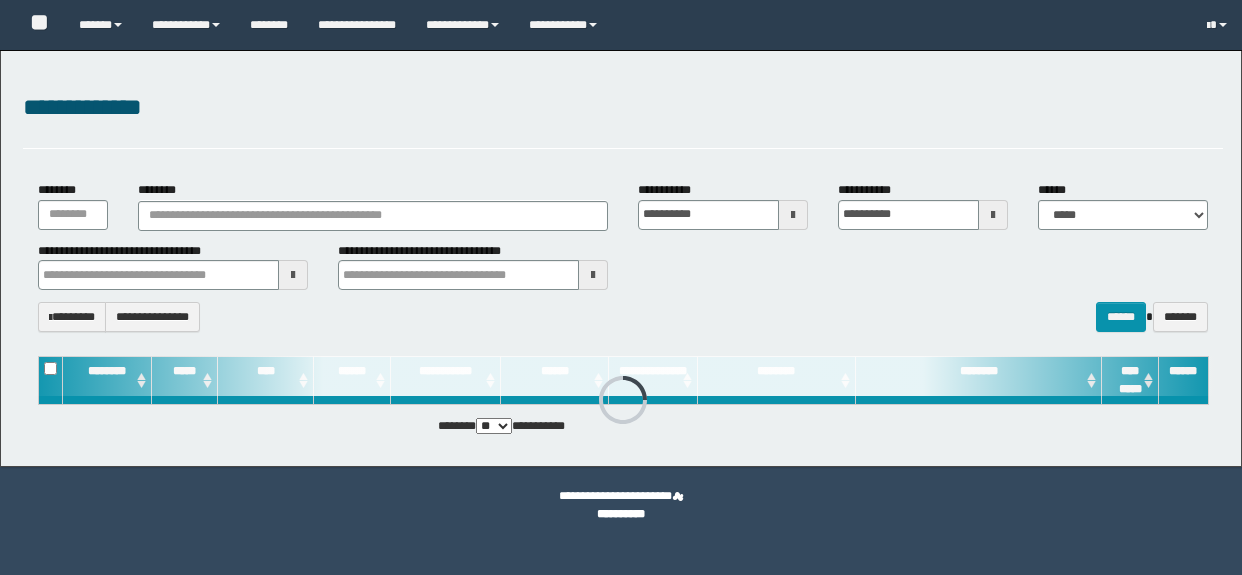 scroll, scrollTop: 0, scrollLeft: 0, axis: both 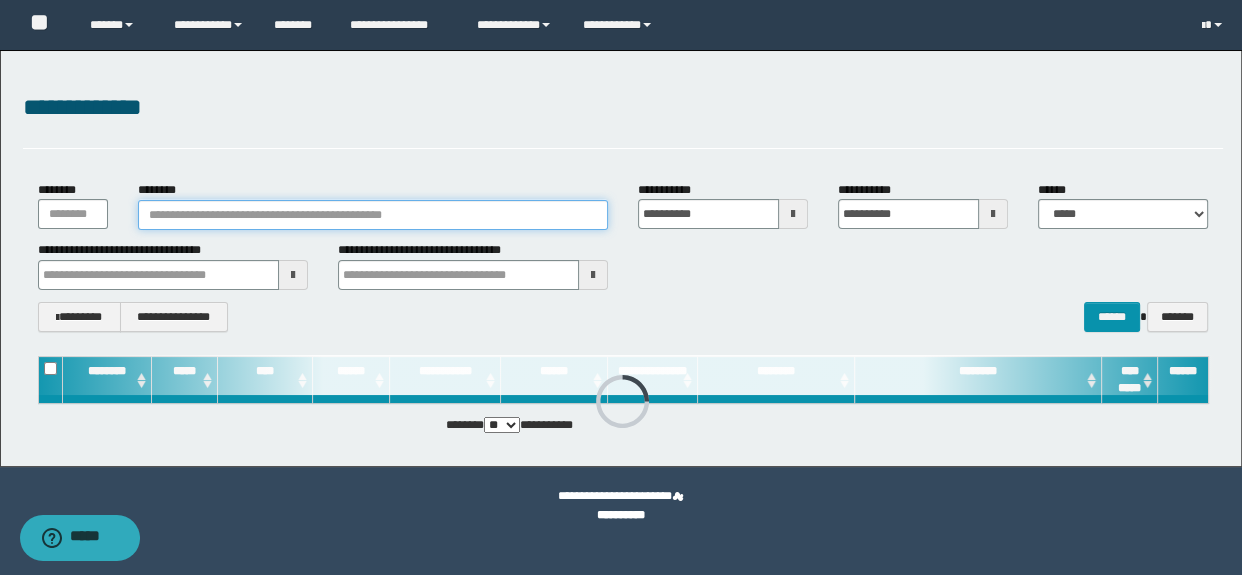 click on "********" at bounding box center (373, 215) 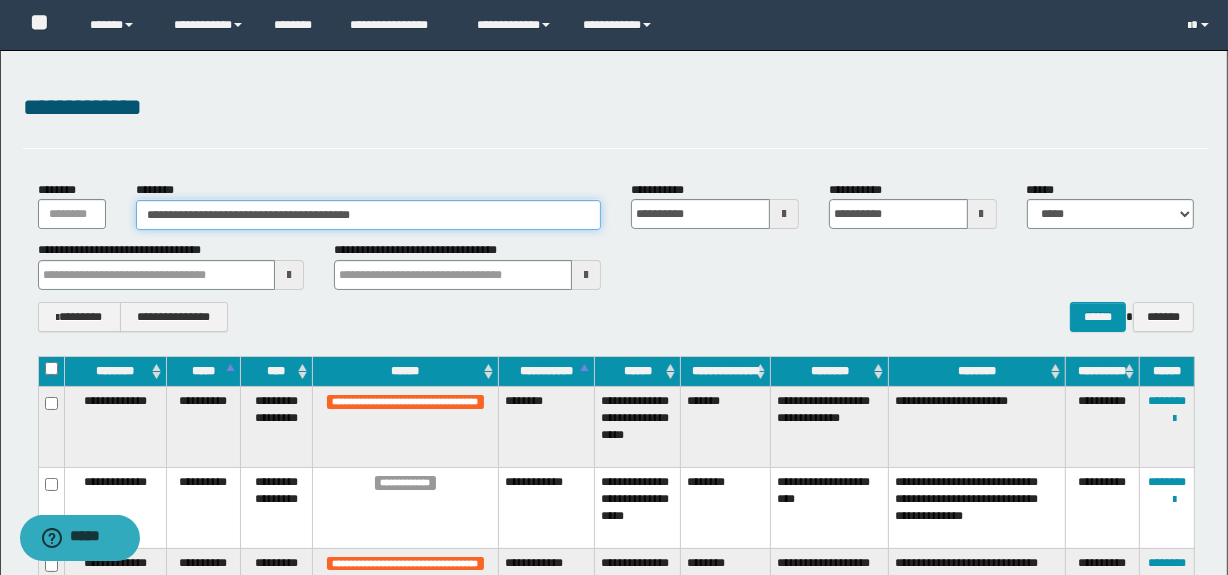 drag, startPoint x: 453, startPoint y: 217, endPoint x: 211, endPoint y: 218, distance: 242.00206 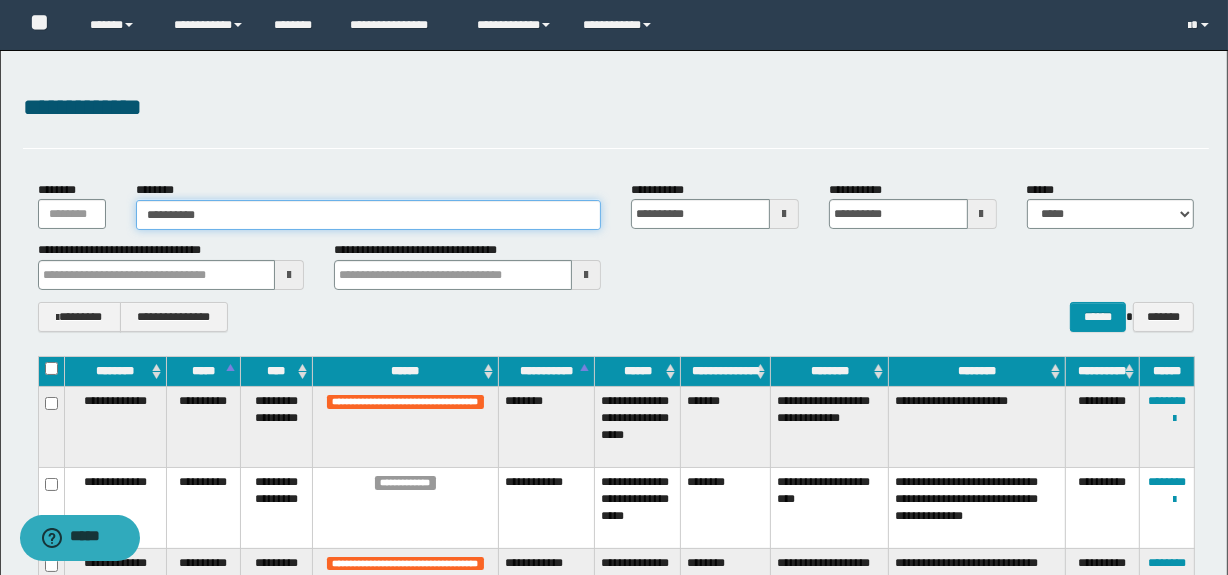 type on "**********" 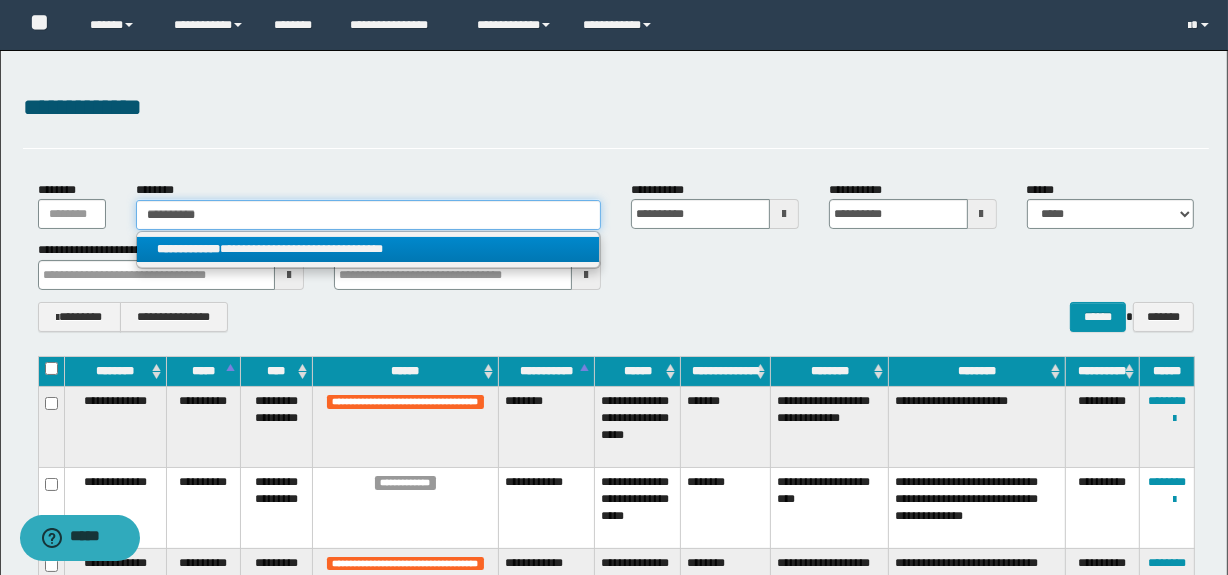 type on "**********" 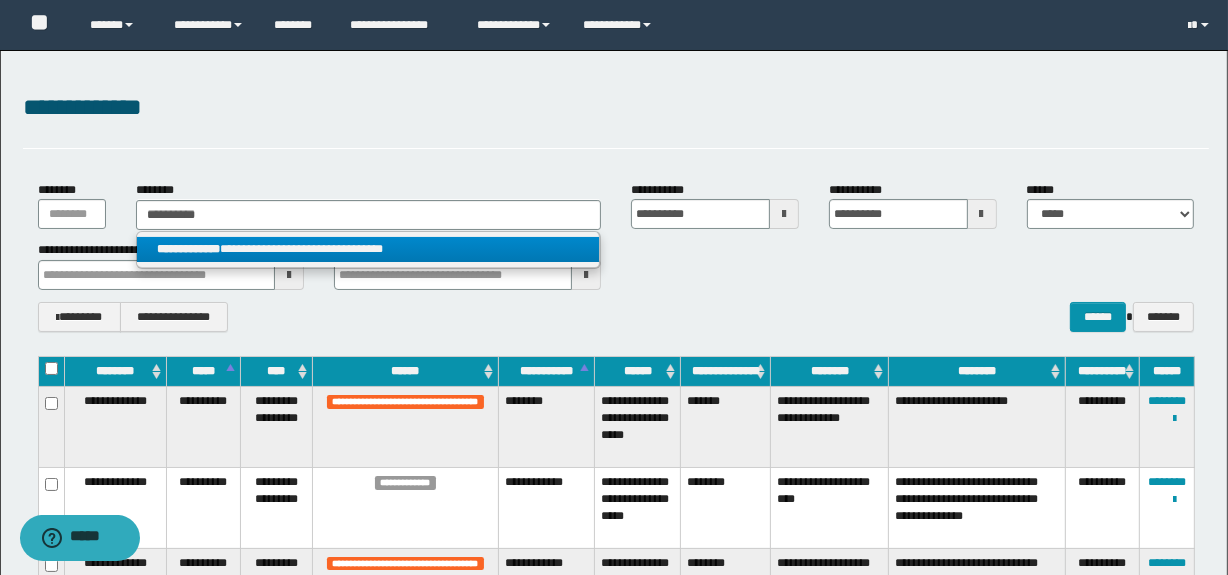 click on "**********" at bounding box center (368, 249) 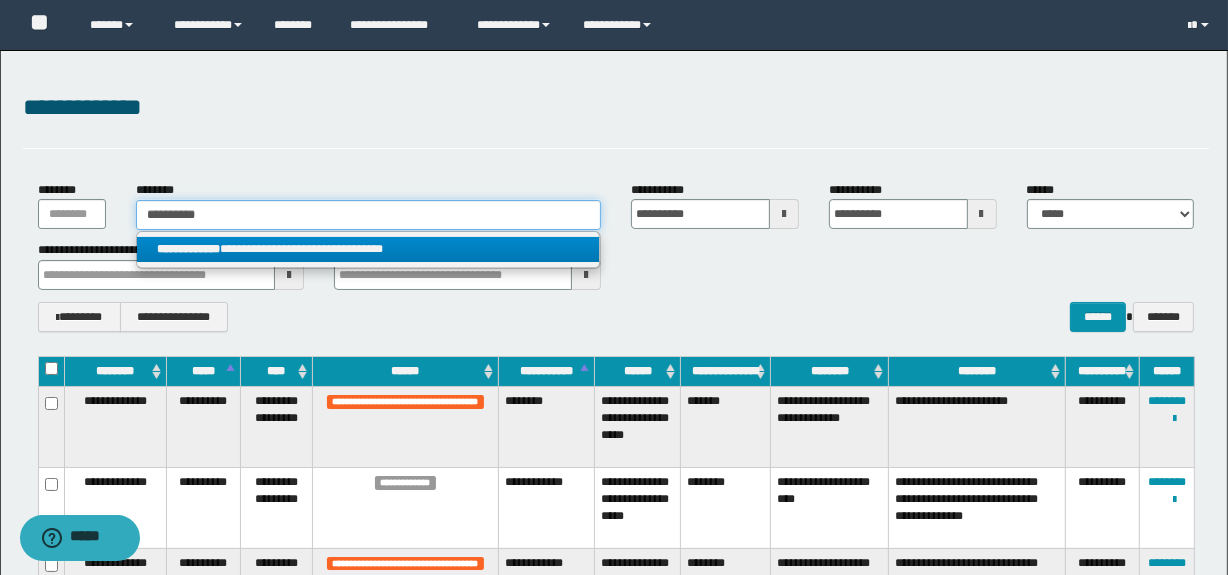 type 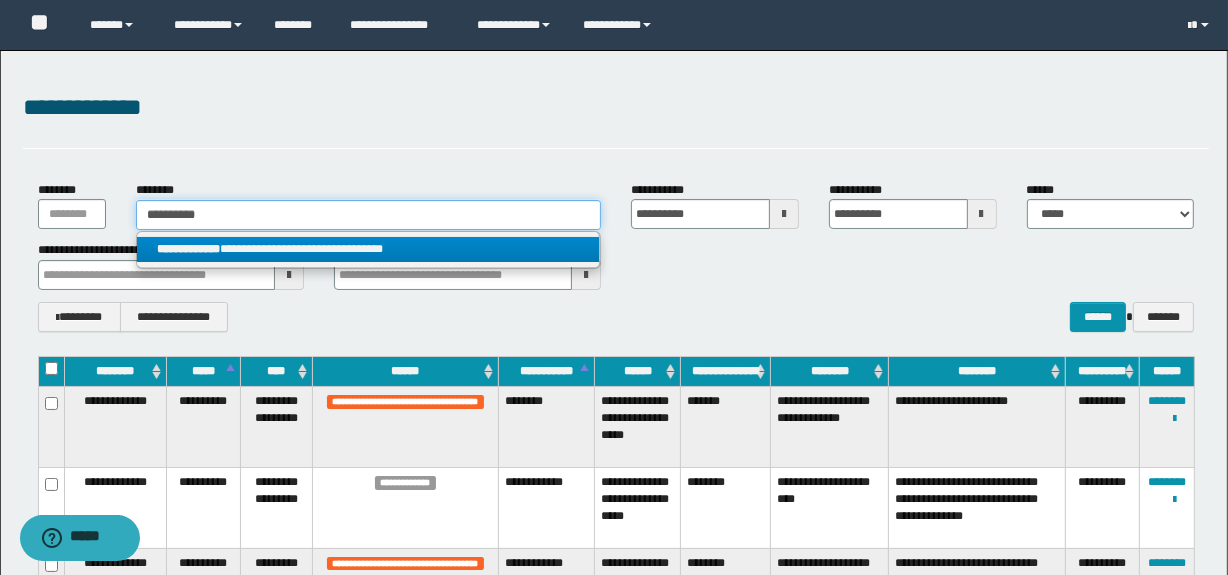 type on "**********" 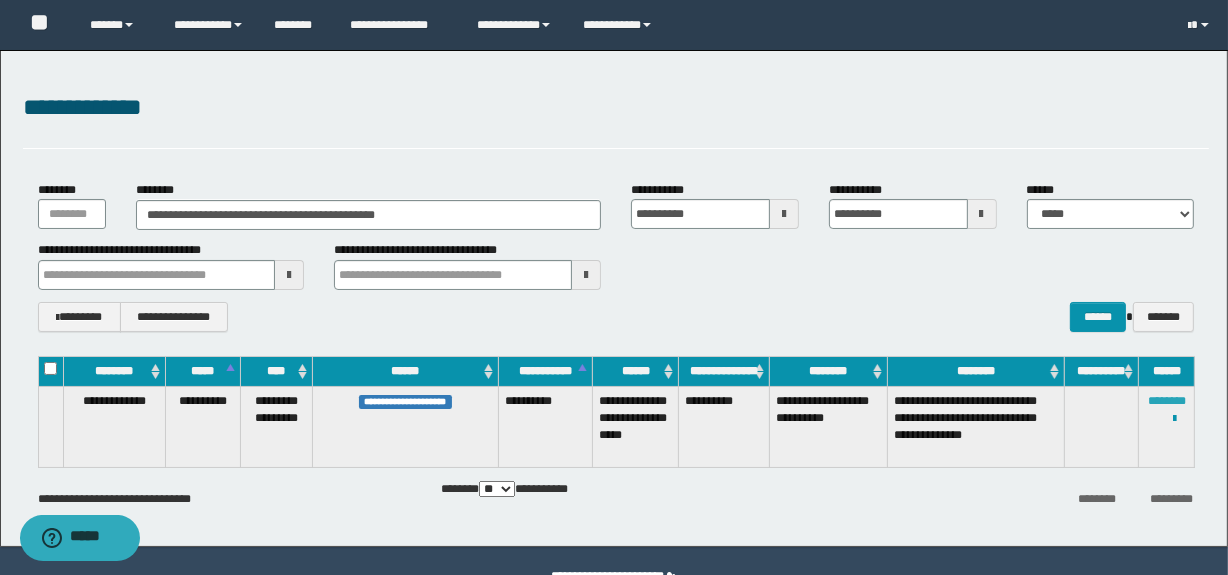 click on "********" at bounding box center (1167, 401) 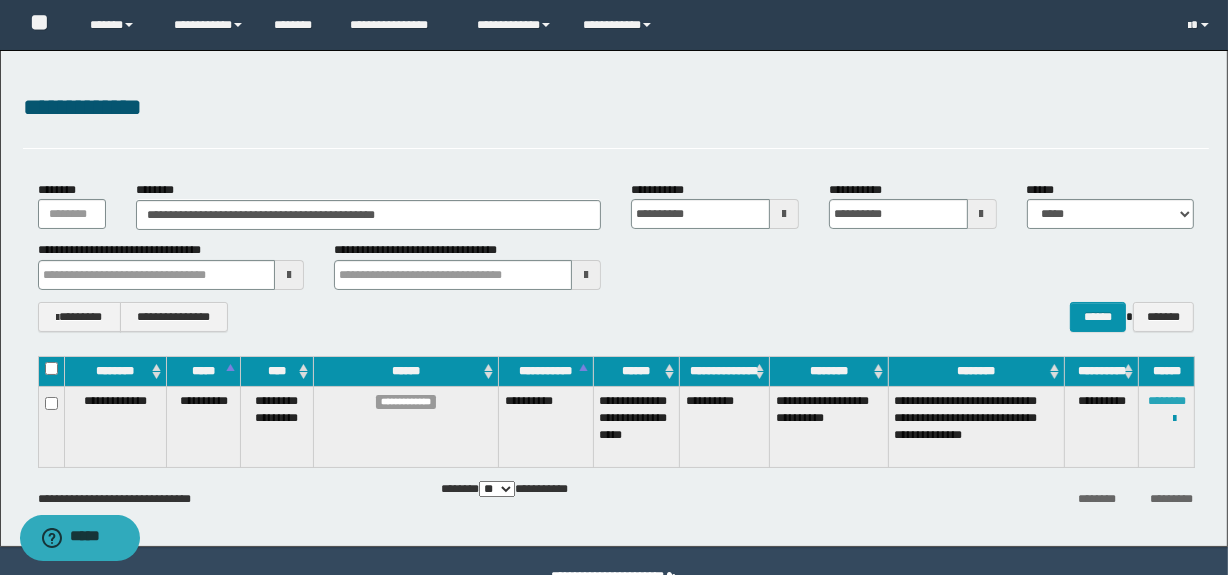 click on "********" at bounding box center (1167, 401) 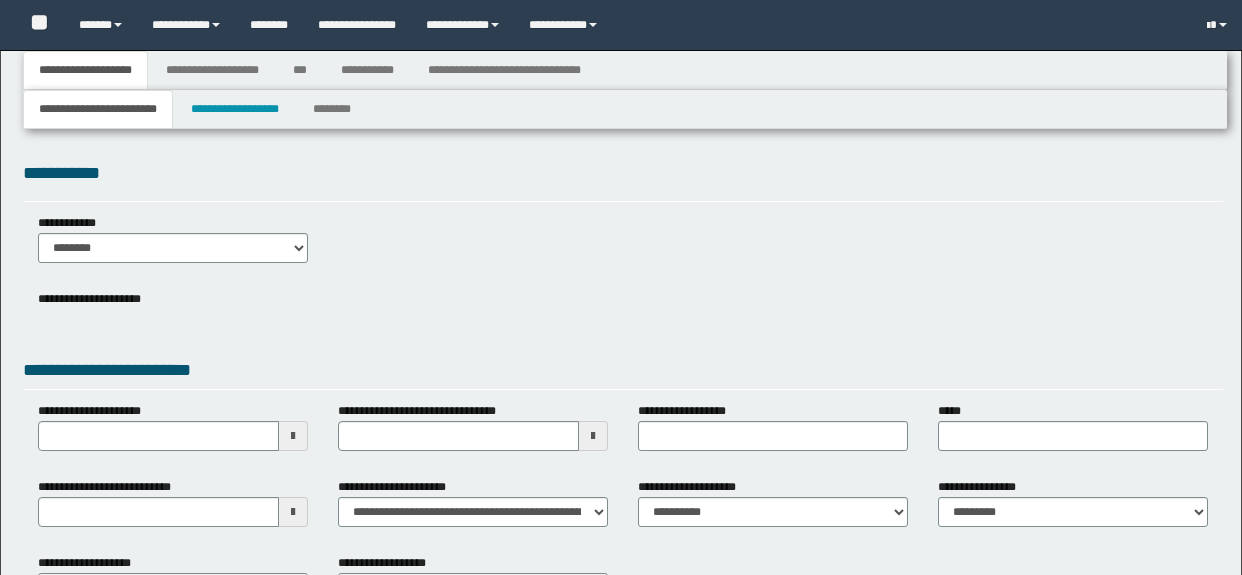type 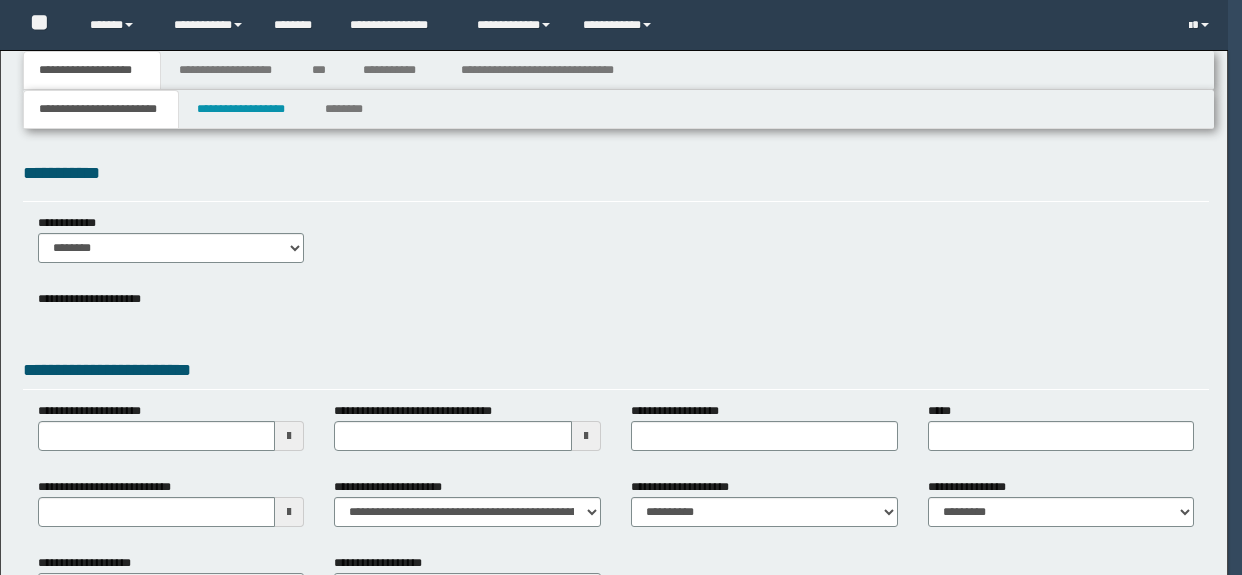 scroll, scrollTop: 0, scrollLeft: 0, axis: both 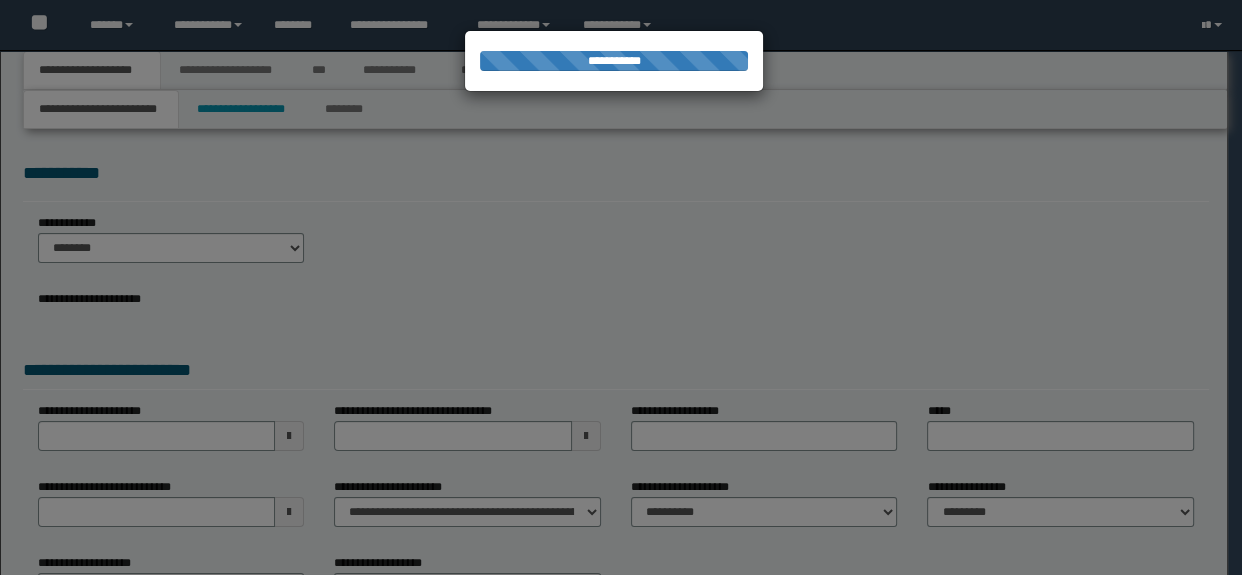type on "**********" 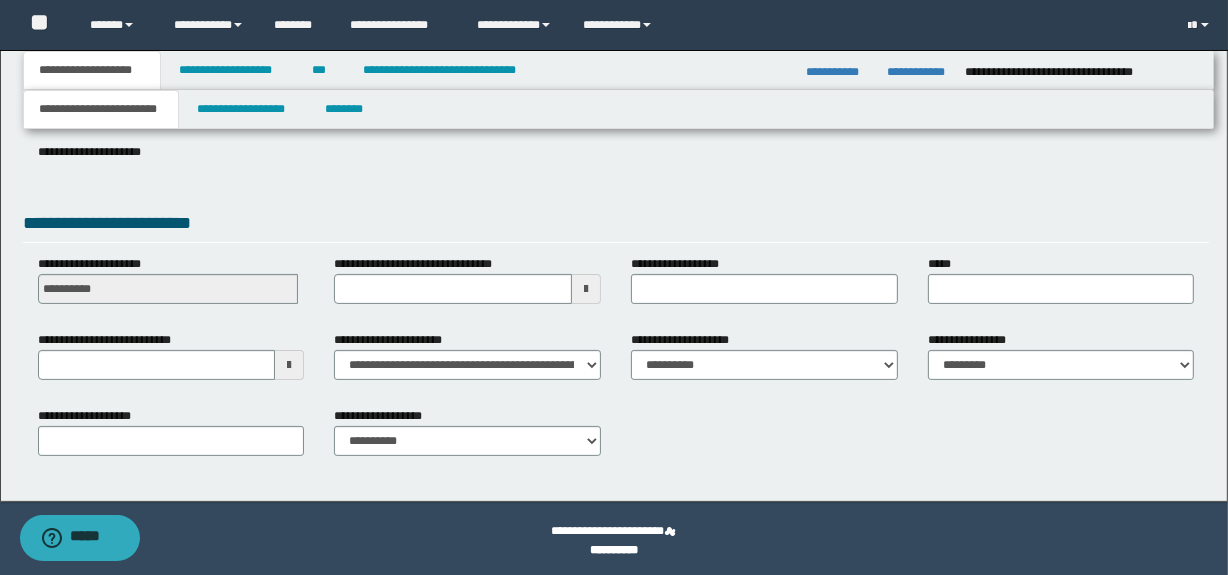 scroll, scrollTop: 308, scrollLeft: 0, axis: vertical 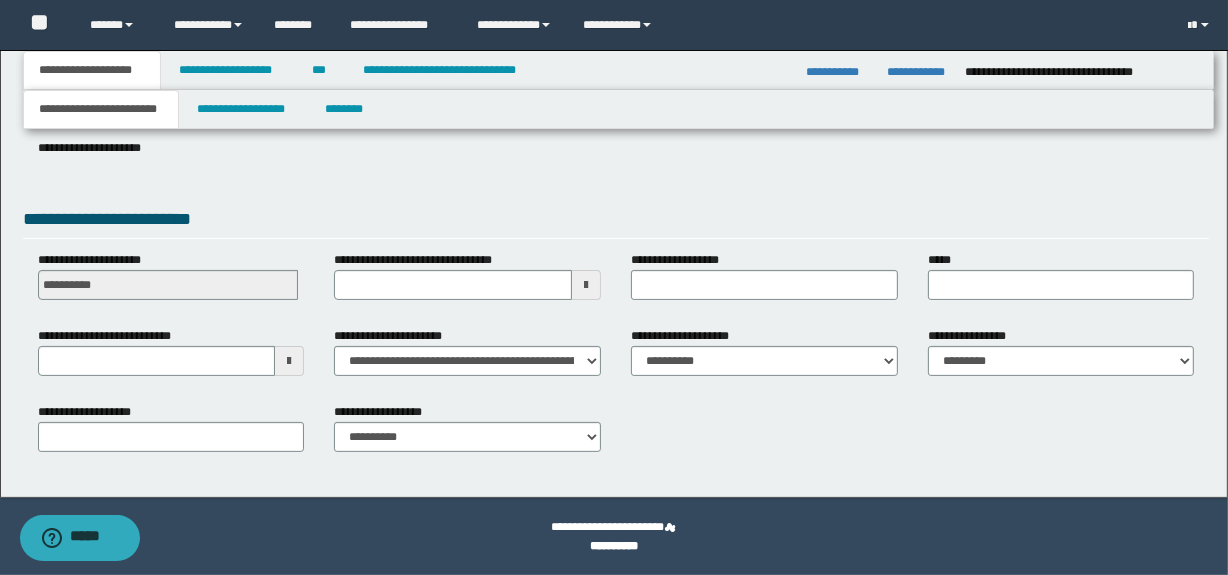 click at bounding box center (289, 361) 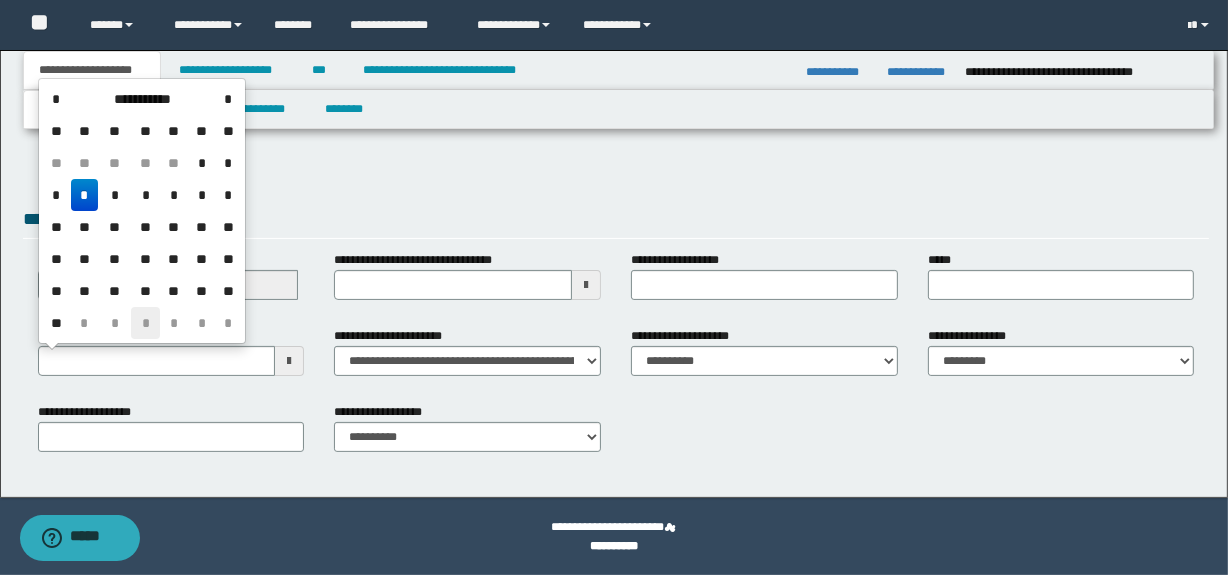 click on "*" at bounding box center [145, 323] 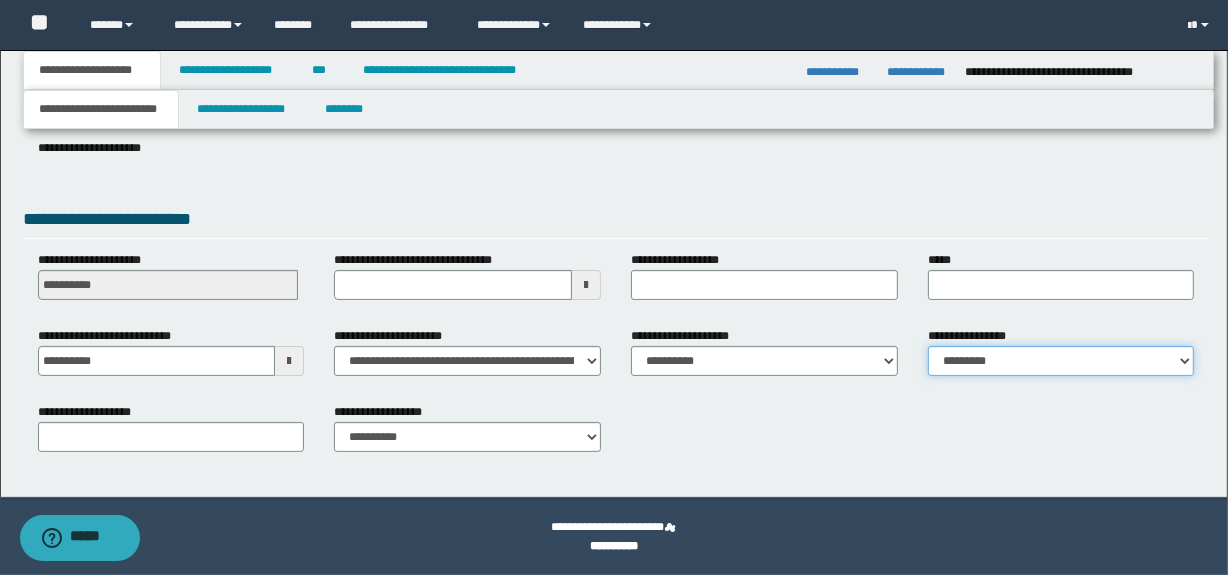 drag, startPoint x: 1004, startPoint y: 360, endPoint x: 1007, endPoint y: 372, distance: 12.369317 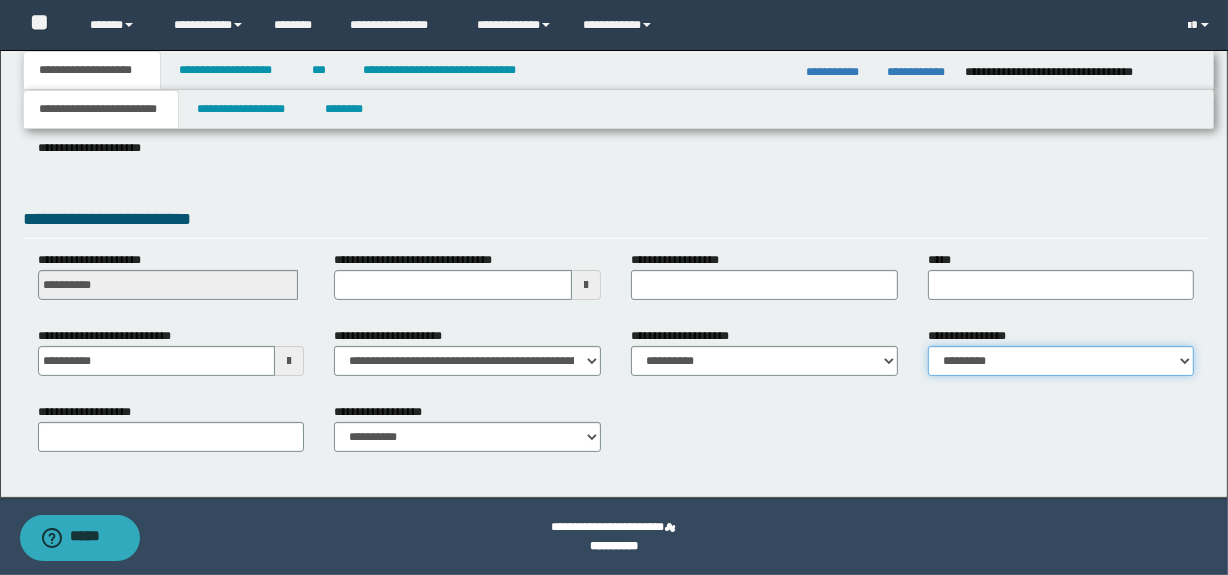 click on "**********" at bounding box center [1061, 361] 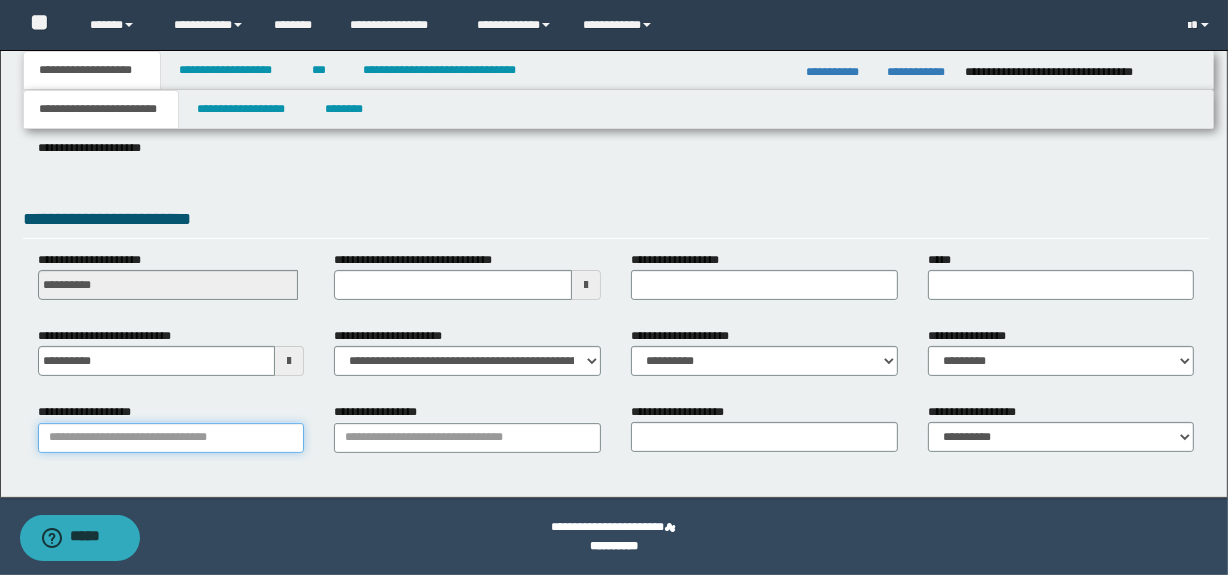click on "**********" at bounding box center (171, 438) 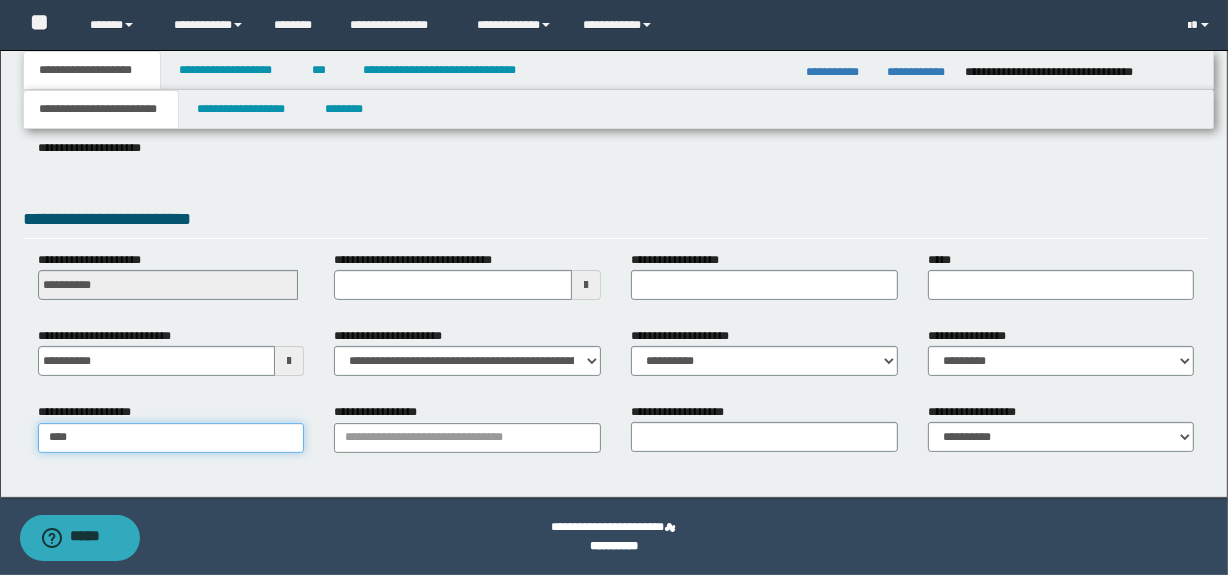 type on "*****" 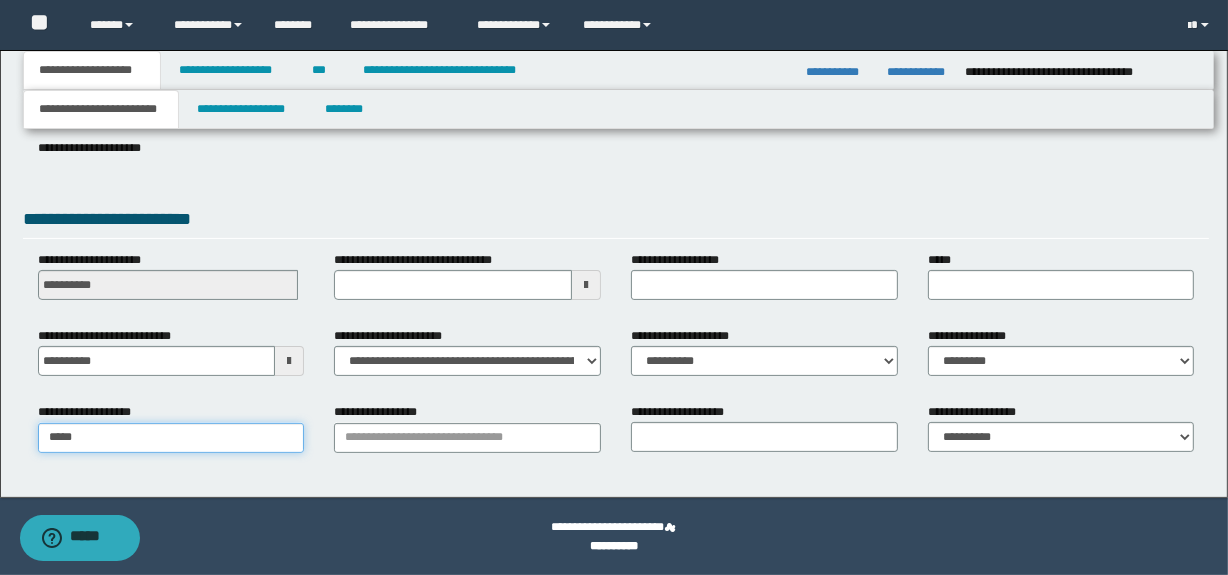type on "**********" 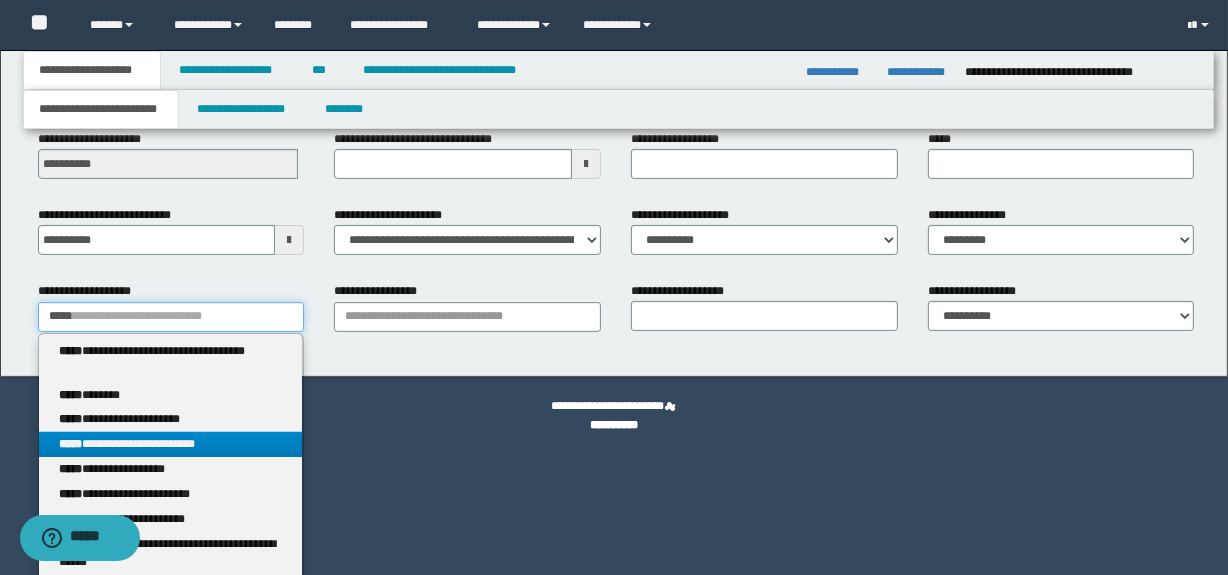 type 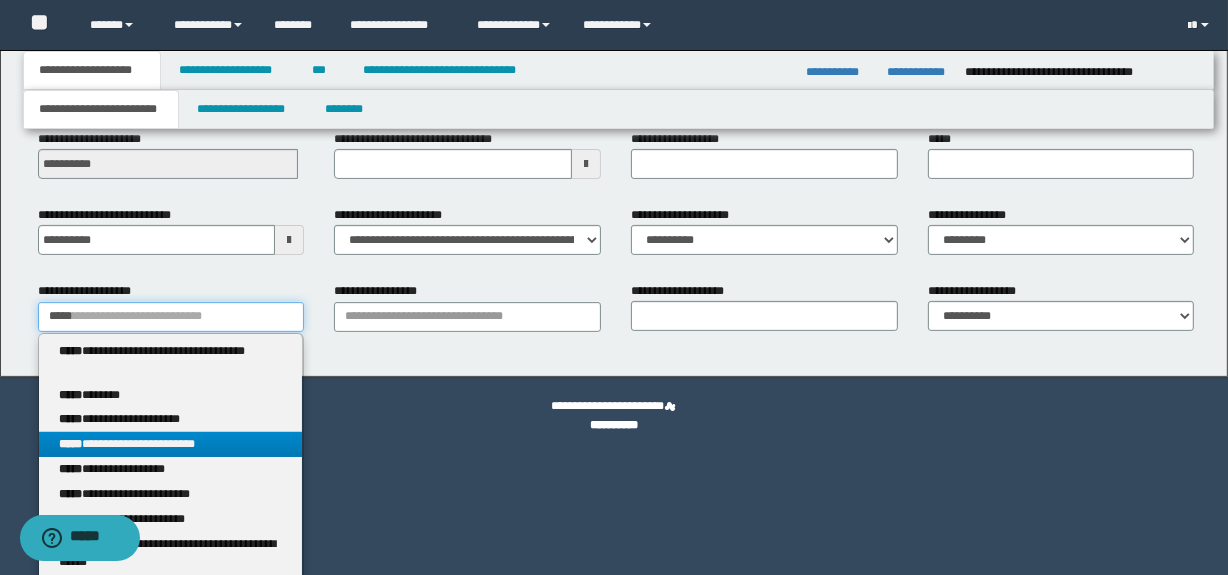 type on "******" 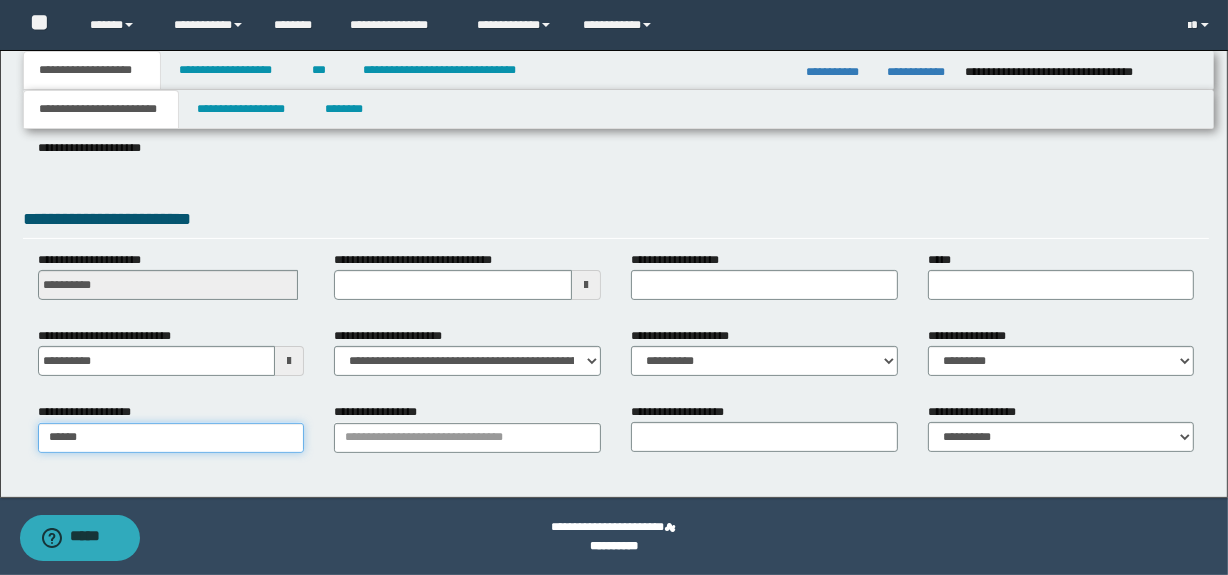 type on "******" 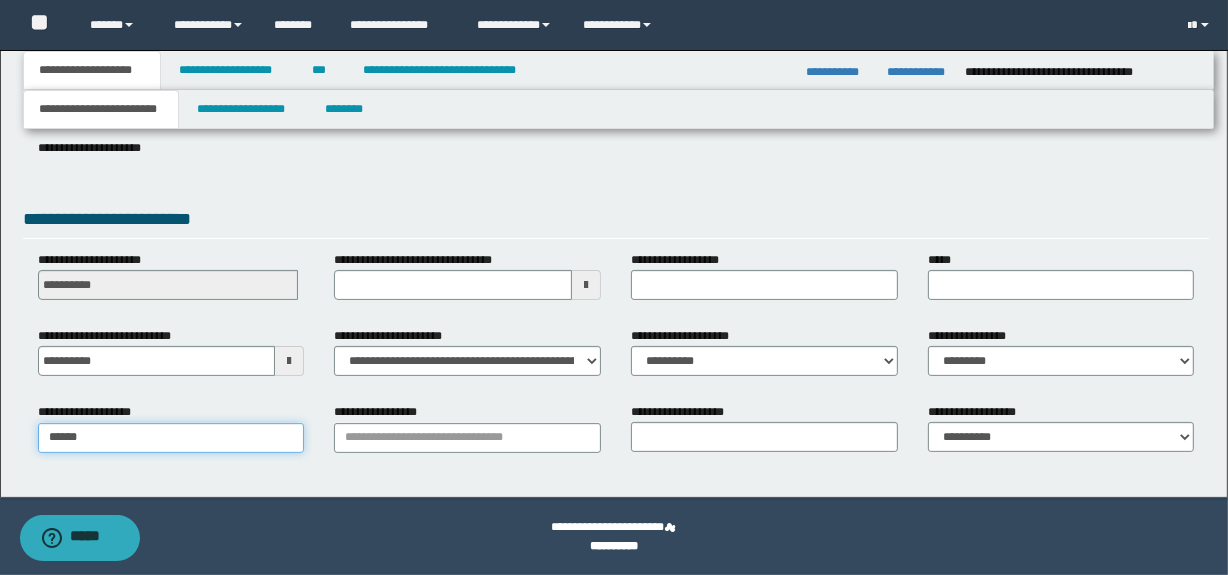 scroll, scrollTop: 429, scrollLeft: 0, axis: vertical 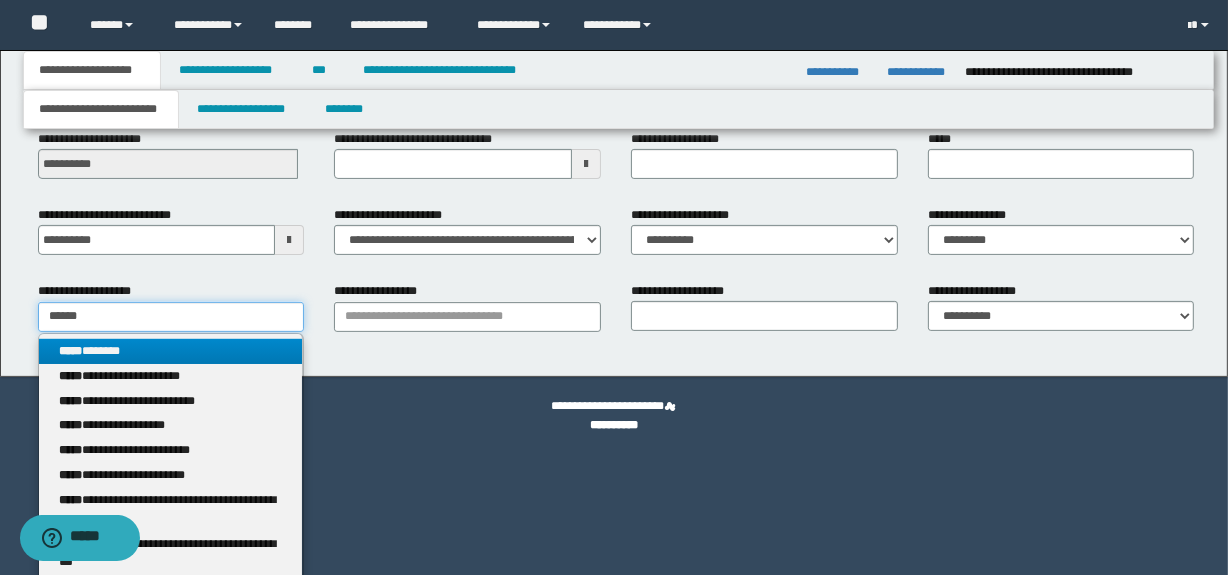 type 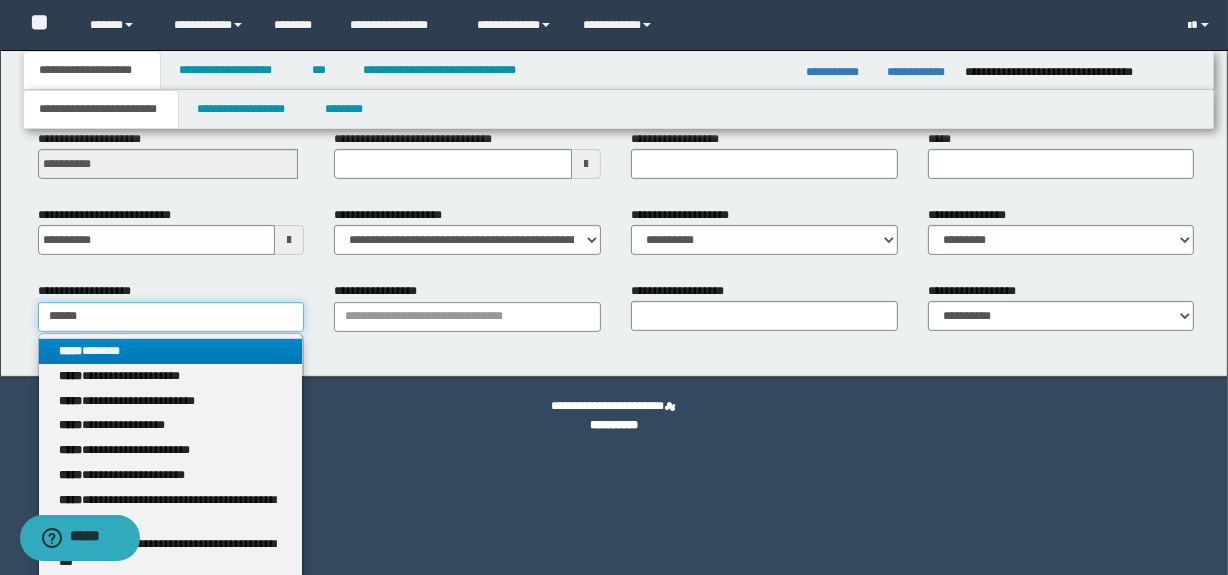 type on "*******" 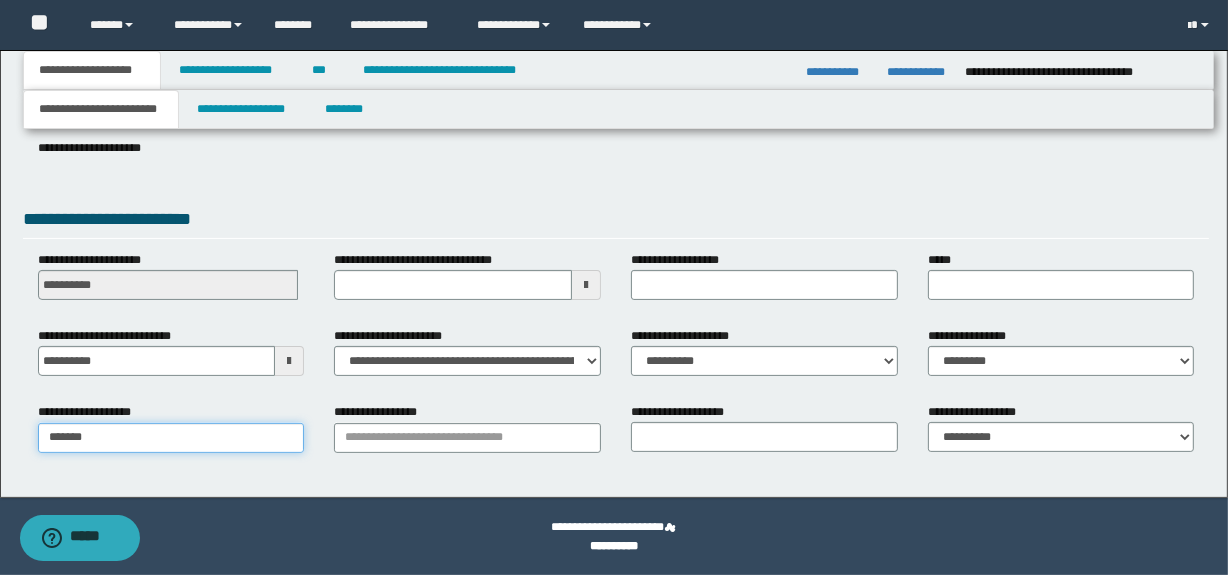type on "**********" 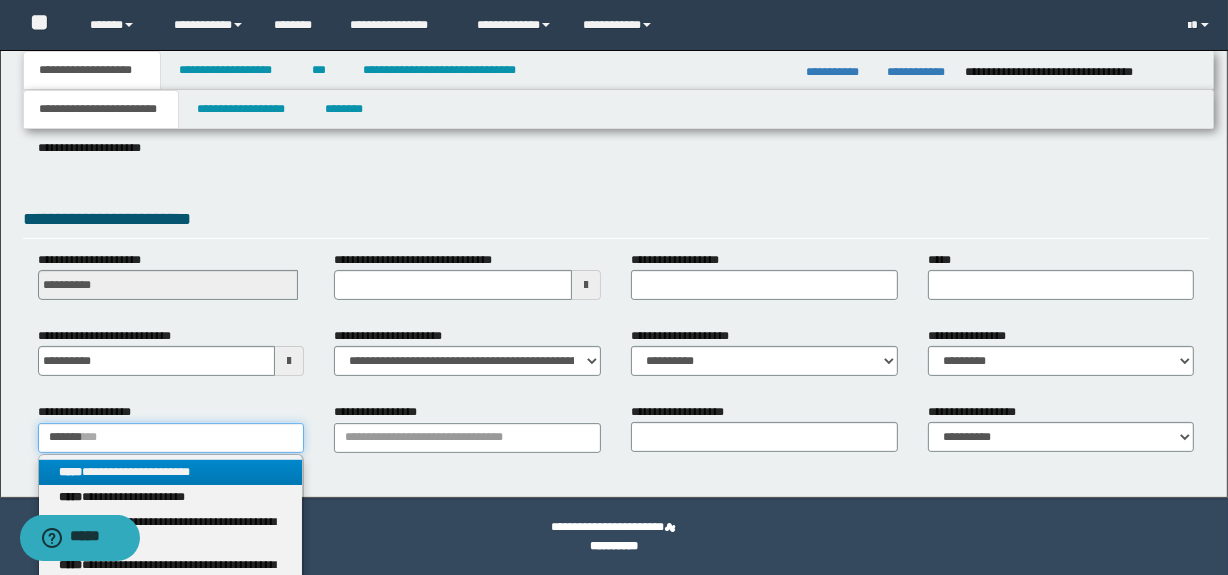 scroll, scrollTop: 429, scrollLeft: 0, axis: vertical 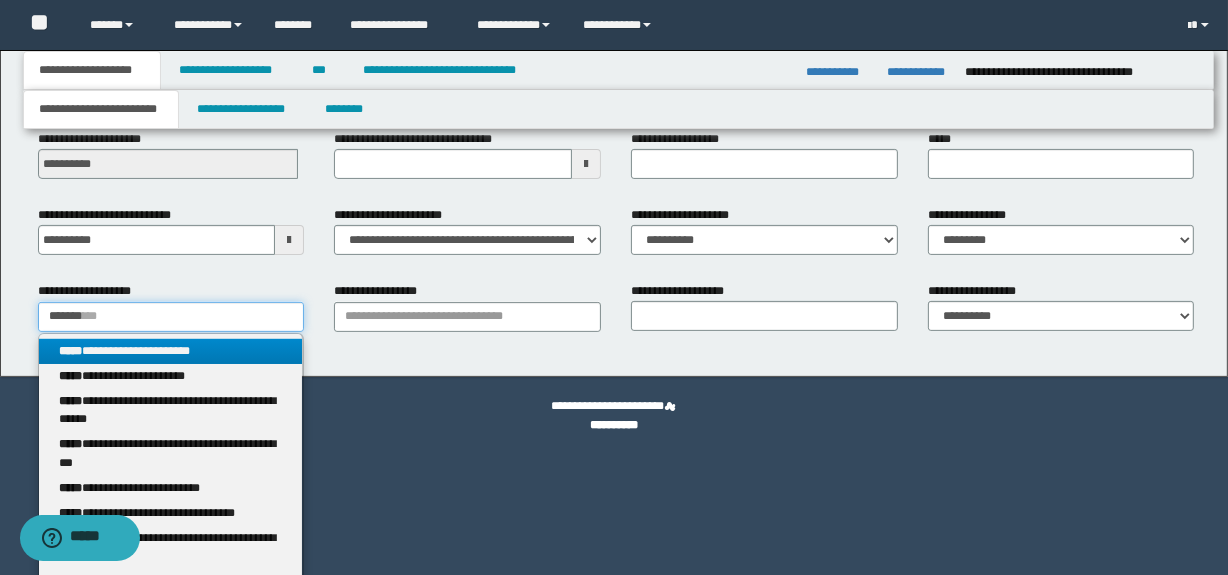 type on "*******" 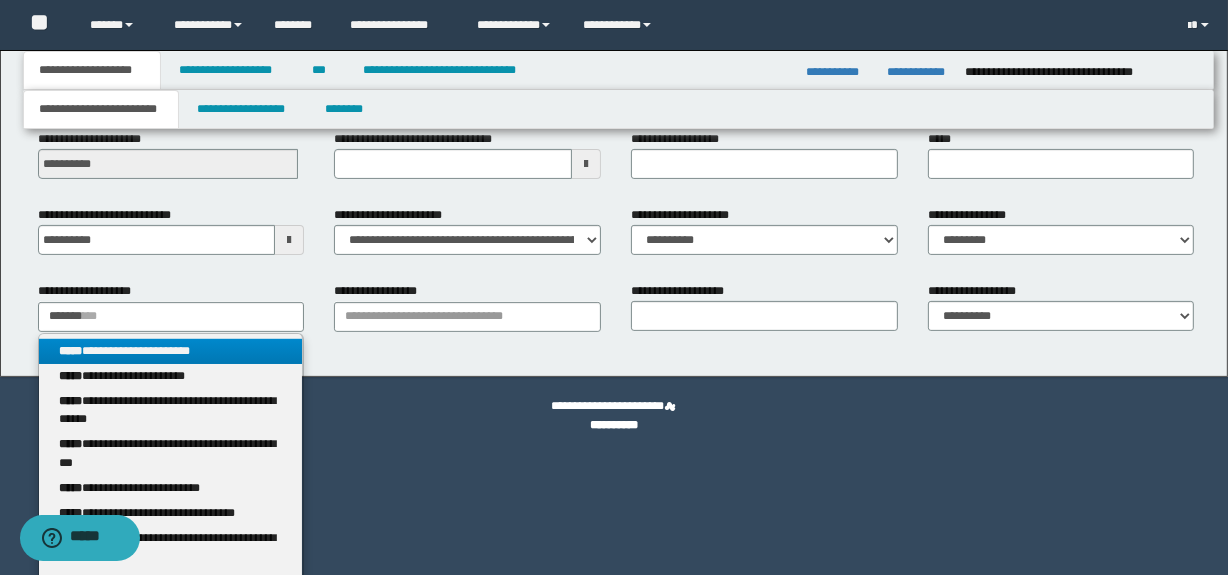 click on "**********" at bounding box center (171, 351) 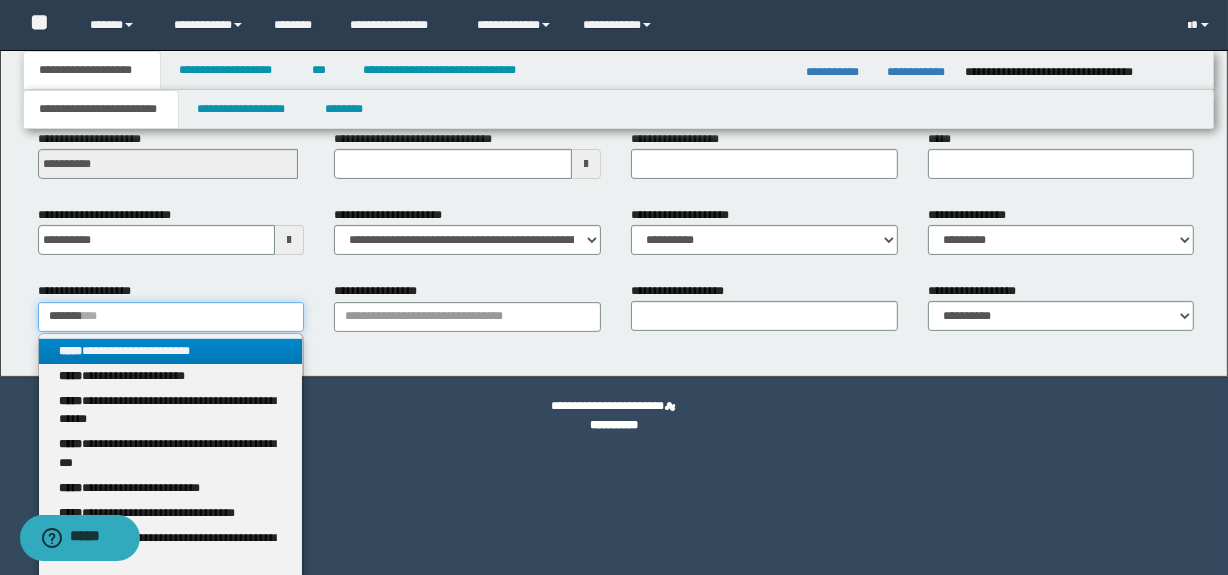 type 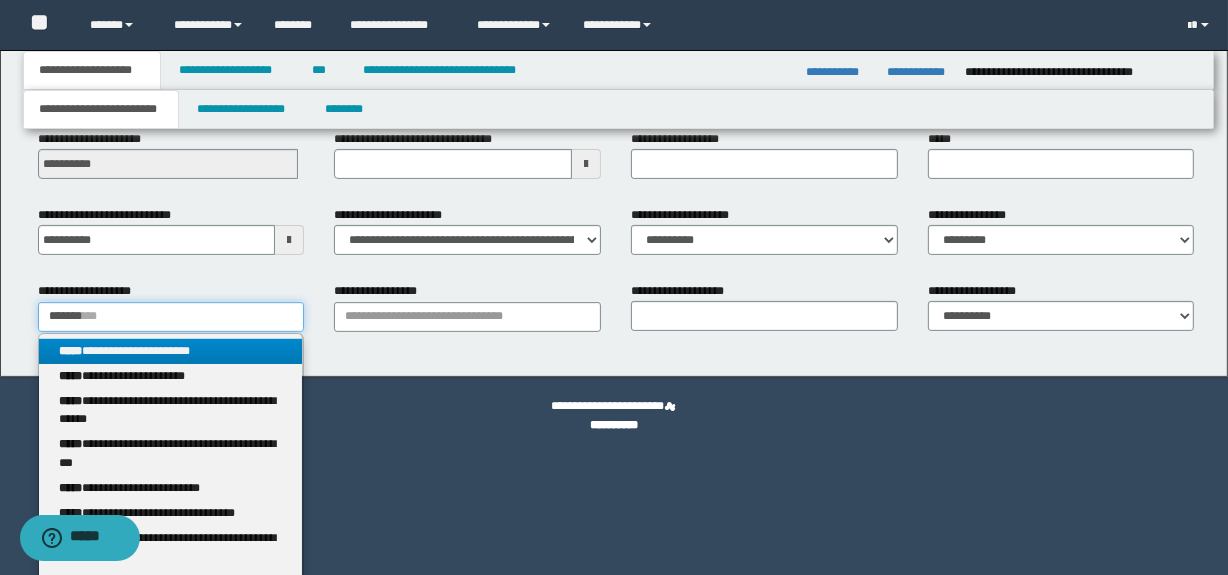 type on "**********" 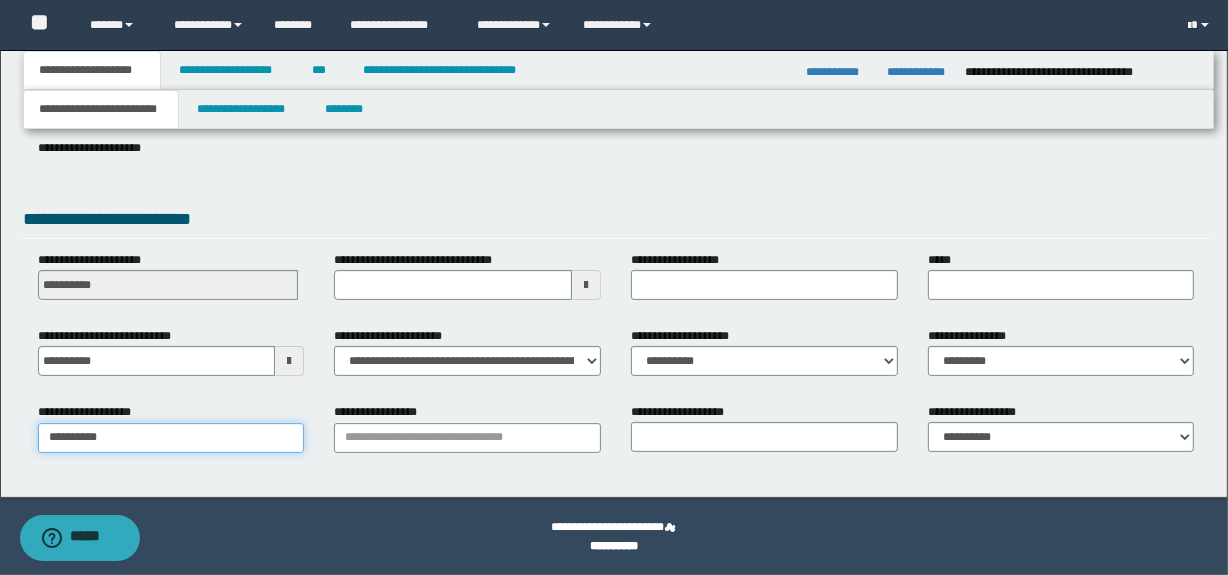 scroll, scrollTop: 308, scrollLeft: 0, axis: vertical 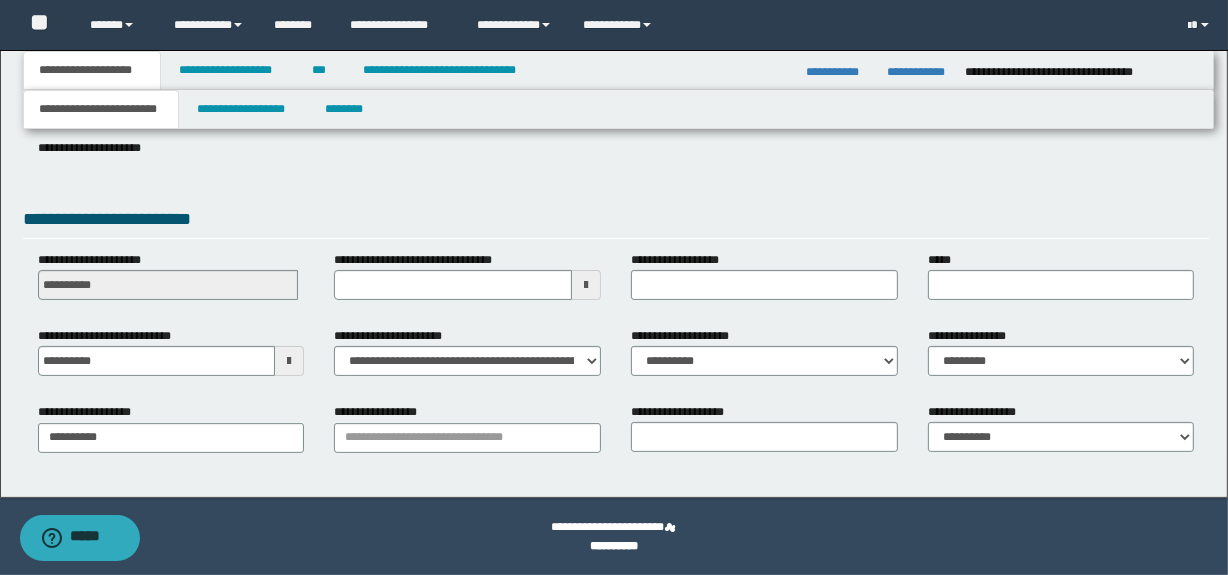 click on "**********" at bounding box center (467, 435) 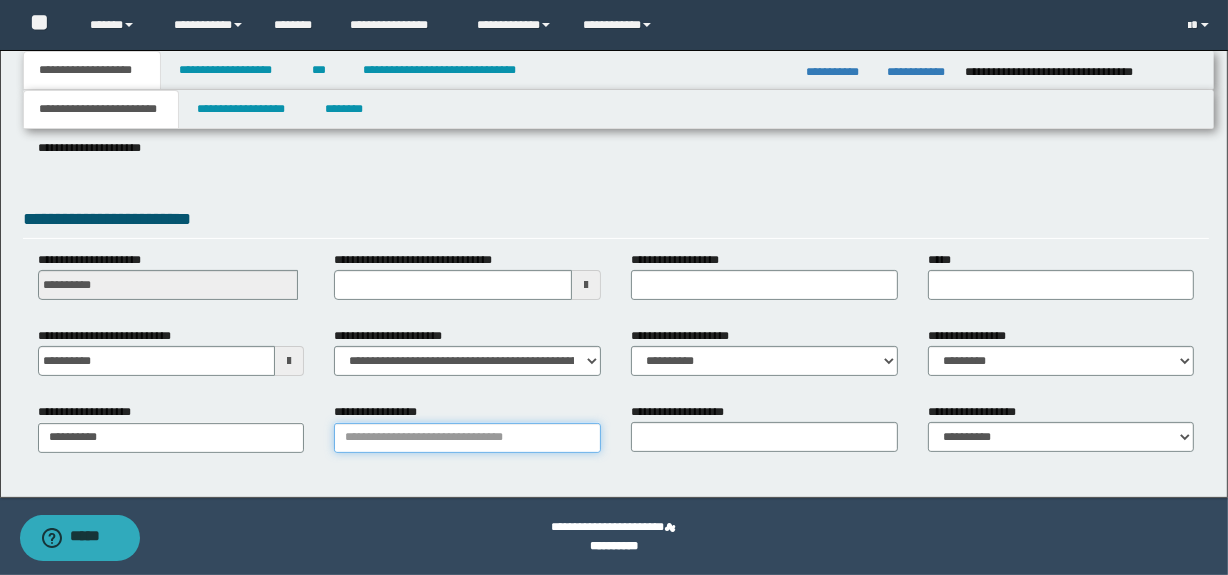 click on "**********" at bounding box center [467, 438] 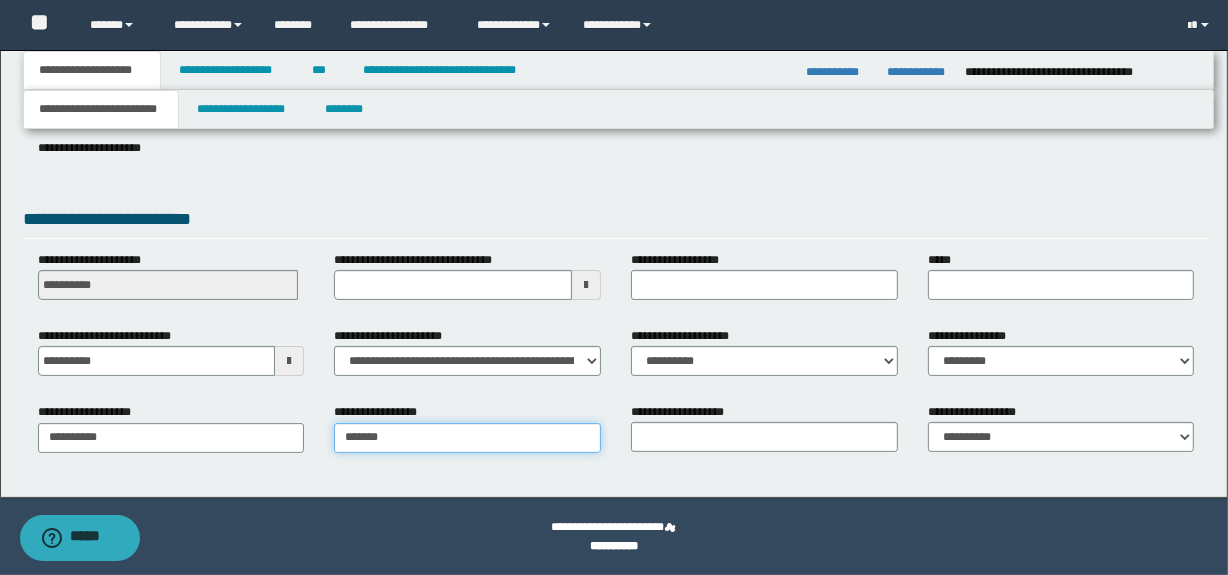type on "********" 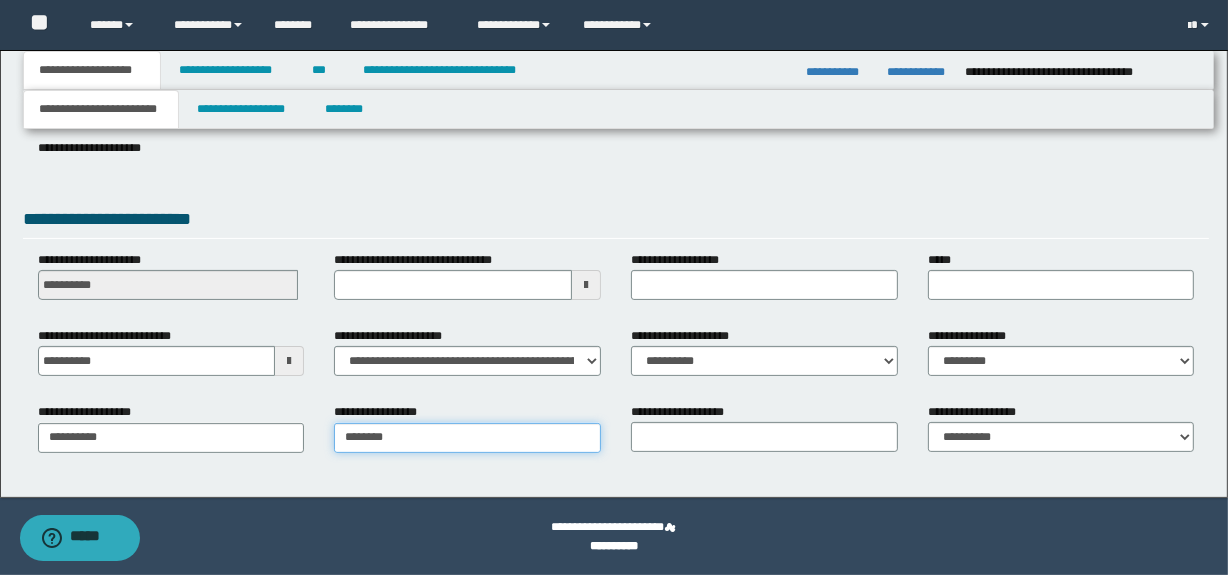 type on "********" 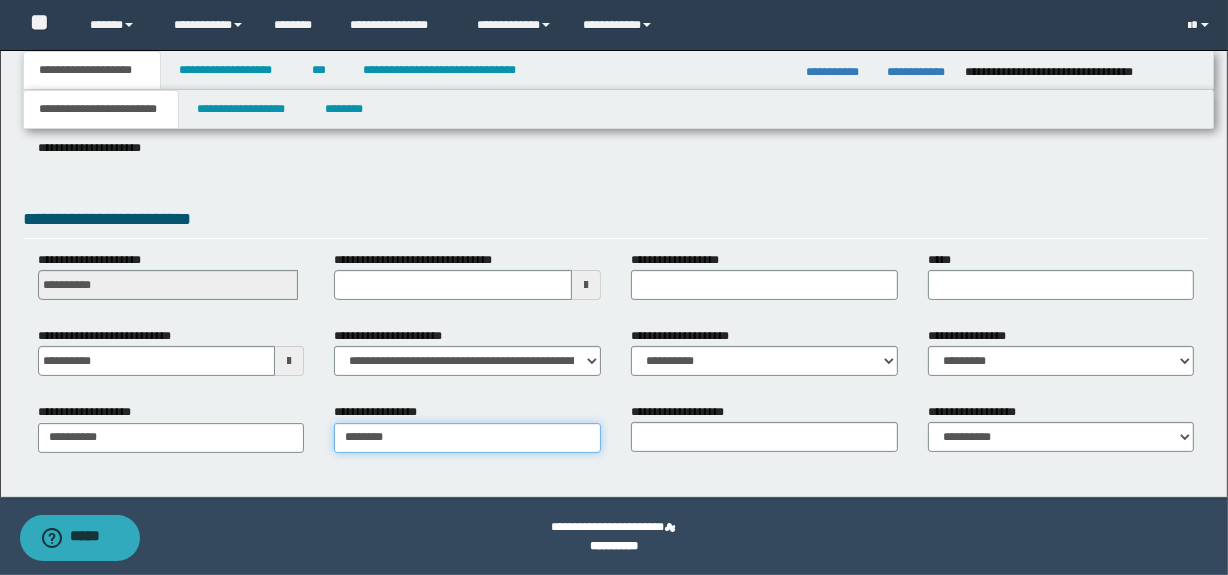 type 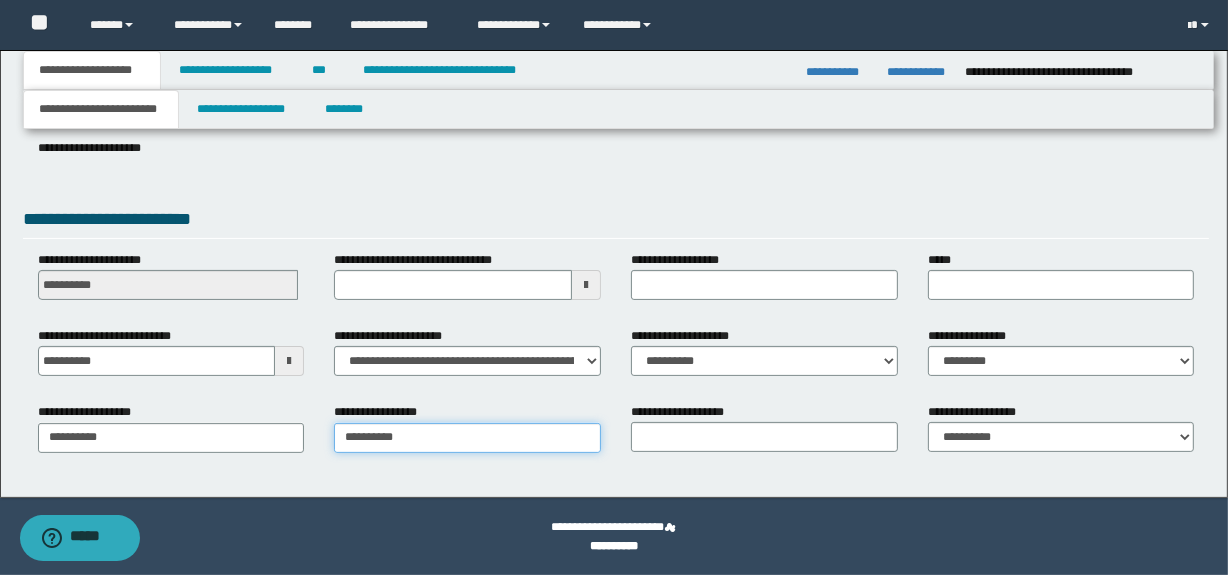 type on "*********" 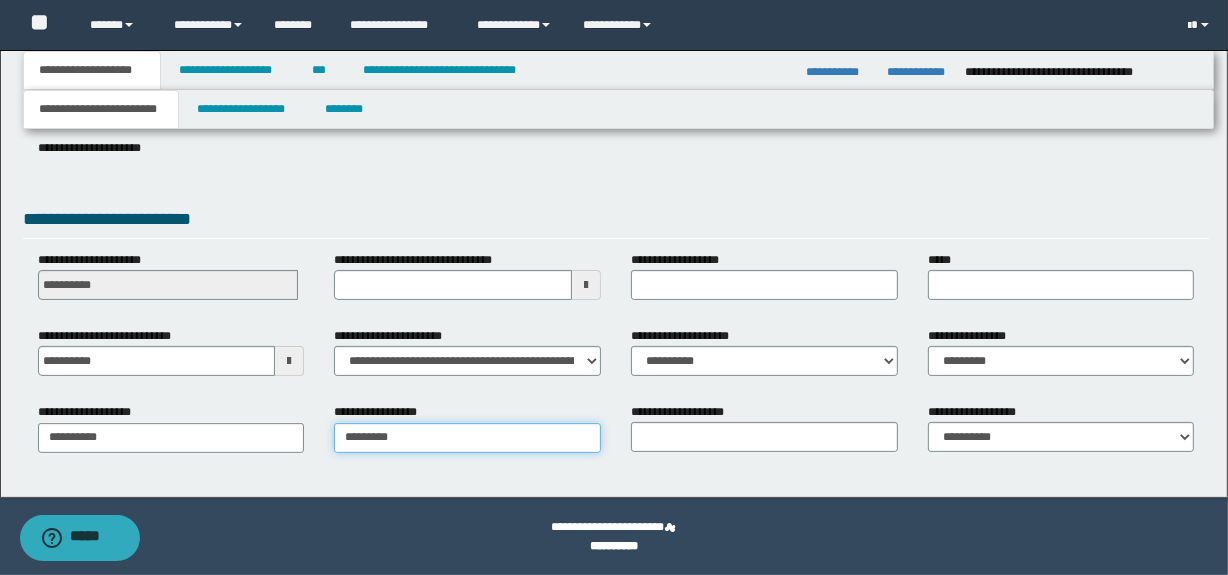 type on "*********" 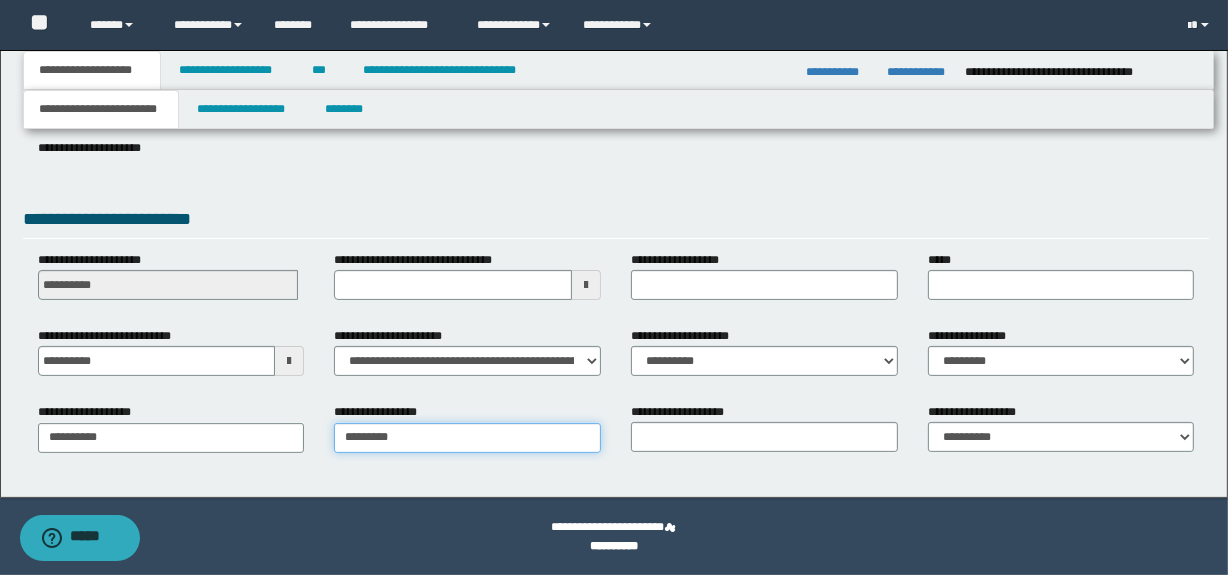 type on "**********" 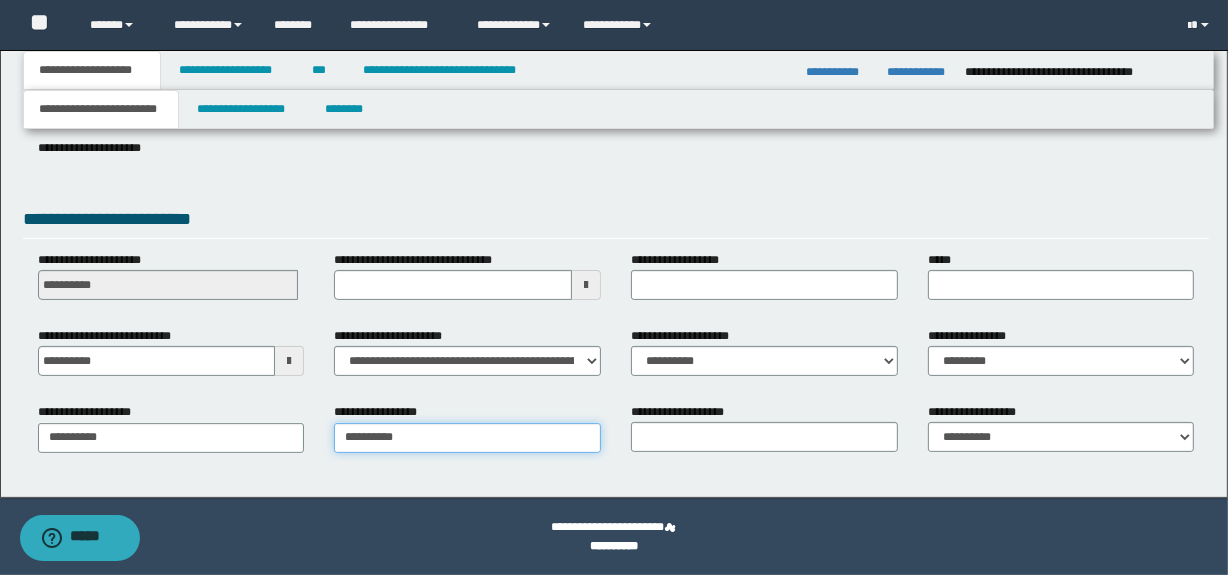 type 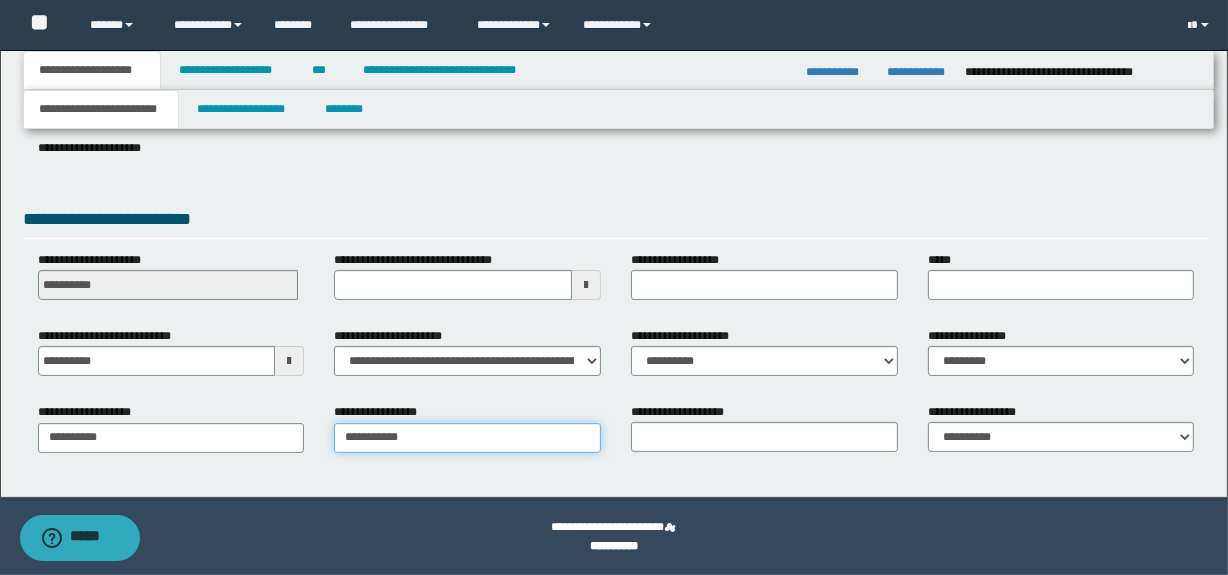 type on "**********" 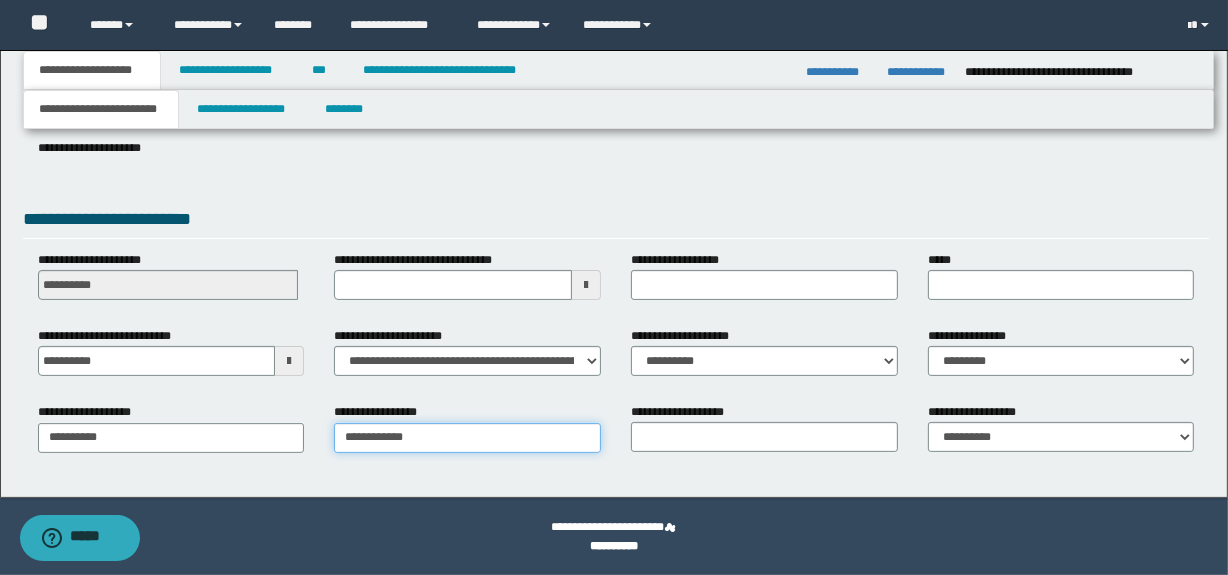 type on "**********" 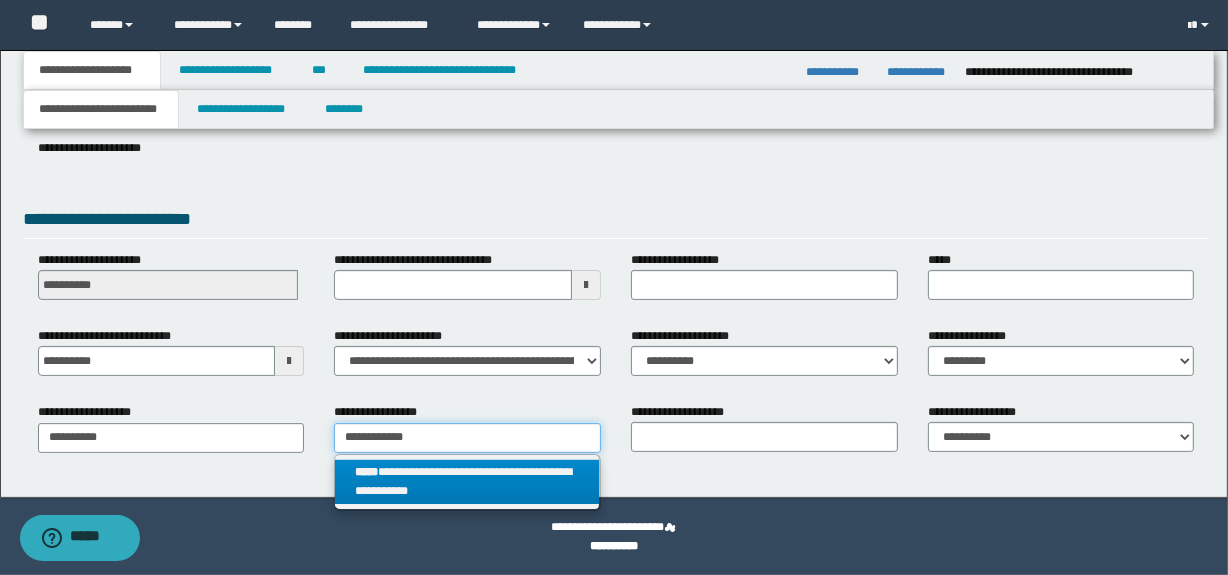 type on "**********" 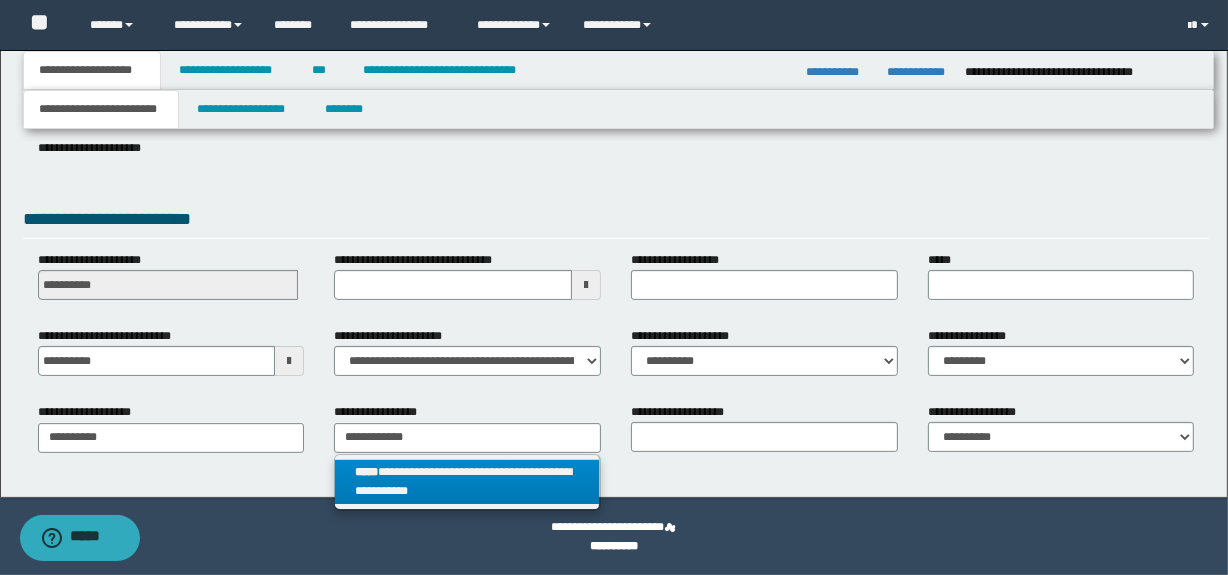 click on "**********" at bounding box center [467, 482] 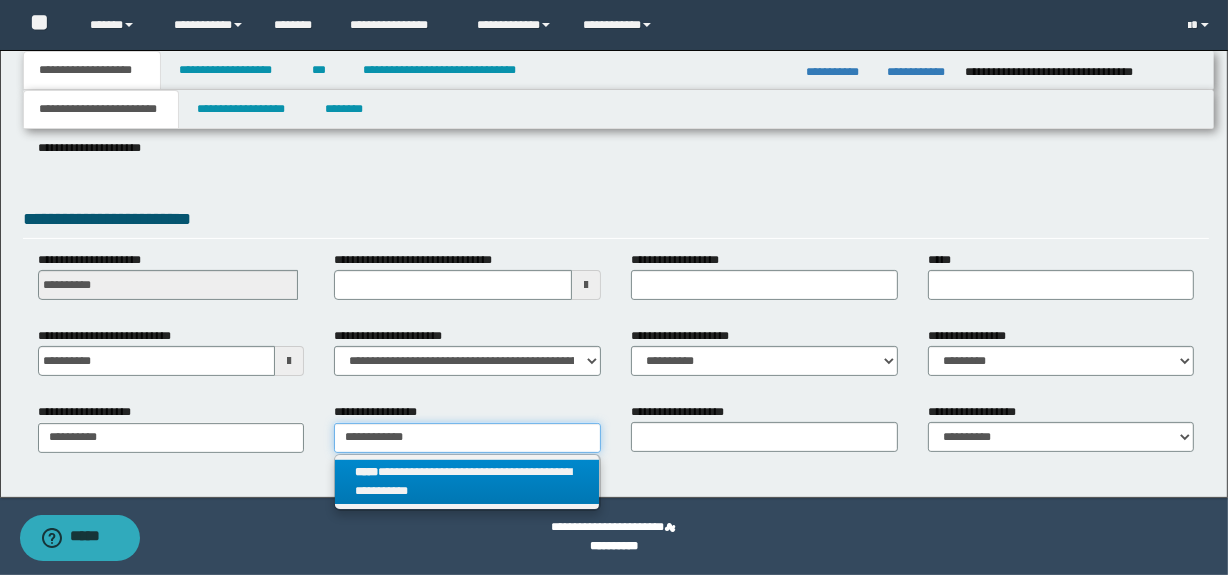 type 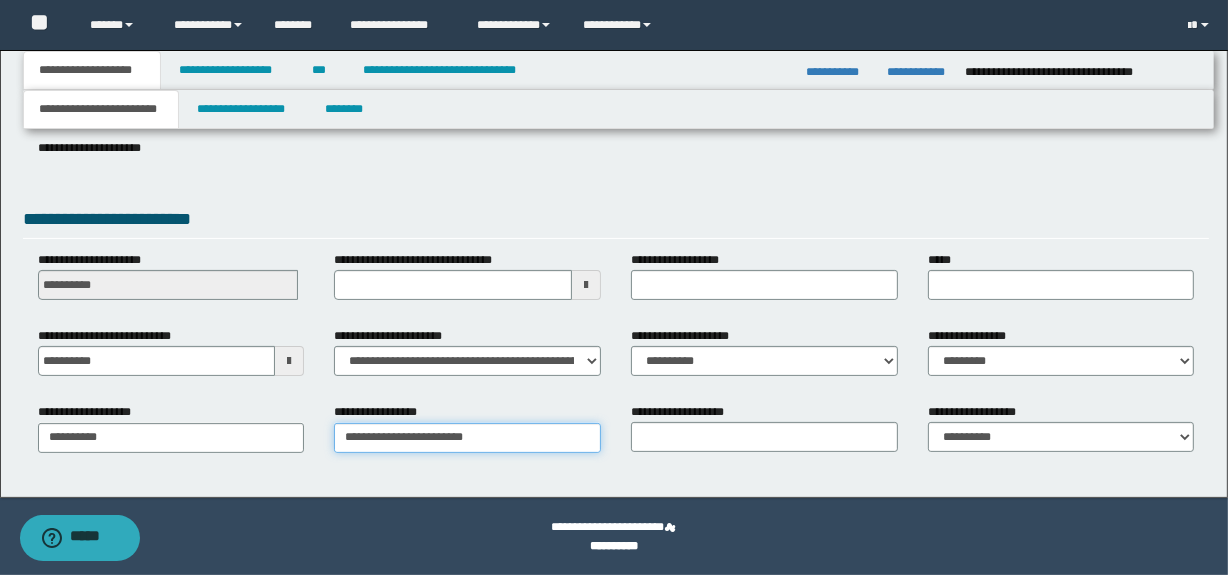 type 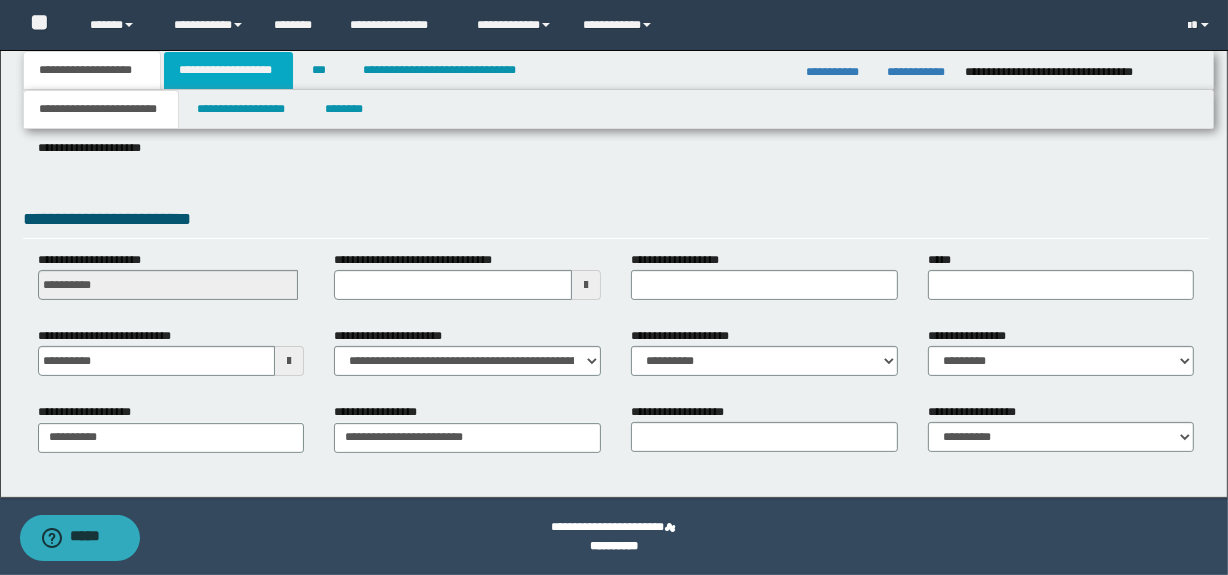 click on "**********" at bounding box center [228, 70] 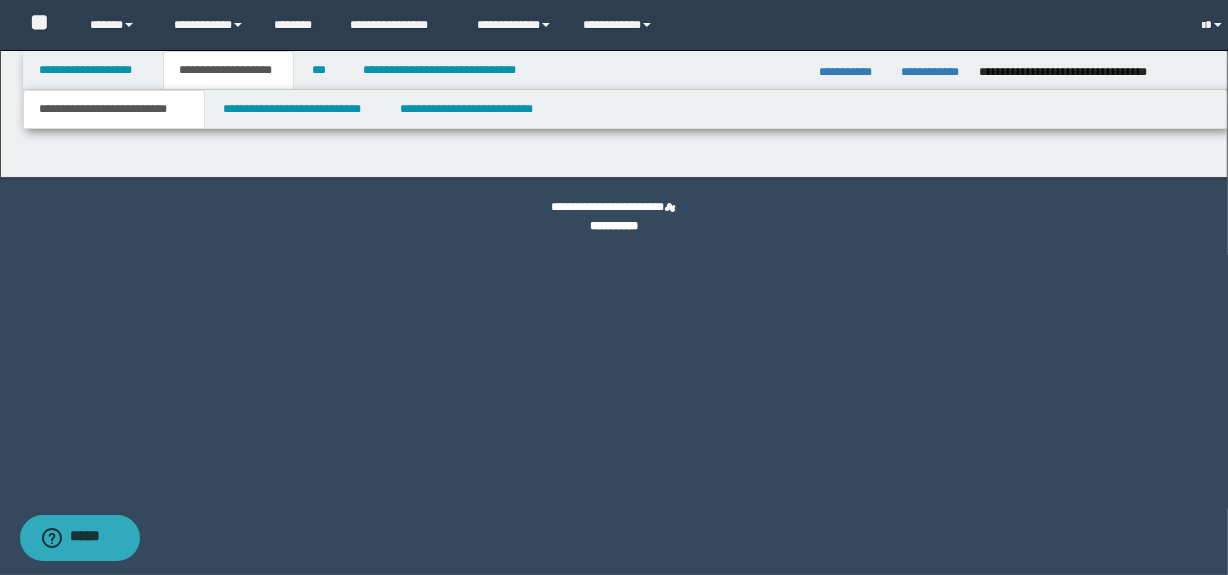 scroll, scrollTop: 0, scrollLeft: 0, axis: both 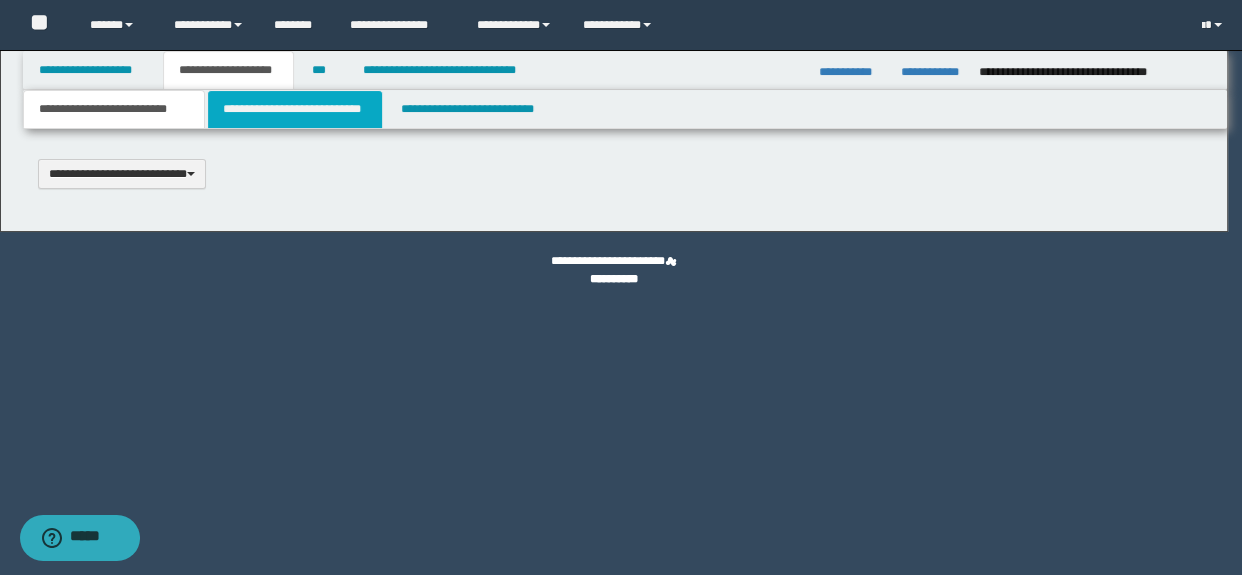 select on "*" 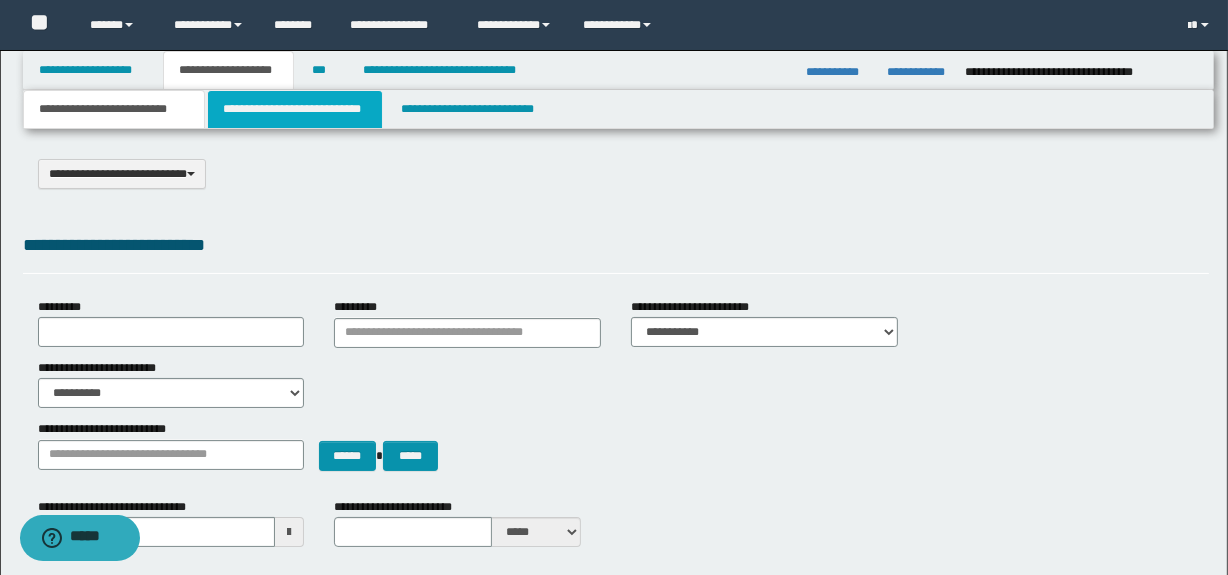 click on "**********" at bounding box center [294, 109] 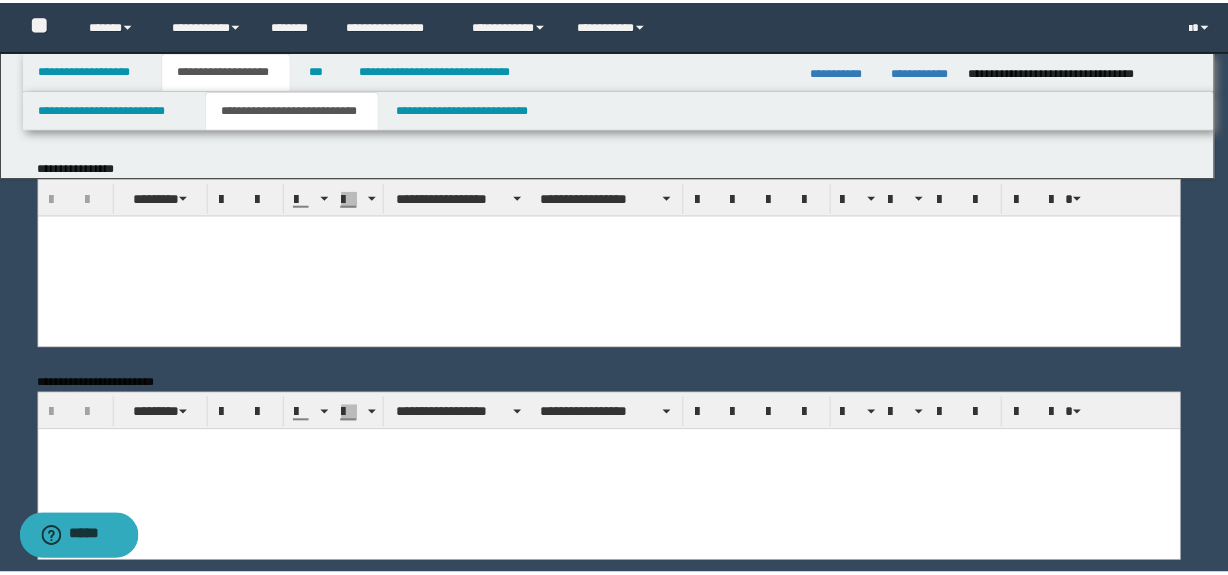 scroll, scrollTop: 0, scrollLeft: 0, axis: both 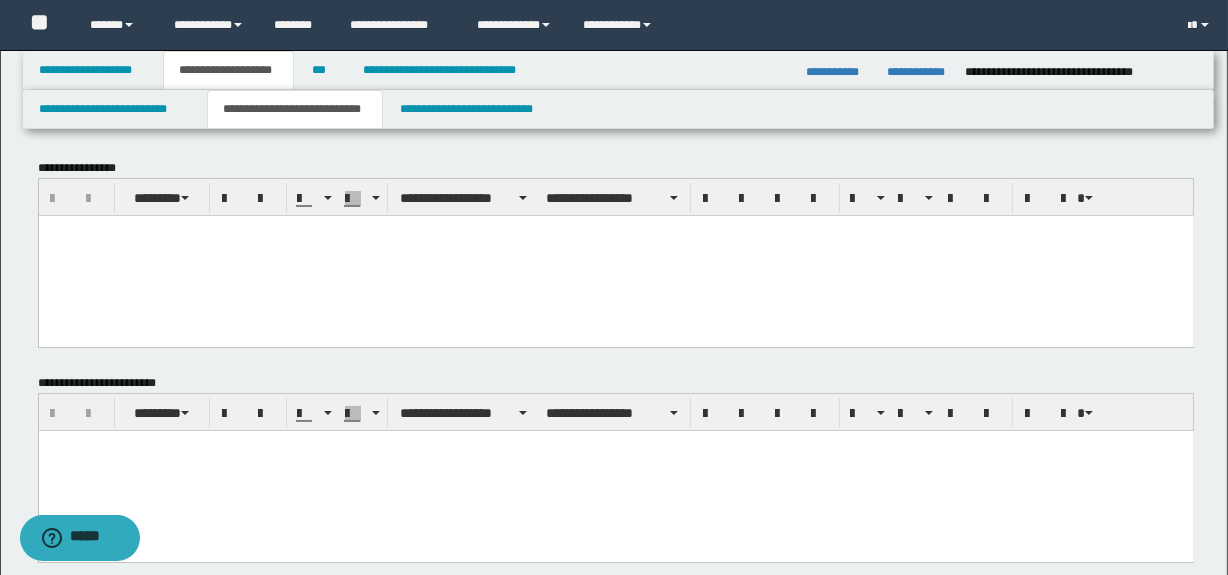 click at bounding box center (615, 230) 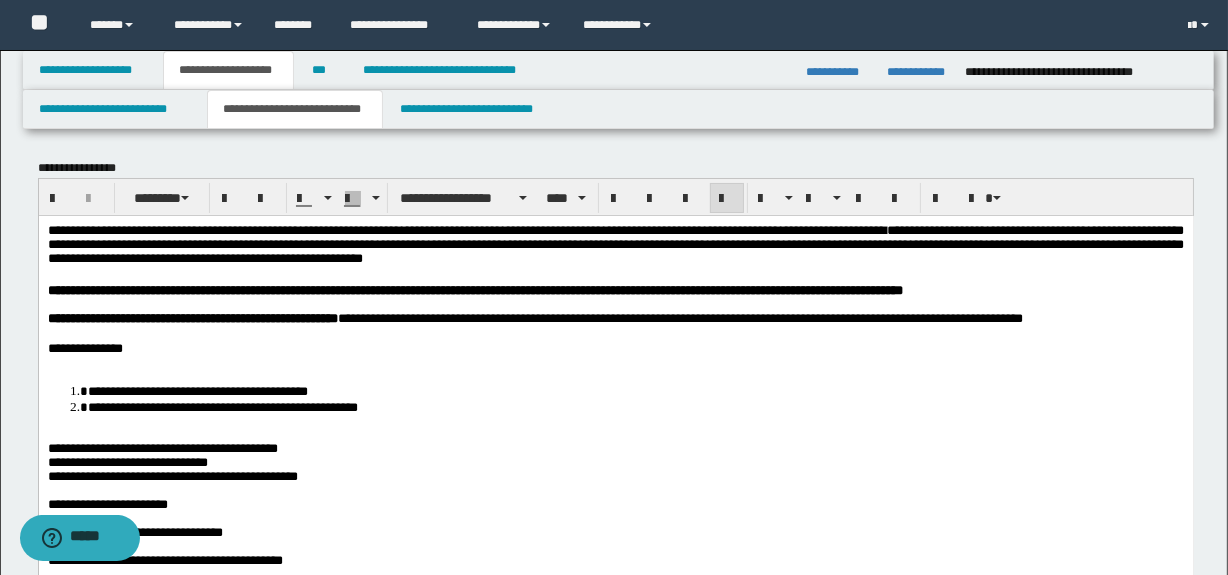 drag, startPoint x: 120, startPoint y: 370, endPoint x: 125, endPoint y: 381, distance: 12.083046 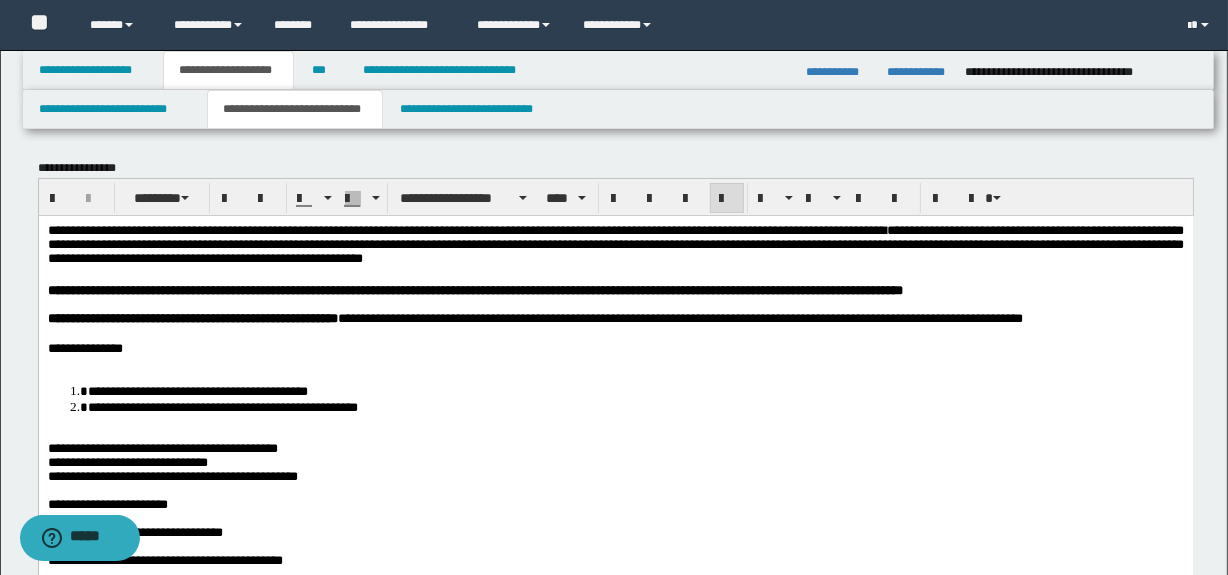 click at bounding box center [615, 362] 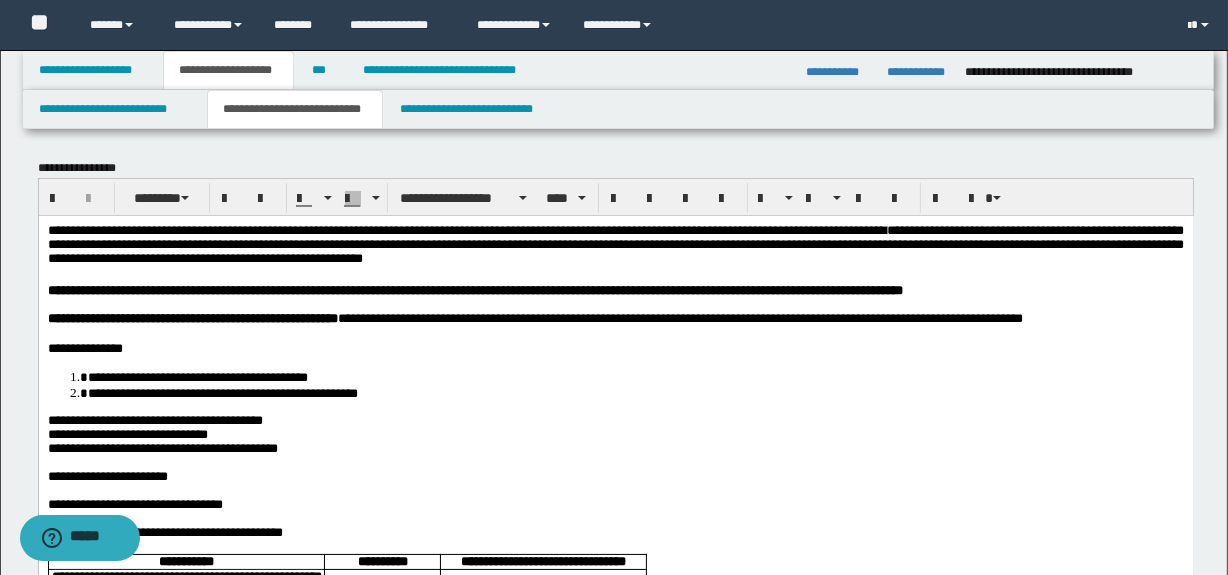 click on "**********" at bounding box center [615, 243] 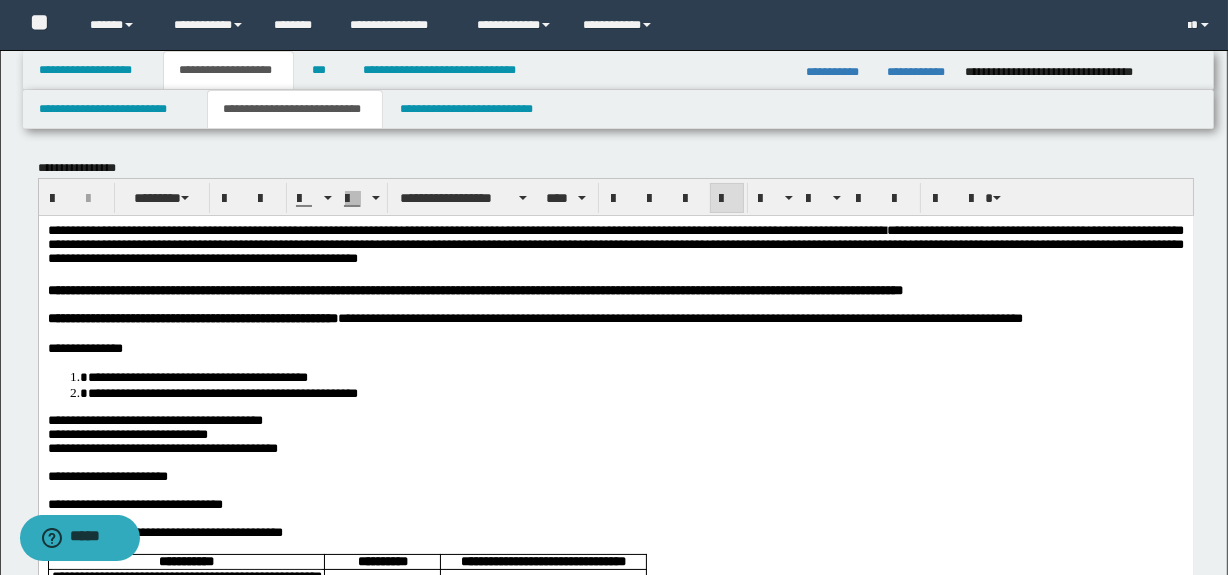 drag, startPoint x: 236, startPoint y: 260, endPoint x: 164, endPoint y: 288, distance: 77.25283 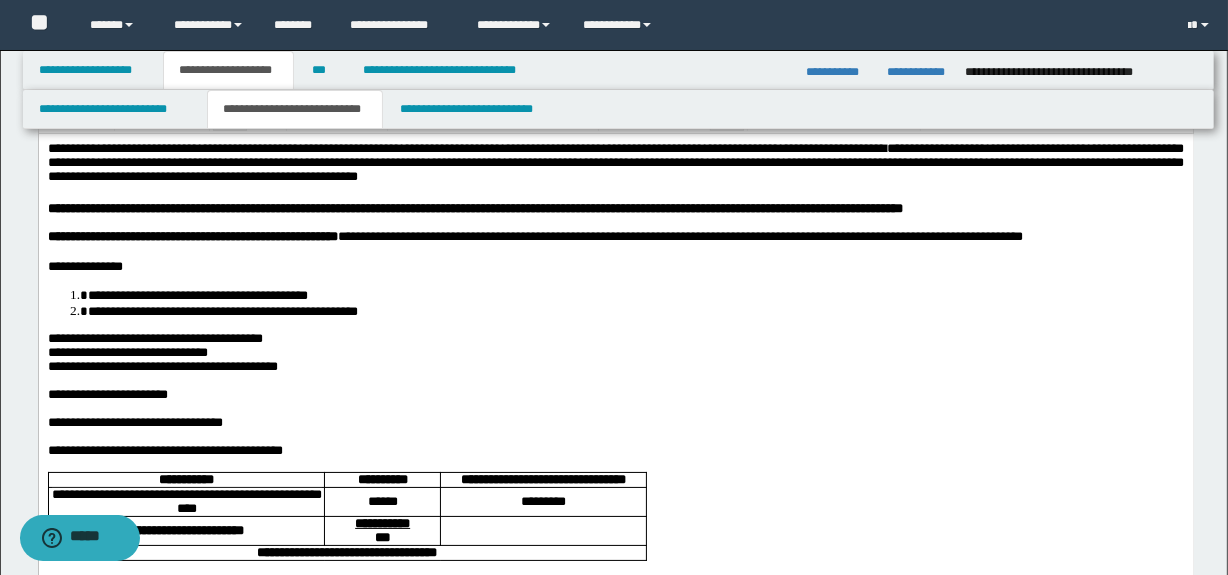 scroll, scrollTop: 90, scrollLeft: 0, axis: vertical 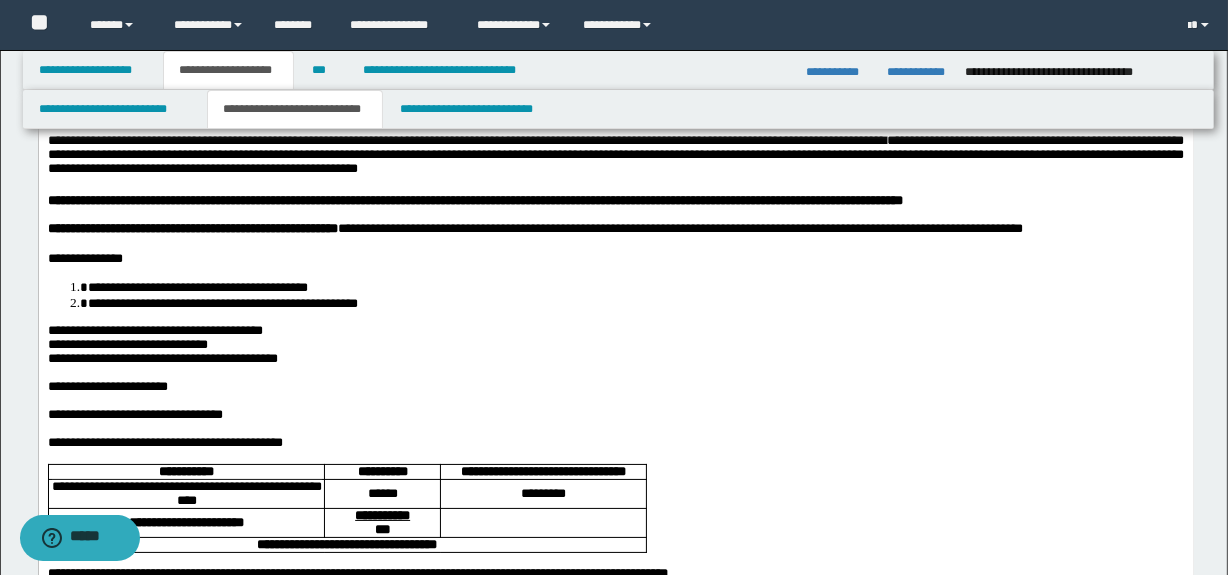 click on "**********" at bounding box center (874, 227) 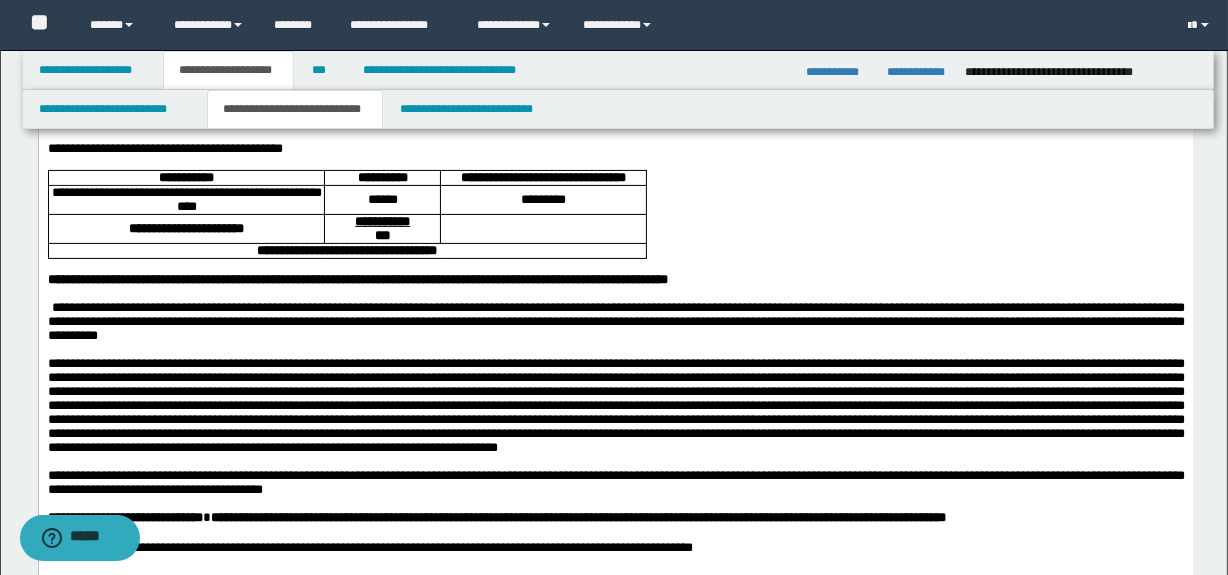 scroll, scrollTop: 424, scrollLeft: 0, axis: vertical 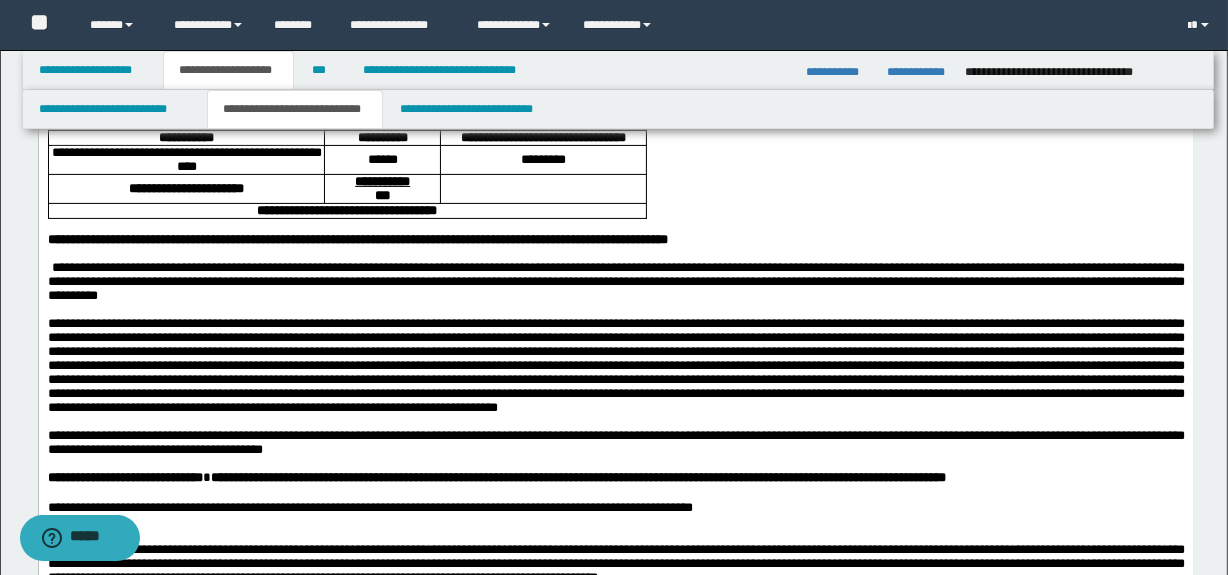 click on "**********" at bounding box center (615, 281) 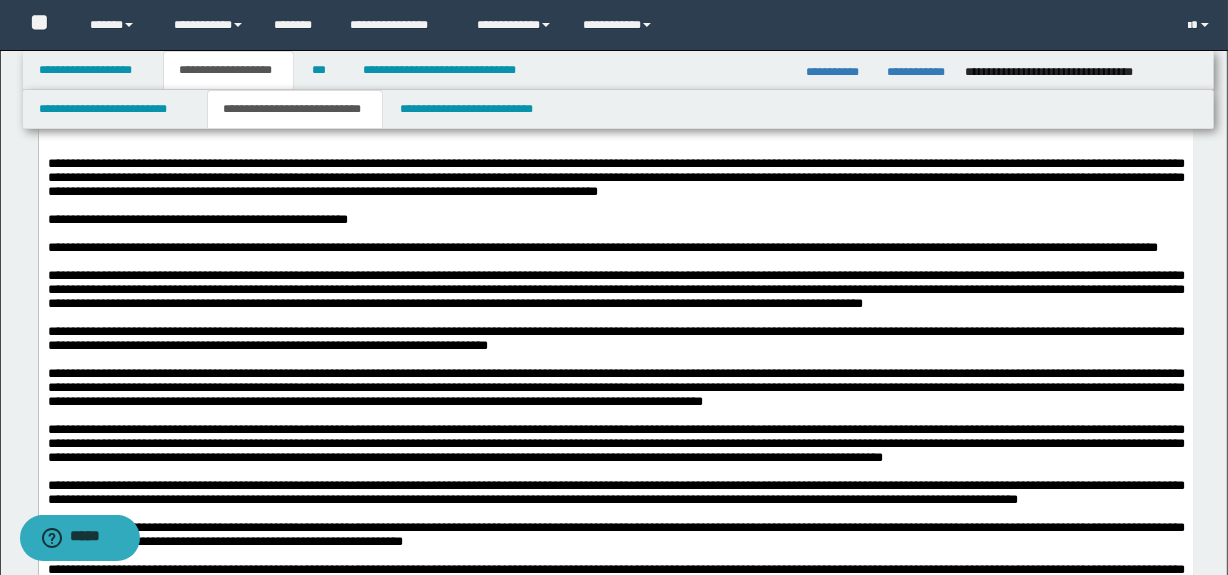 scroll, scrollTop: 818, scrollLeft: 0, axis: vertical 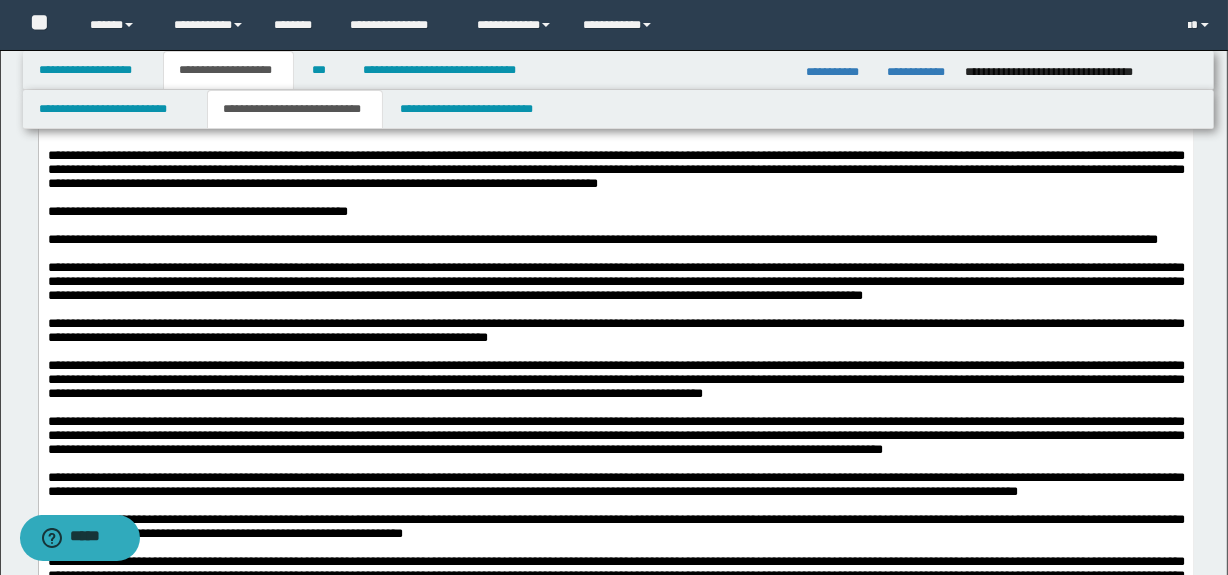 click at bounding box center [615, 128] 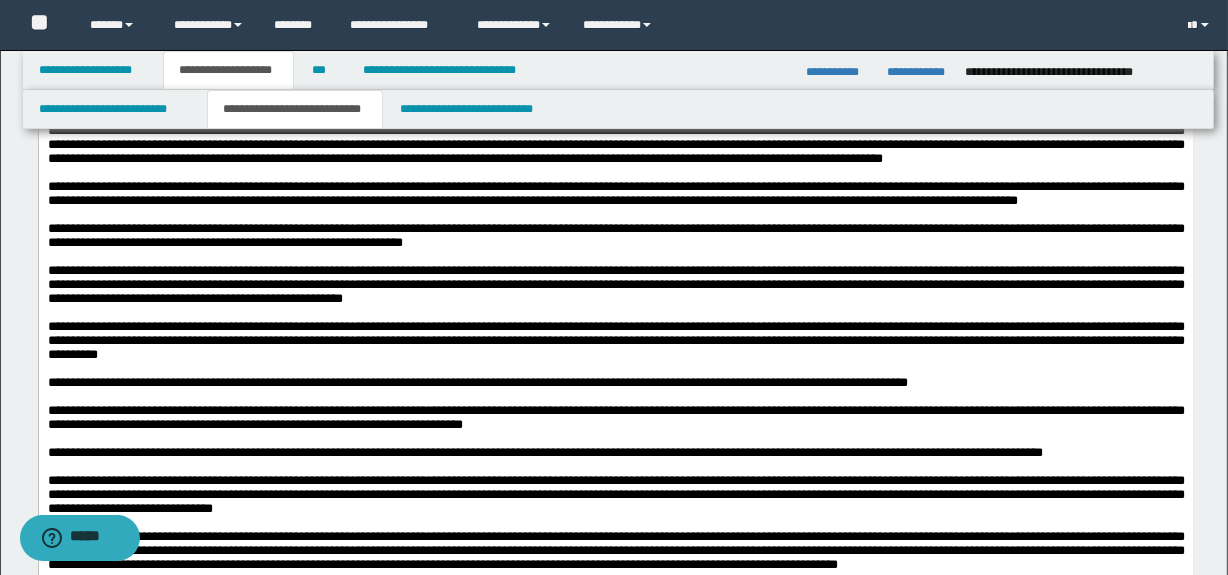scroll, scrollTop: 1120, scrollLeft: 0, axis: vertical 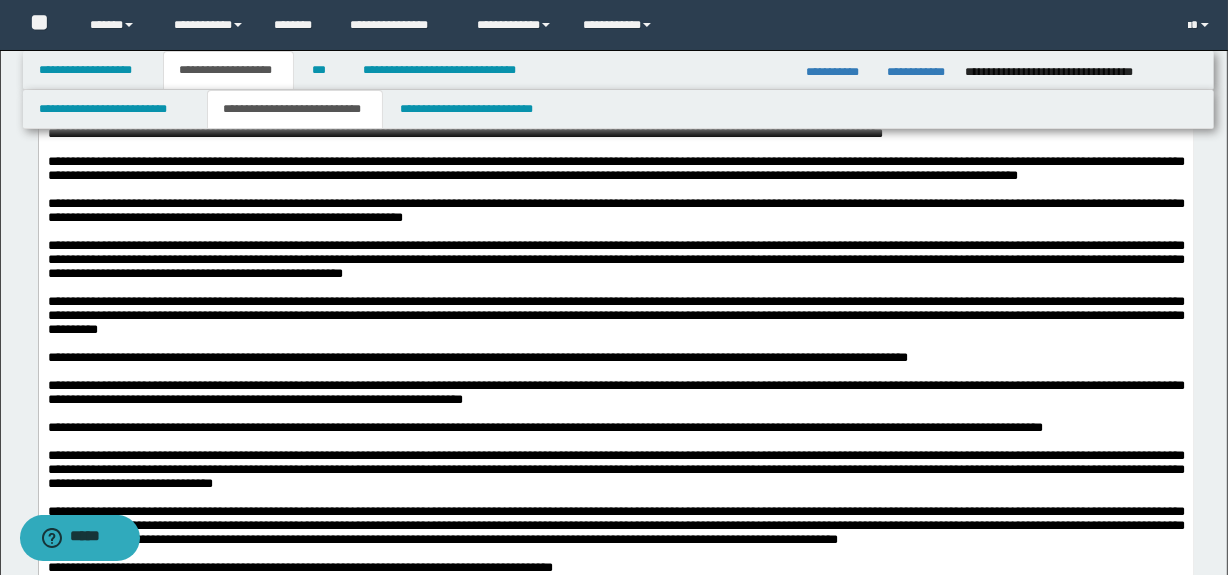 click on "**********" at bounding box center [615, 168] 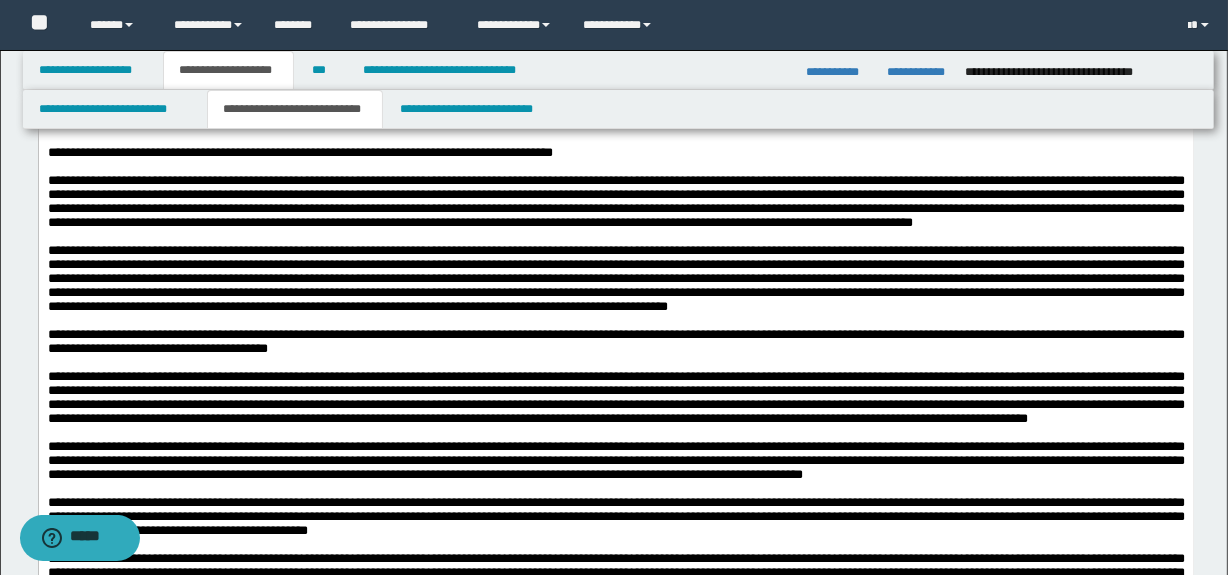 scroll, scrollTop: 1545, scrollLeft: 0, axis: vertical 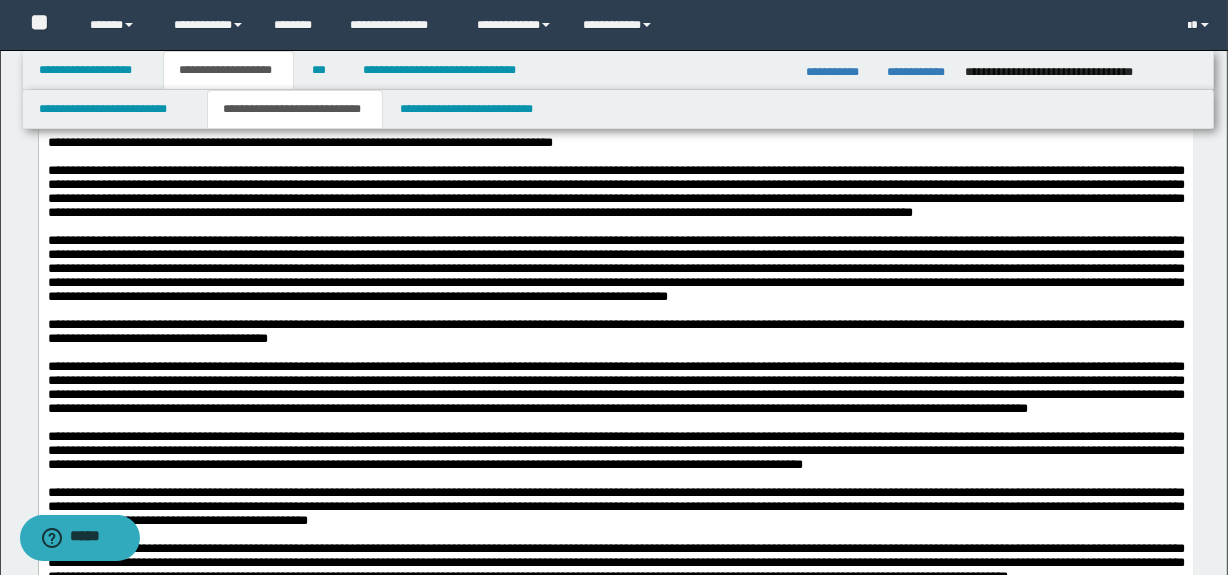 drag, startPoint x: 176, startPoint y: 283, endPoint x: 98, endPoint y: 332, distance: 92.11406 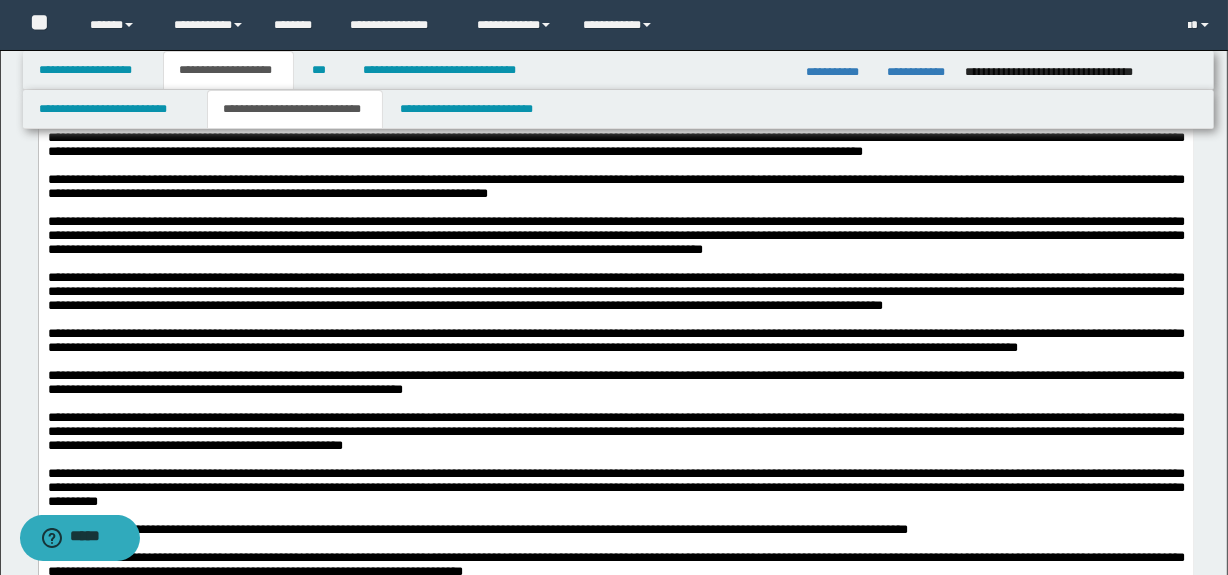 scroll, scrollTop: 934, scrollLeft: 0, axis: vertical 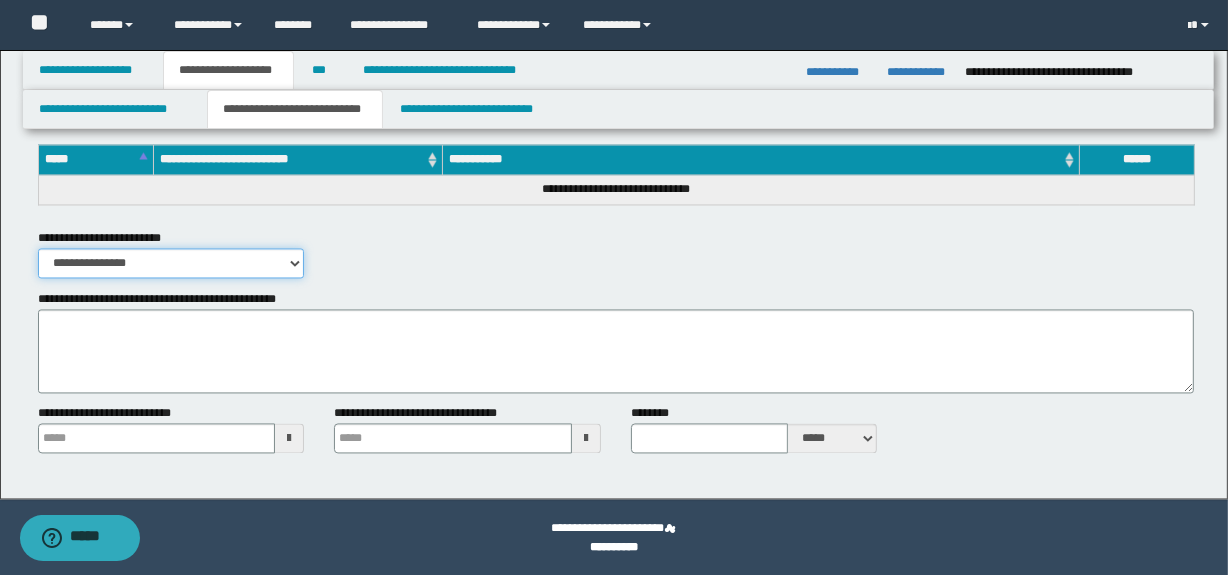 click on "**********" at bounding box center [171, 263] 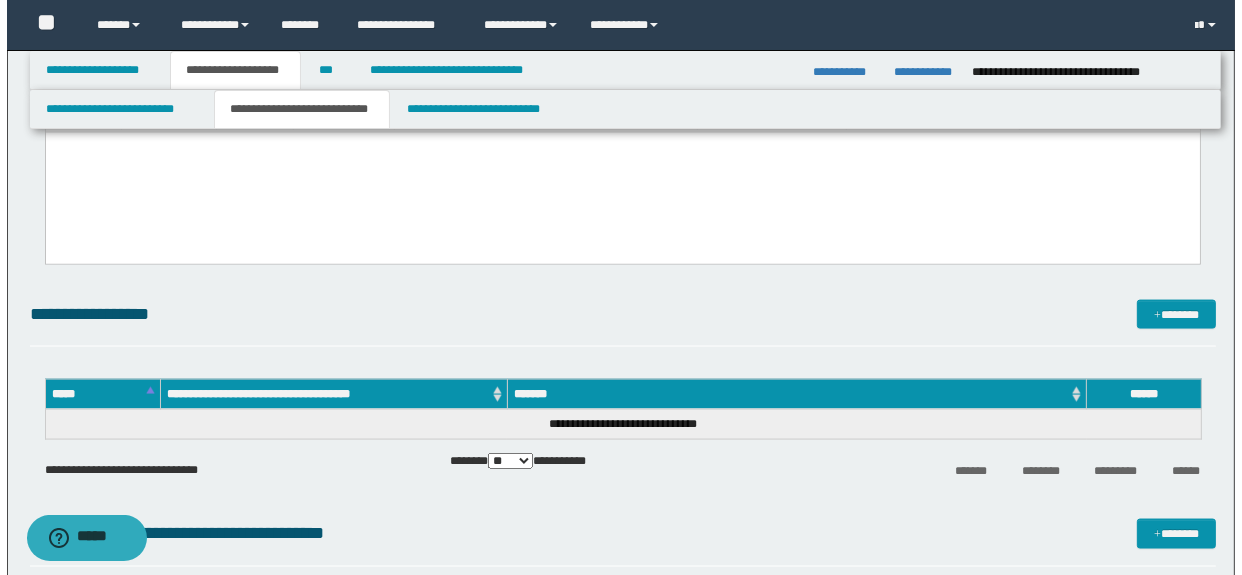scroll, scrollTop: 2643, scrollLeft: 0, axis: vertical 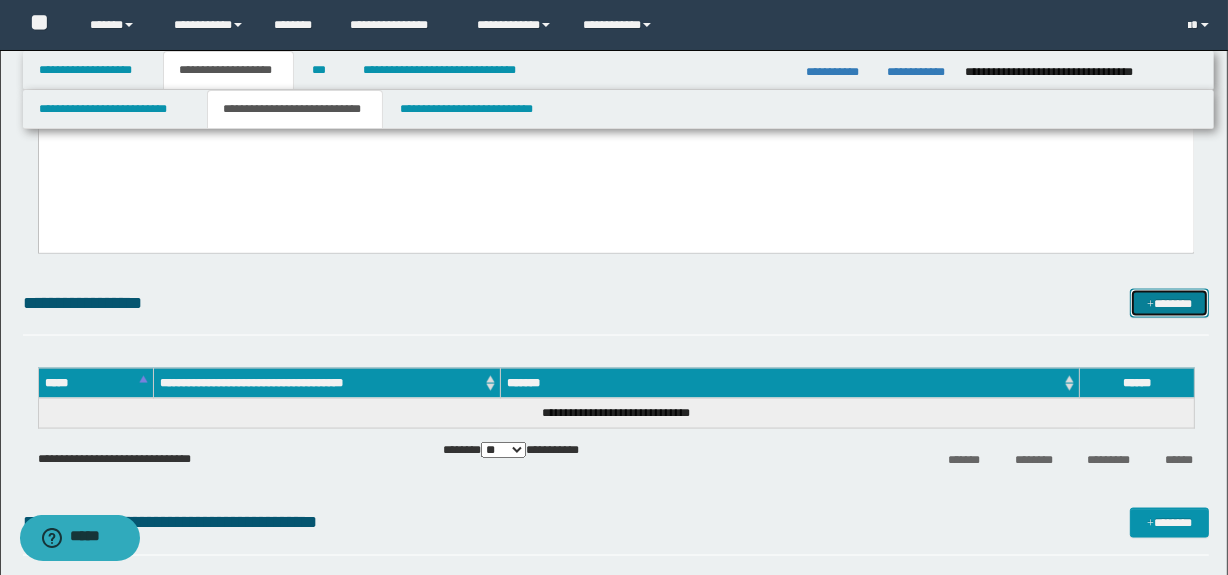 click on "*******" at bounding box center [1170, 304] 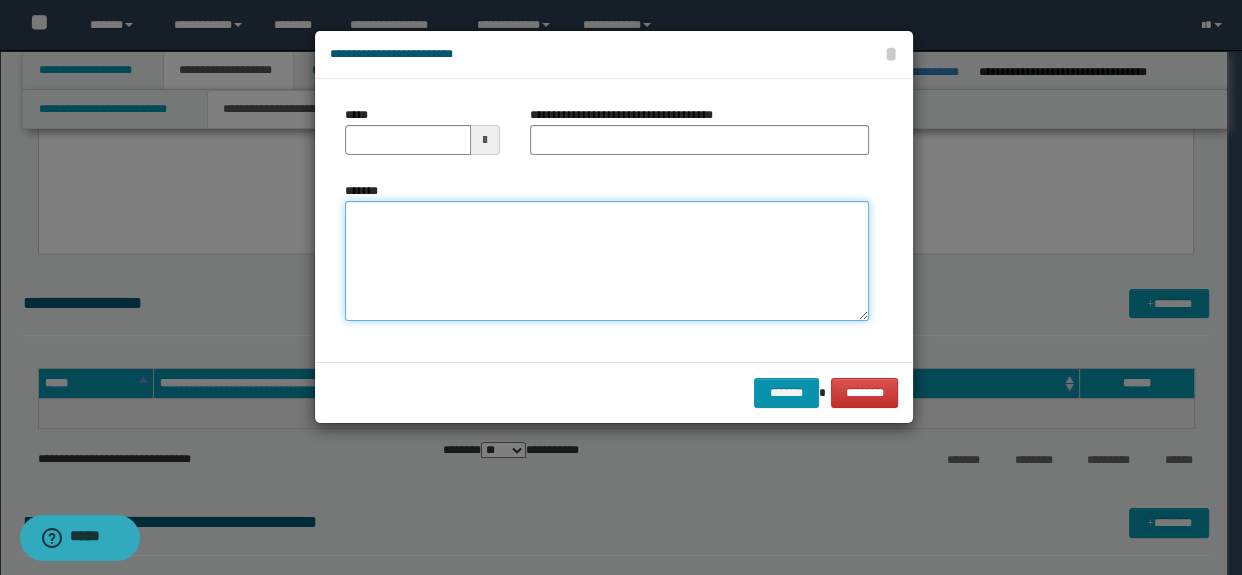 click on "*******" at bounding box center [607, 261] 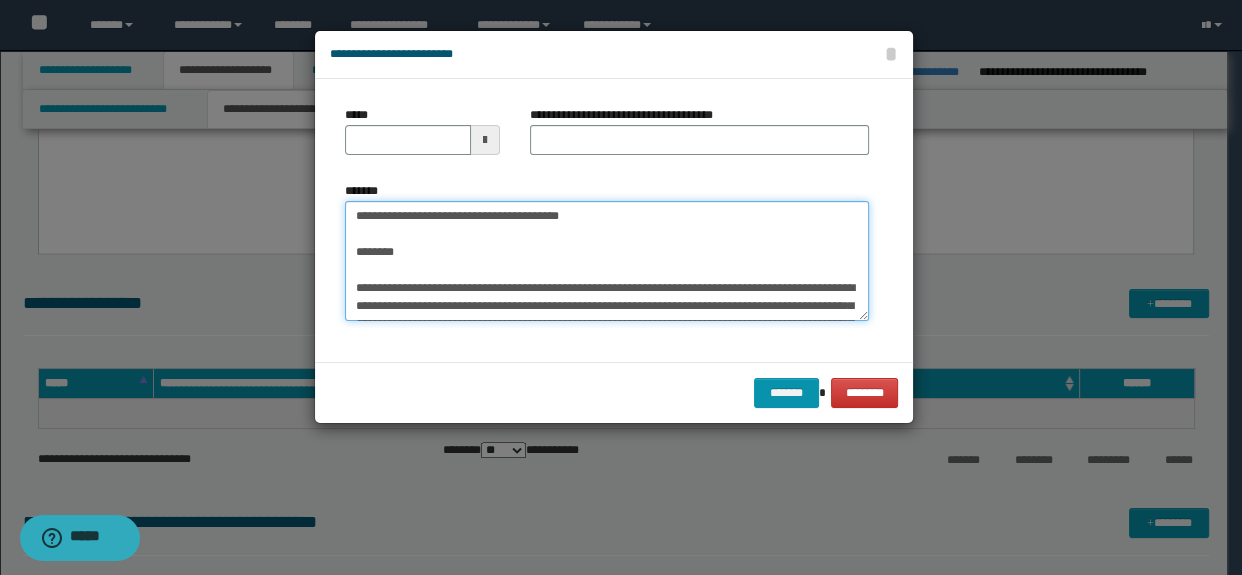 scroll, scrollTop: 191, scrollLeft: 0, axis: vertical 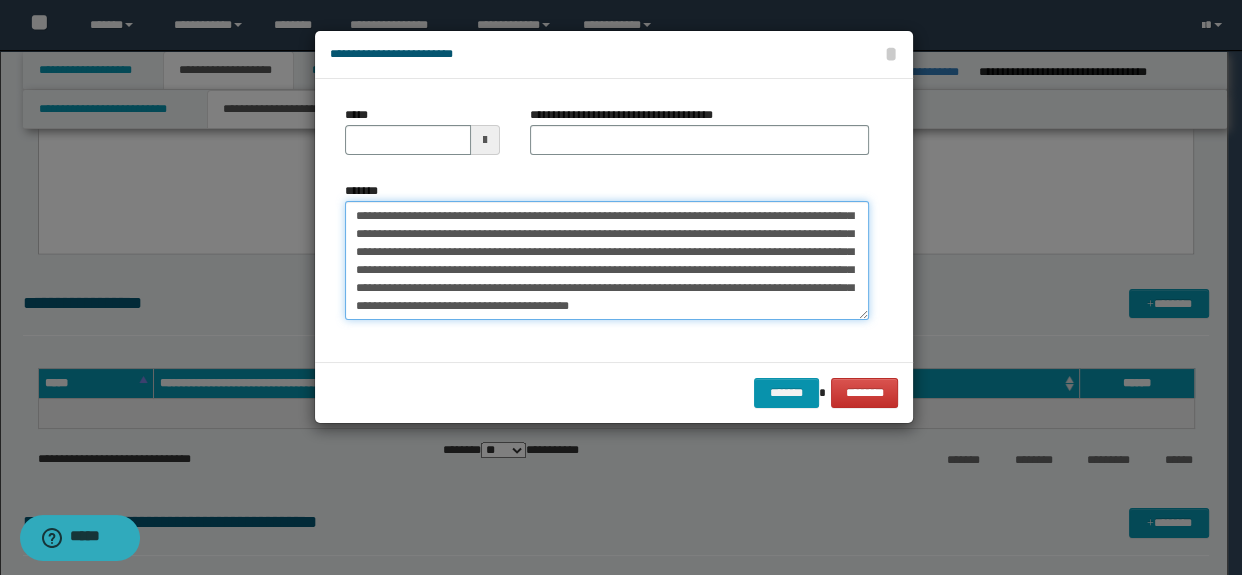 type on "**********" 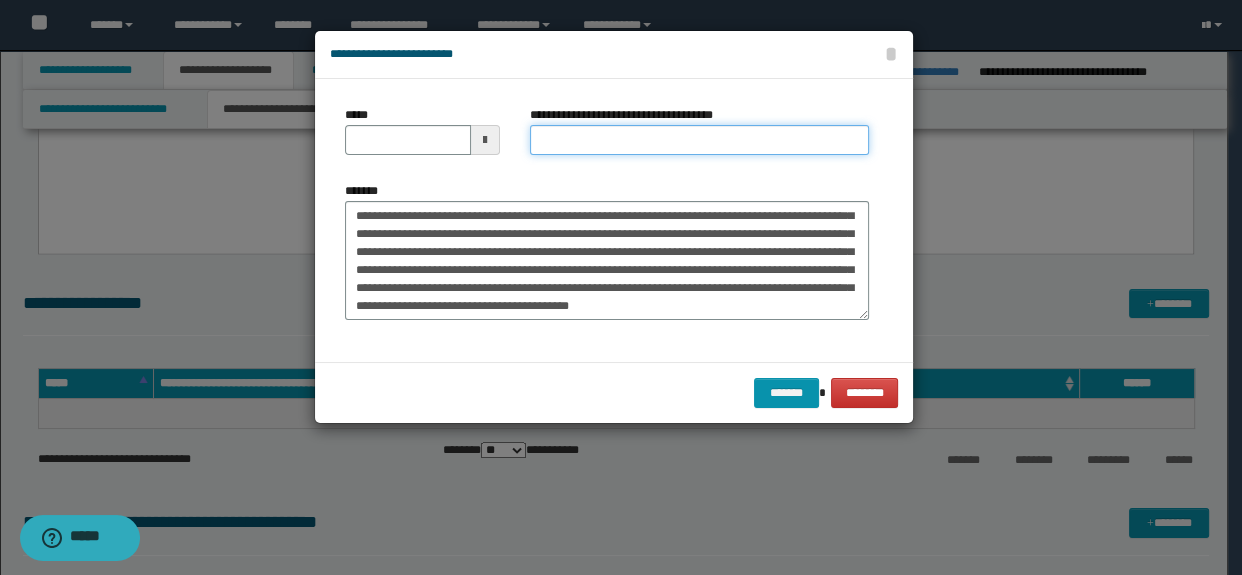click on "**********" at bounding box center [700, 140] 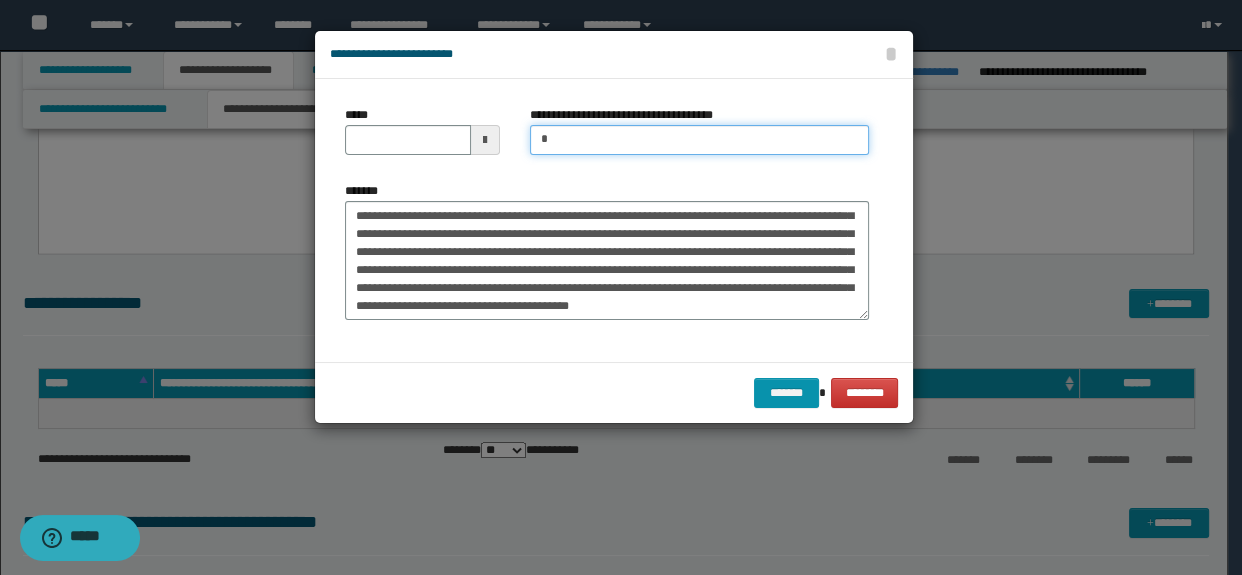 type on "**********" 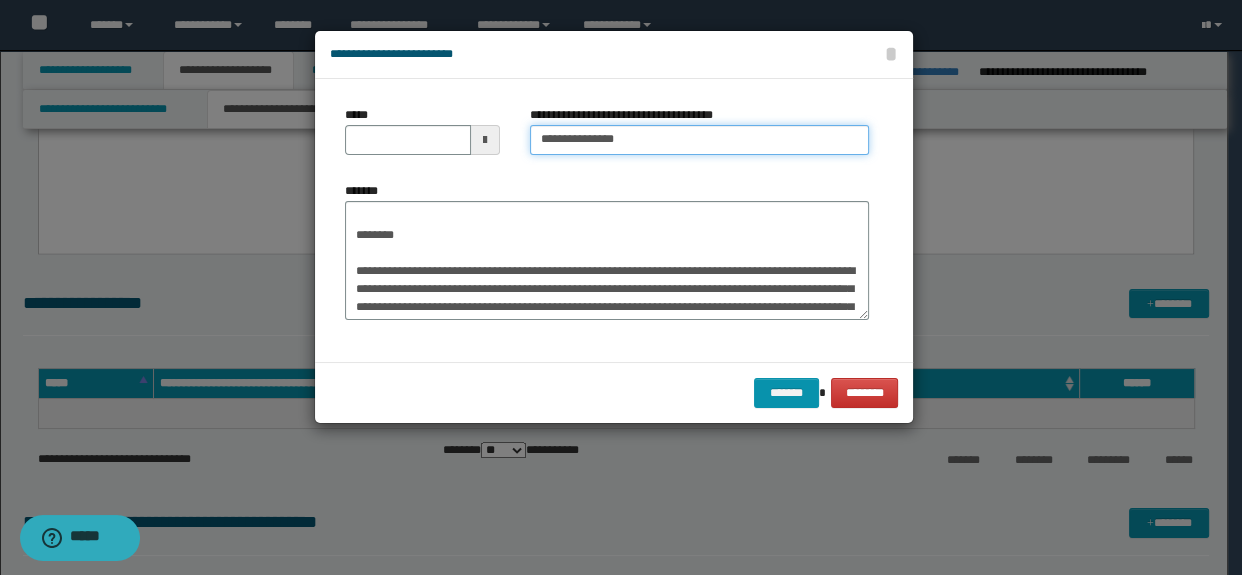 scroll, scrollTop: 10, scrollLeft: 0, axis: vertical 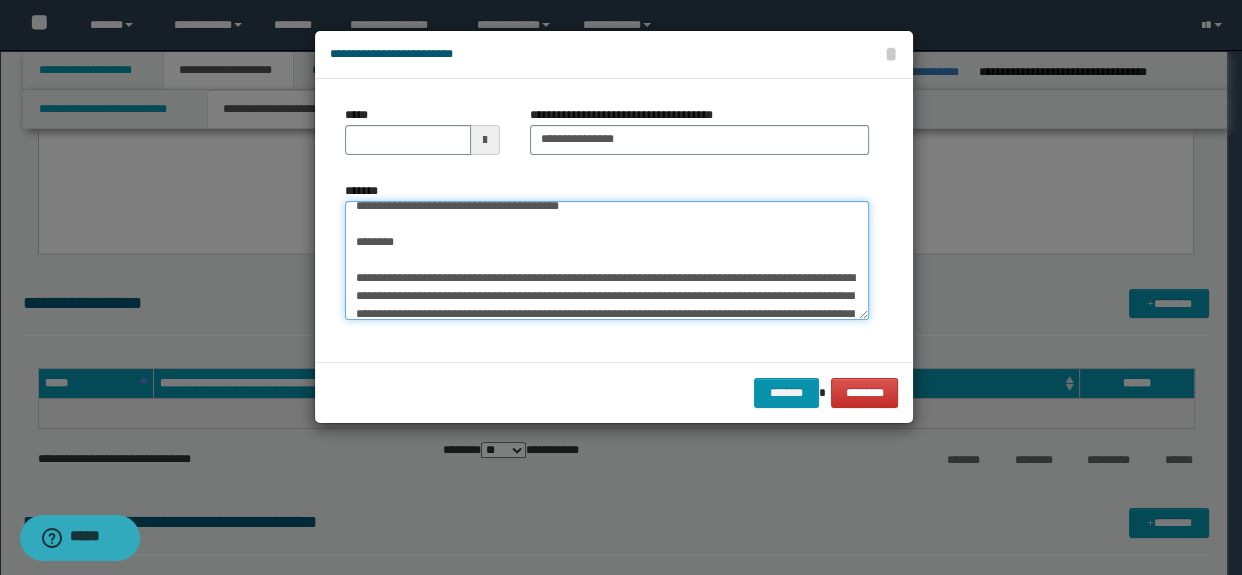 drag, startPoint x: 432, startPoint y: 279, endPoint x: 406, endPoint y: 271, distance: 27.202942 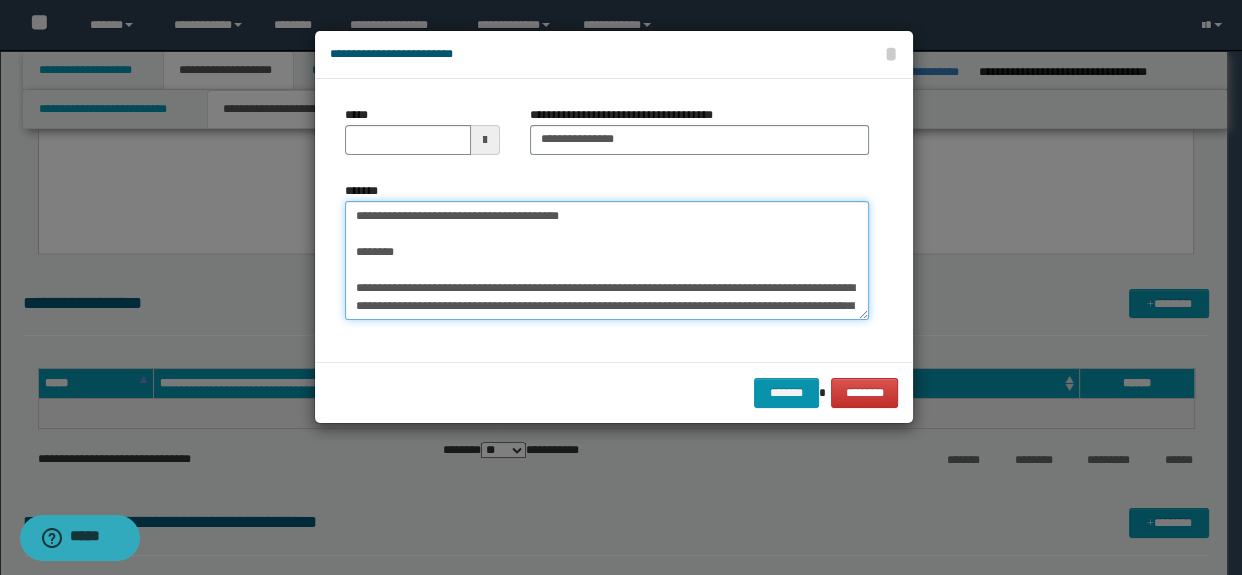 type on "**********" 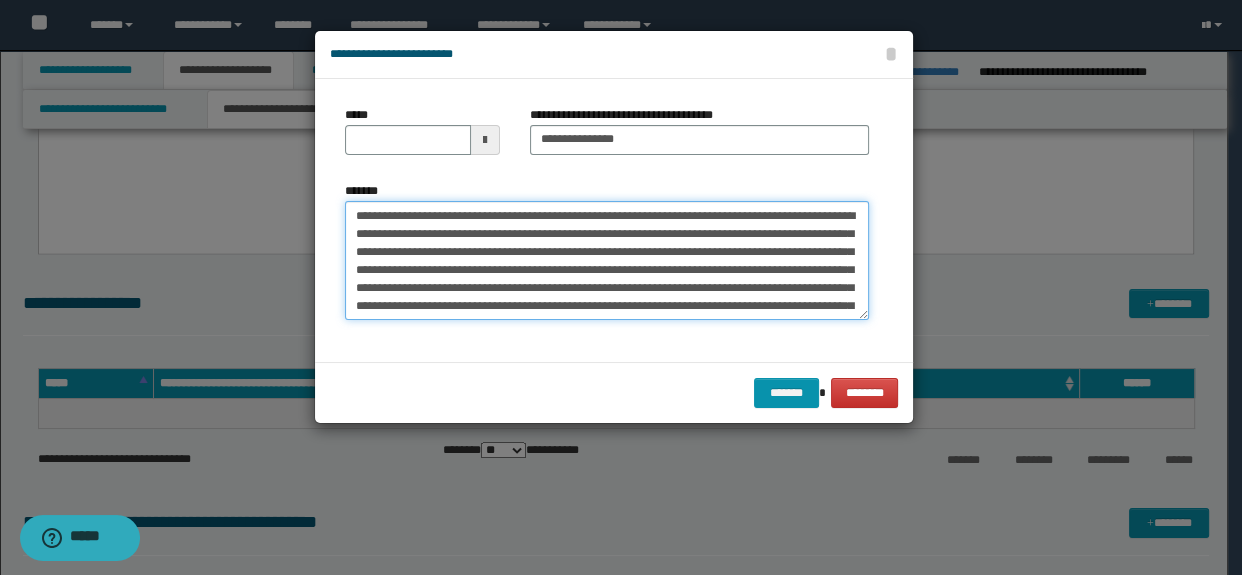 drag, startPoint x: 429, startPoint y: 286, endPoint x: 321, endPoint y: 217, distance: 128.16005 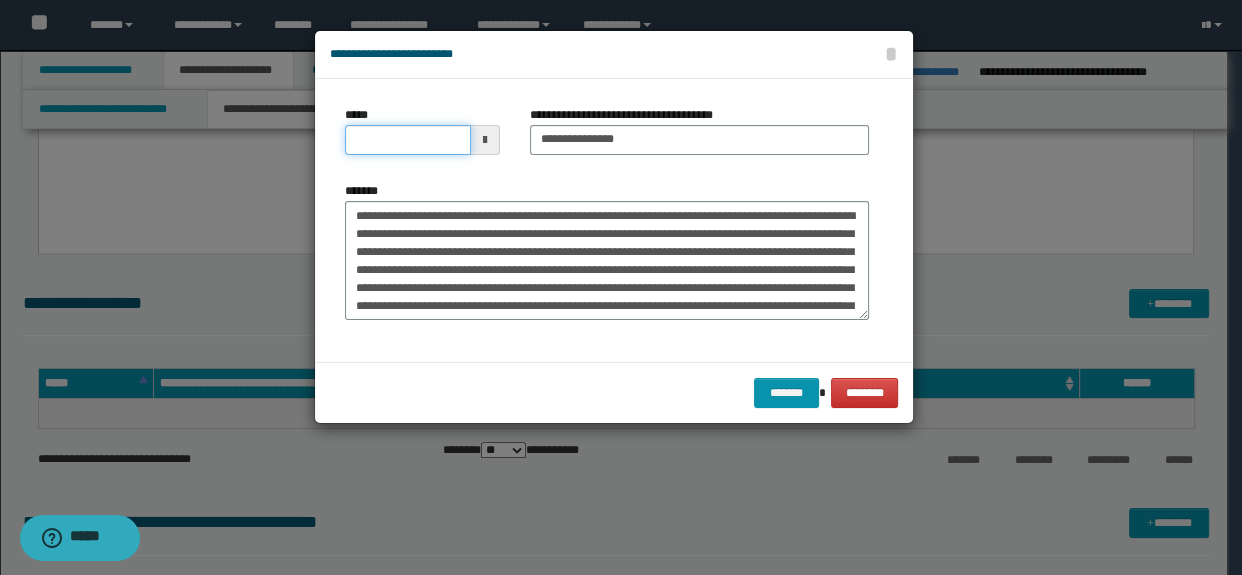 click on "*****" at bounding box center [408, 140] 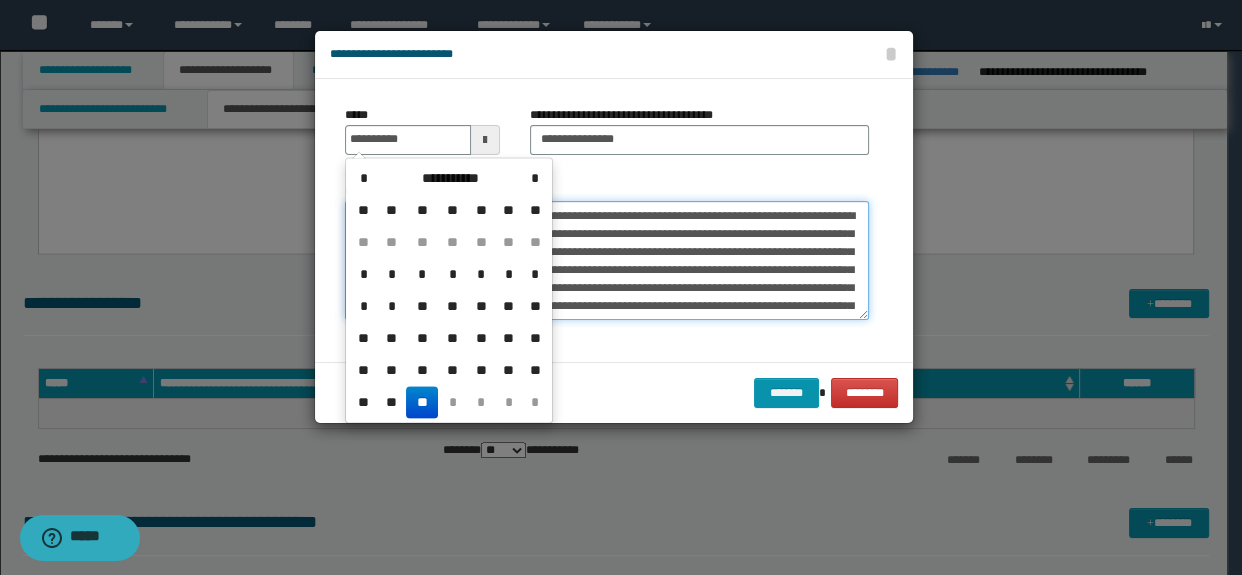 type on "**********" 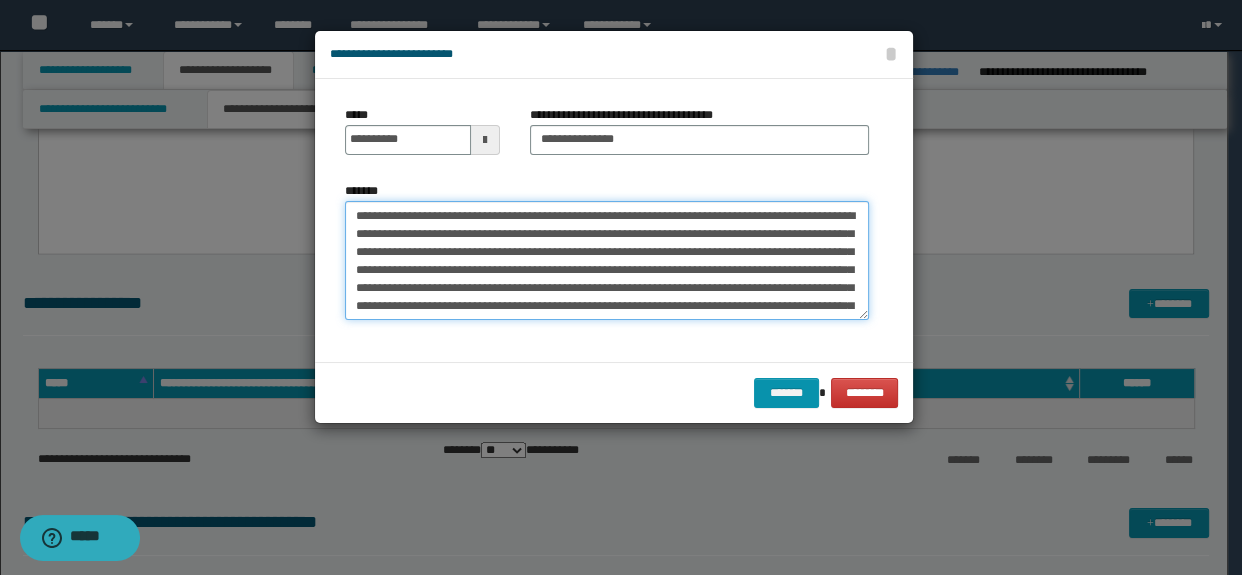 click on "*******" at bounding box center [607, 261] 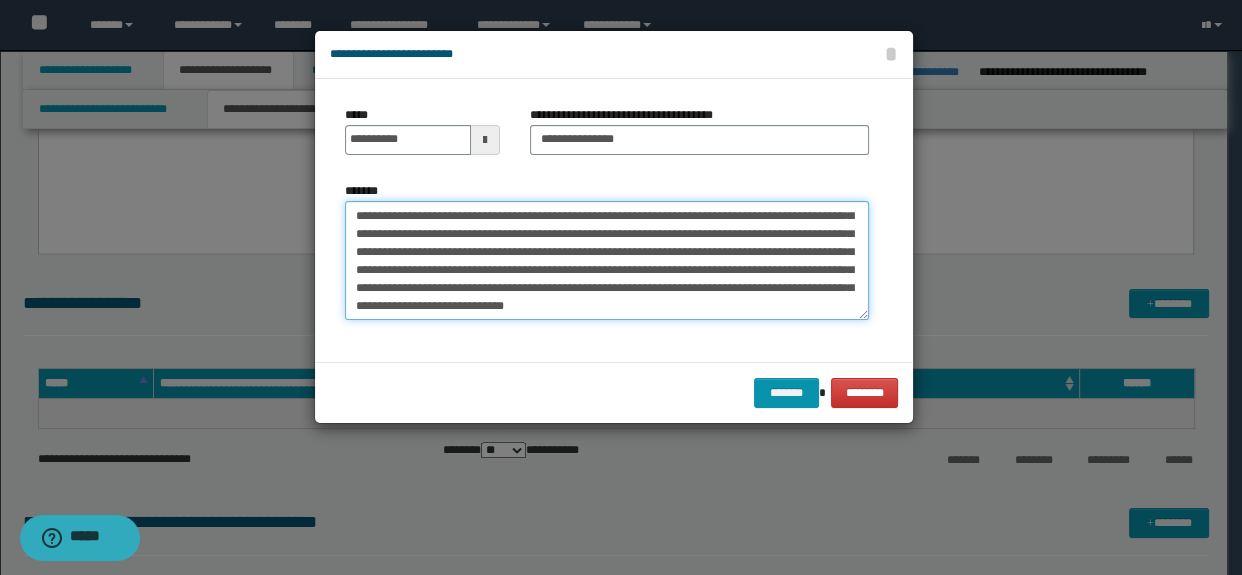 scroll, scrollTop: 120, scrollLeft: 0, axis: vertical 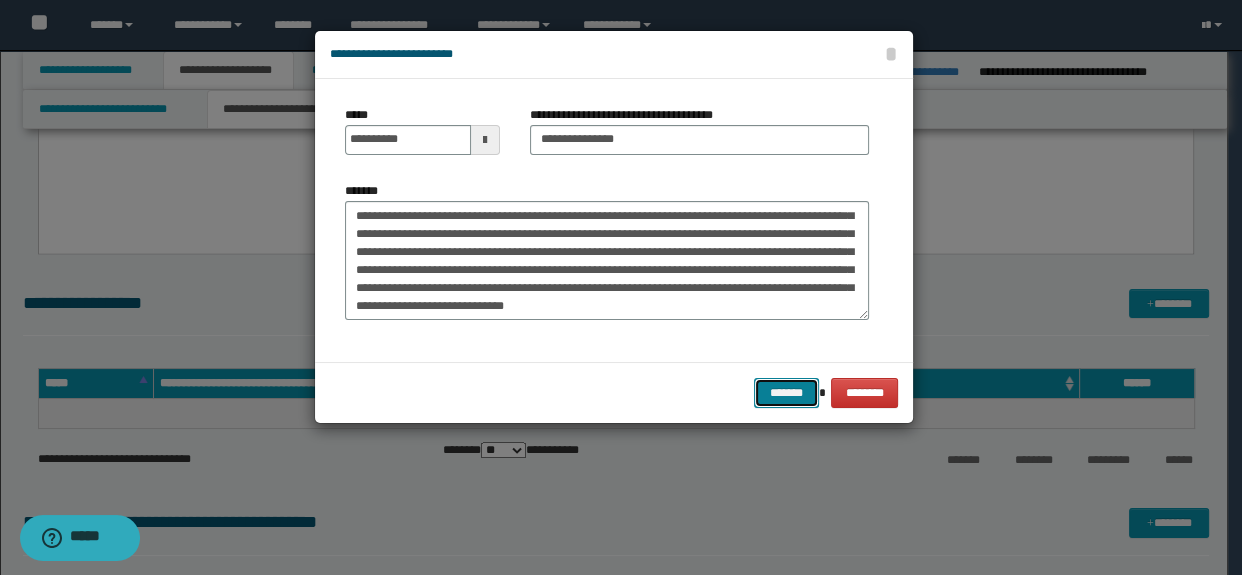 drag, startPoint x: 781, startPoint y: 382, endPoint x: 781, endPoint y: 366, distance: 16 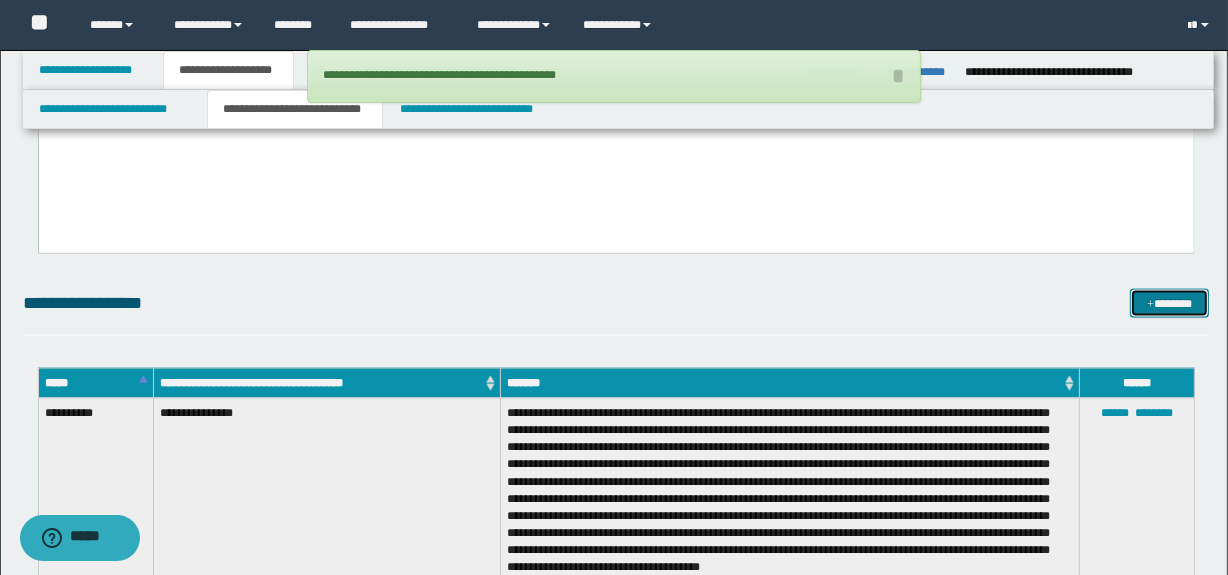 click at bounding box center [1150, 305] 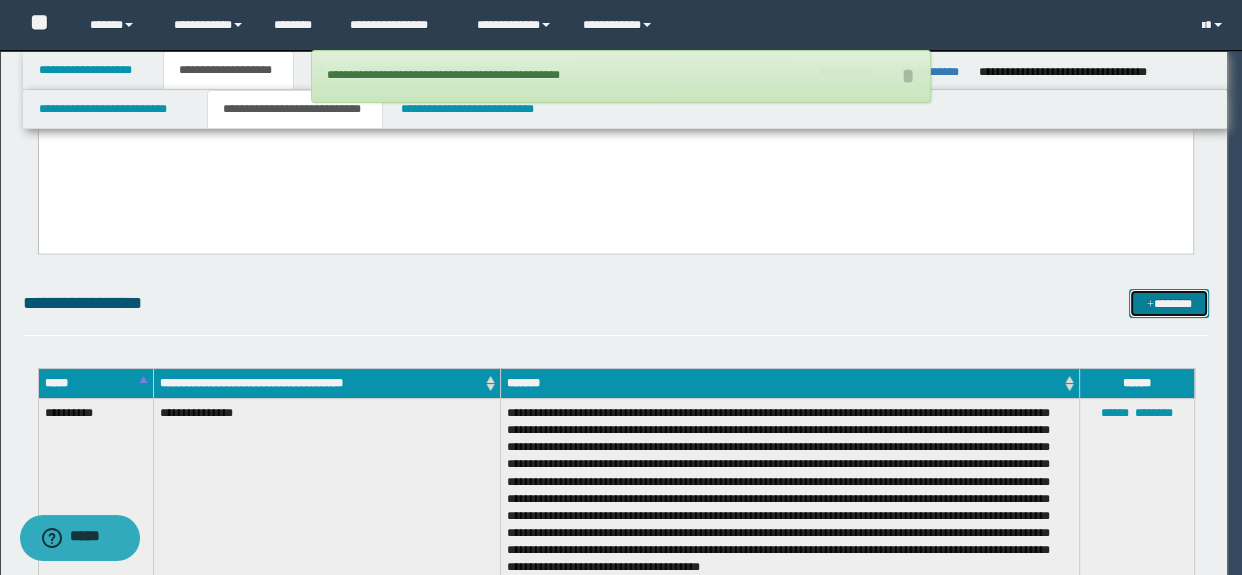 scroll, scrollTop: 0, scrollLeft: 0, axis: both 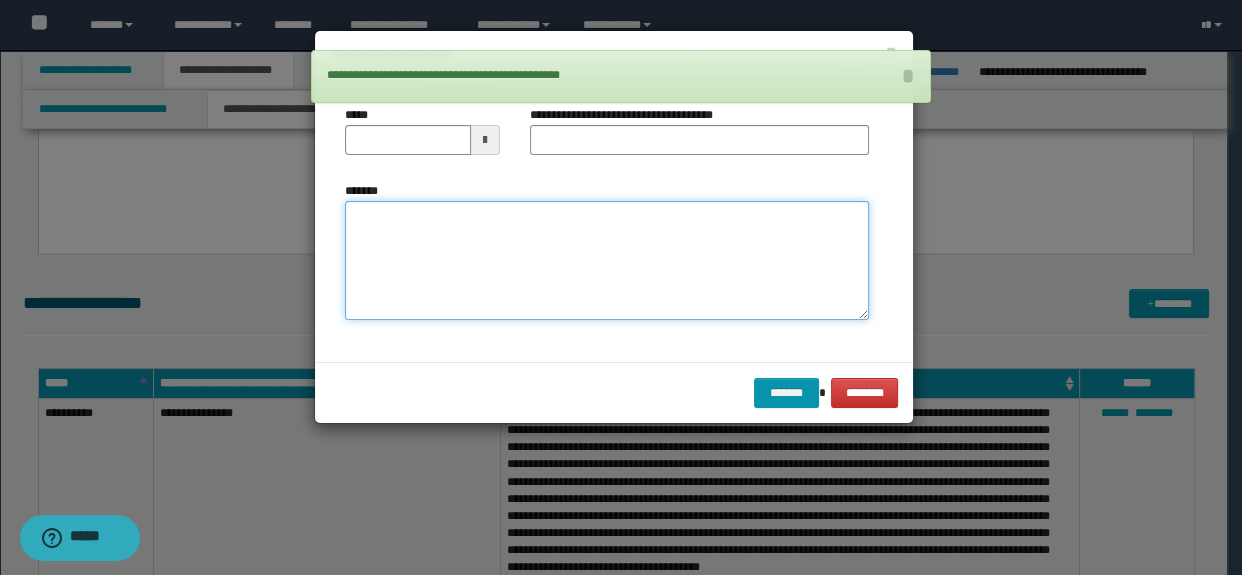click on "*******" at bounding box center (607, 261) 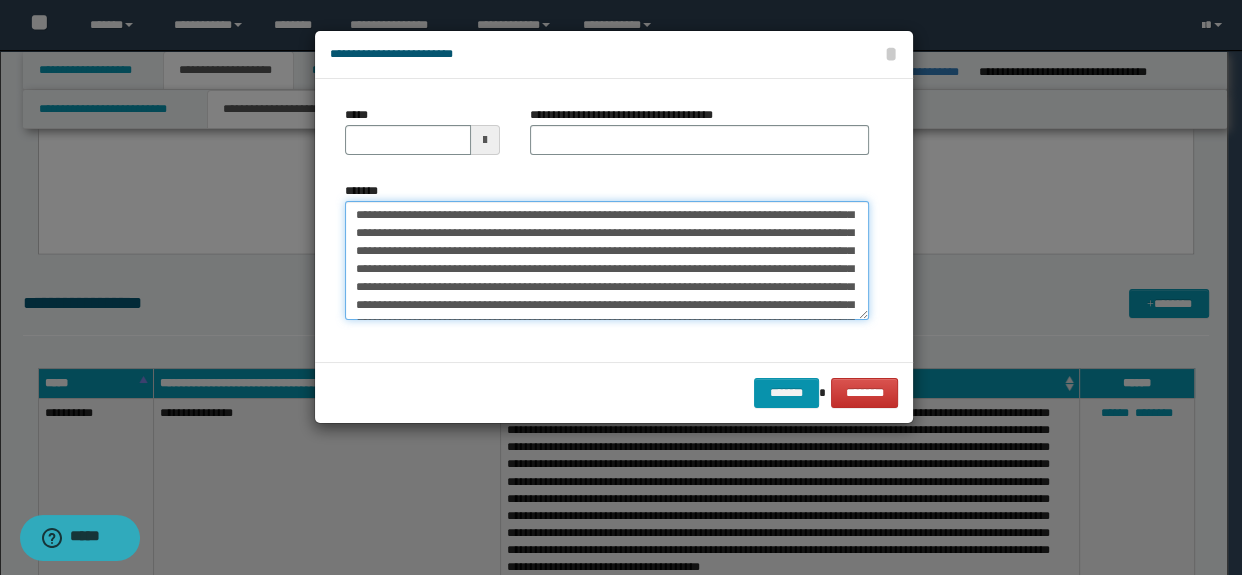 scroll, scrollTop: 0, scrollLeft: 0, axis: both 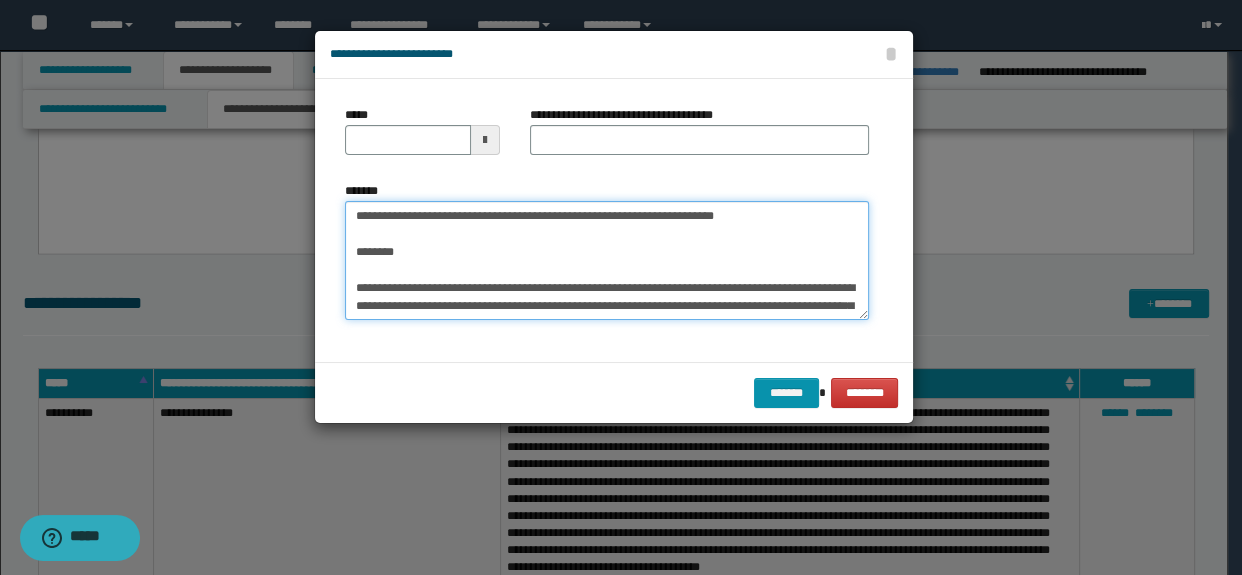 click on "*******" at bounding box center [607, 261] 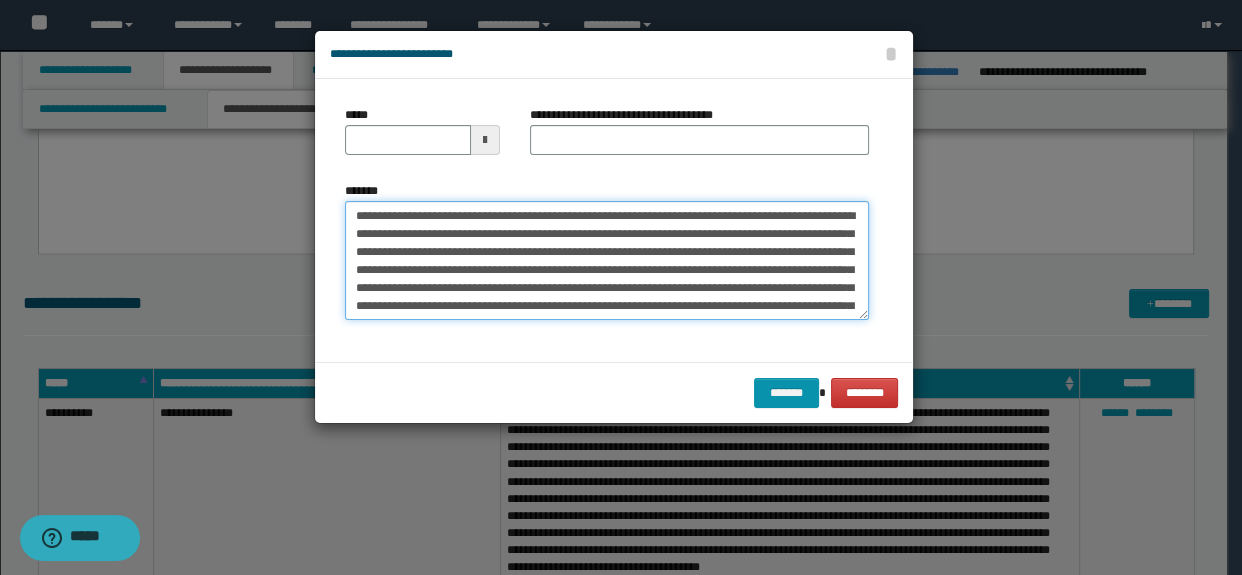 type 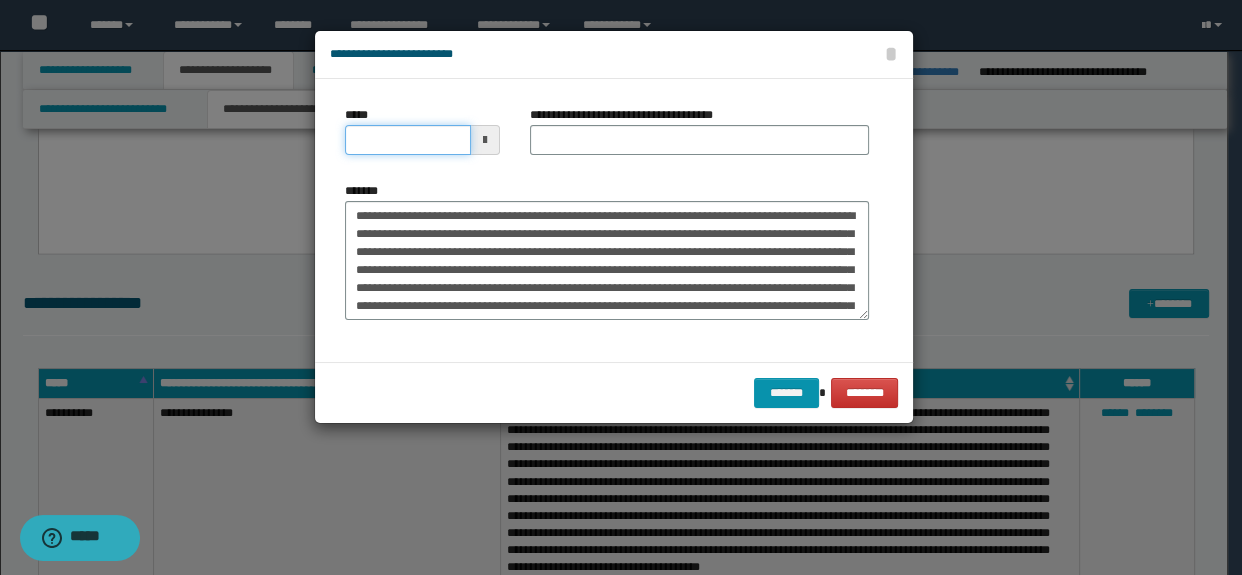 click on "*****" at bounding box center (408, 140) 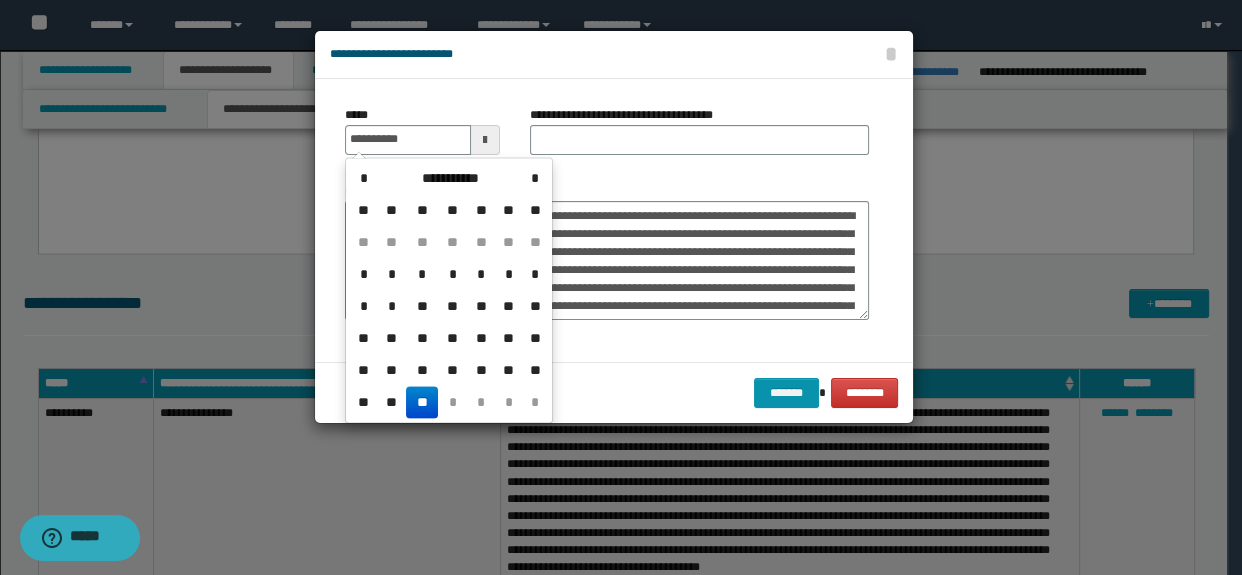 type on "**********" 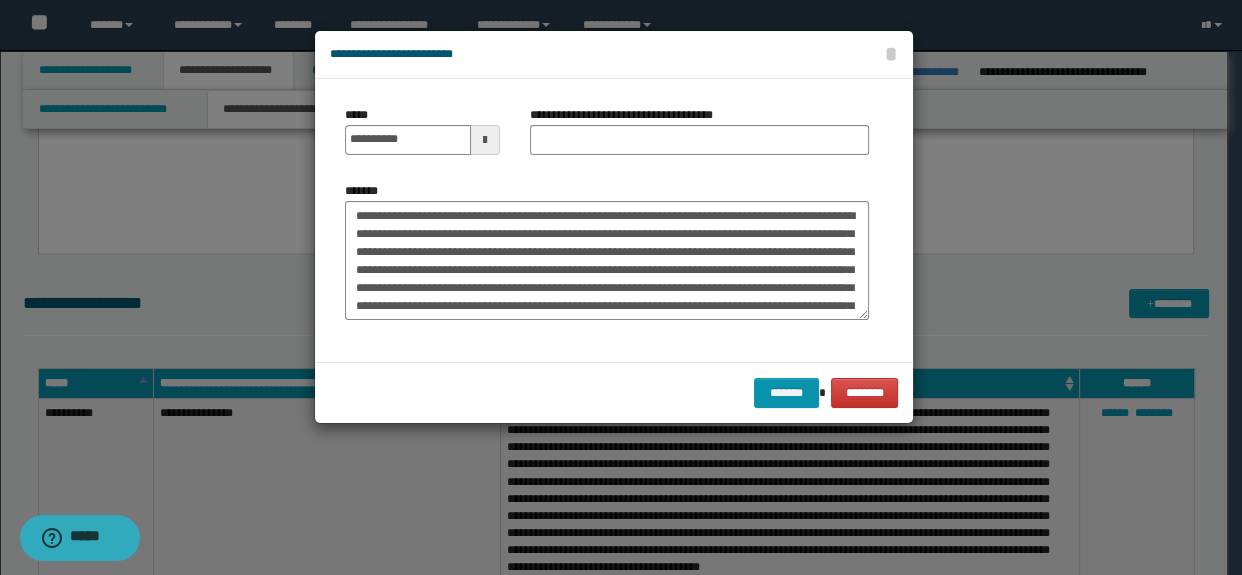 click on "**********" at bounding box center (700, 138) 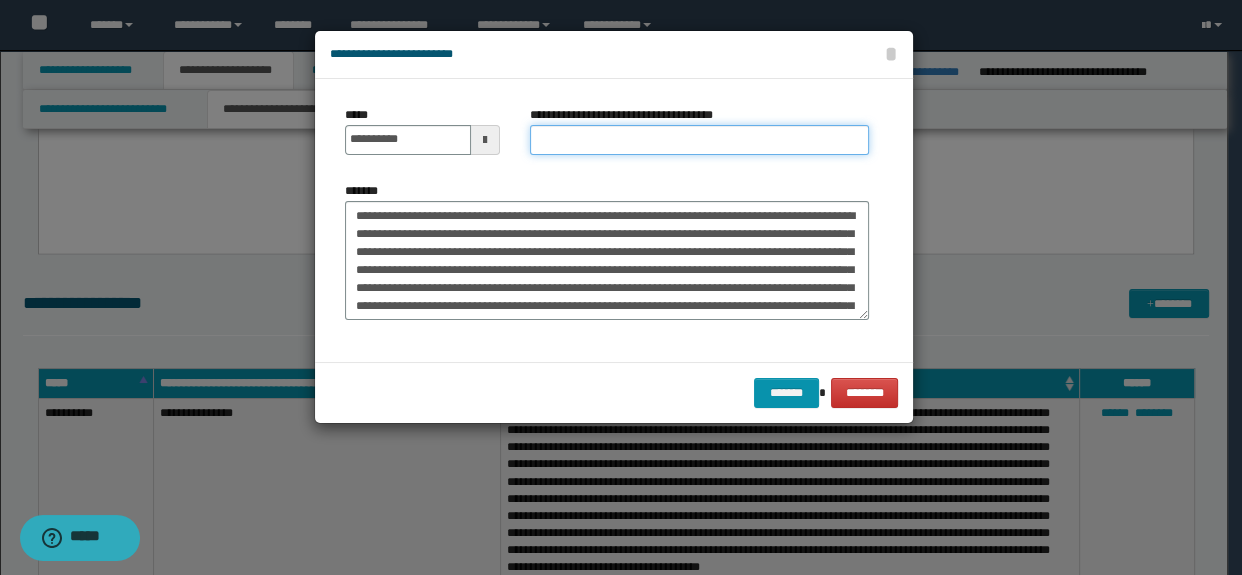 click on "**********" at bounding box center [700, 140] 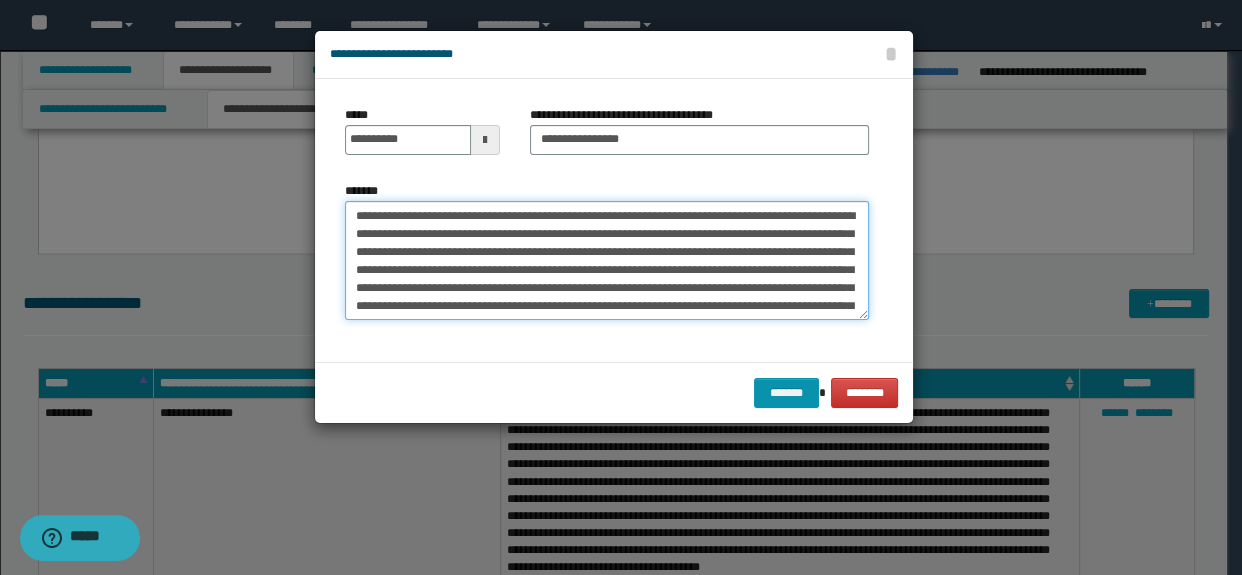 click on "*******" at bounding box center [607, 261] 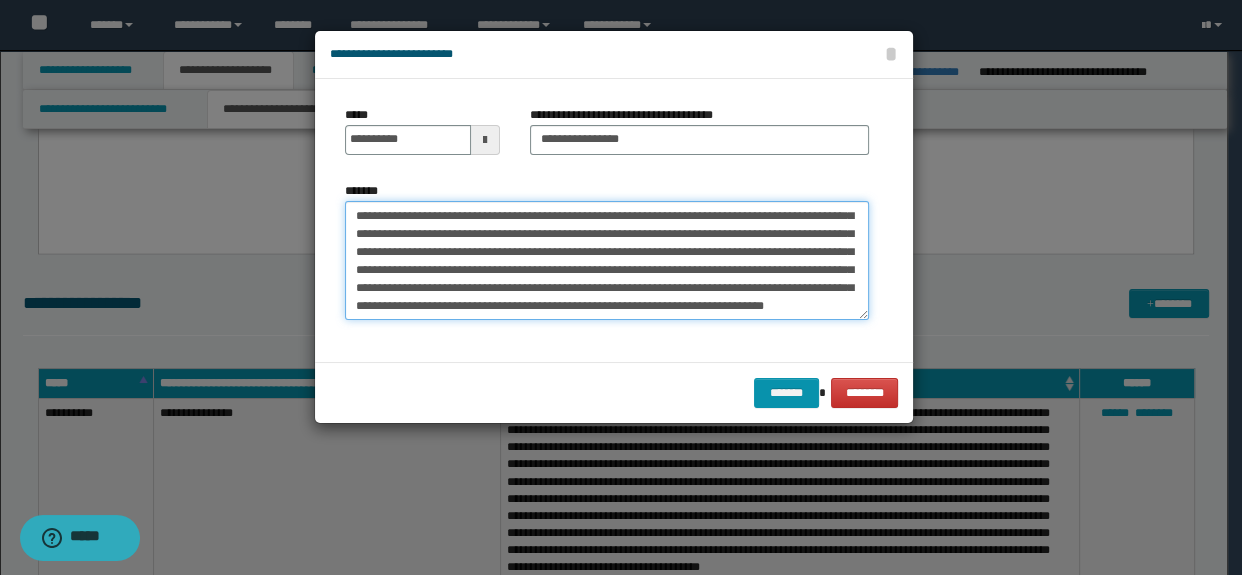 scroll, scrollTop: 450, scrollLeft: 0, axis: vertical 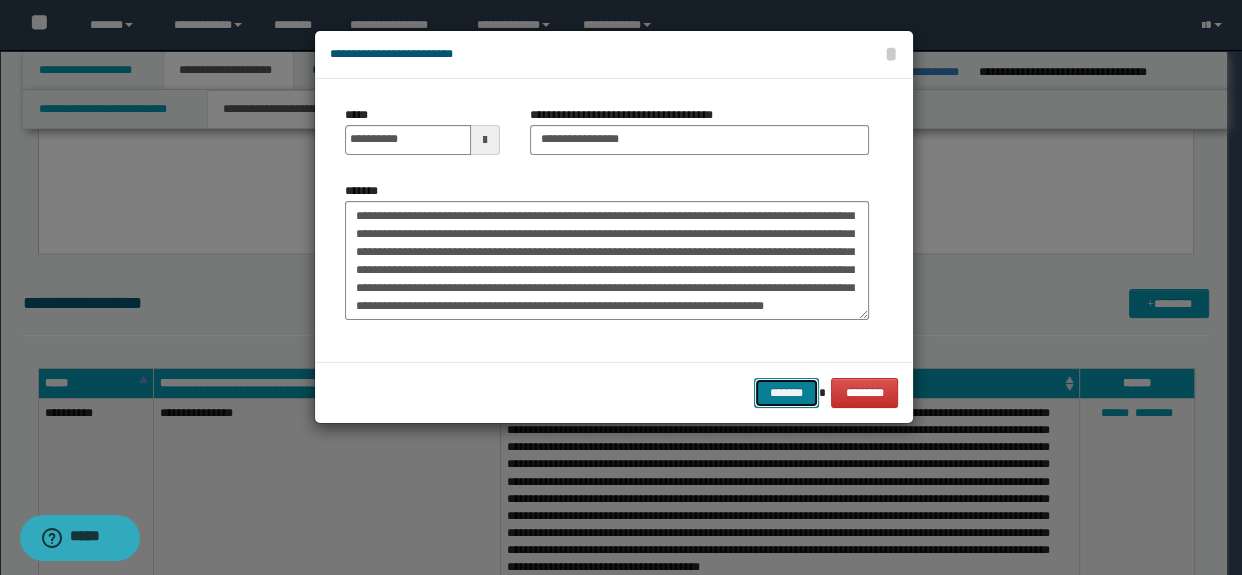 click on "*******" at bounding box center (786, 393) 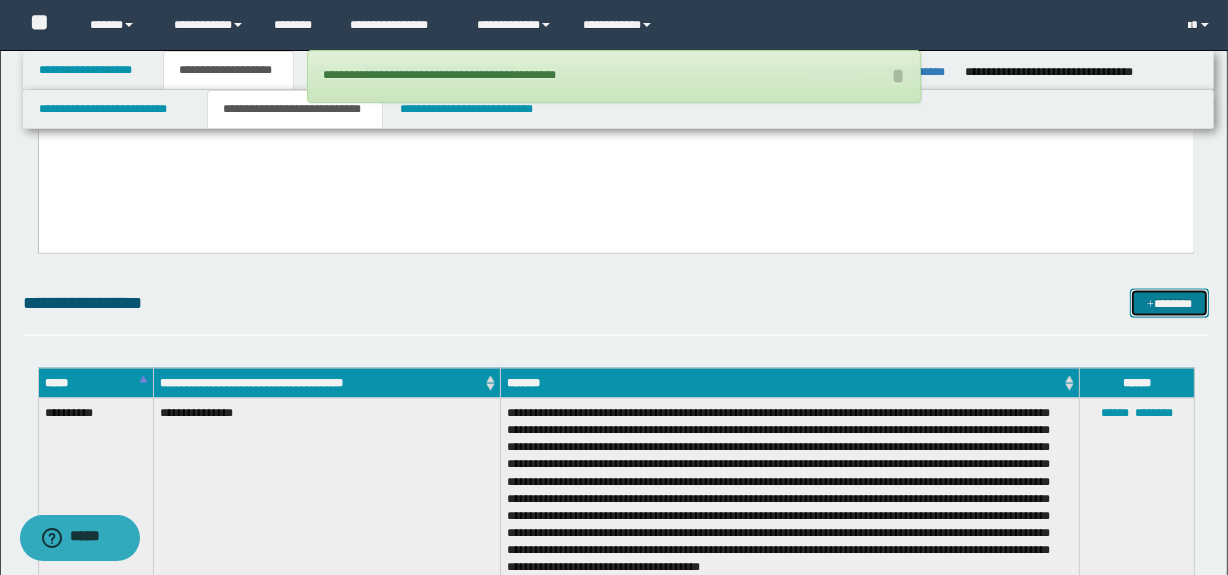 click at bounding box center [1150, 305] 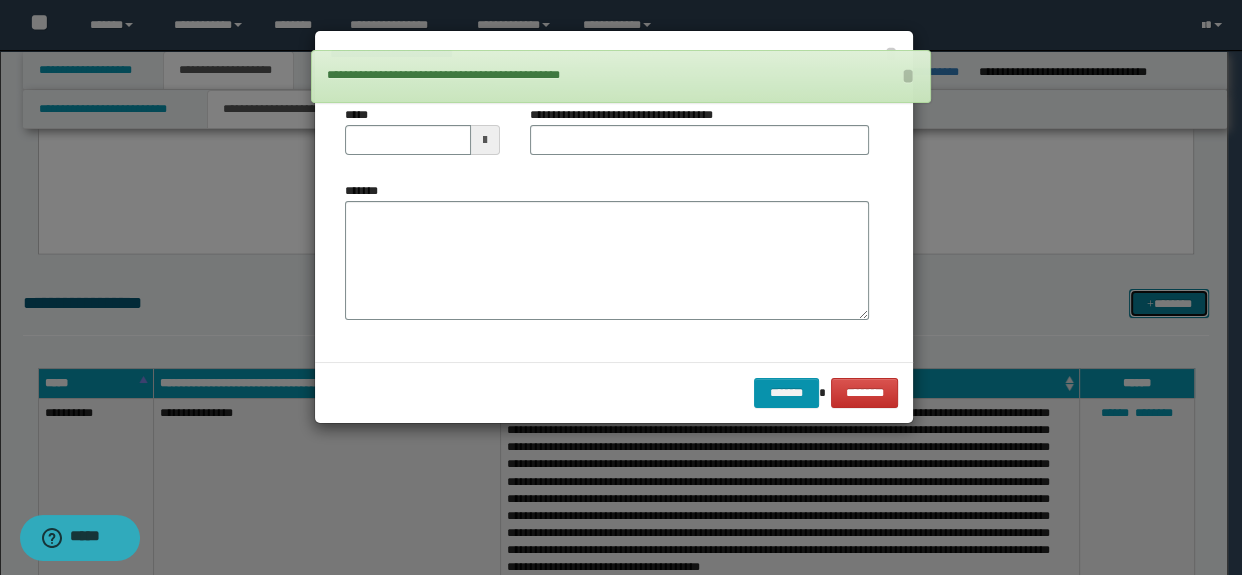 scroll, scrollTop: 0, scrollLeft: 0, axis: both 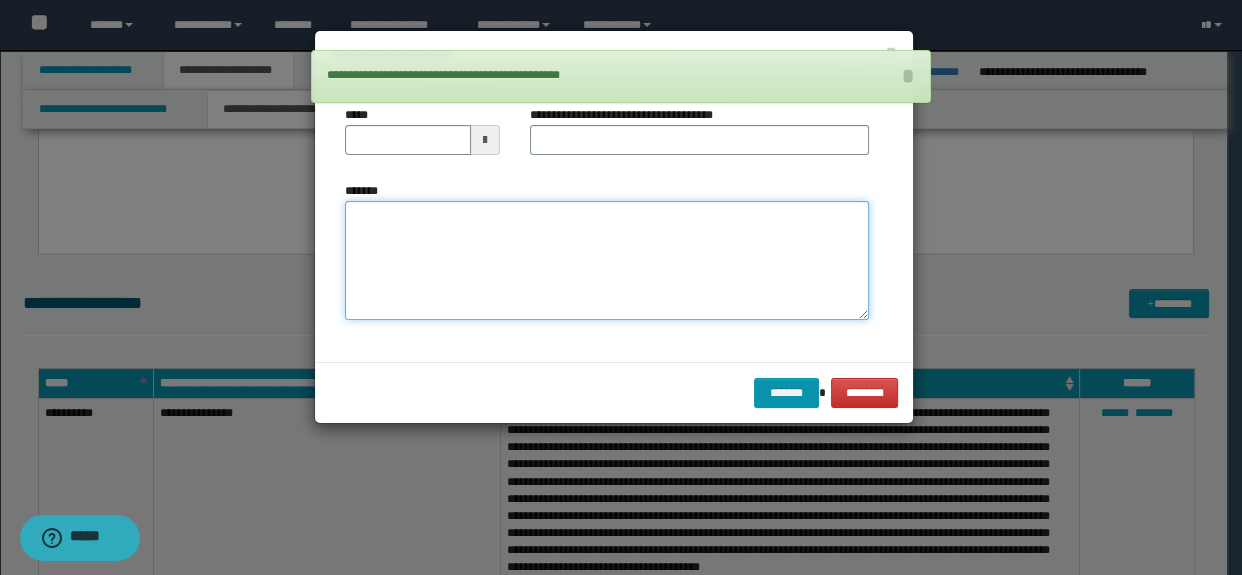 click on "*******" at bounding box center [607, 261] 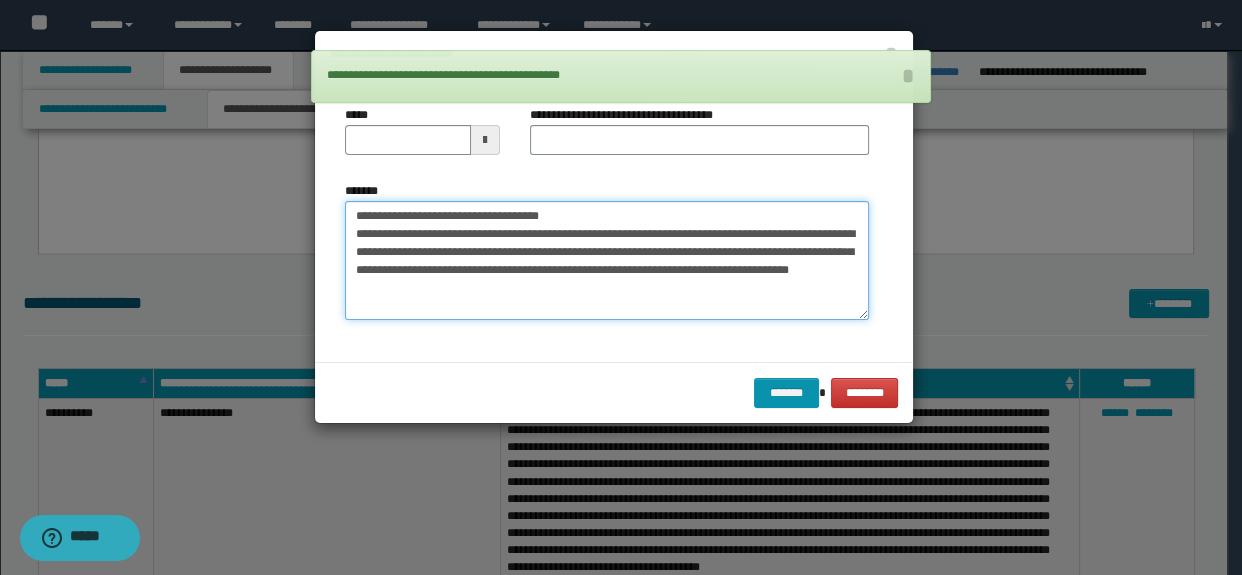 type on "**********" 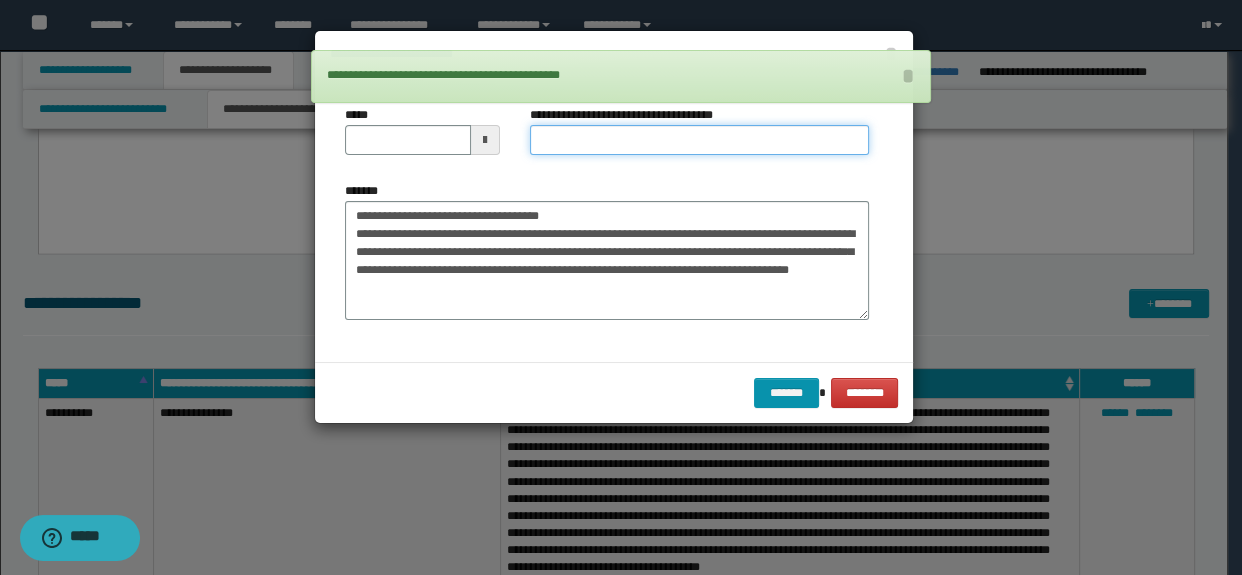 click on "**********" at bounding box center [700, 140] 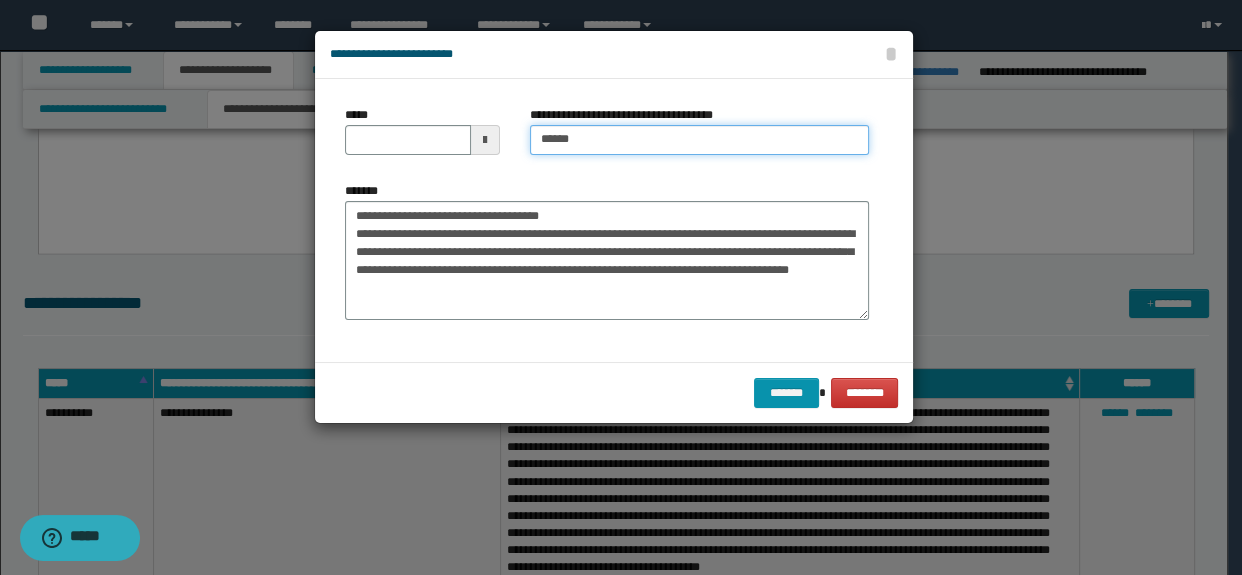type on "**********" 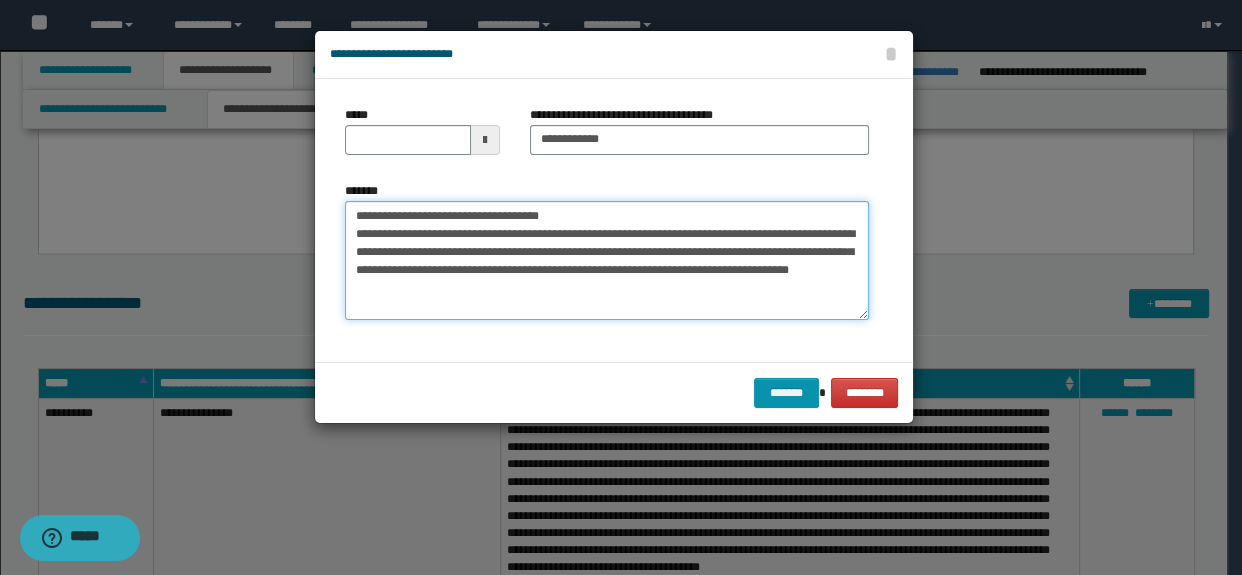 drag, startPoint x: 618, startPoint y: 213, endPoint x: 100, endPoint y: 214, distance: 518.001 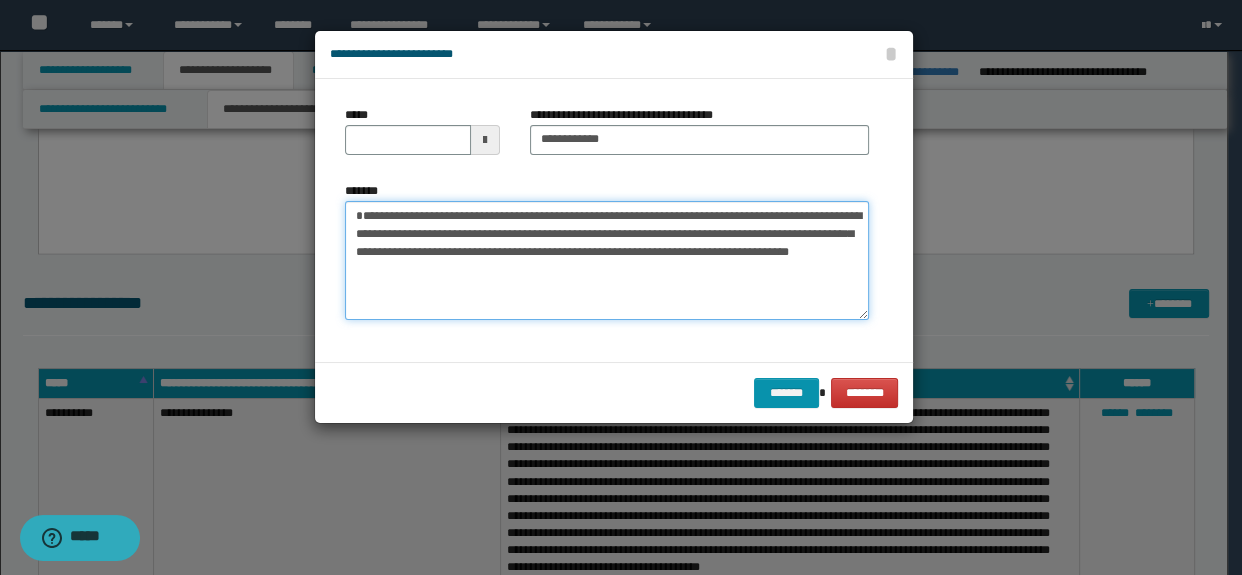 type 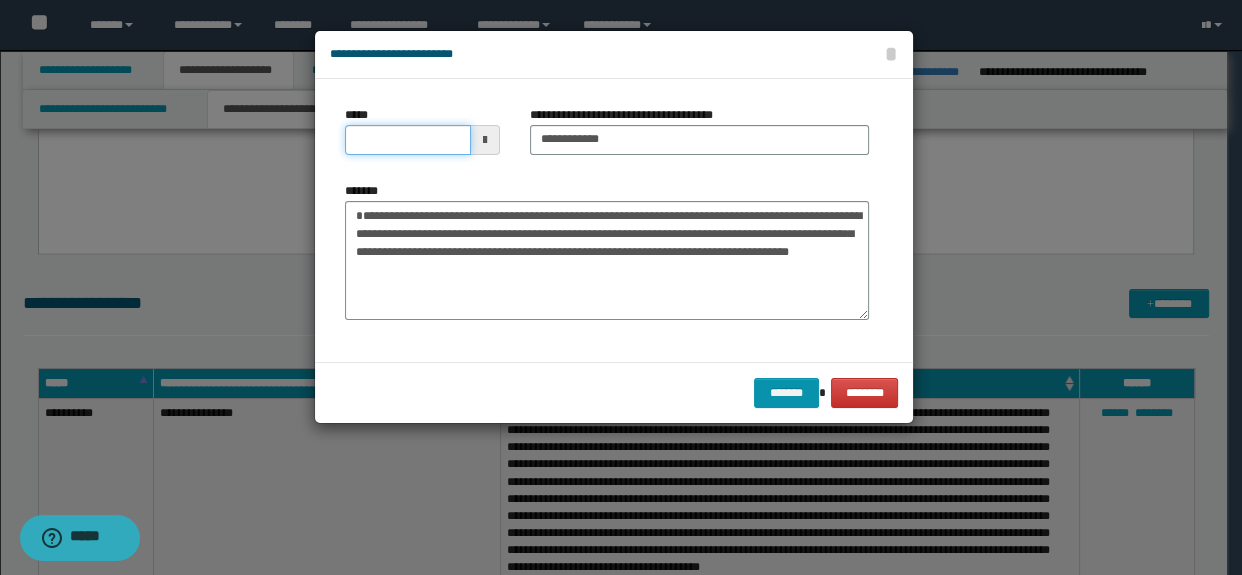 click on "*****" at bounding box center (408, 140) 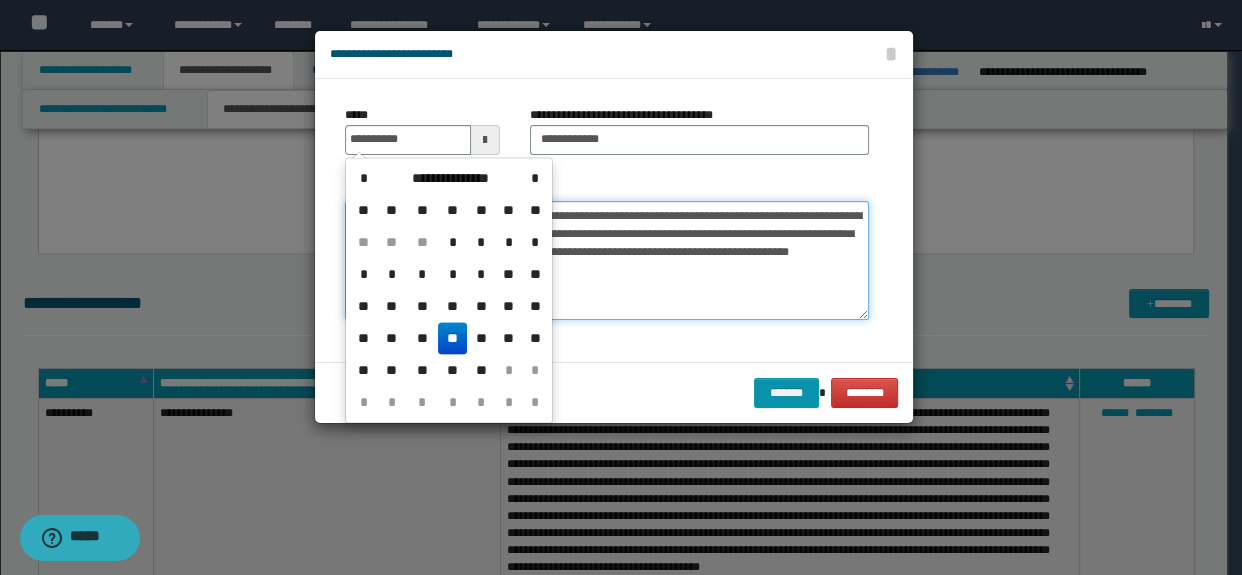 type on "**********" 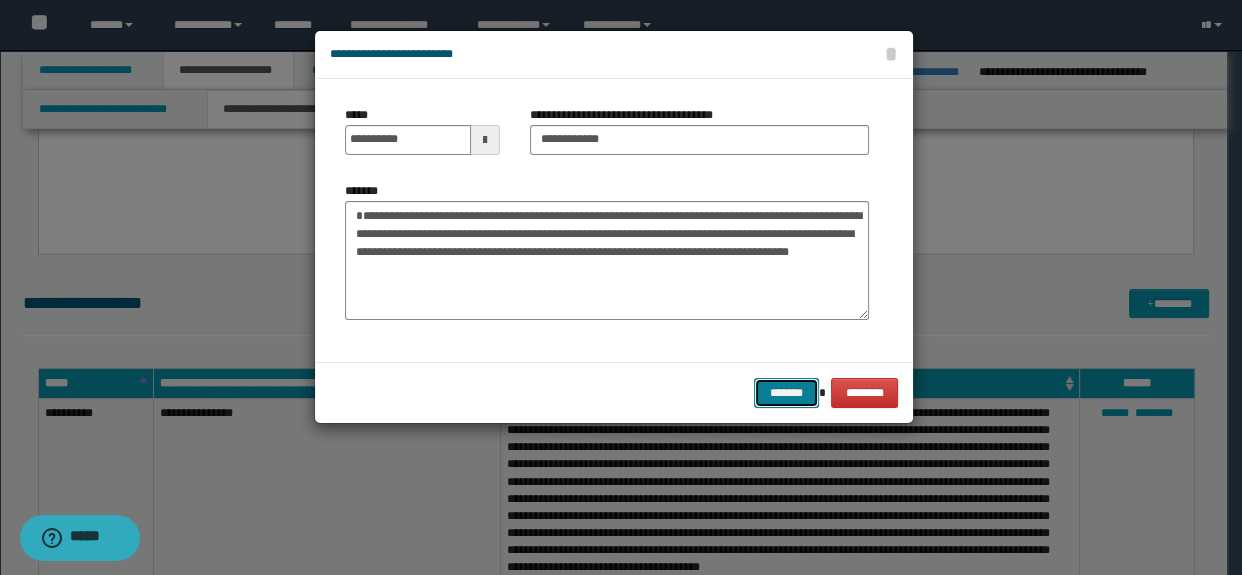 click on "*******" at bounding box center (786, 393) 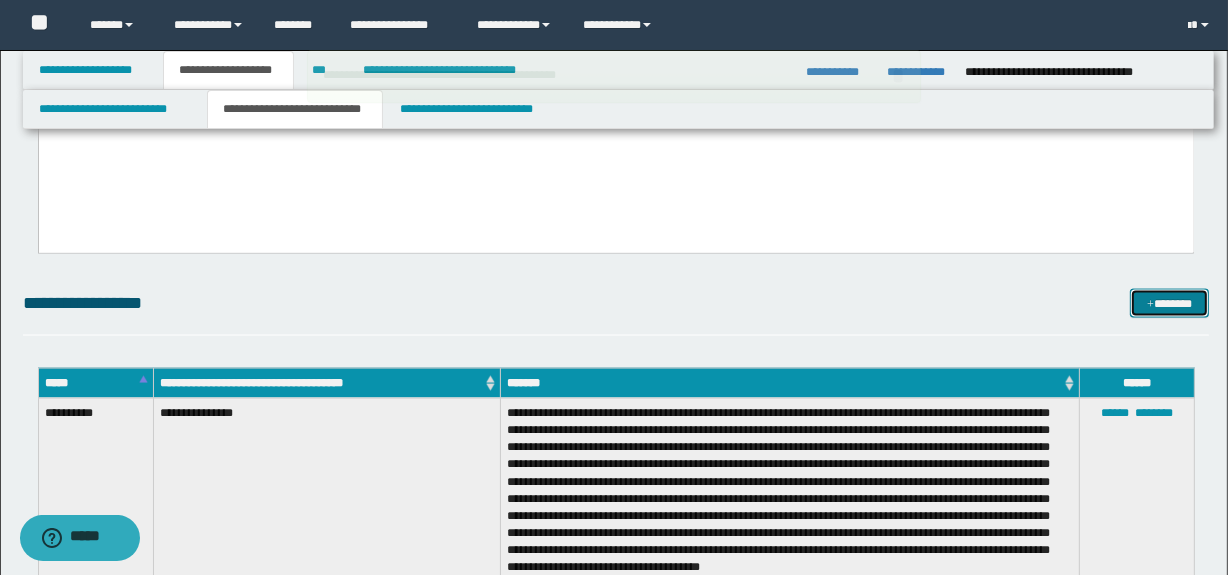 click on "*******" at bounding box center (1170, 304) 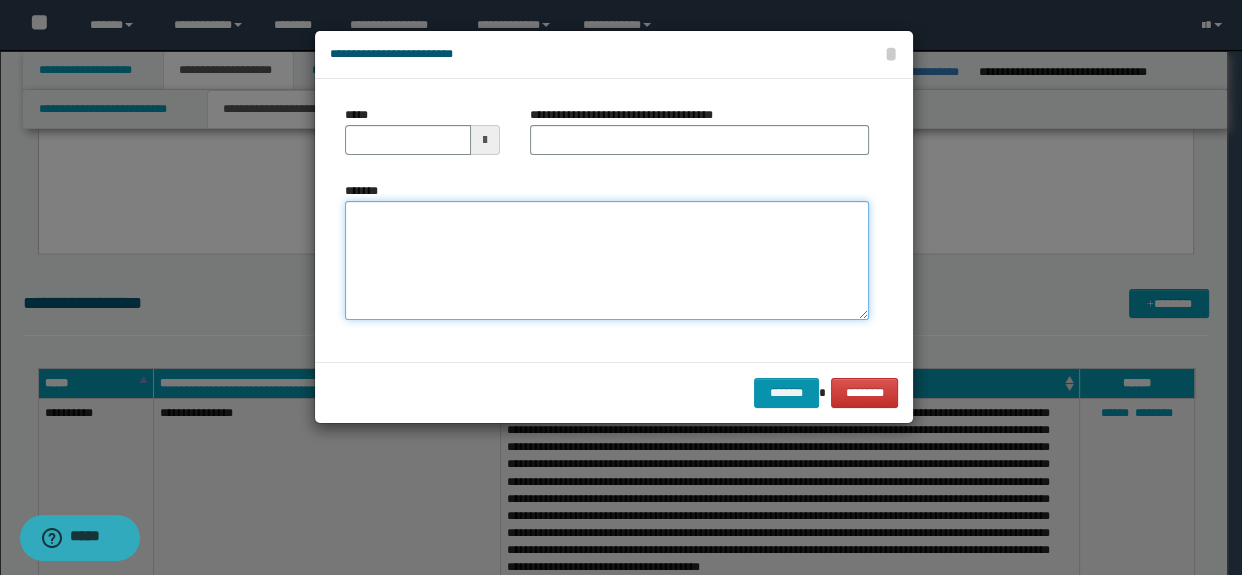 click on "*******" at bounding box center (607, 261) 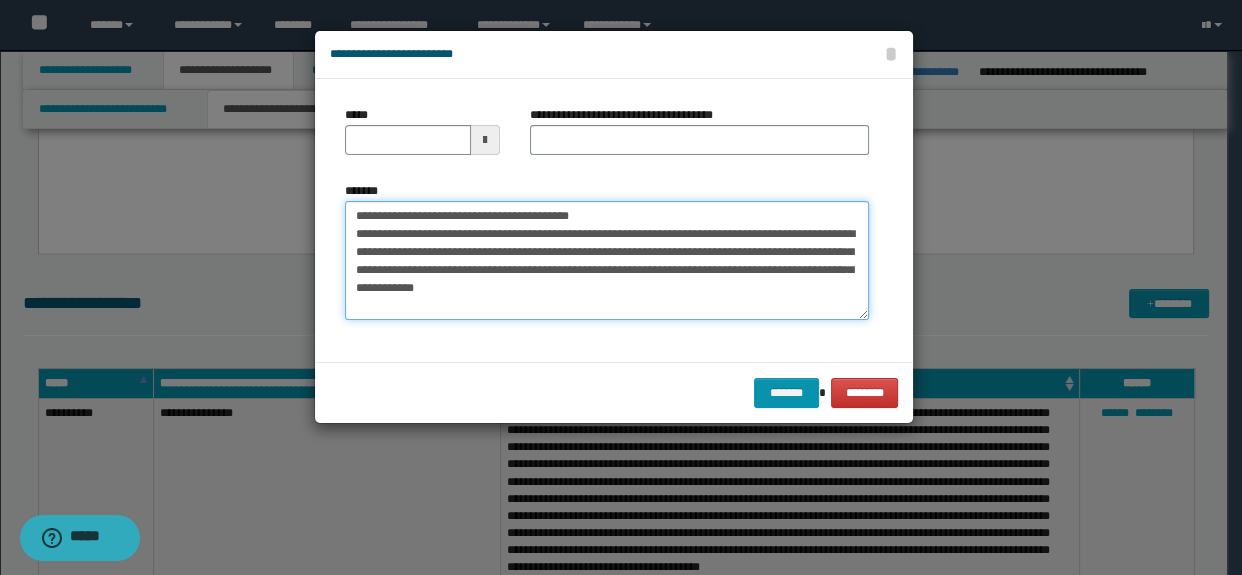 type on "**********" 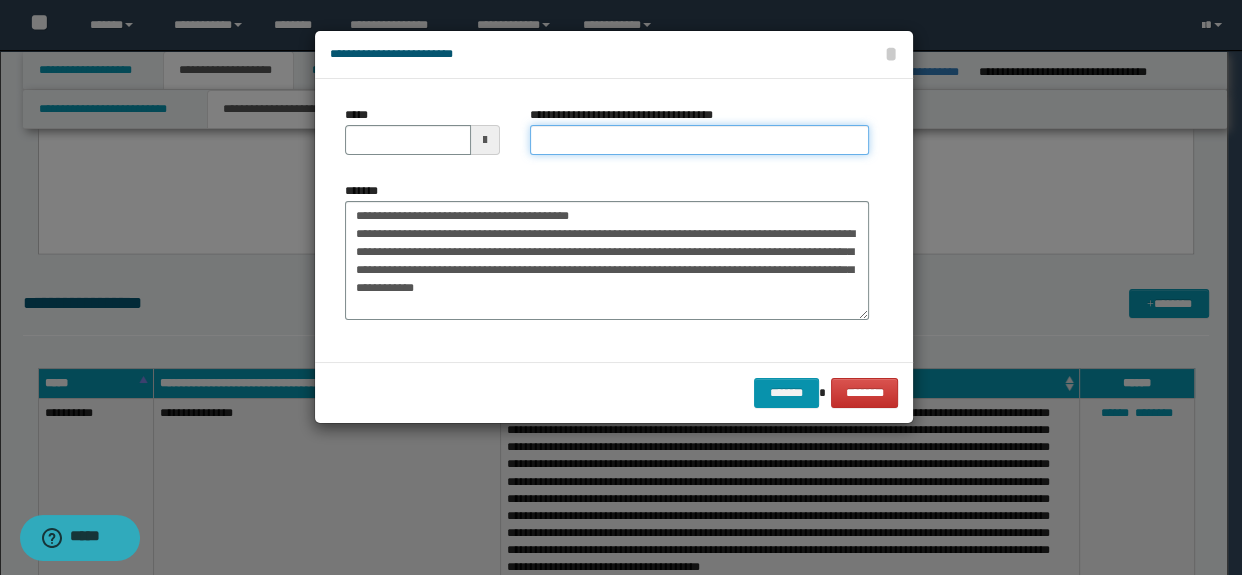 click on "**********" at bounding box center [700, 140] 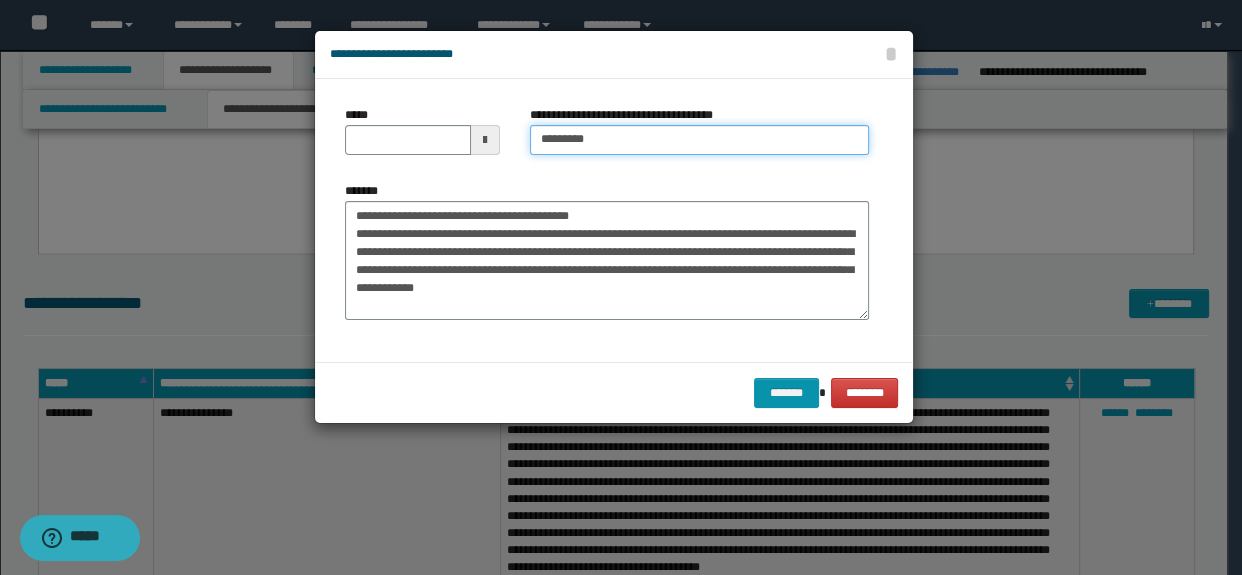 type on "**********" 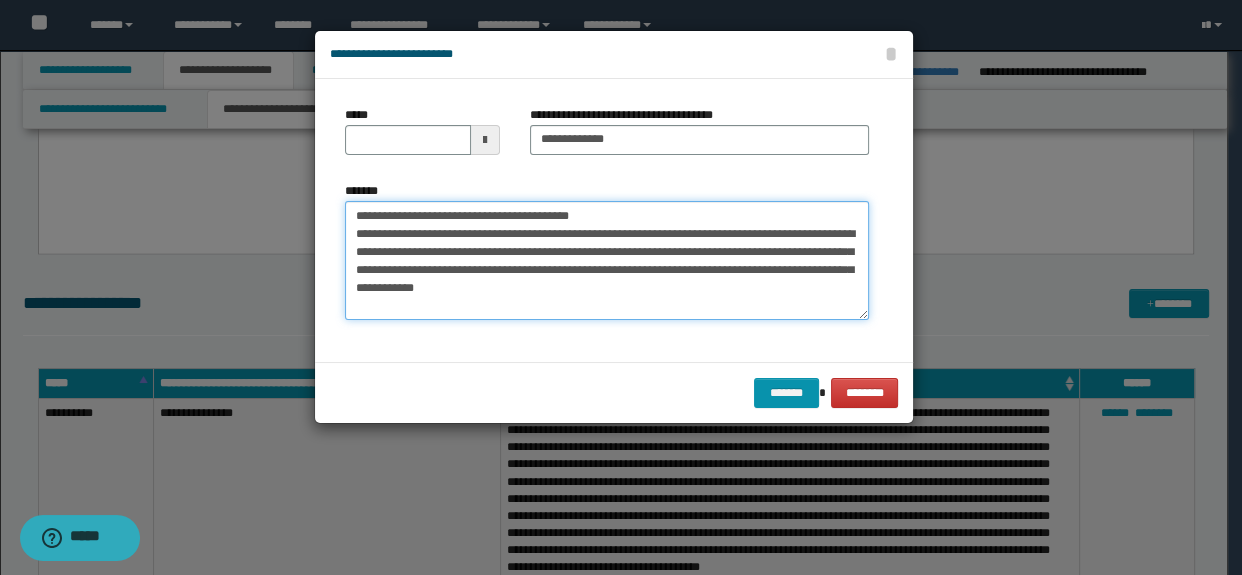 drag, startPoint x: 659, startPoint y: 212, endPoint x: 329, endPoint y: 198, distance: 330.29684 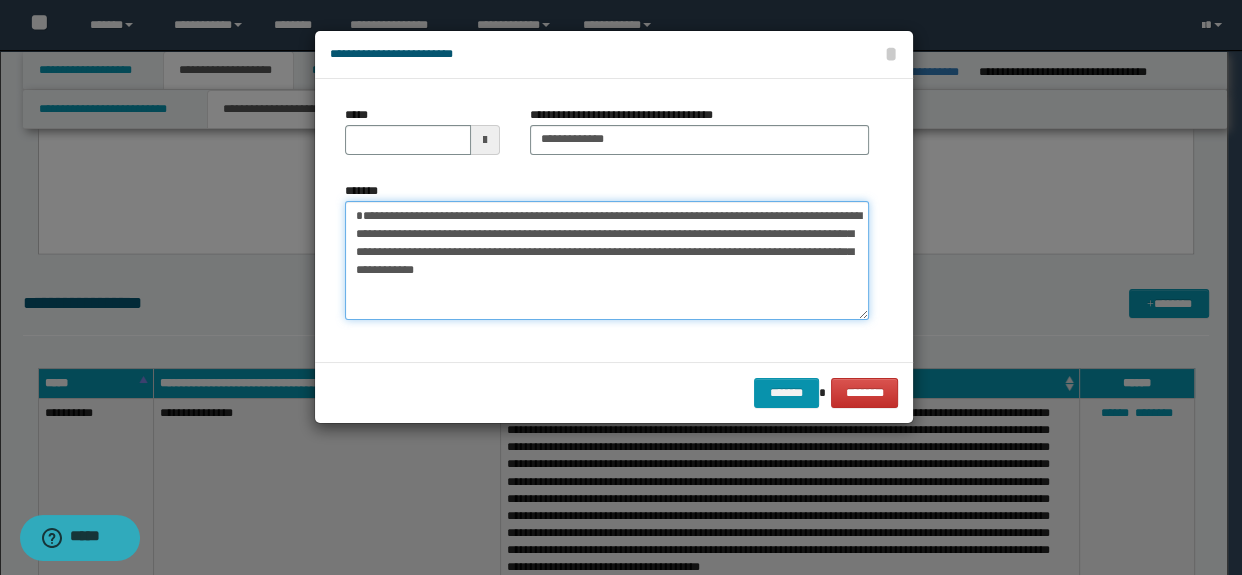 type on "**********" 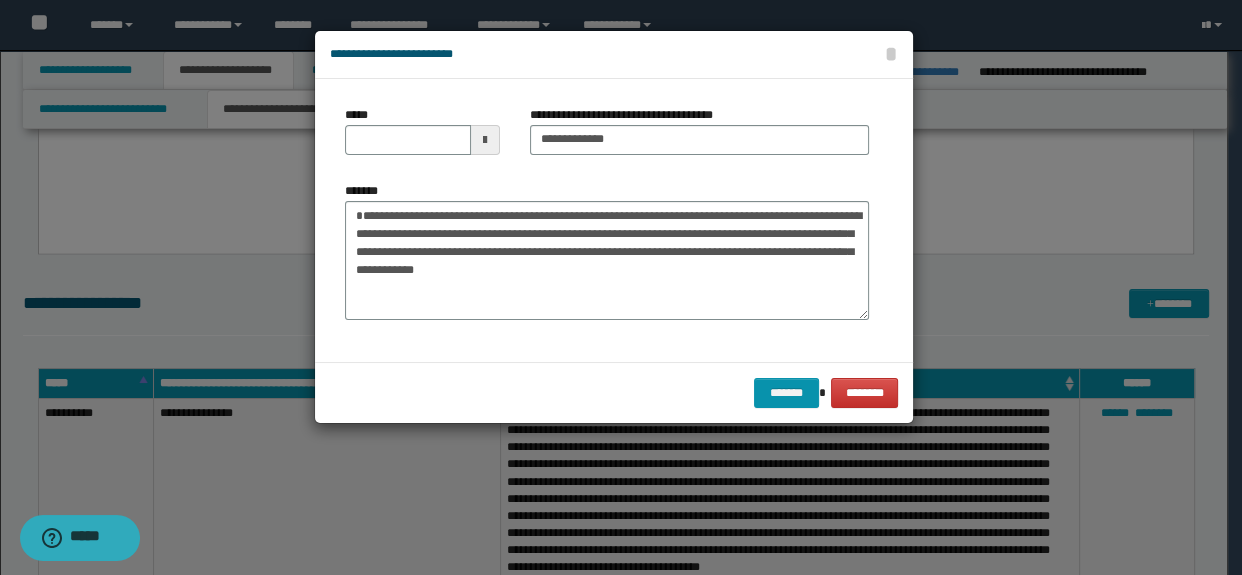 click at bounding box center [485, 140] 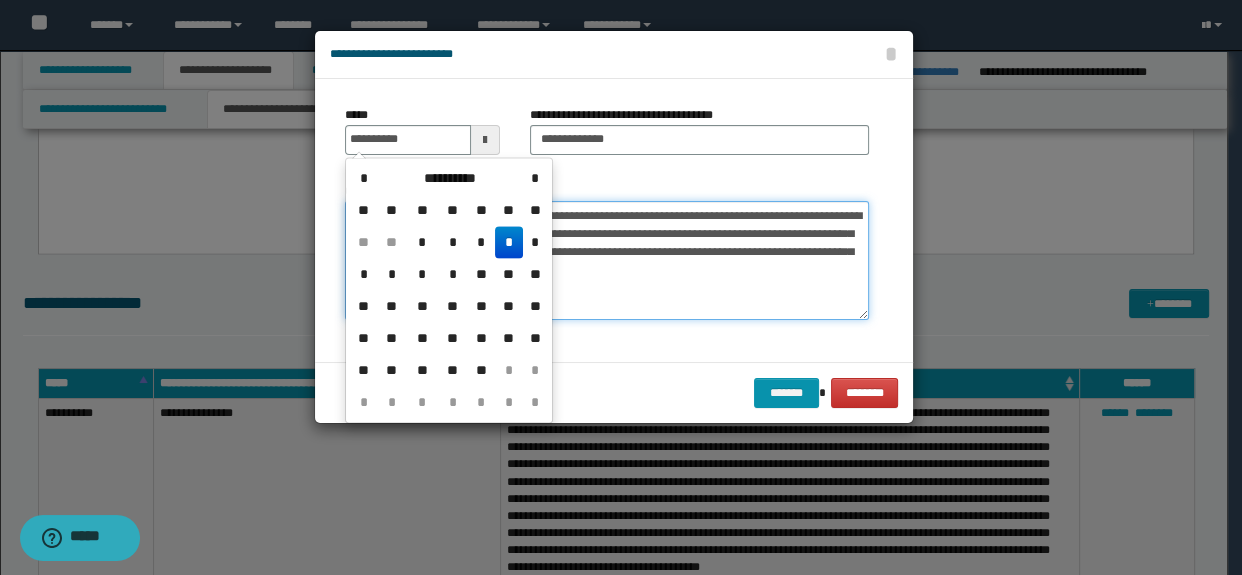 type on "**********" 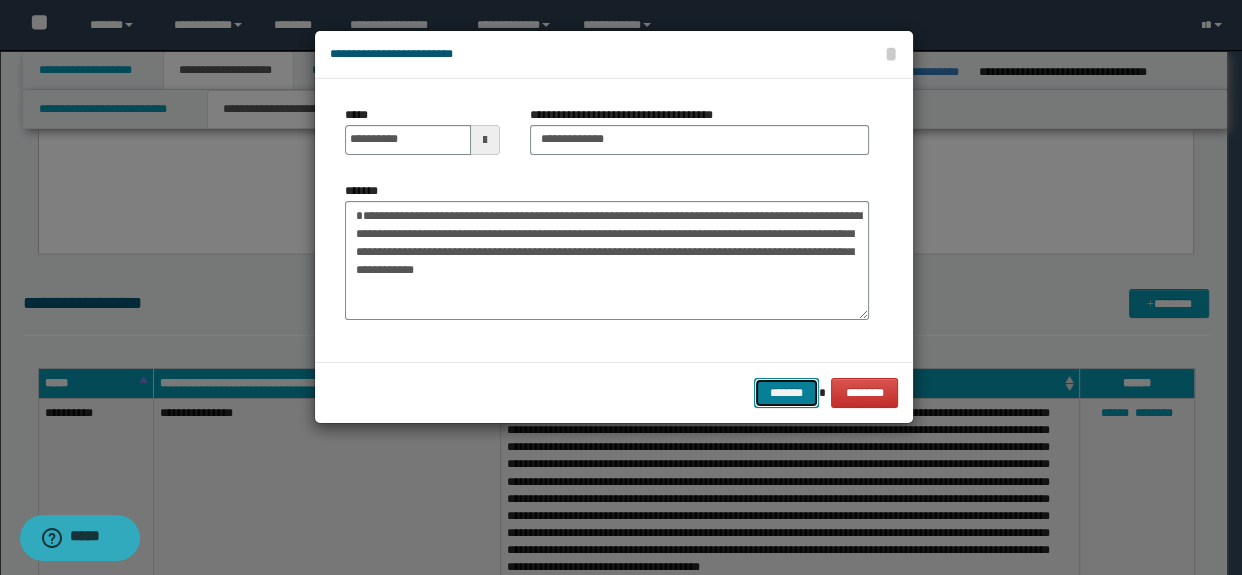 click on "*******" at bounding box center (786, 393) 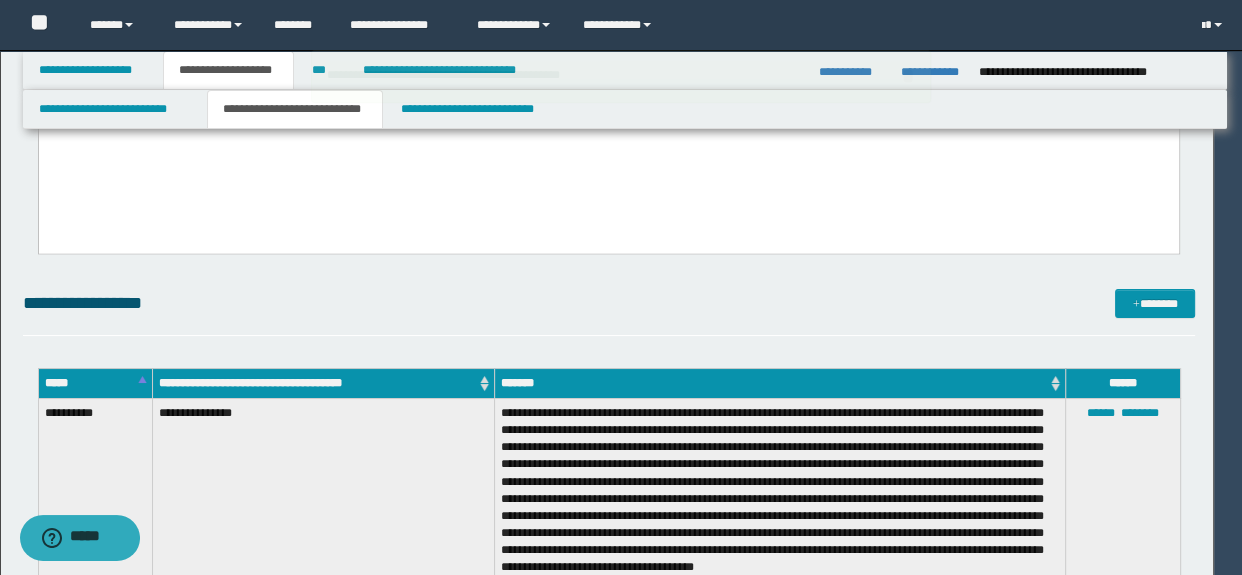 type 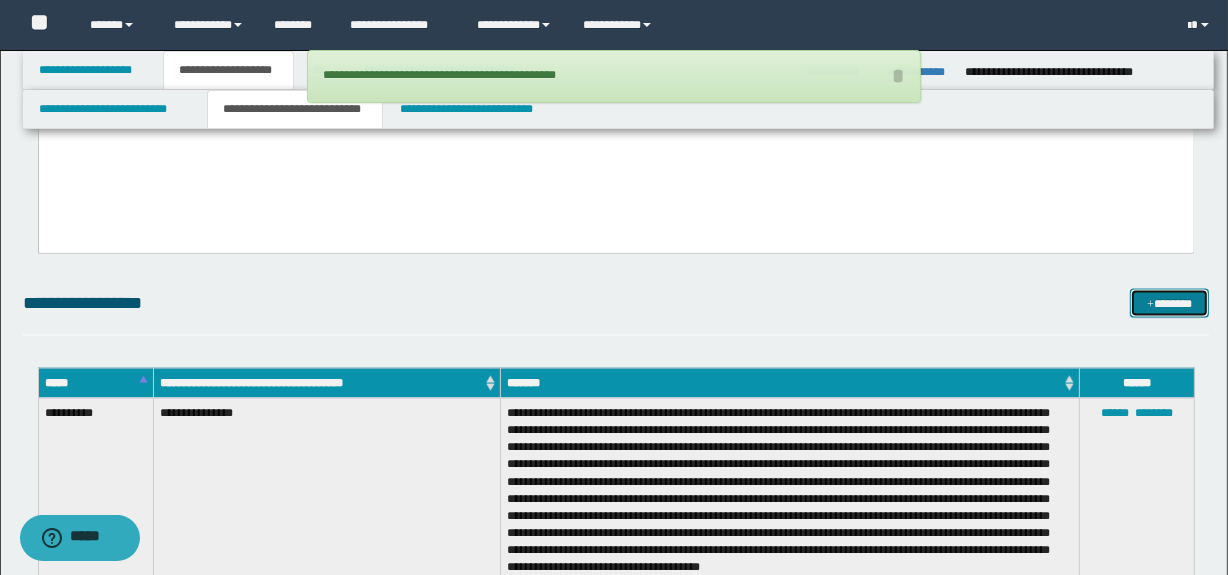 click at bounding box center [1150, 305] 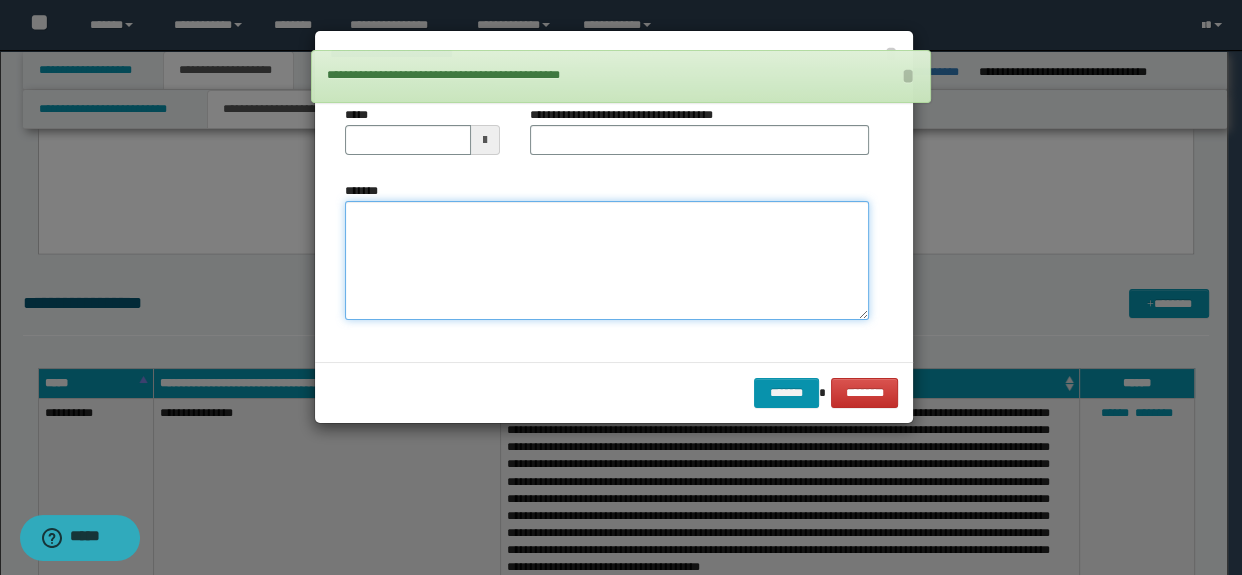 click on "*******" at bounding box center (607, 261) 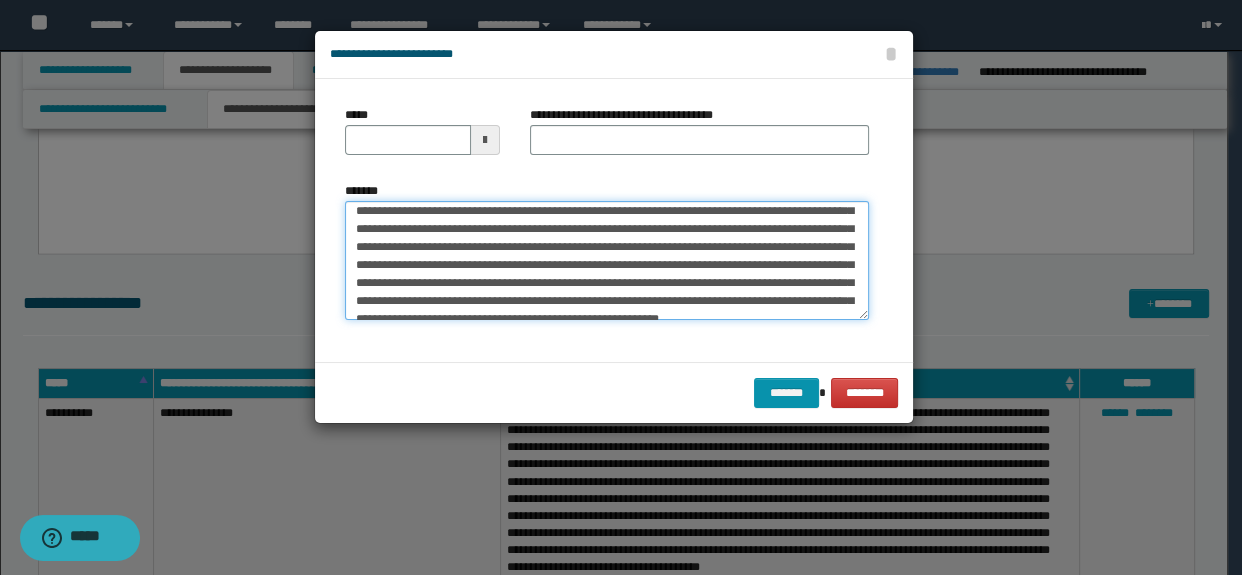 scroll, scrollTop: 0, scrollLeft: 0, axis: both 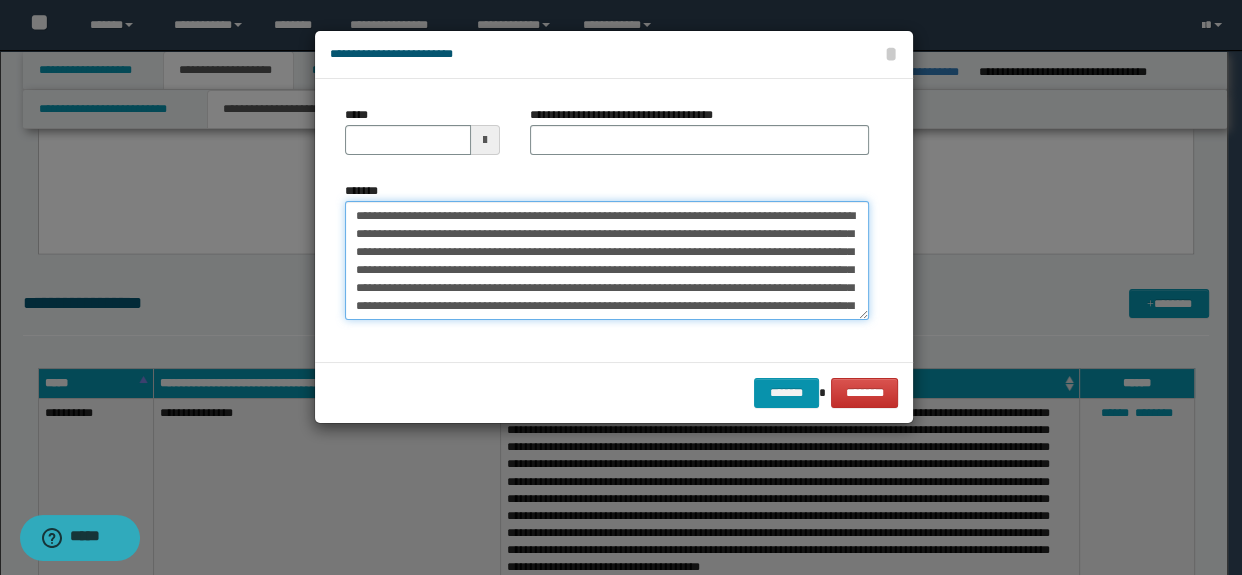 type on "**********" 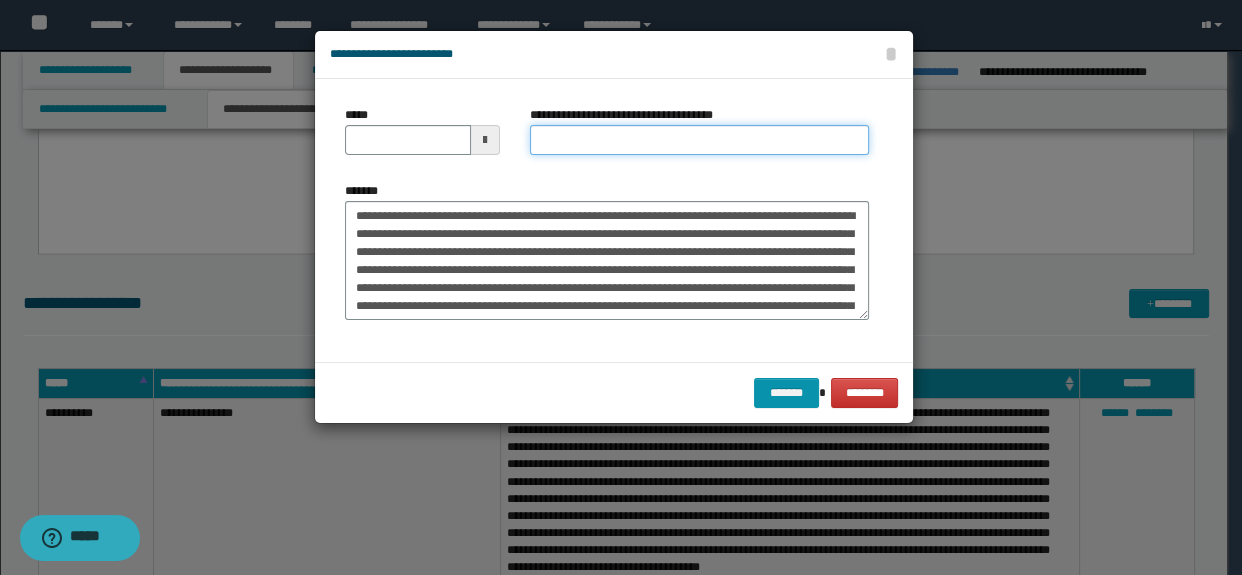 click on "**********" at bounding box center (700, 140) 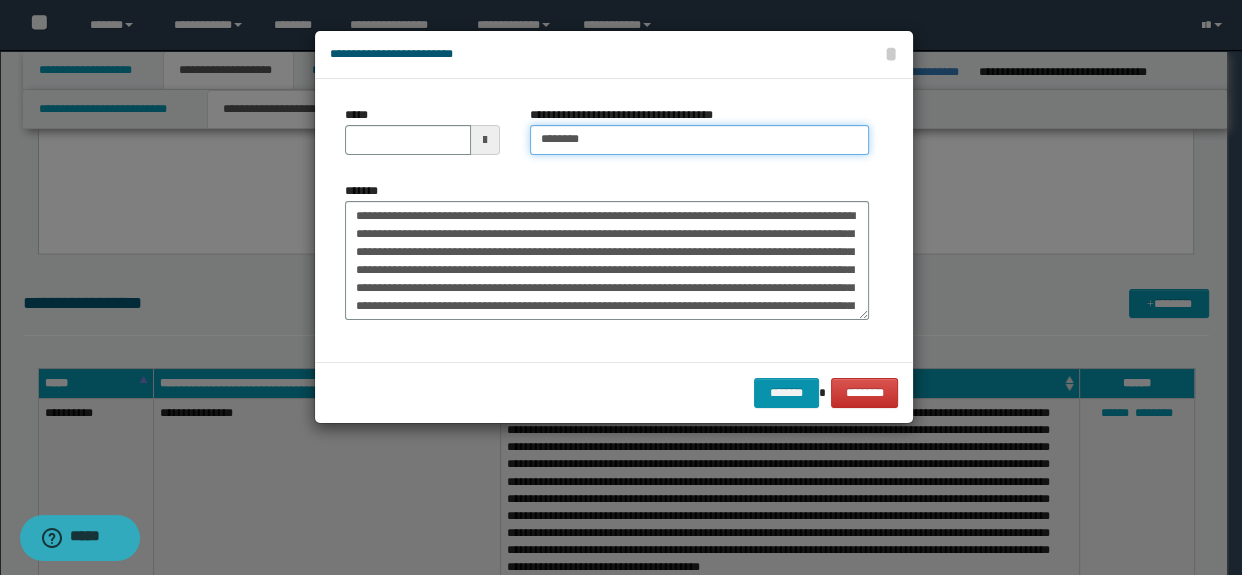 type on "**********" 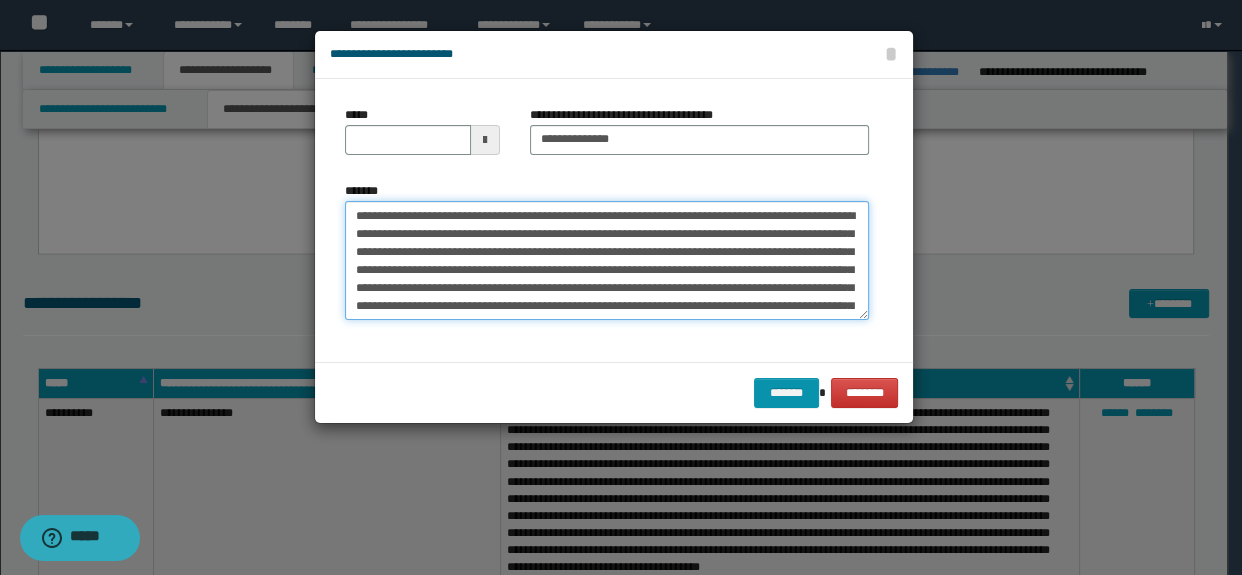 click on "**********" at bounding box center (607, 261) 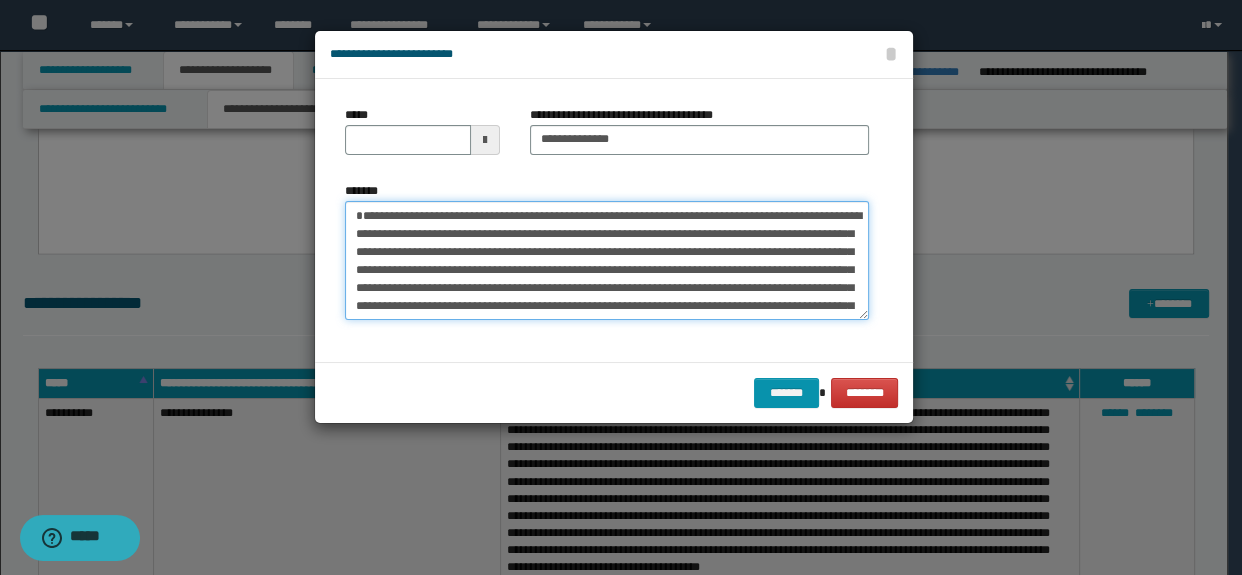 type 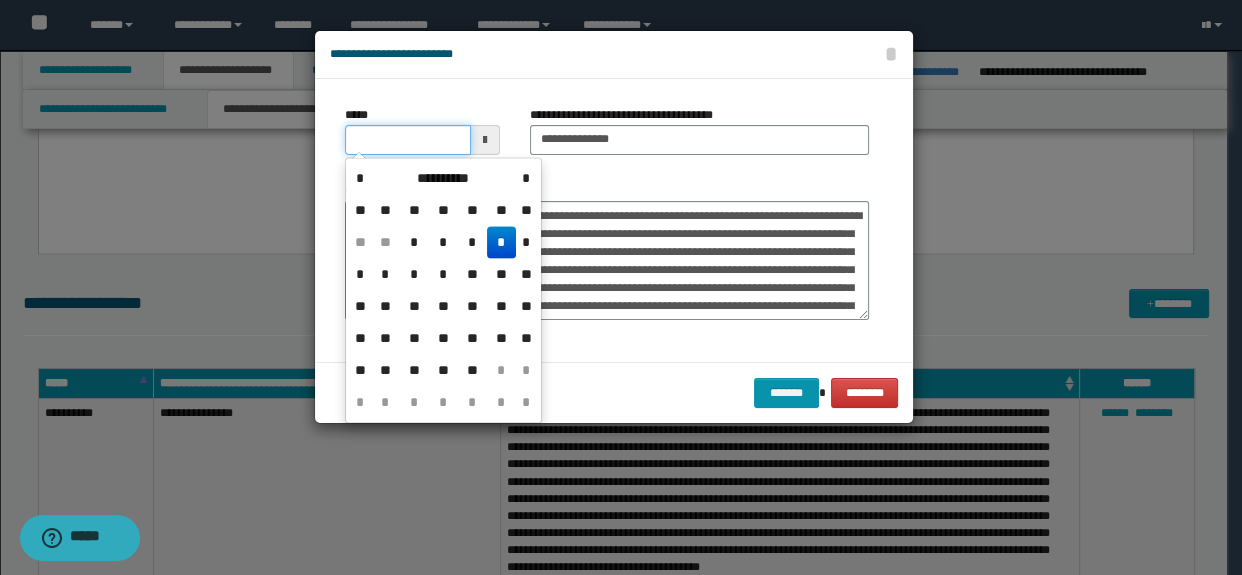 click on "*****" at bounding box center (408, 140) 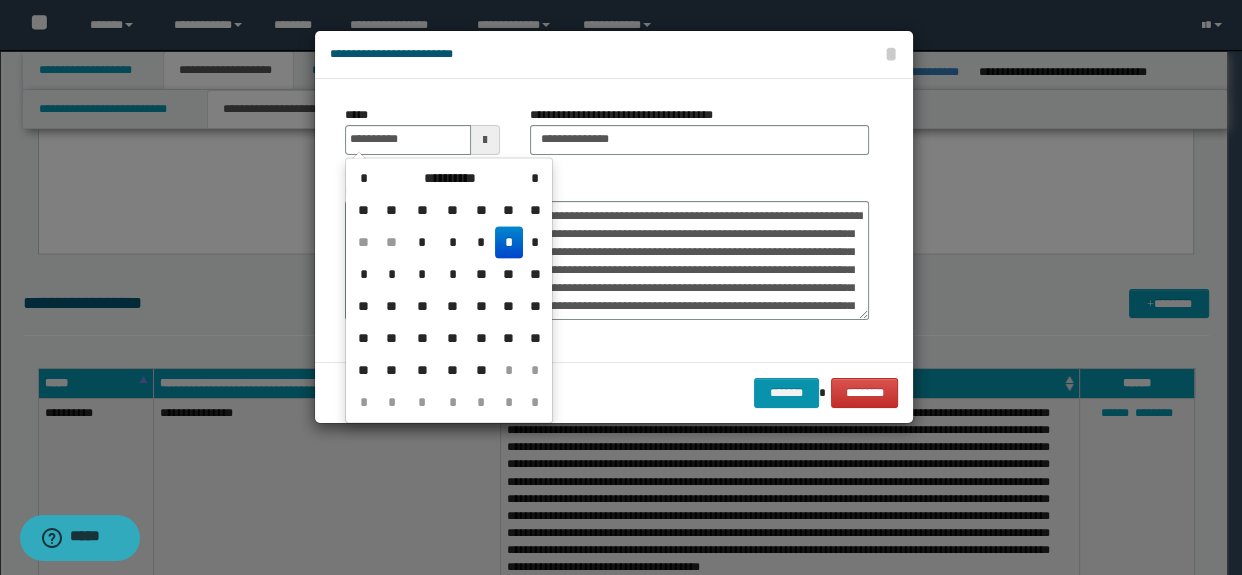 type on "**********" 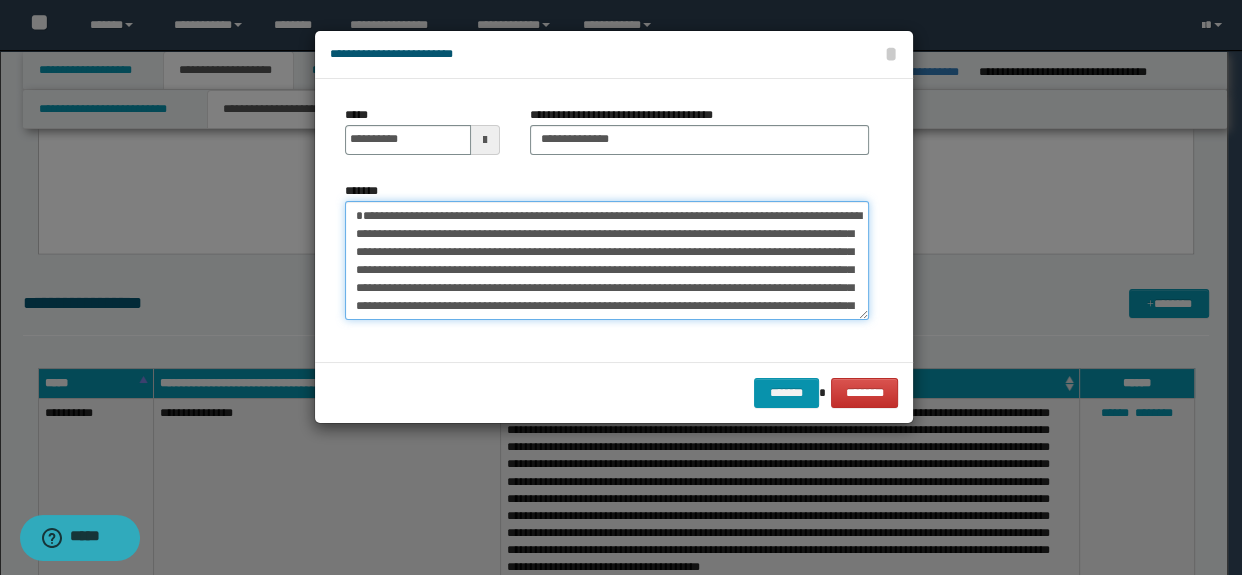 click on "**********" at bounding box center (607, 261) 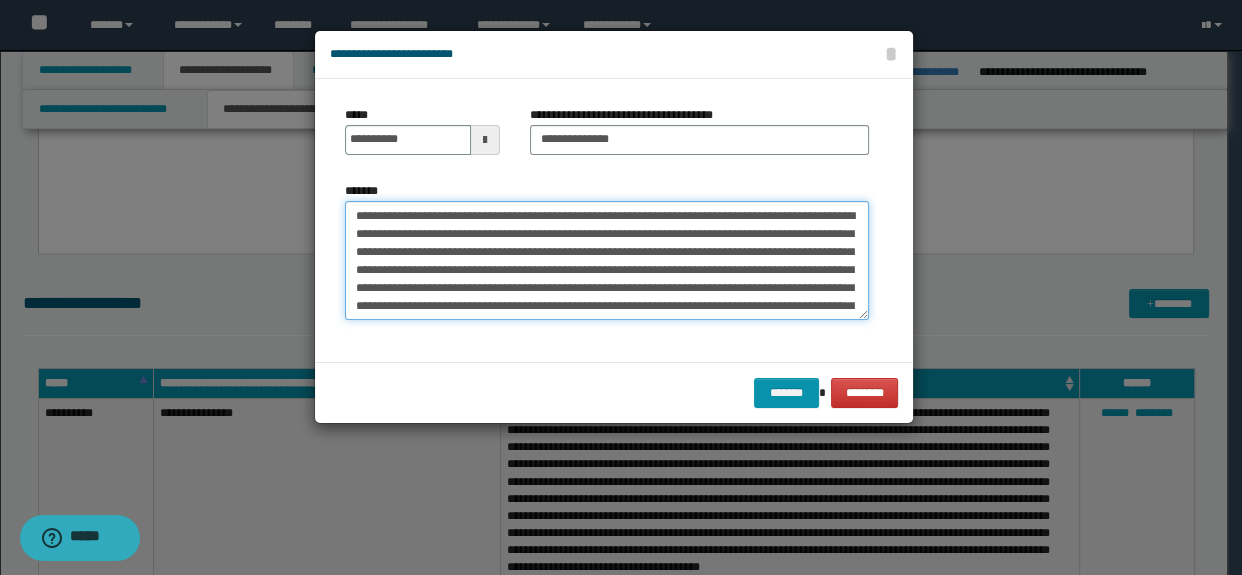 click on "**********" at bounding box center (607, 261) 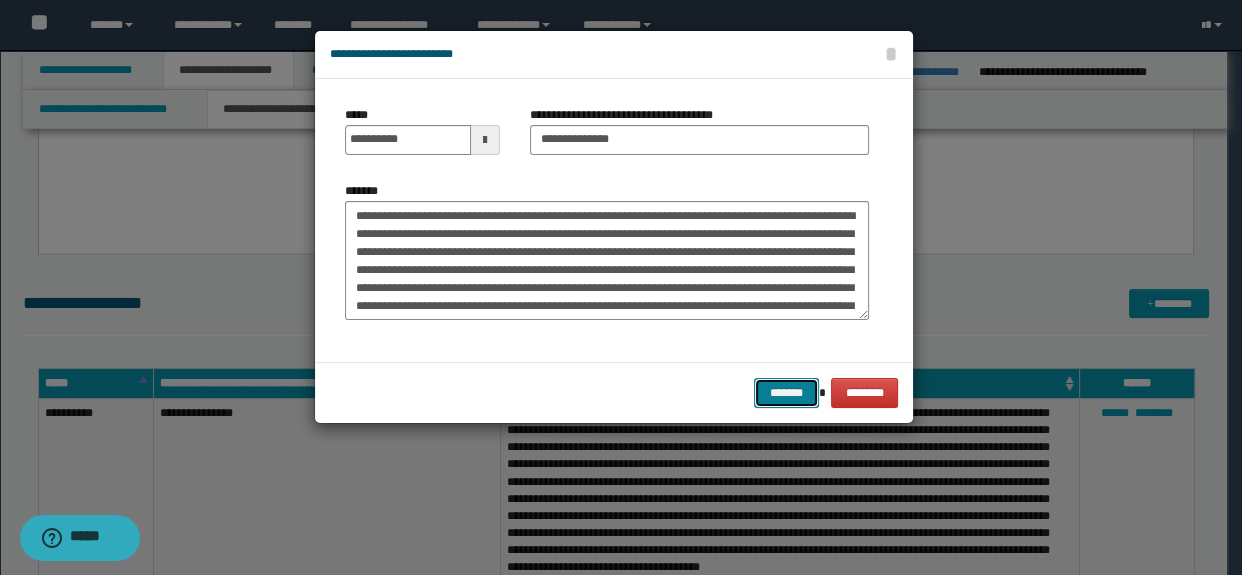 click on "*******" at bounding box center (786, 393) 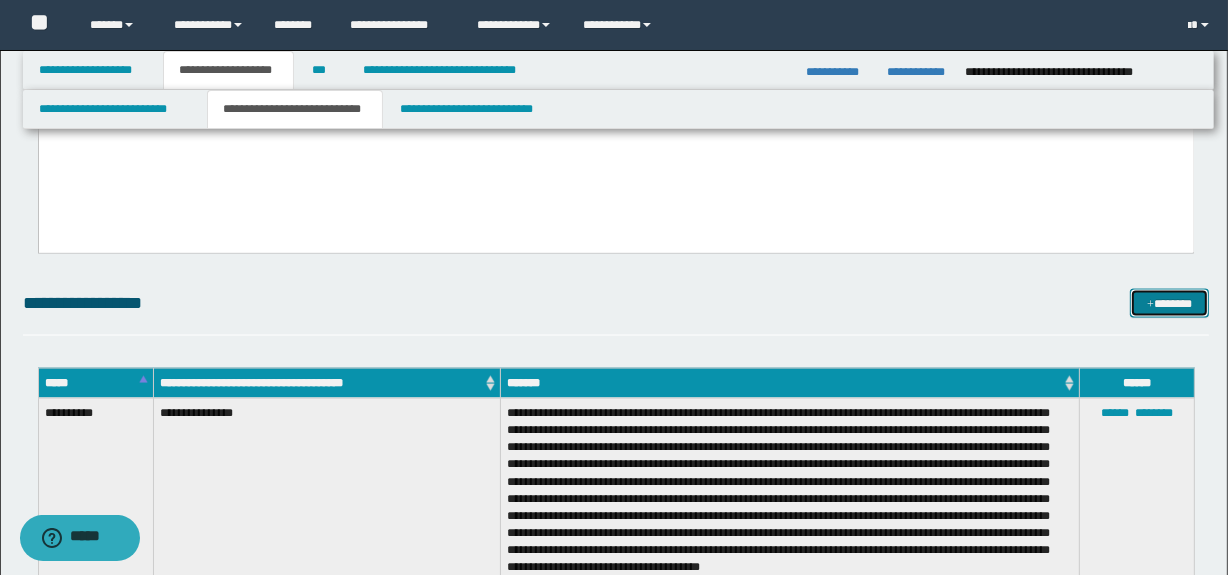 click at bounding box center (1150, 305) 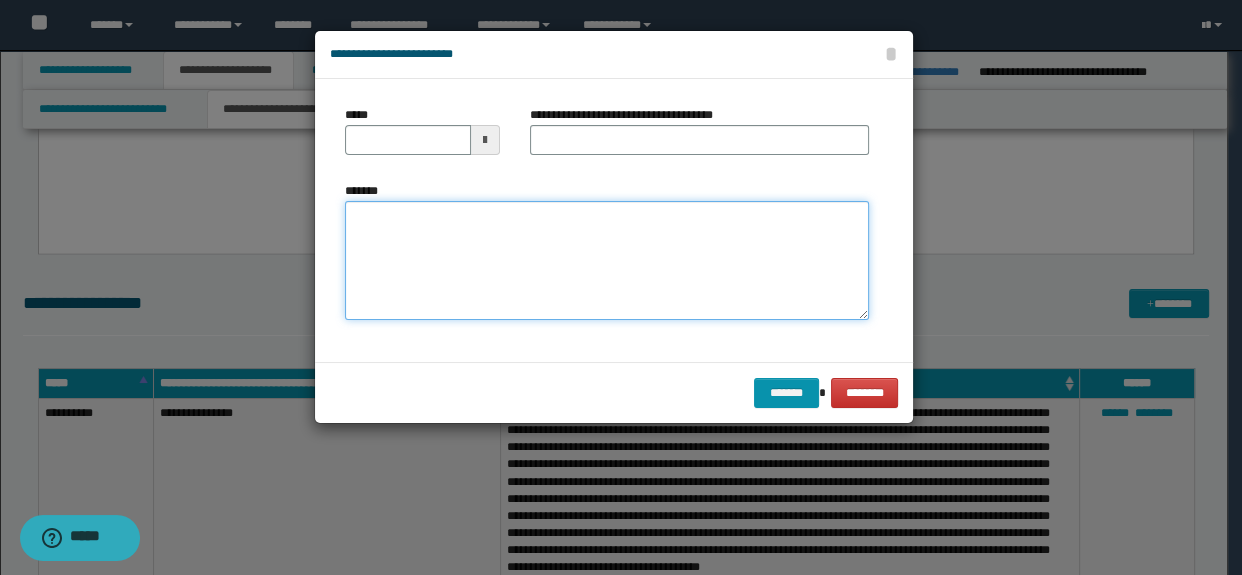 click on "*******" at bounding box center (607, 261) 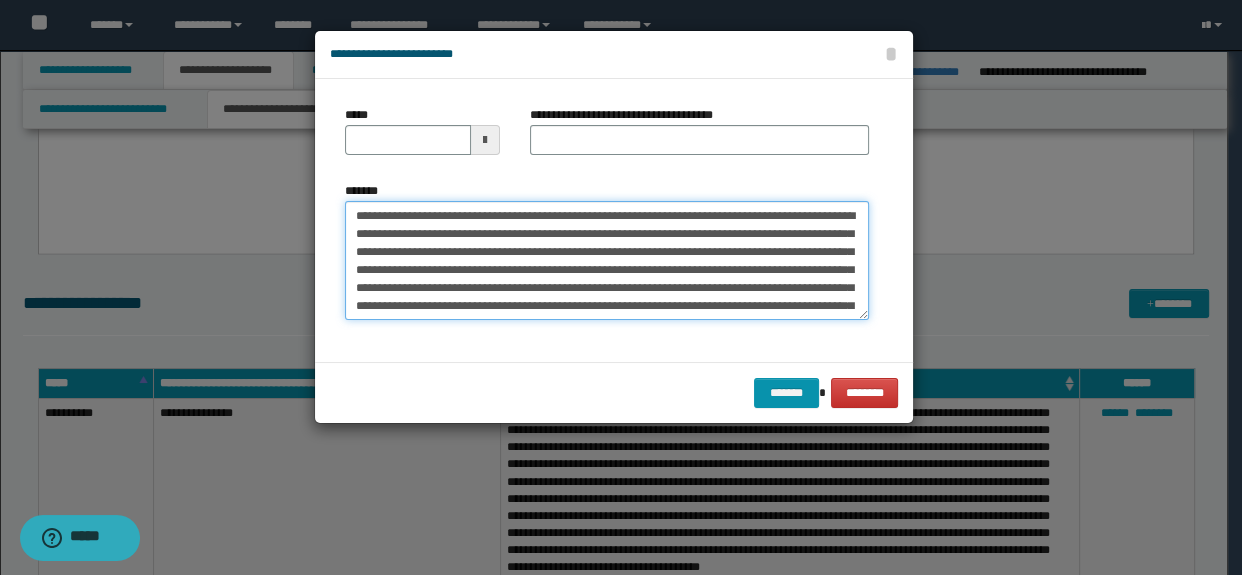 scroll, scrollTop: 228, scrollLeft: 0, axis: vertical 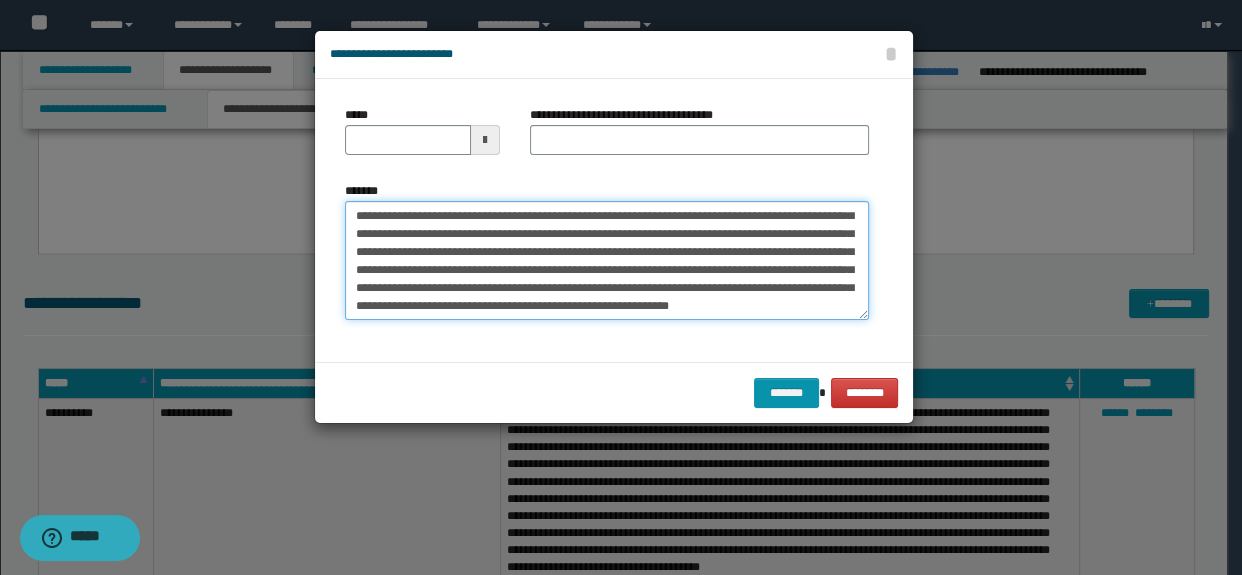 type on "**********" 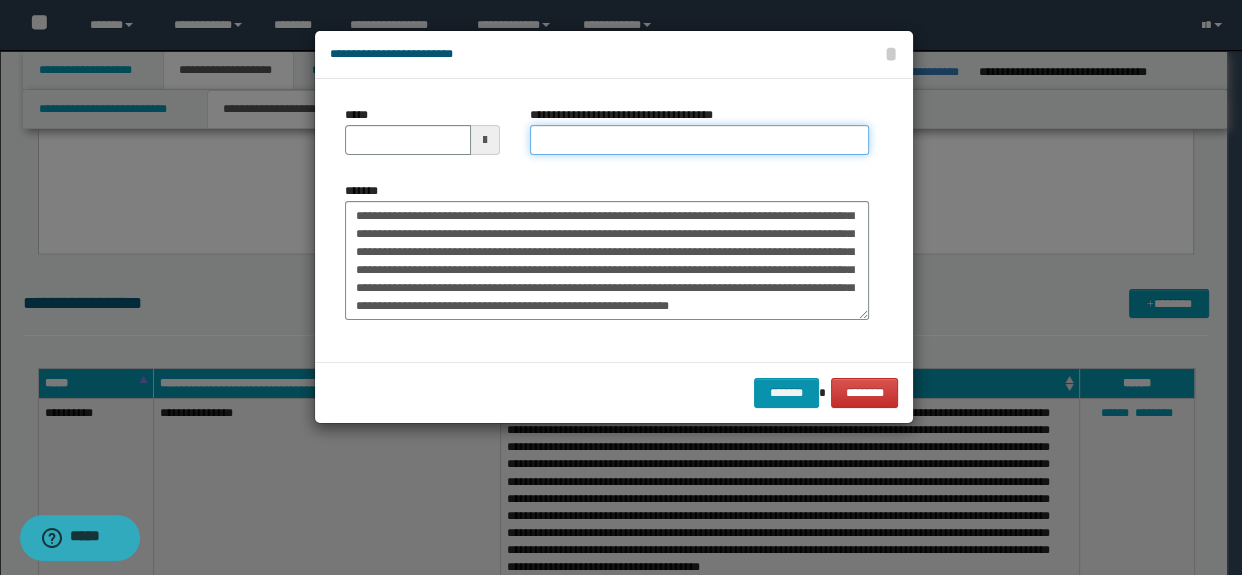 click on "**********" at bounding box center (700, 140) 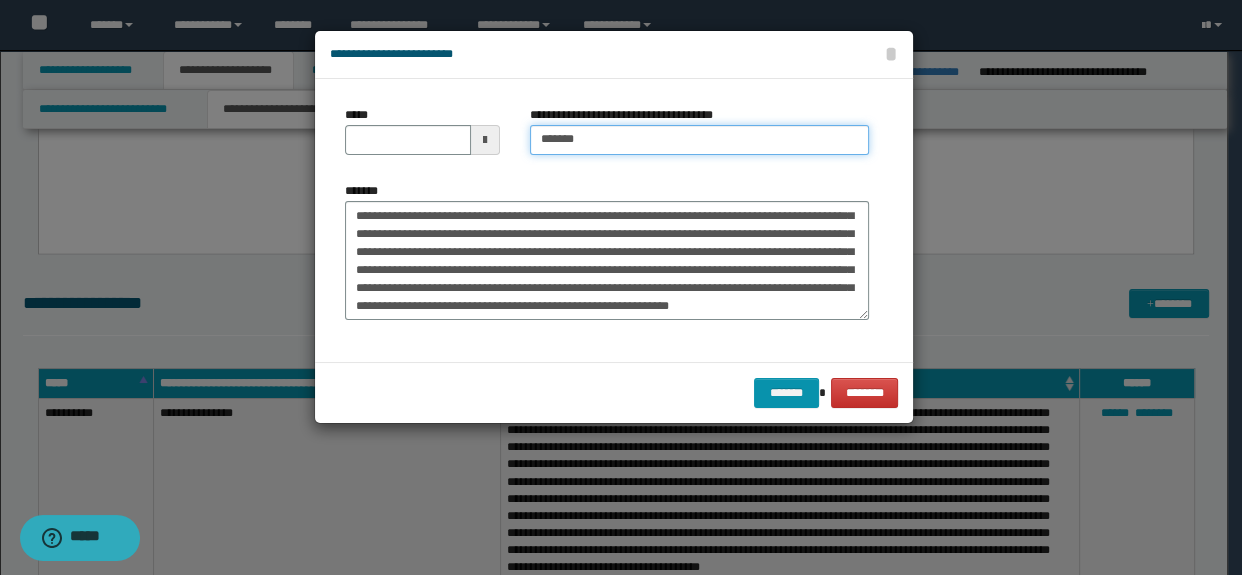 type on "**********" 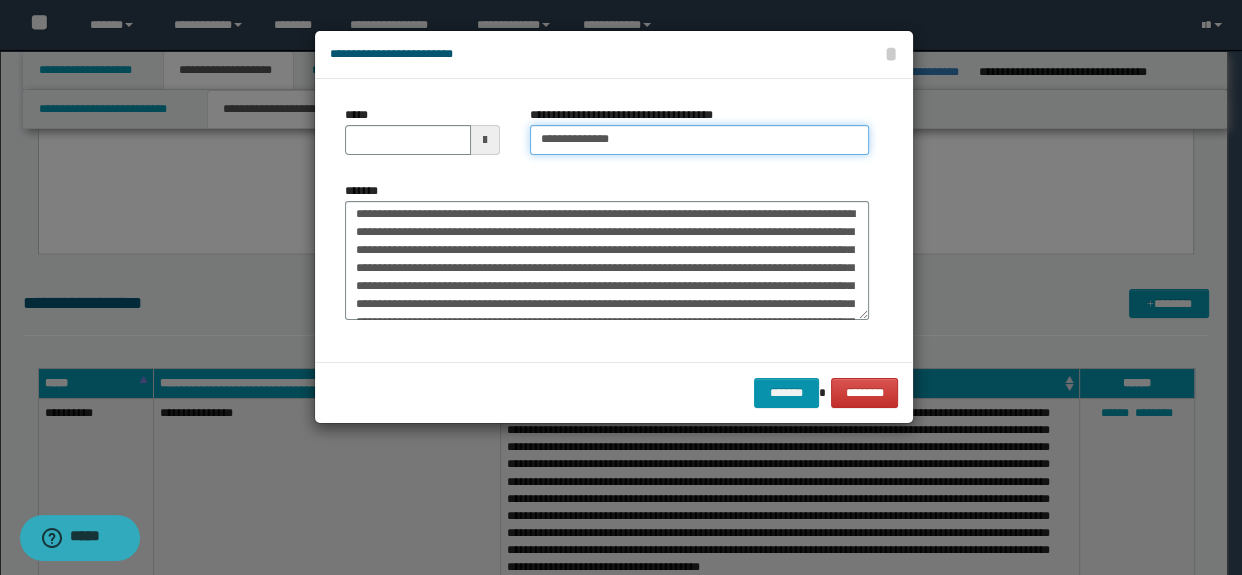 scroll, scrollTop: 0, scrollLeft: 0, axis: both 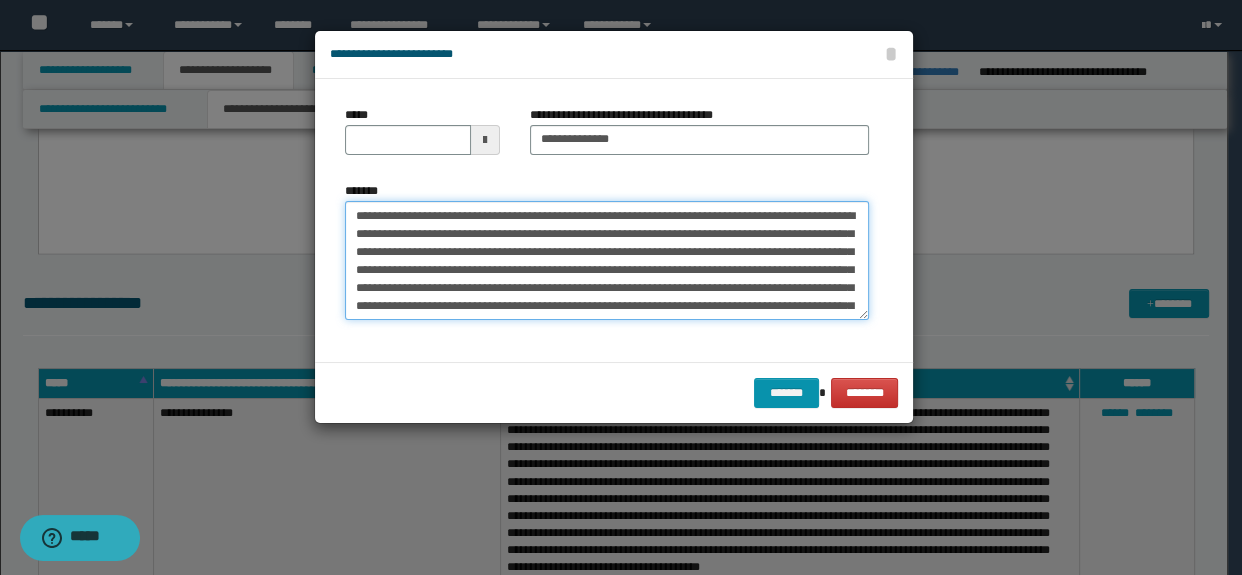 click on "*******" at bounding box center (607, 261) 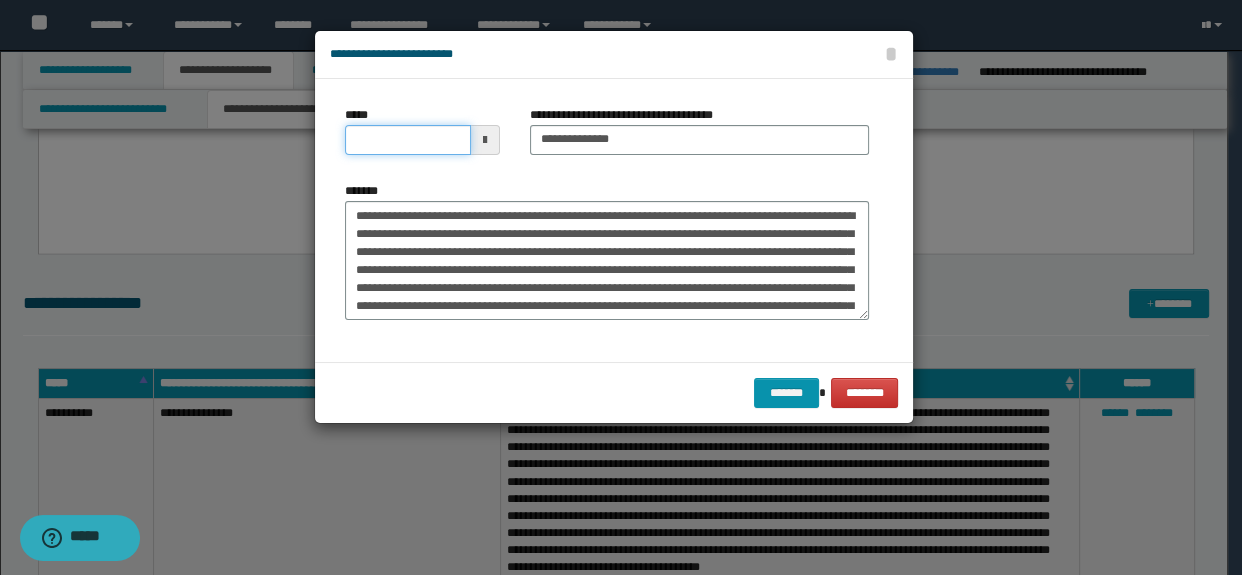 click on "*****" at bounding box center [408, 140] 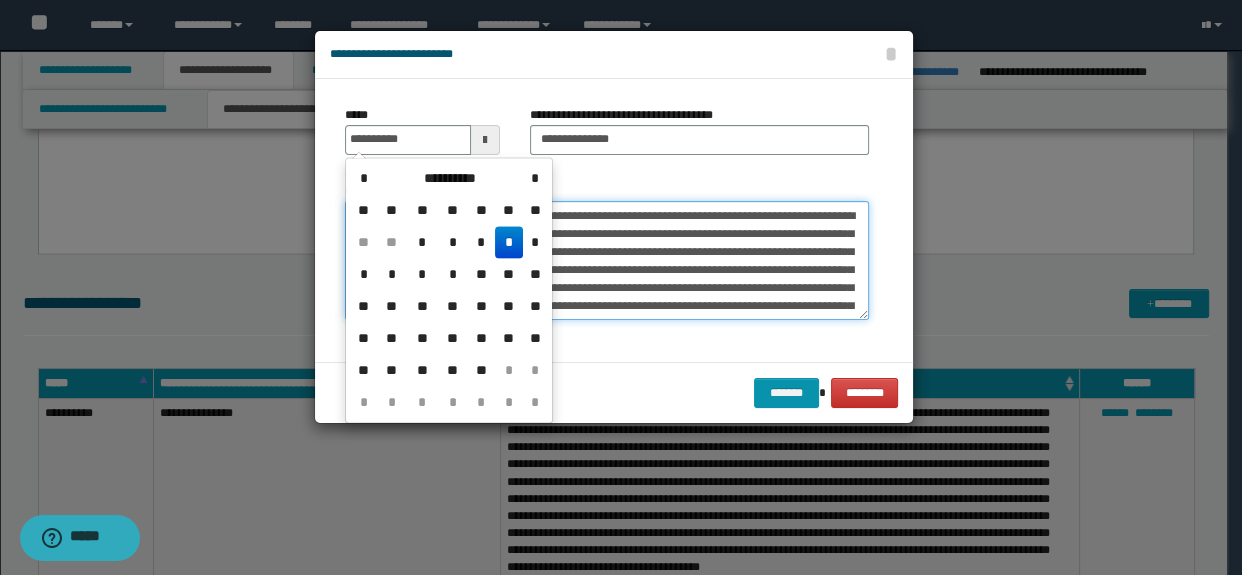 type on "**********" 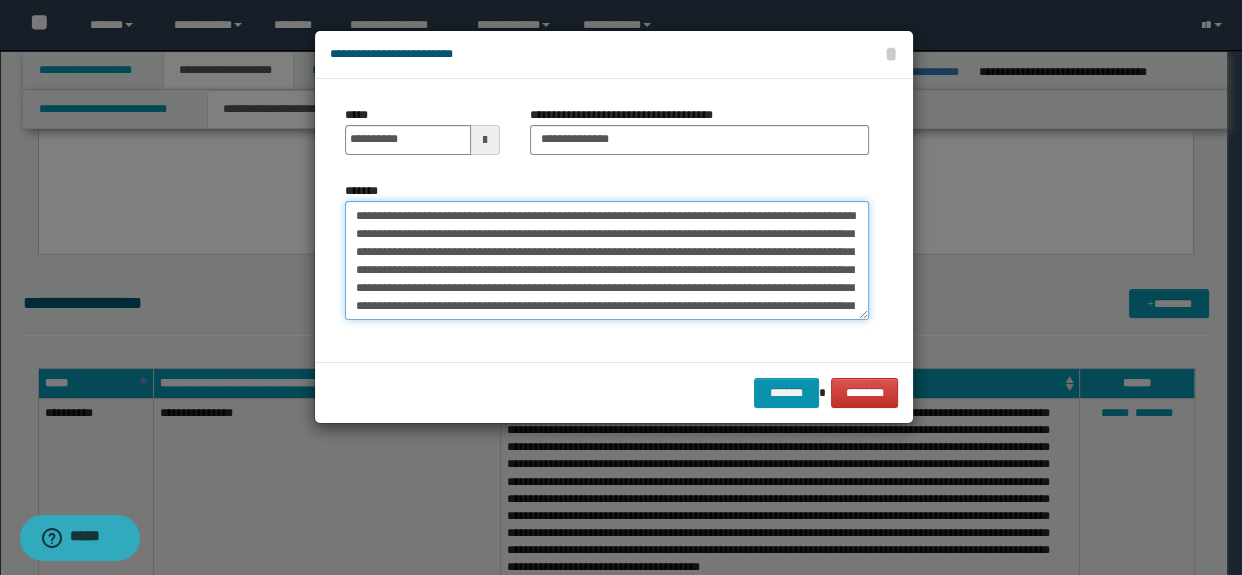 click on "*******" at bounding box center [607, 261] 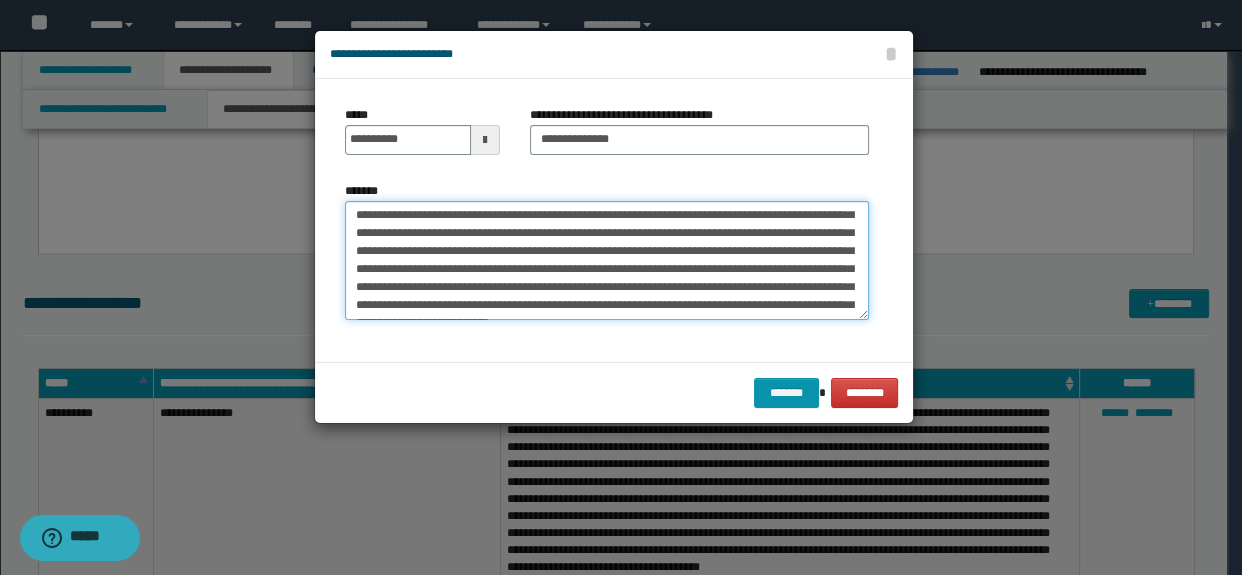 scroll, scrollTop: 233, scrollLeft: 0, axis: vertical 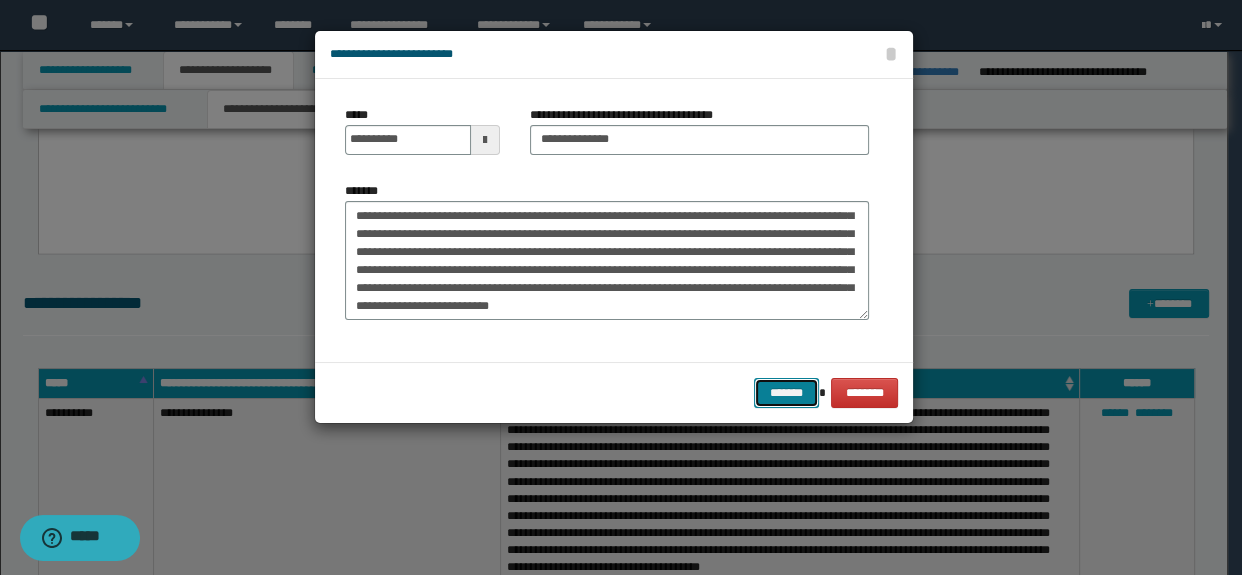 click on "*******" at bounding box center [786, 393] 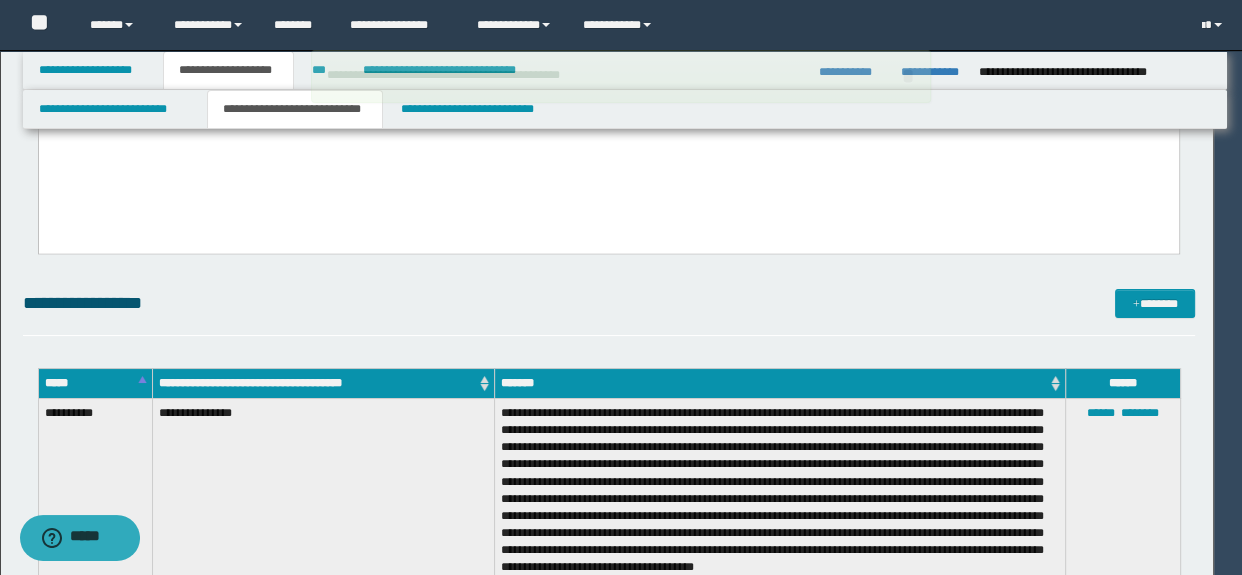 type 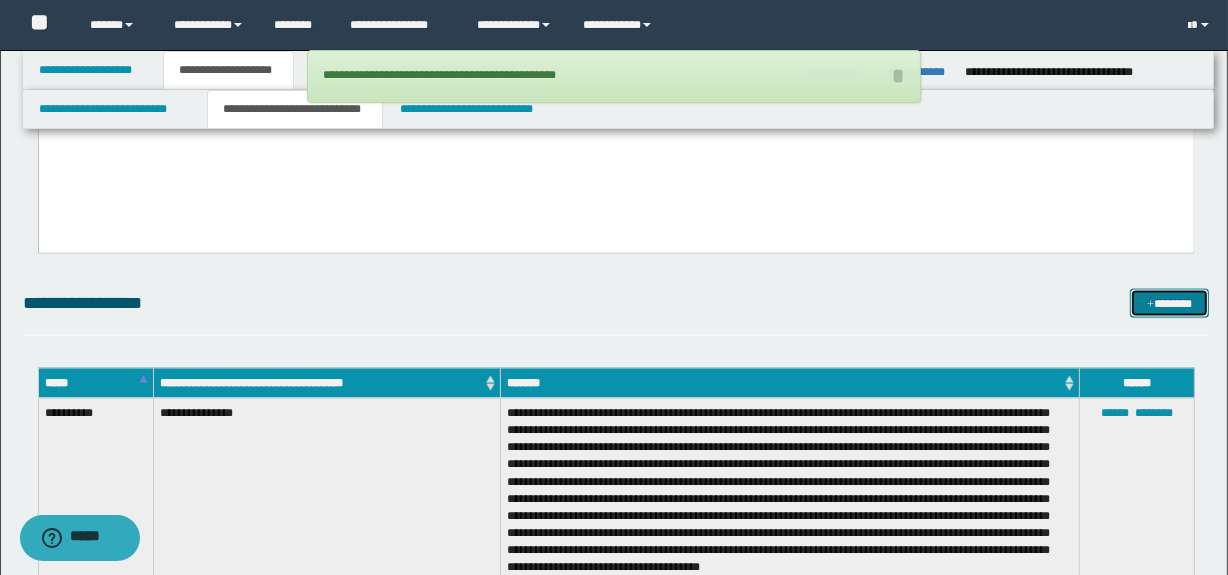 click on "*******" at bounding box center (1170, 304) 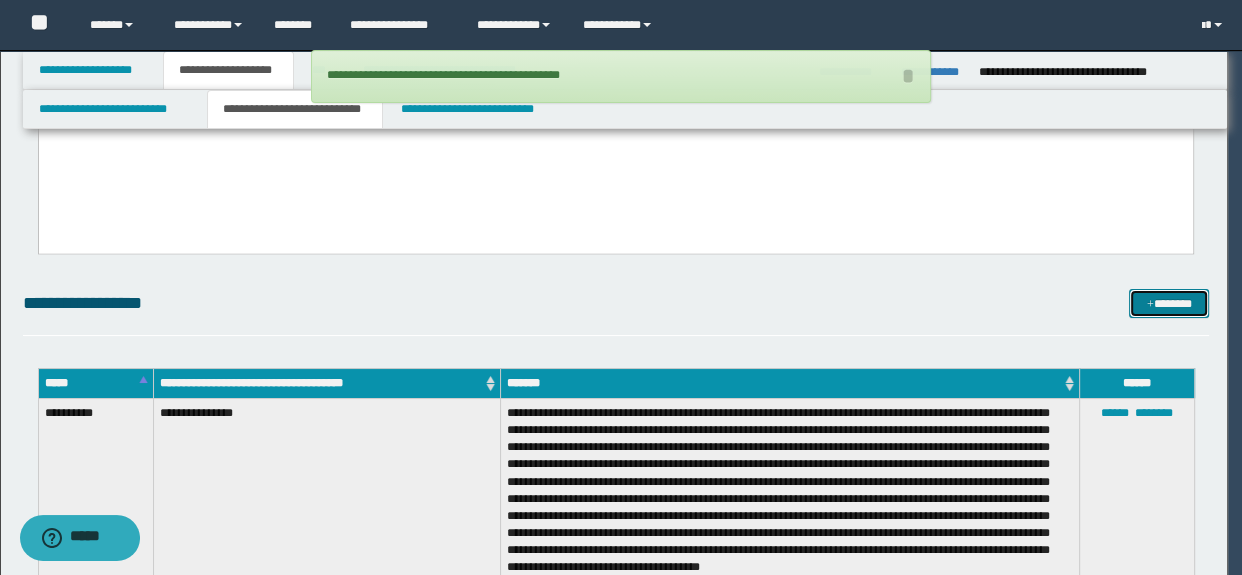 scroll, scrollTop: 0, scrollLeft: 0, axis: both 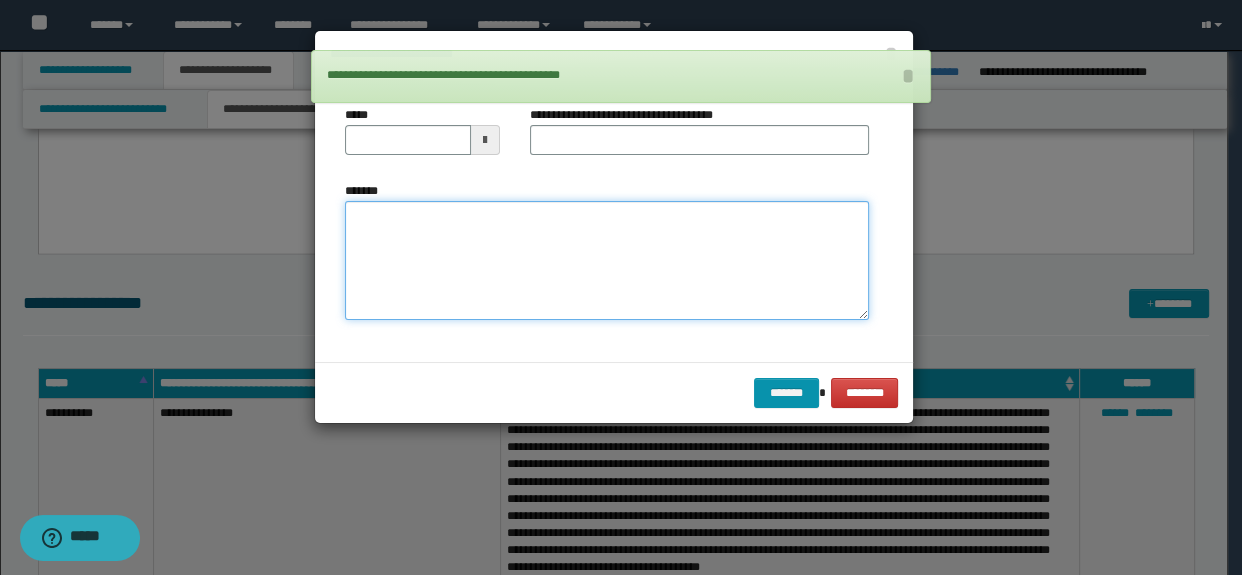 click on "*******" at bounding box center (607, 261) 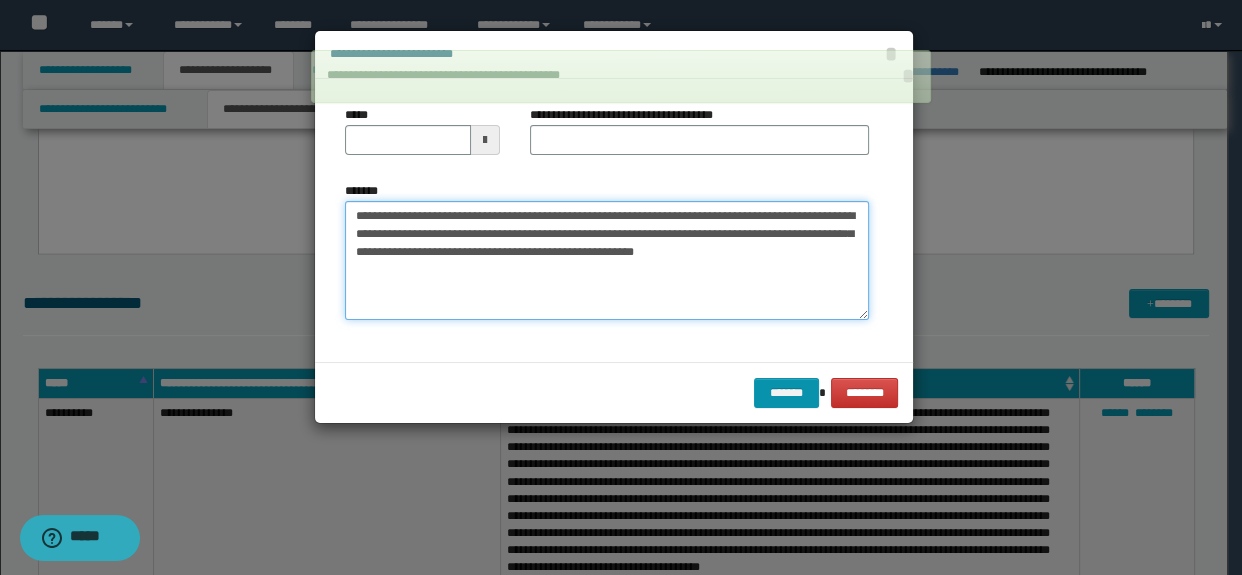 type on "**********" 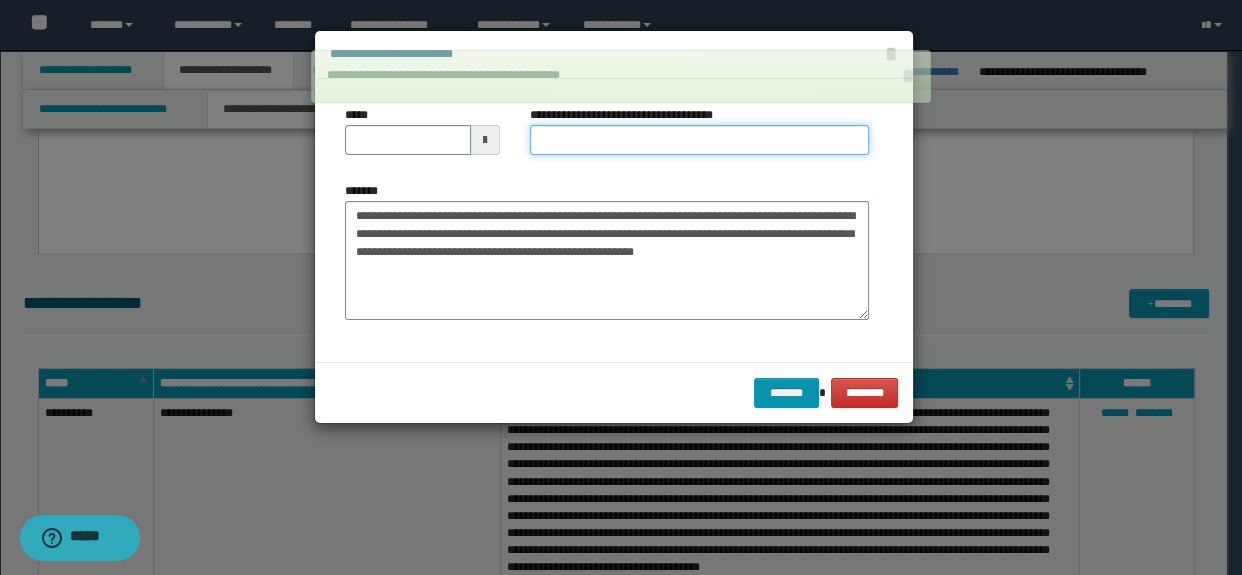 click on "**********" at bounding box center [700, 140] 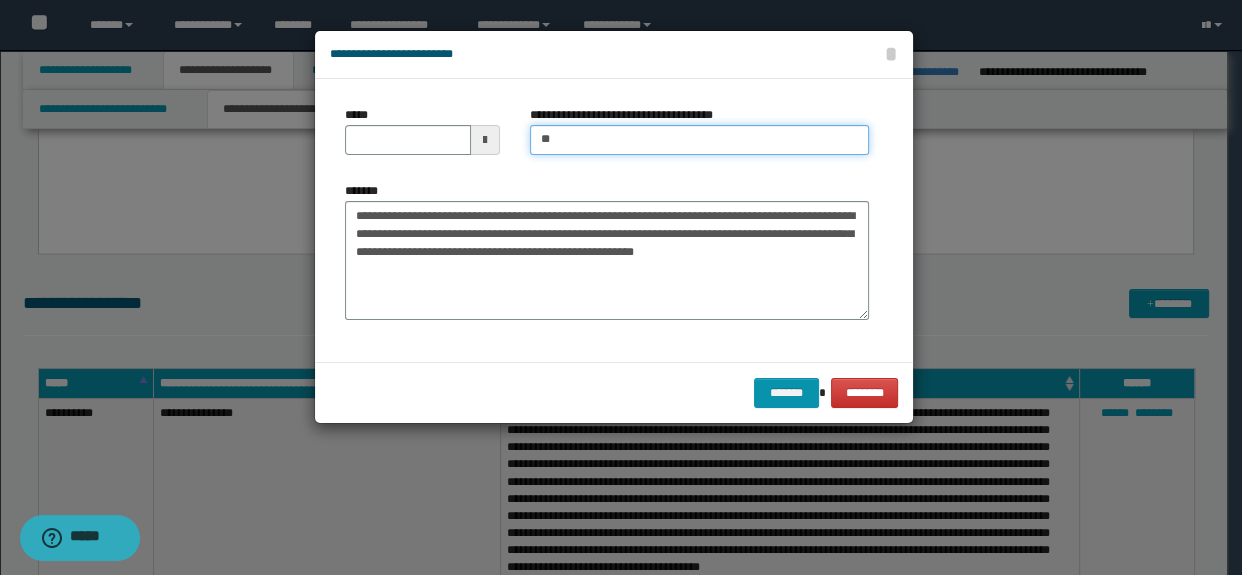 type on "**********" 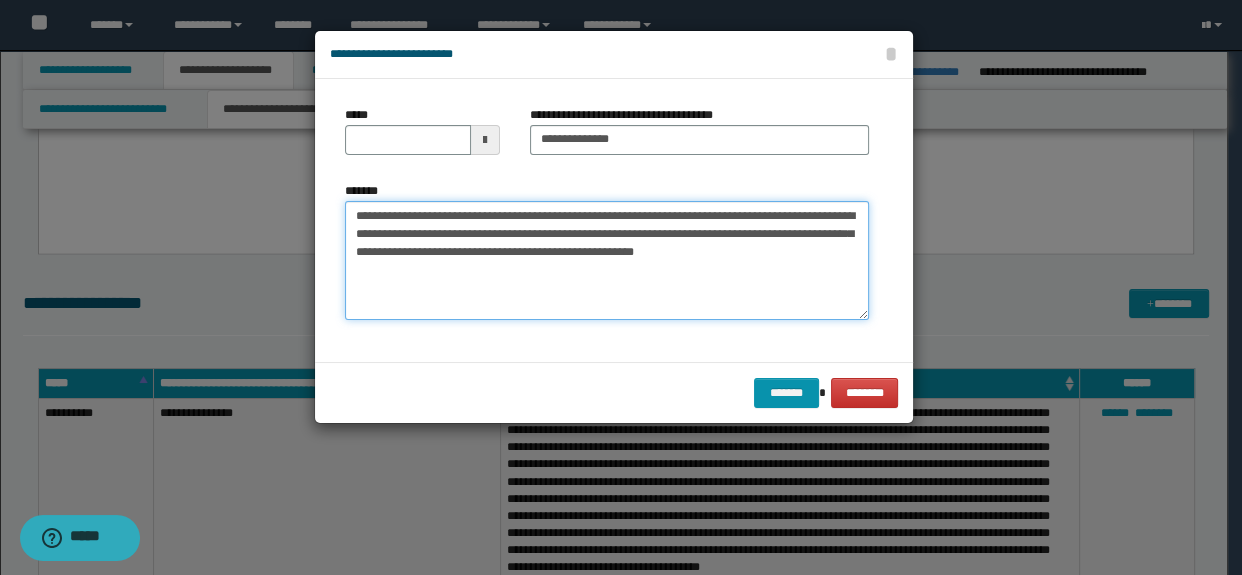 drag, startPoint x: 626, startPoint y: 210, endPoint x: 102, endPoint y: 210, distance: 524 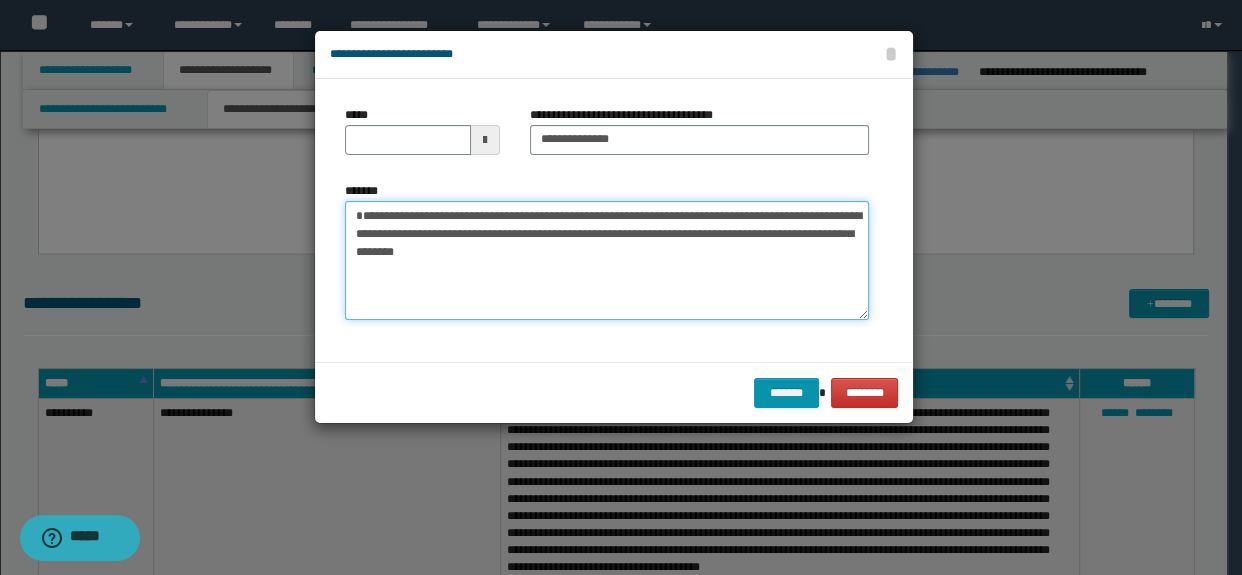 type 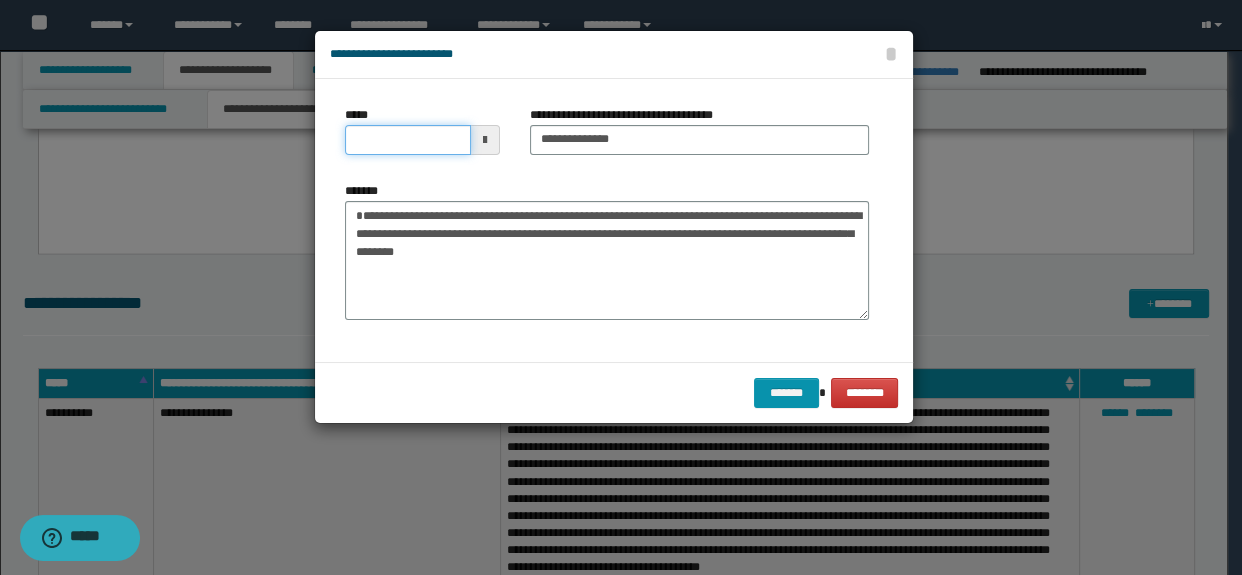 click on "*****" at bounding box center [408, 140] 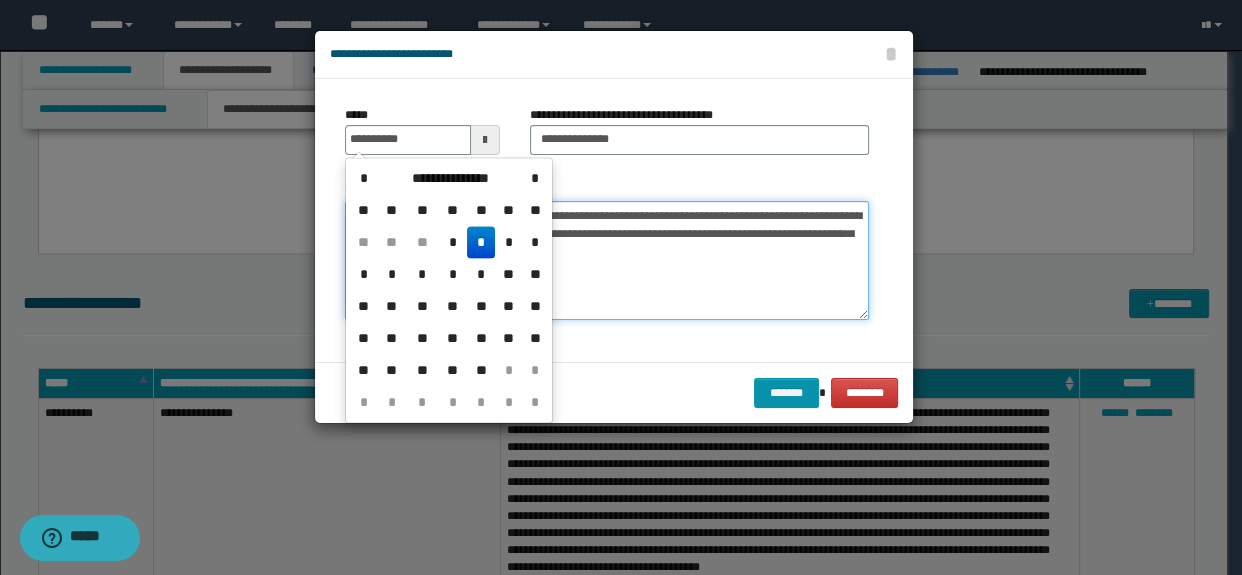 type on "**********" 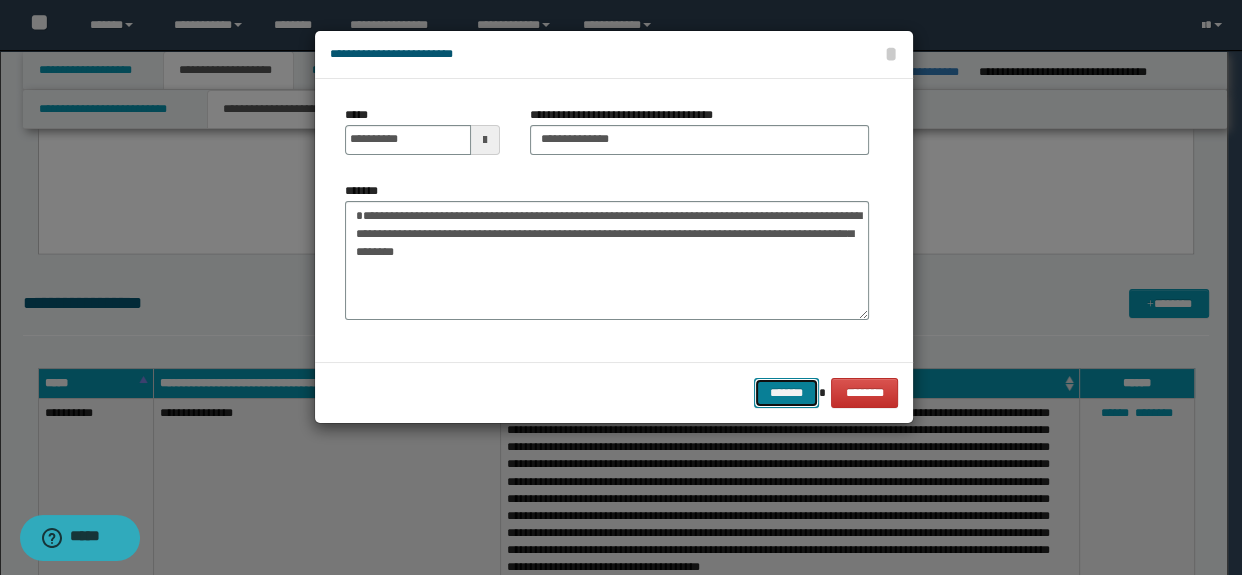 click on "*******" at bounding box center (786, 393) 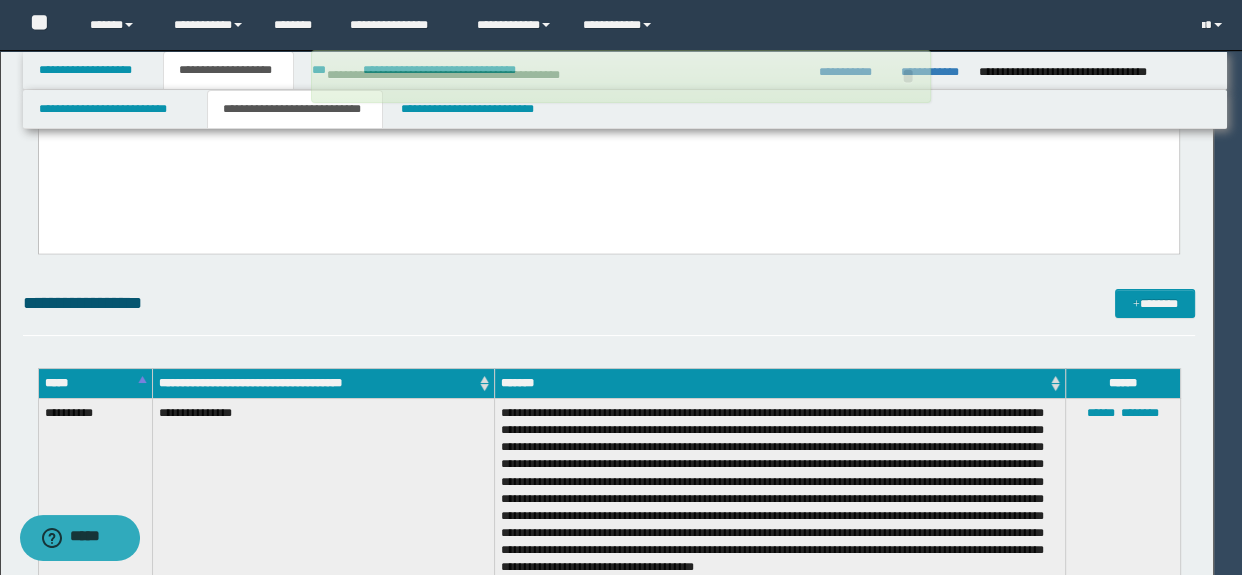 type 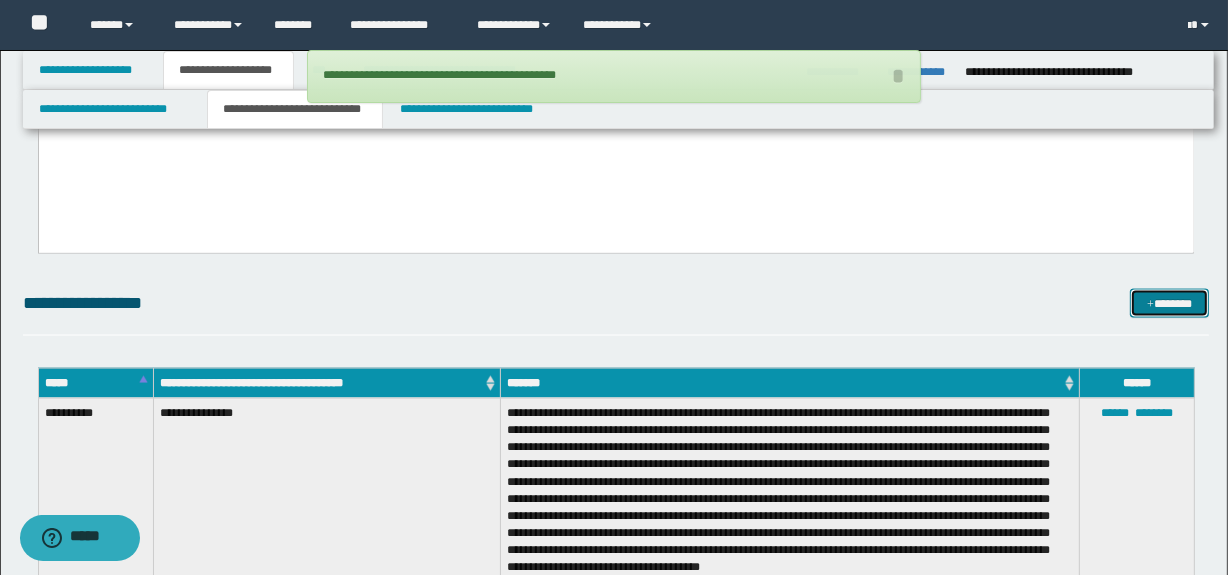 drag, startPoint x: 1183, startPoint y: 312, endPoint x: 1053, endPoint y: 310, distance: 130.01538 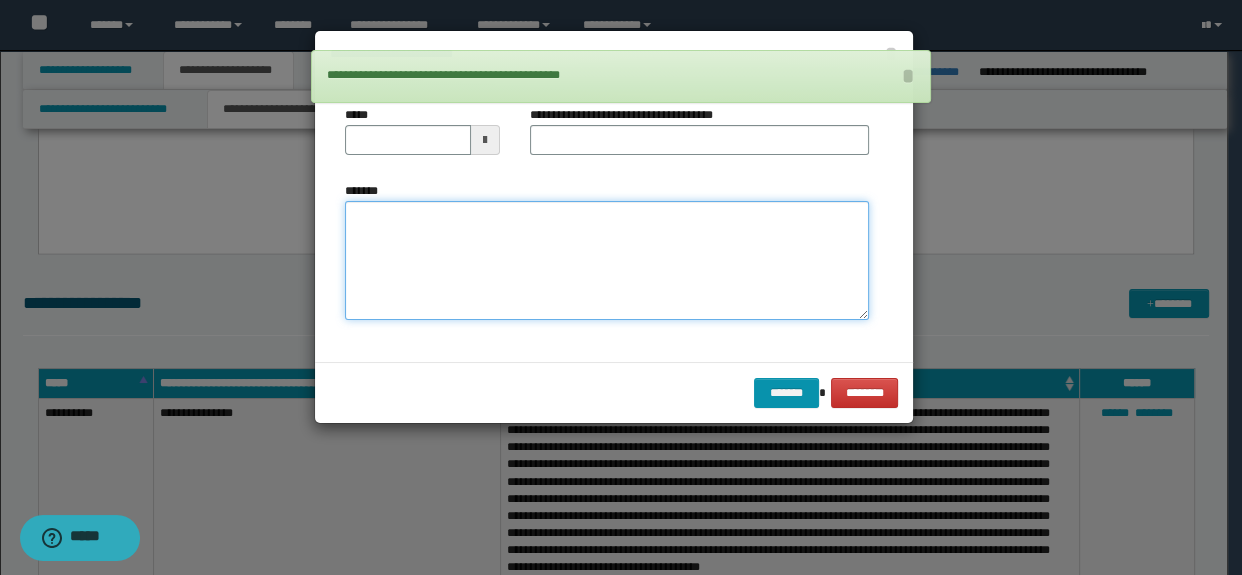click on "*******" at bounding box center (607, 261) 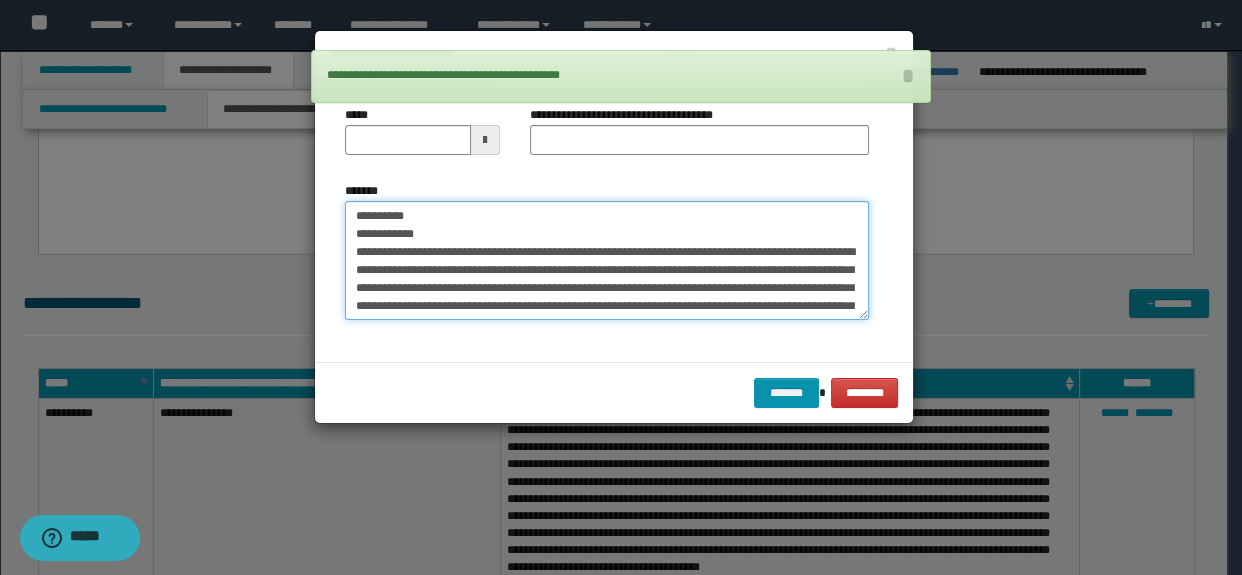 scroll, scrollTop: 354, scrollLeft: 0, axis: vertical 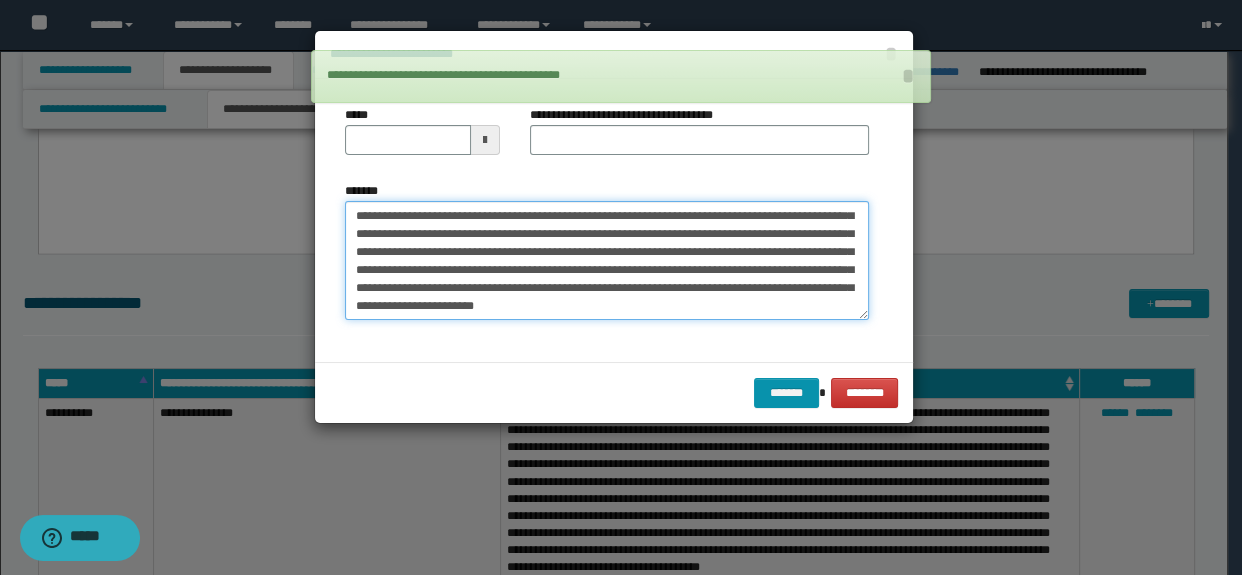 type on "**********" 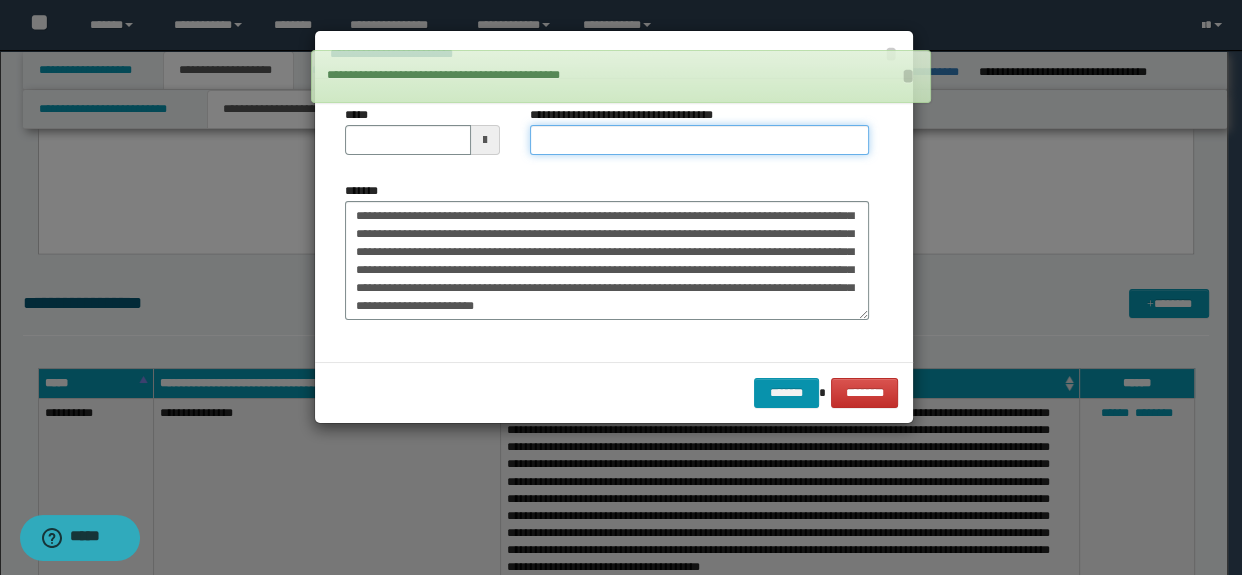 click on "**********" at bounding box center (700, 140) 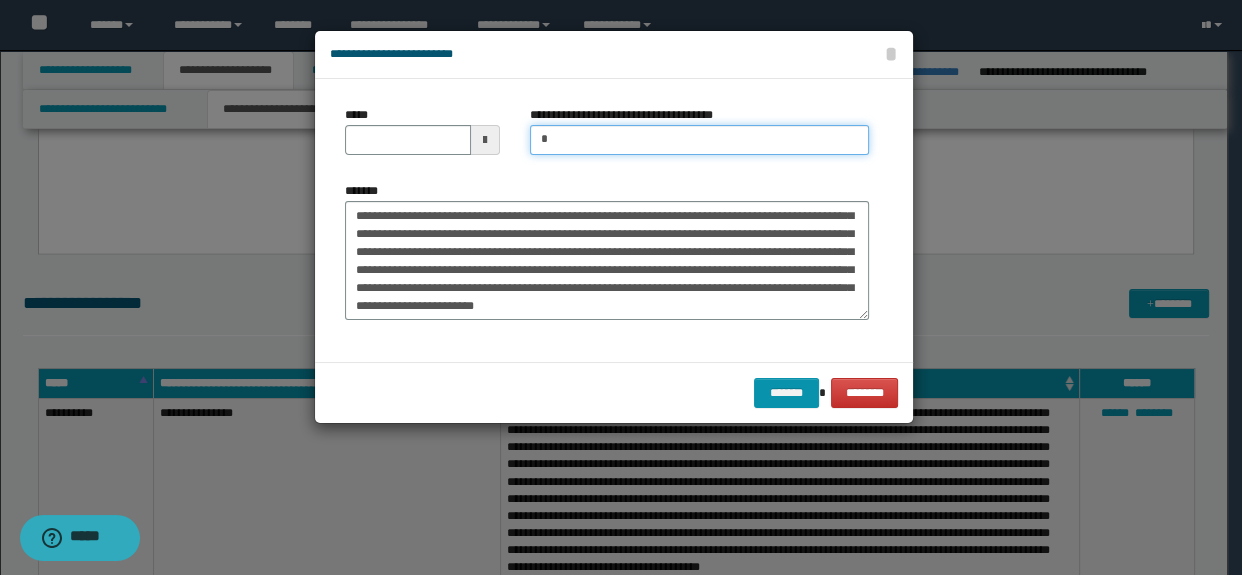 type on "**********" 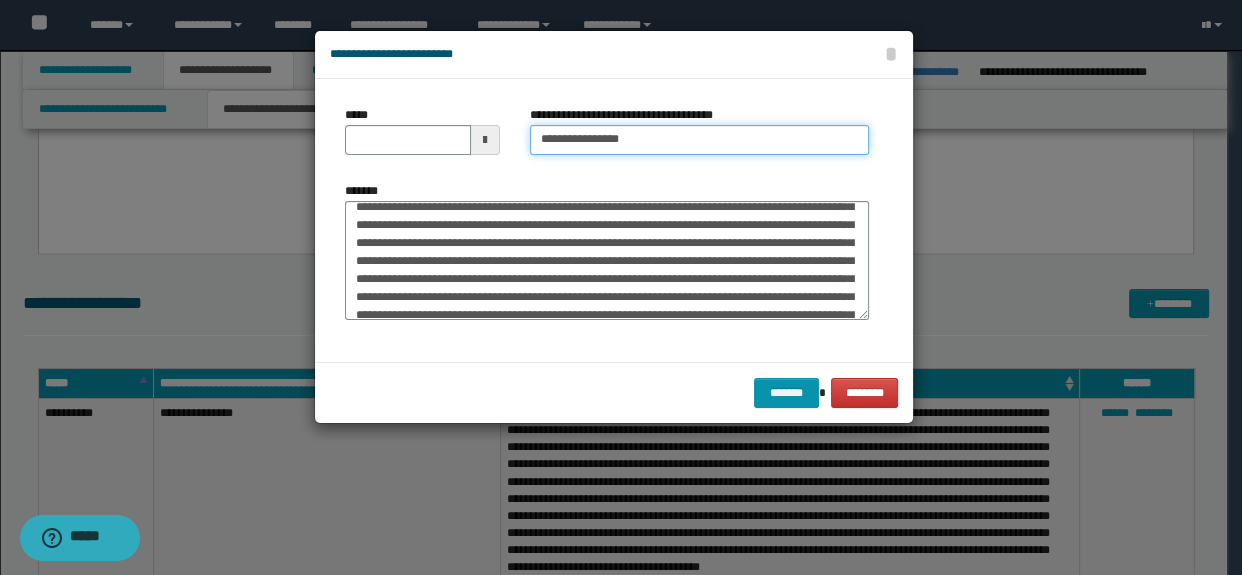 scroll, scrollTop: 0, scrollLeft: 0, axis: both 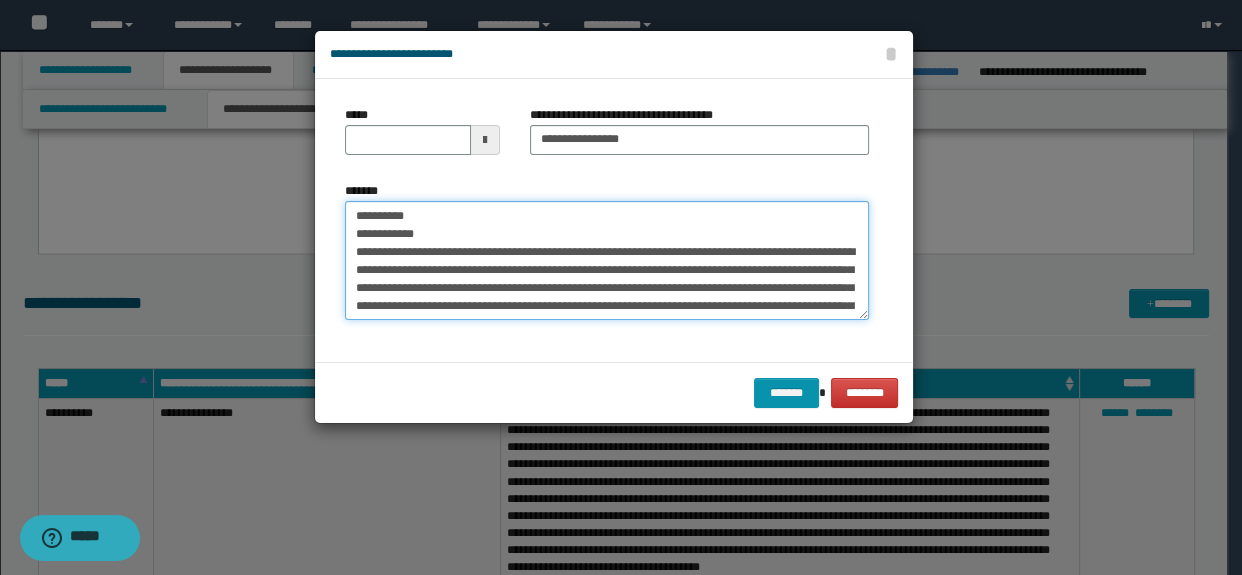 drag, startPoint x: 471, startPoint y: 238, endPoint x: 200, endPoint y: 180, distance: 277.13715 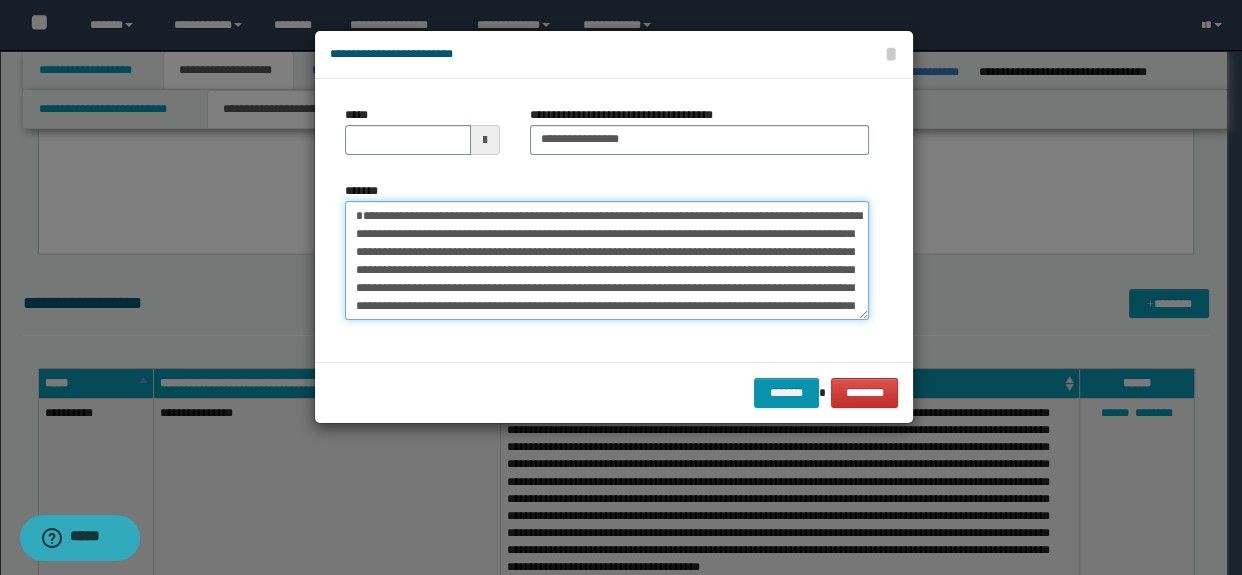 type 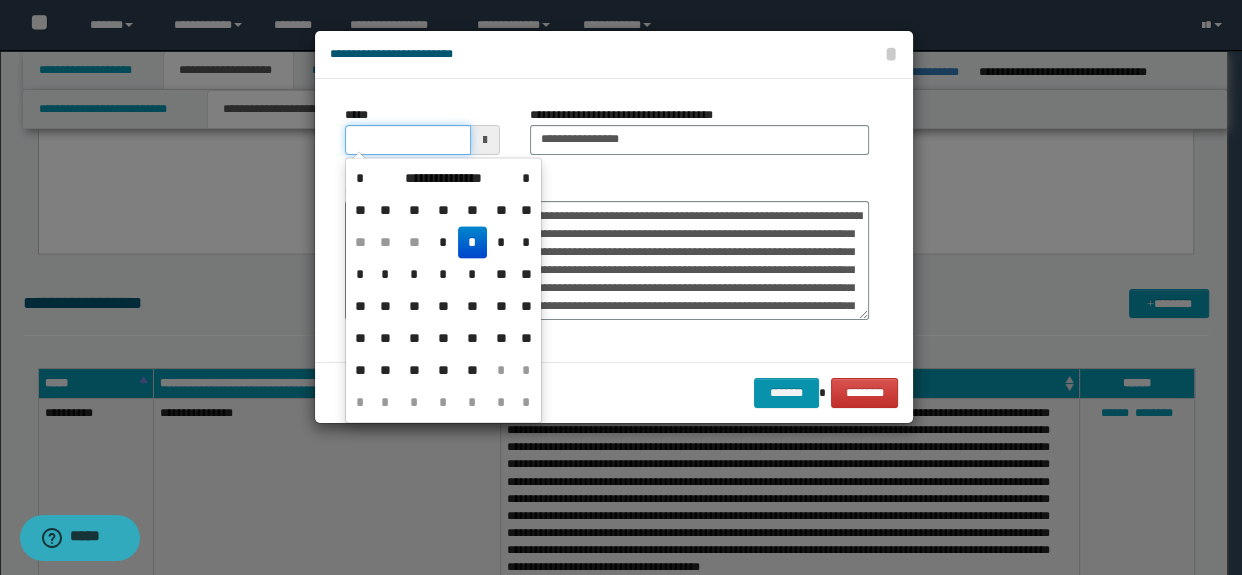 click on "*****" at bounding box center (408, 140) 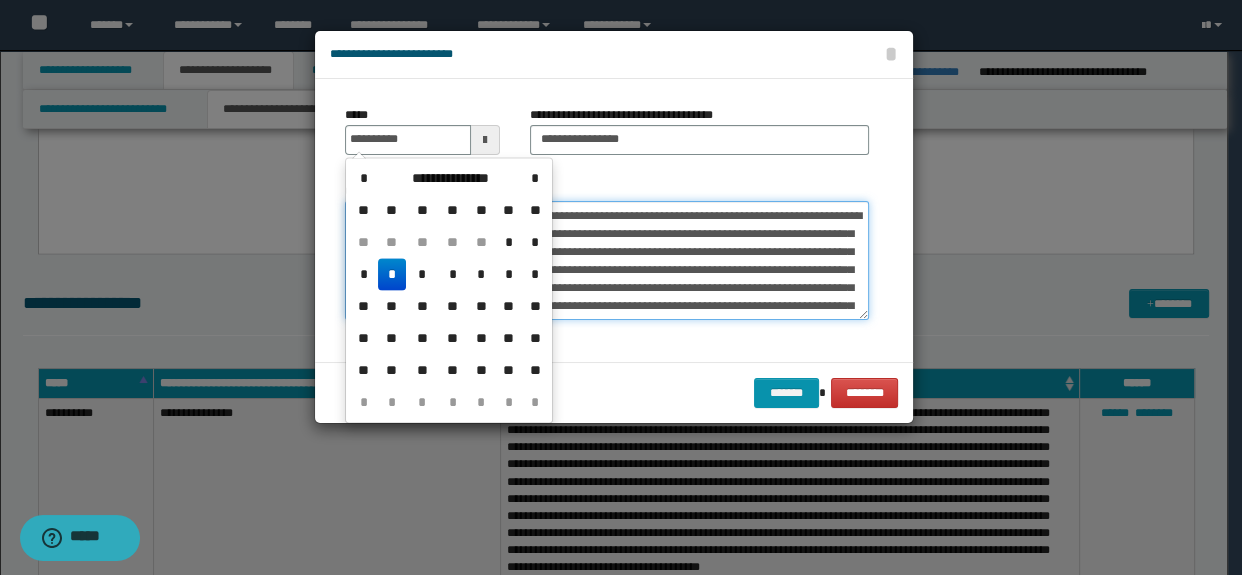 type on "**********" 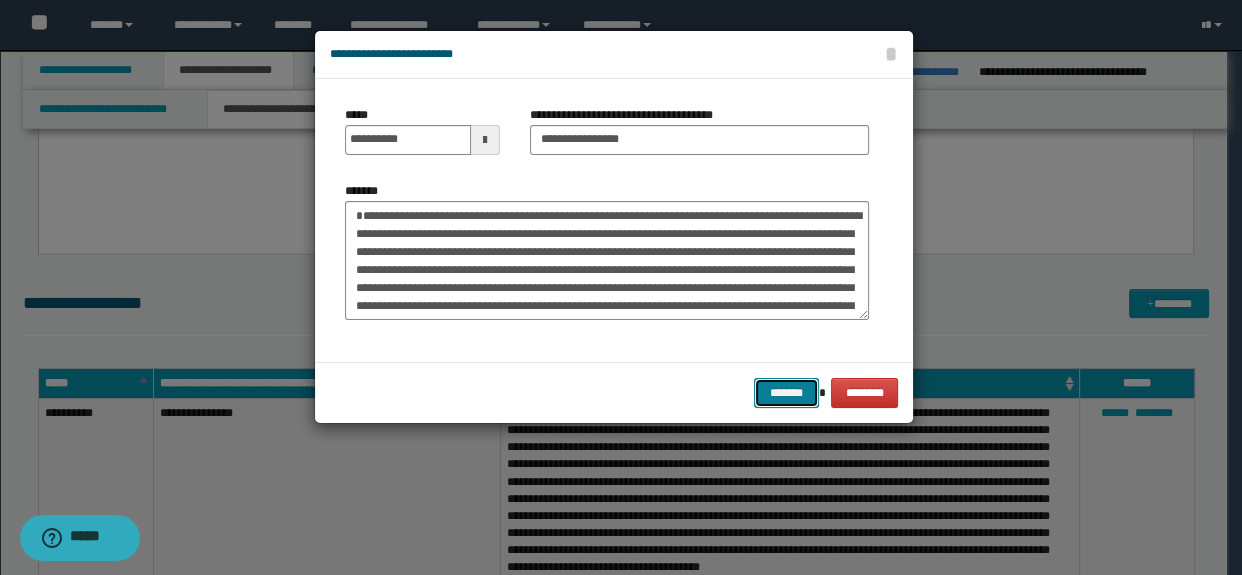 click on "*******" at bounding box center [786, 393] 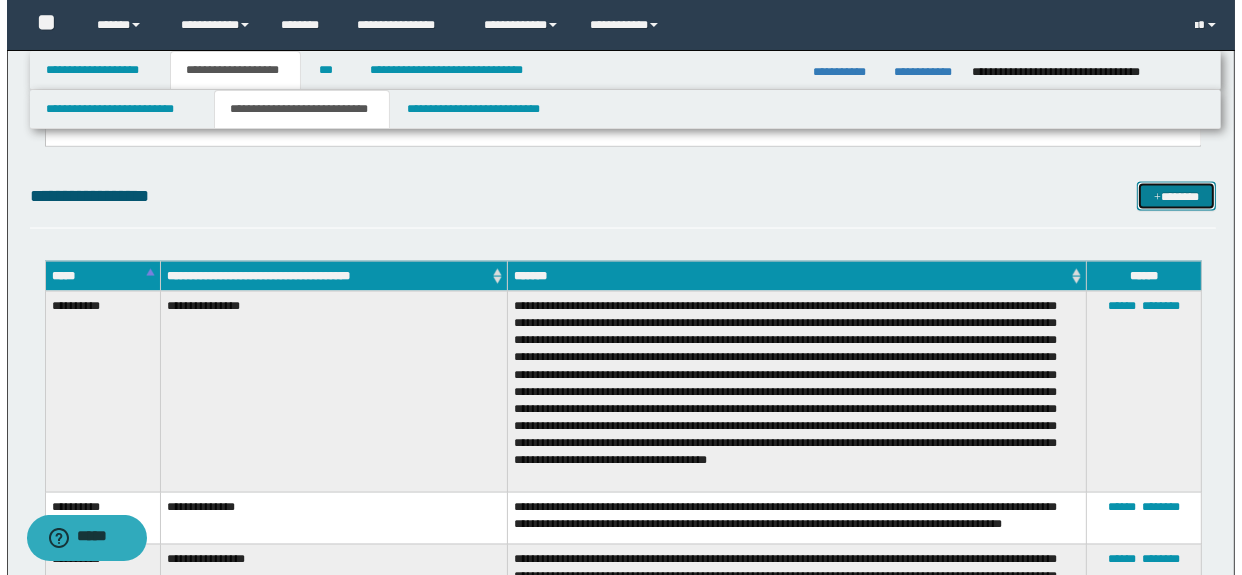 scroll, scrollTop: 2734, scrollLeft: 0, axis: vertical 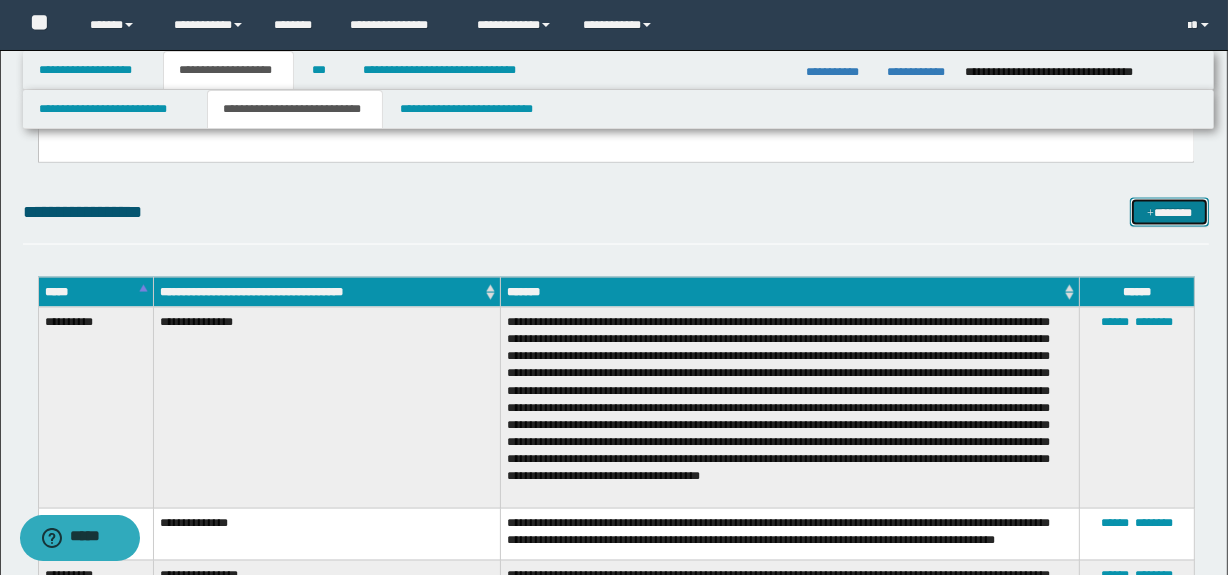 click on "*******" at bounding box center [1170, 213] 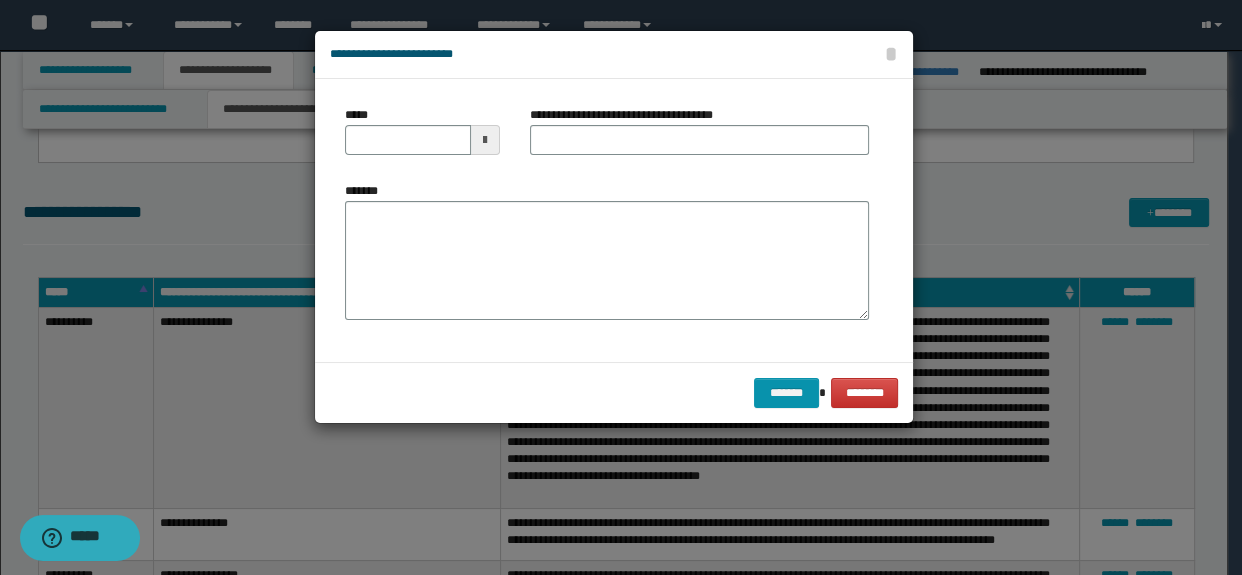 click on "*******" at bounding box center (607, 261) 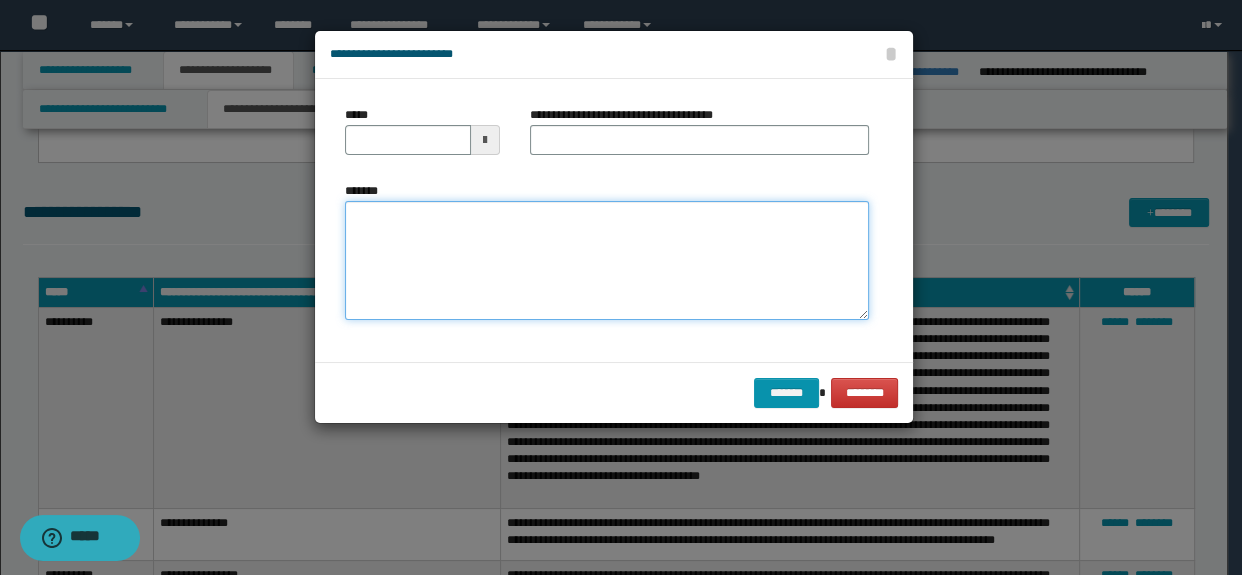 click on "*******" at bounding box center [607, 261] 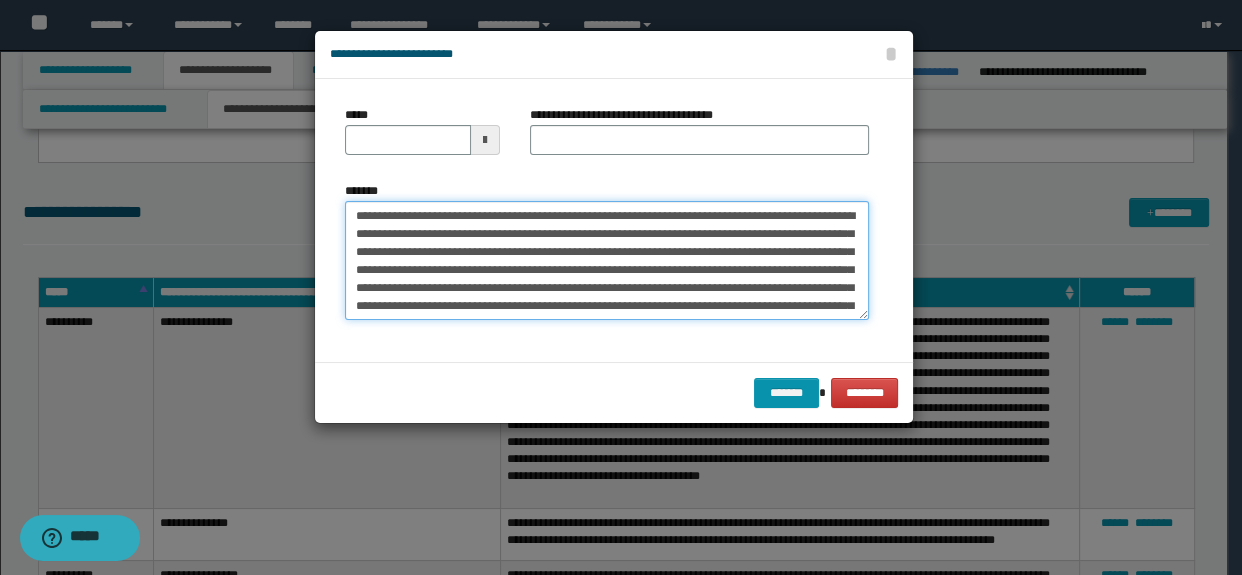 scroll, scrollTop: 66, scrollLeft: 0, axis: vertical 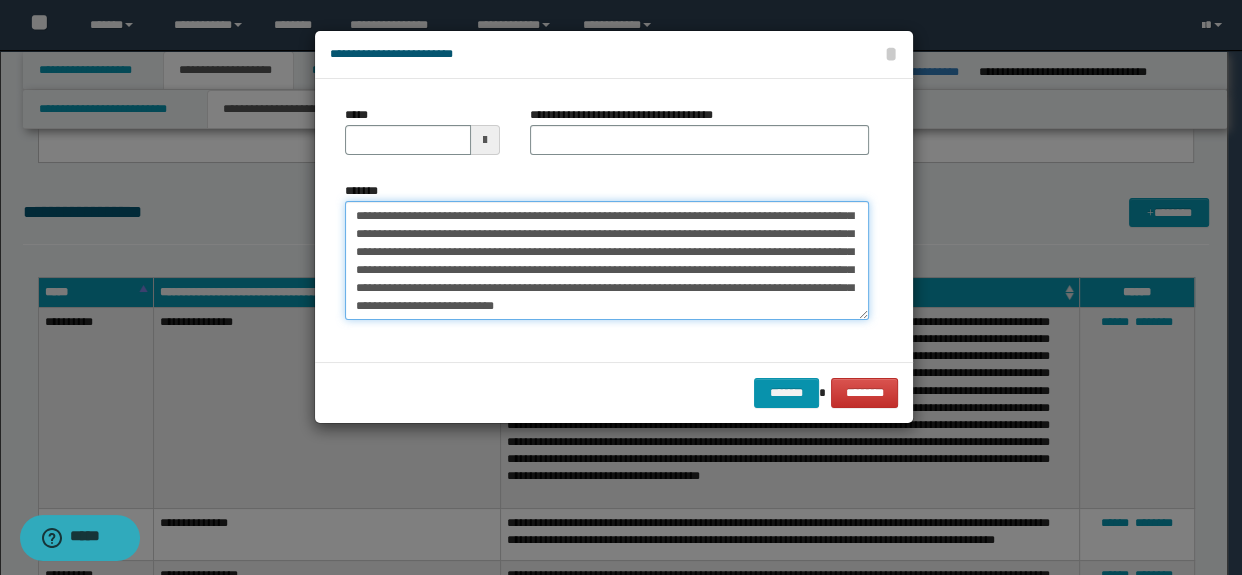 type on "**********" 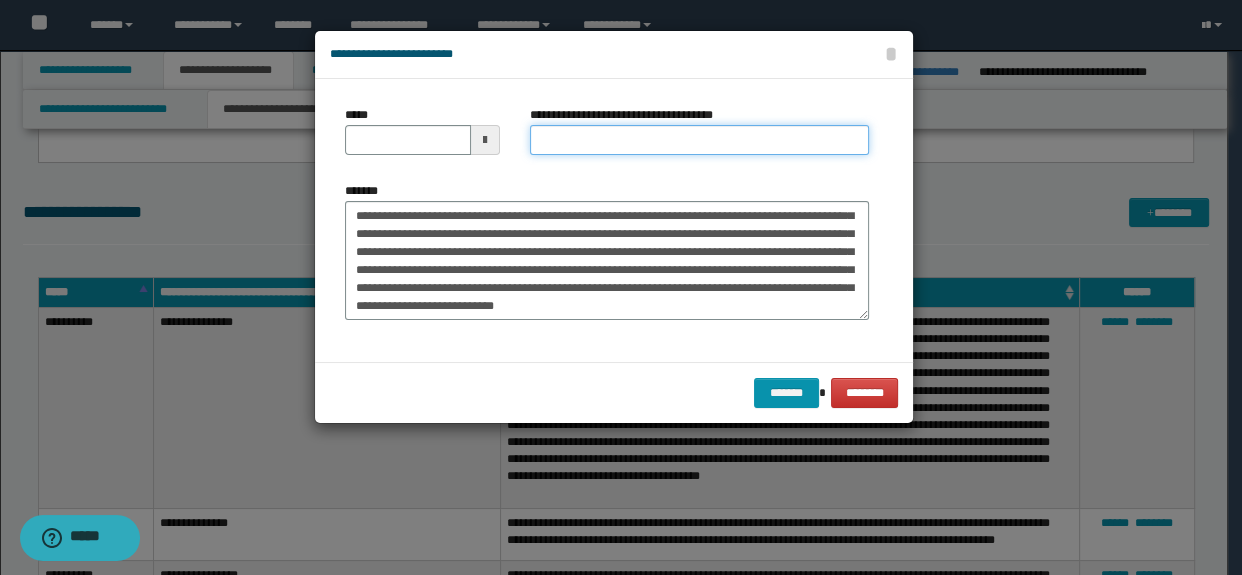 click on "**********" at bounding box center (700, 140) 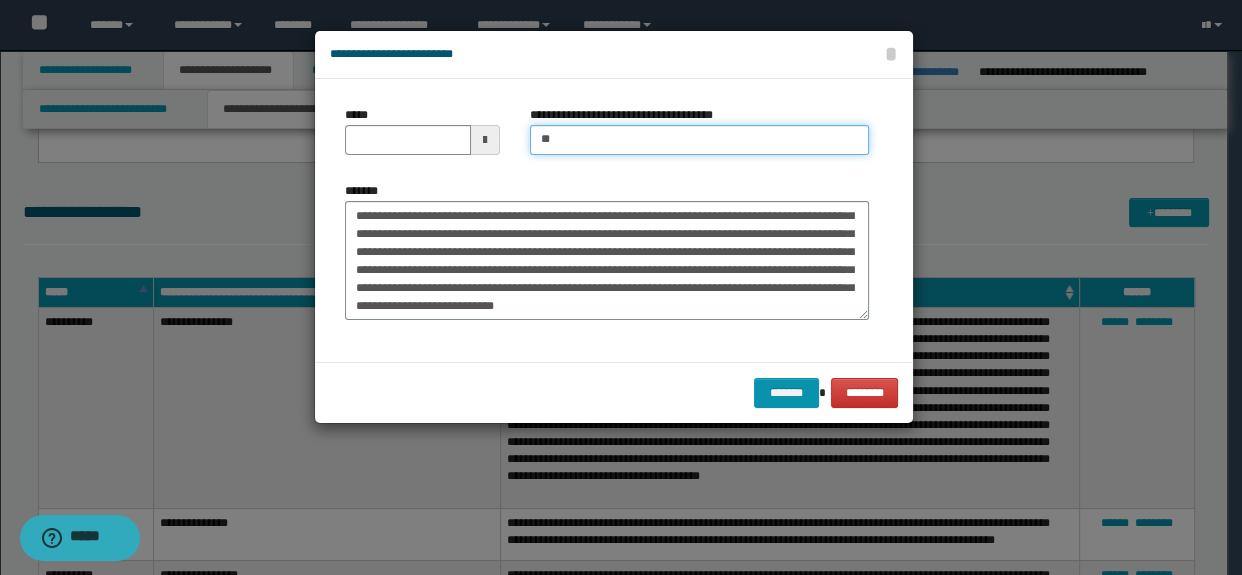 type on "**********" 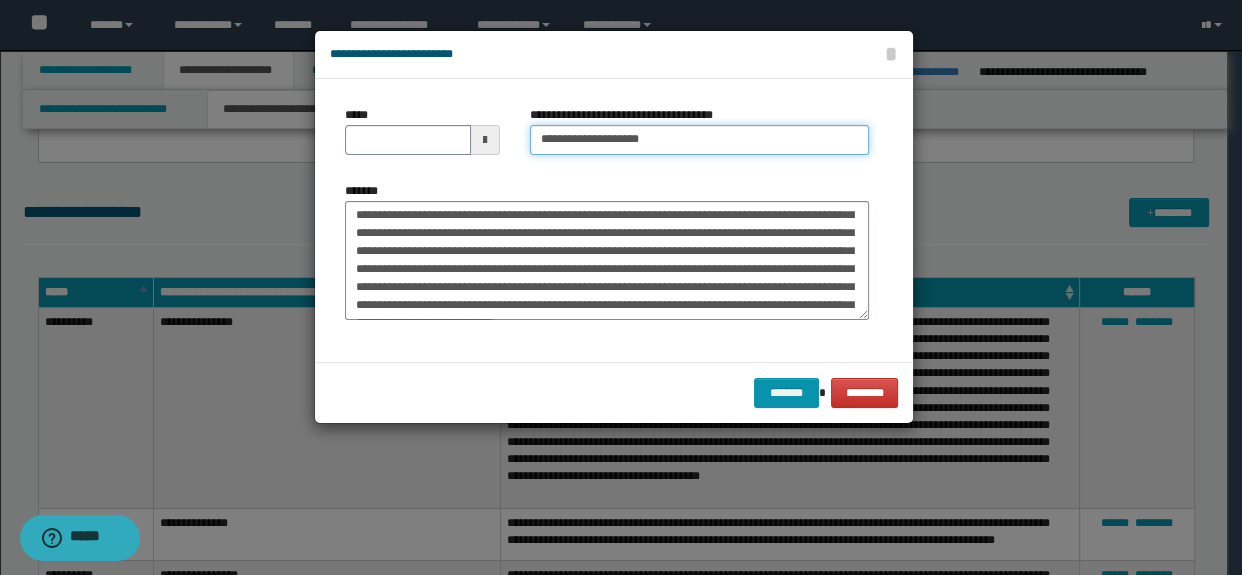 scroll, scrollTop: 0, scrollLeft: 0, axis: both 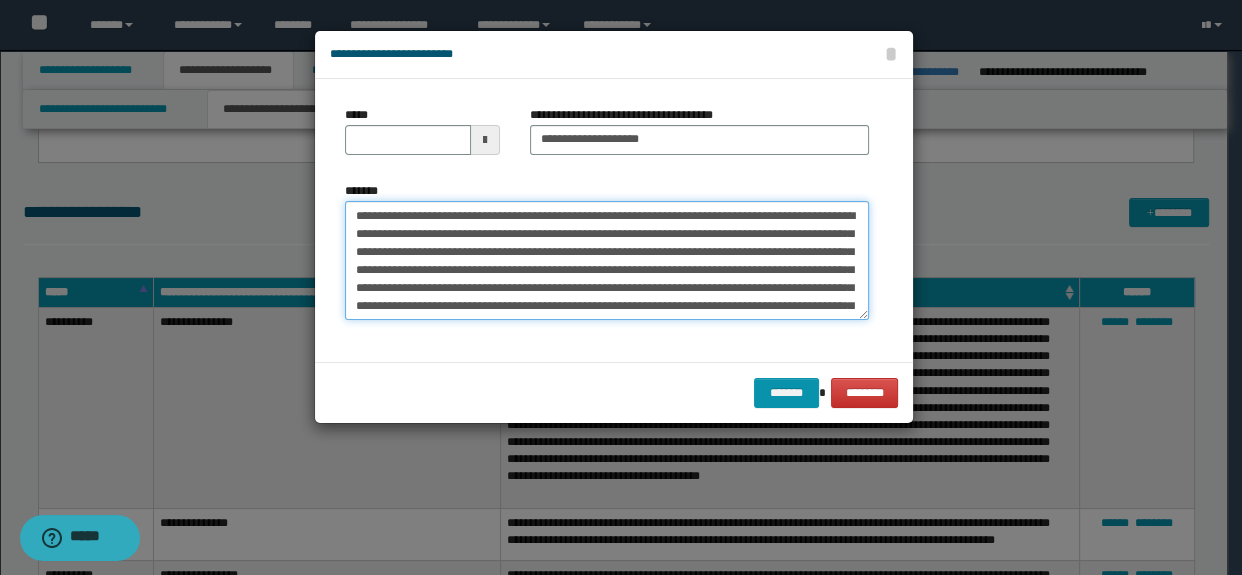 drag, startPoint x: 533, startPoint y: 217, endPoint x: 112, endPoint y: 203, distance: 421.23273 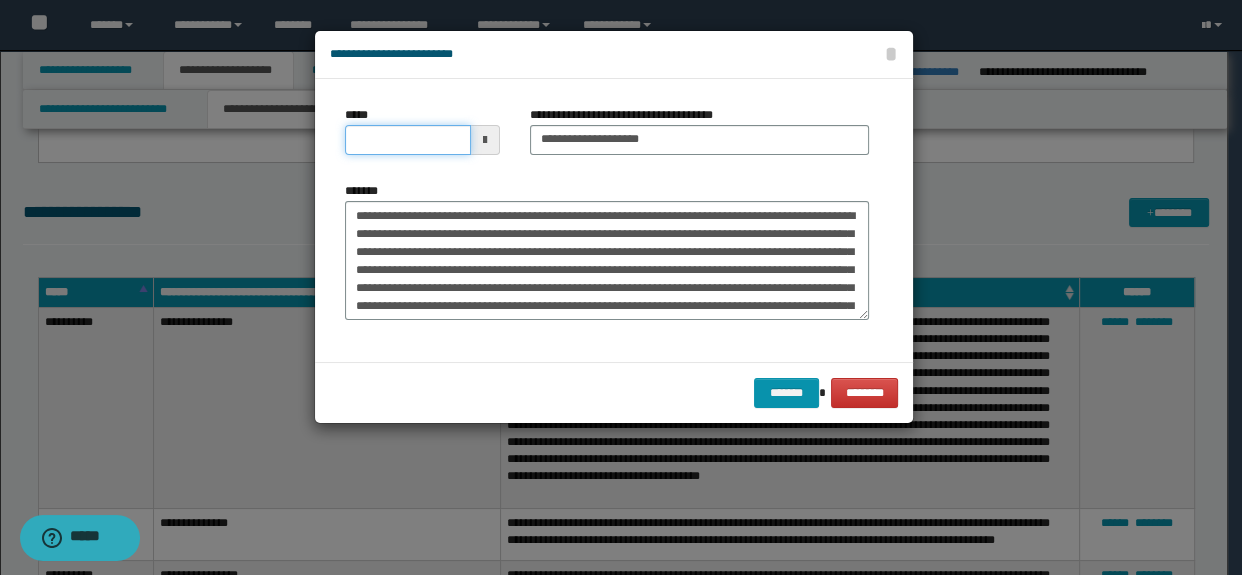 click on "*****" at bounding box center [408, 140] 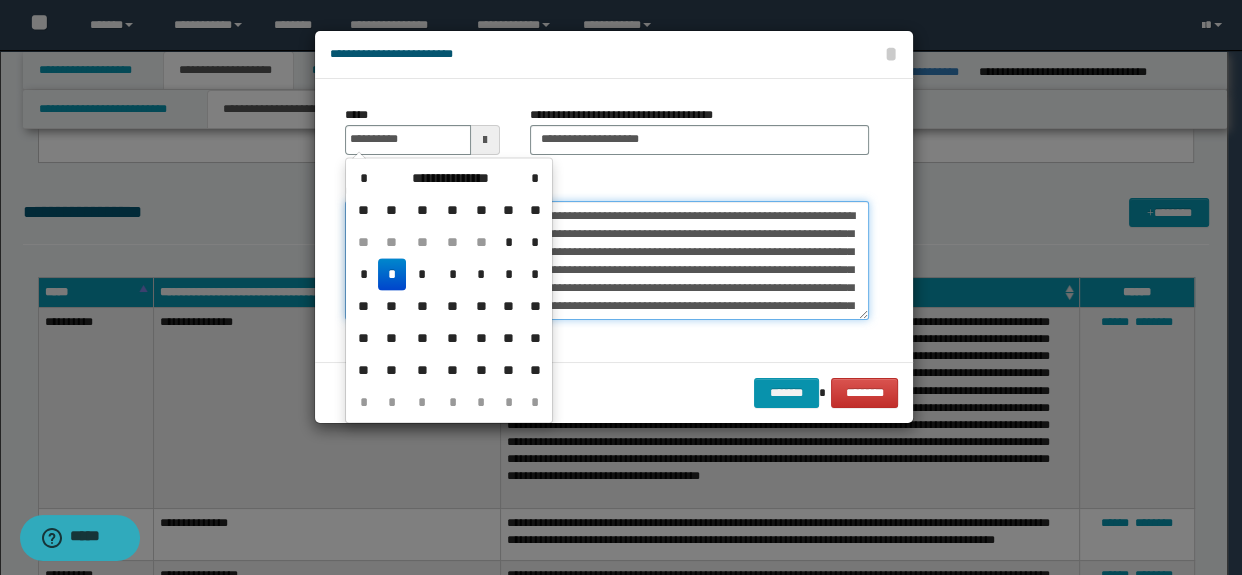 type on "**********" 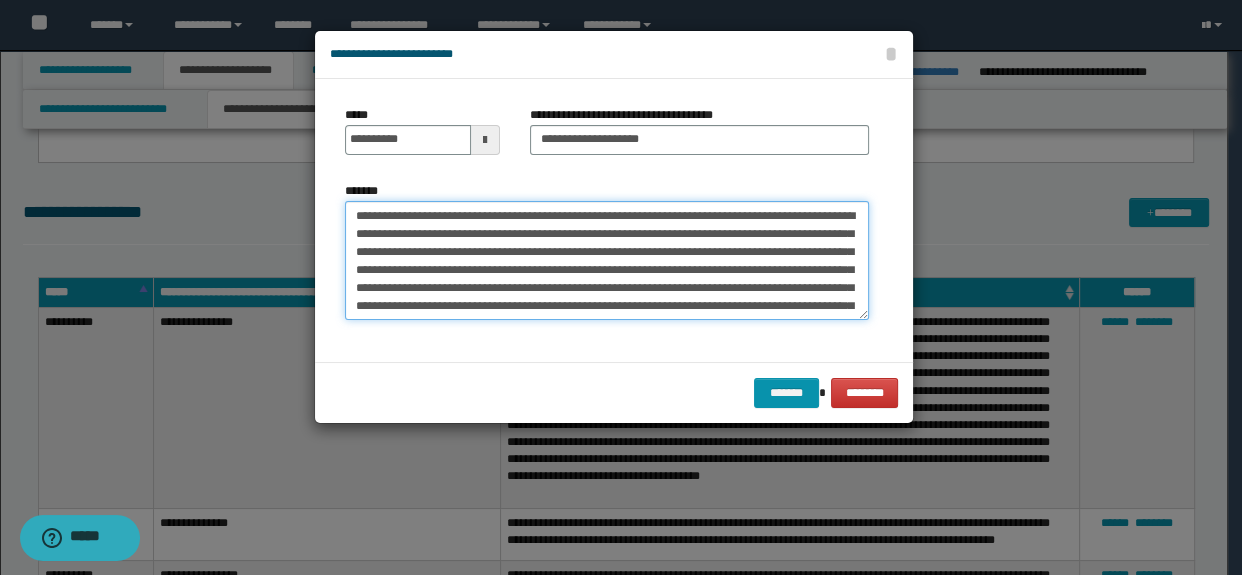 drag, startPoint x: 676, startPoint y: 209, endPoint x: 461, endPoint y: 219, distance: 215.23244 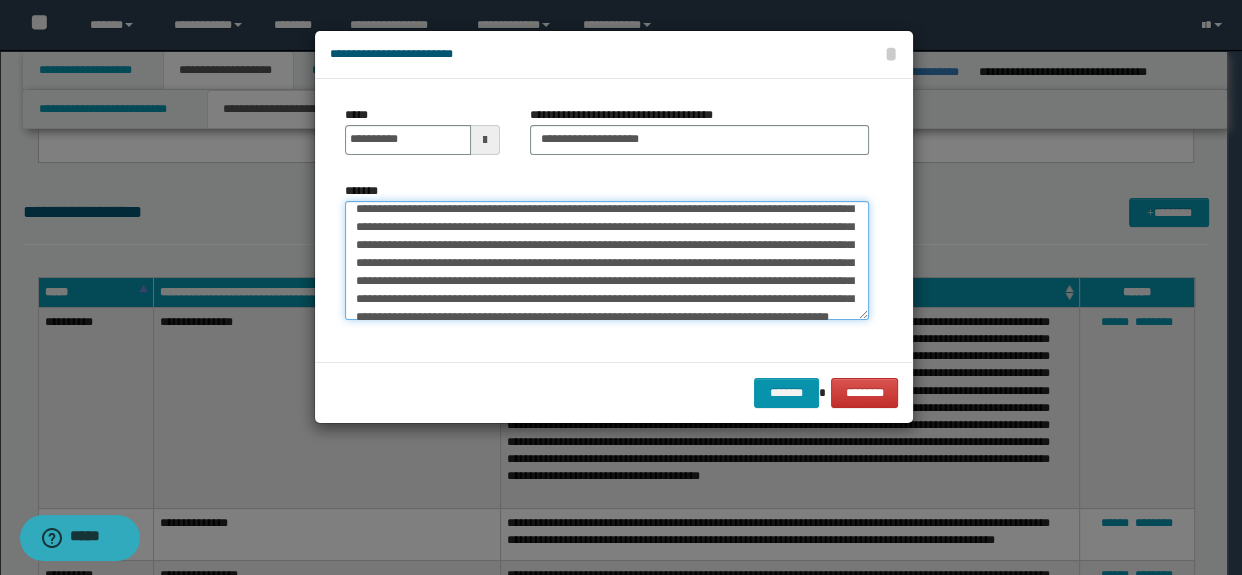 scroll, scrollTop: 71, scrollLeft: 0, axis: vertical 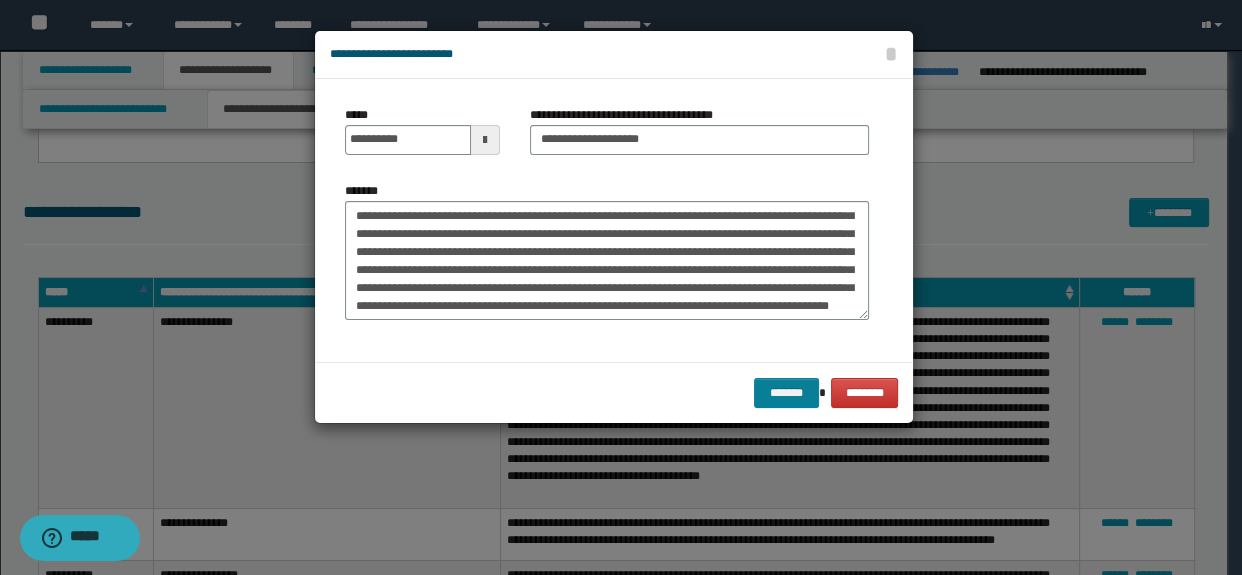 drag, startPoint x: 771, startPoint y: 370, endPoint x: 770, endPoint y: 383, distance: 13.038404 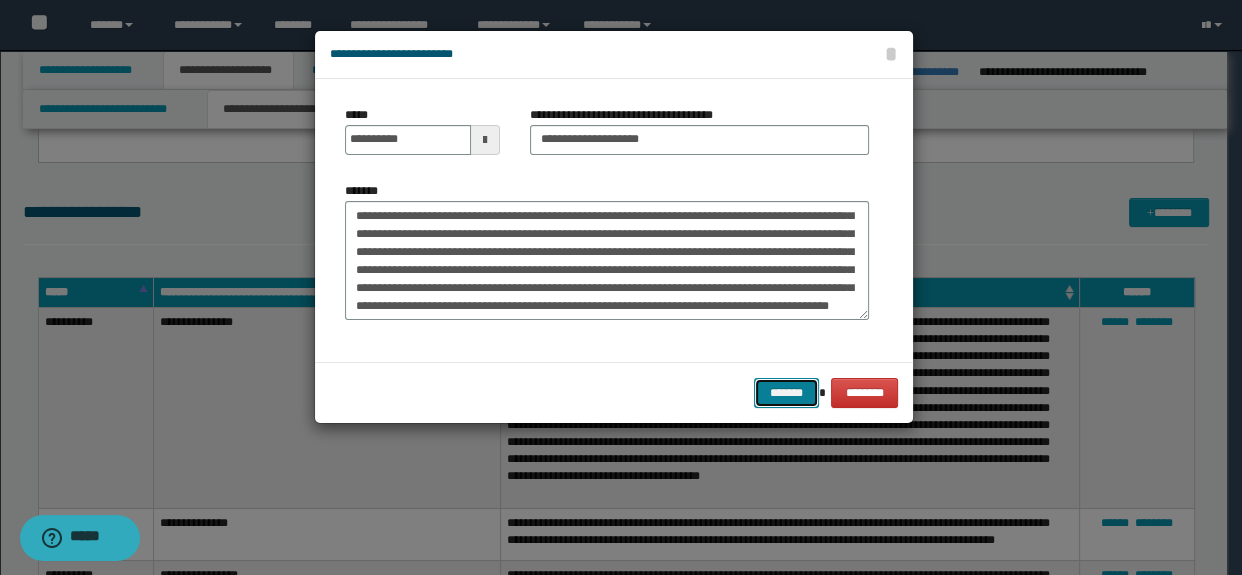 click on "*******" at bounding box center [786, 393] 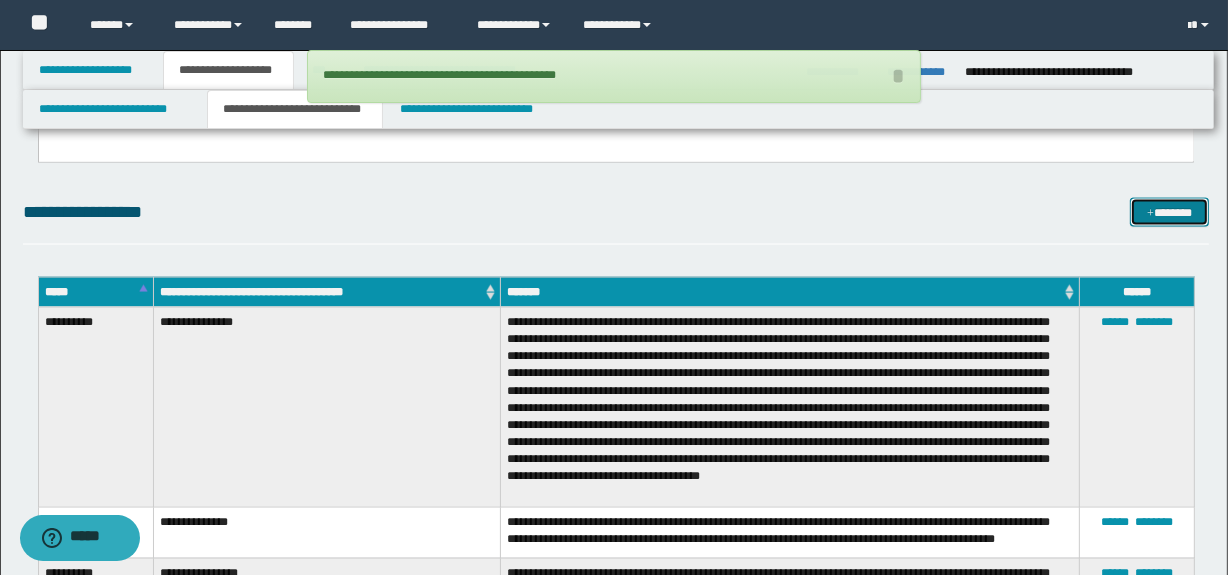 click on "*******" at bounding box center [1170, 213] 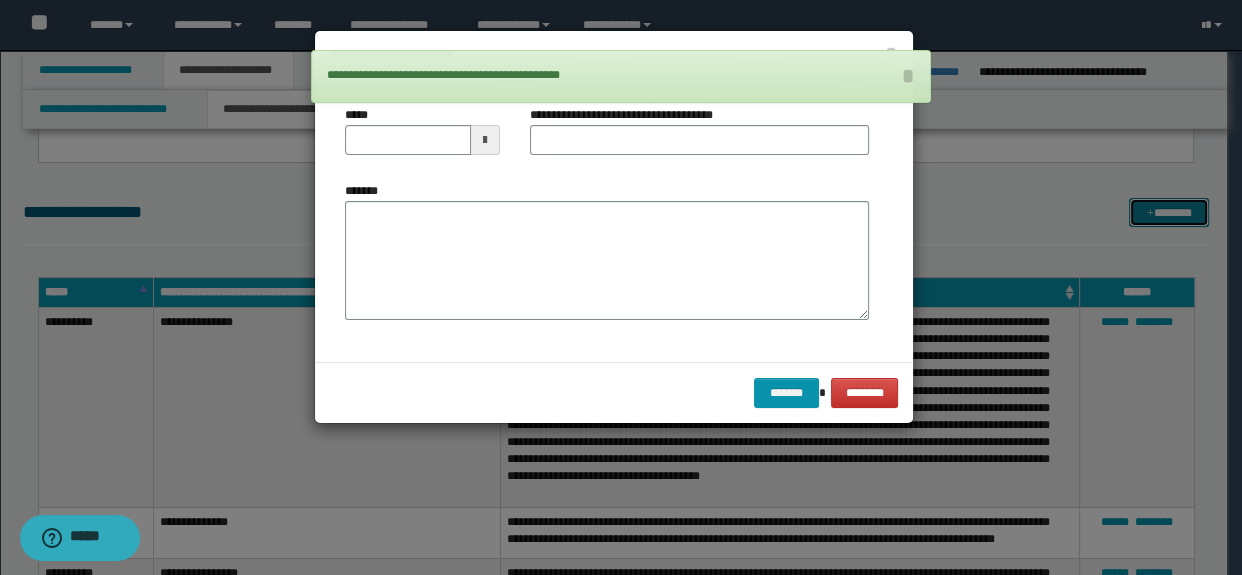 scroll, scrollTop: 0, scrollLeft: 0, axis: both 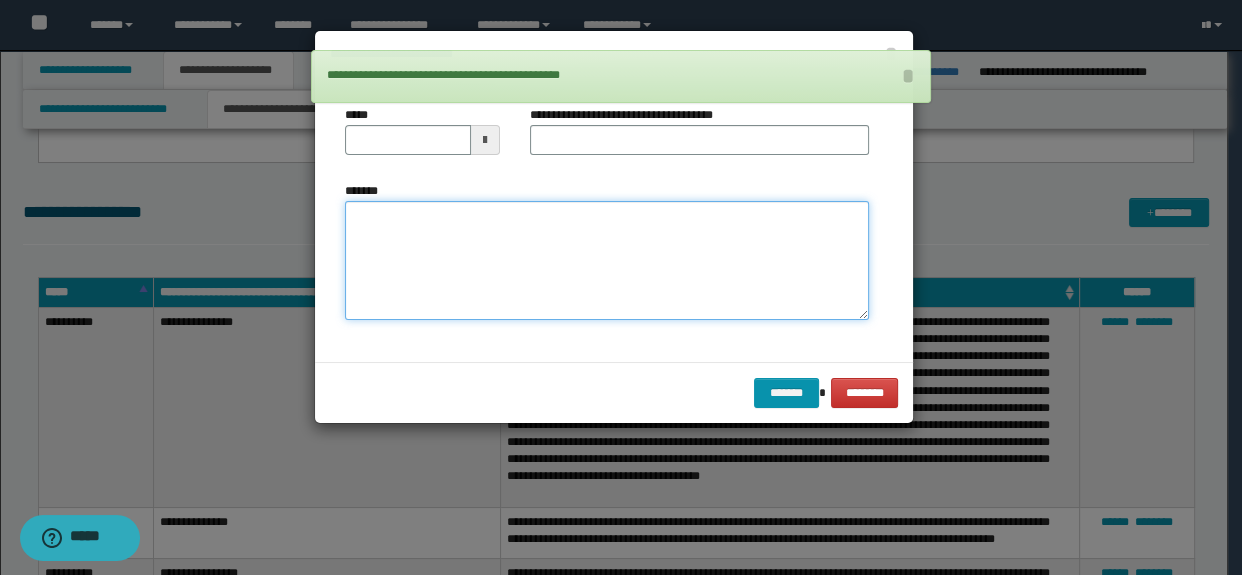 click on "*******" at bounding box center [607, 261] 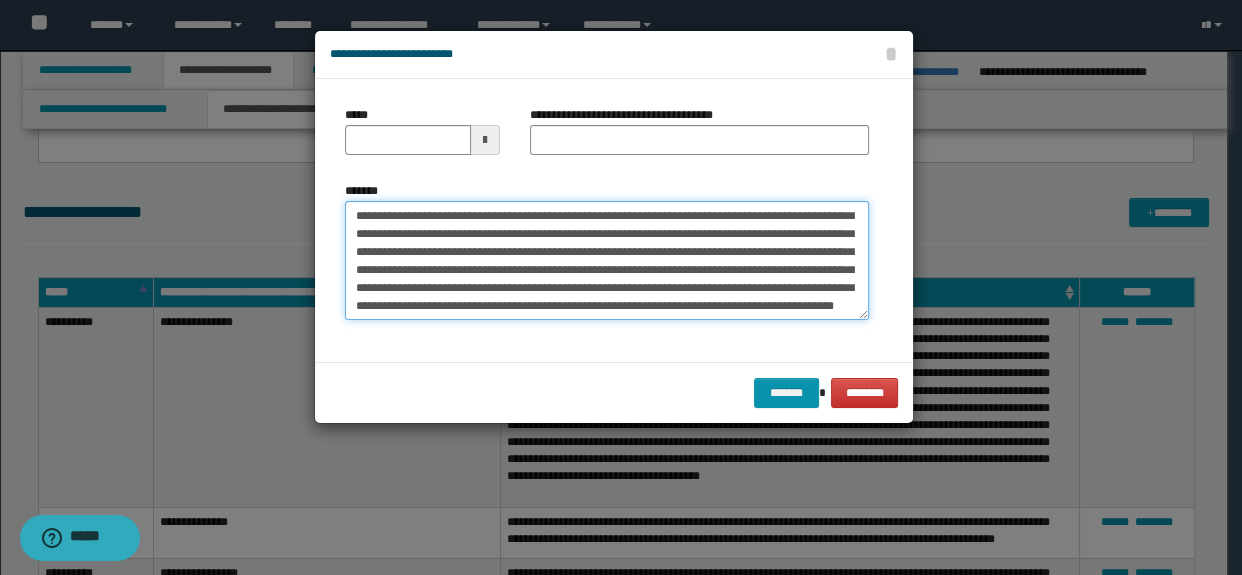 scroll, scrollTop: 0, scrollLeft: 0, axis: both 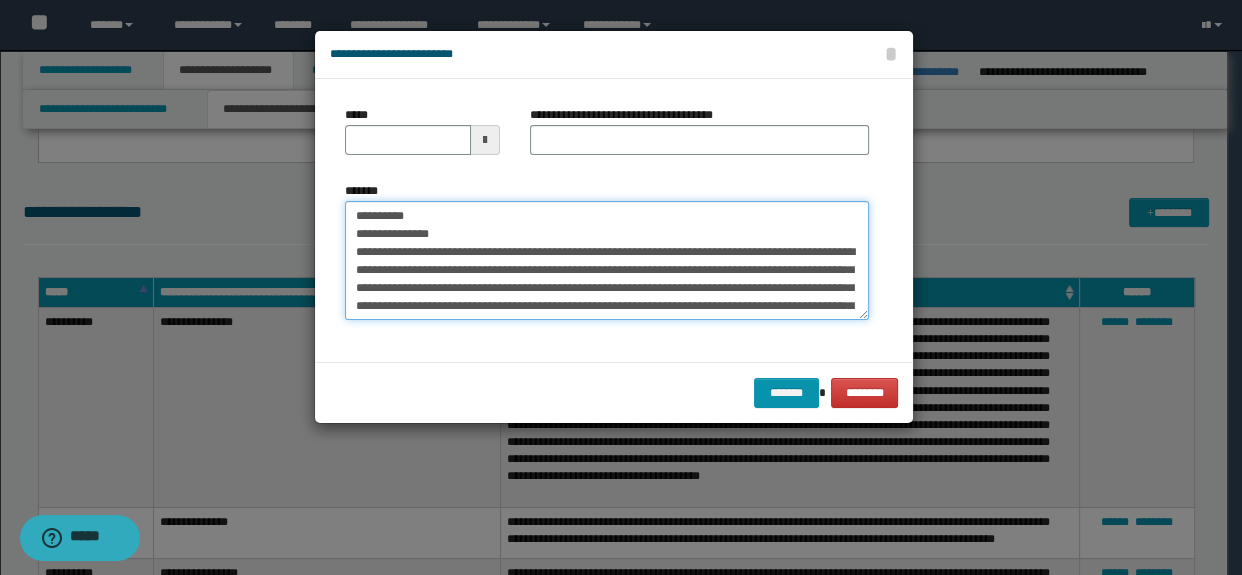 drag, startPoint x: 530, startPoint y: 230, endPoint x: 358, endPoint y: 183, distance: 178.30592 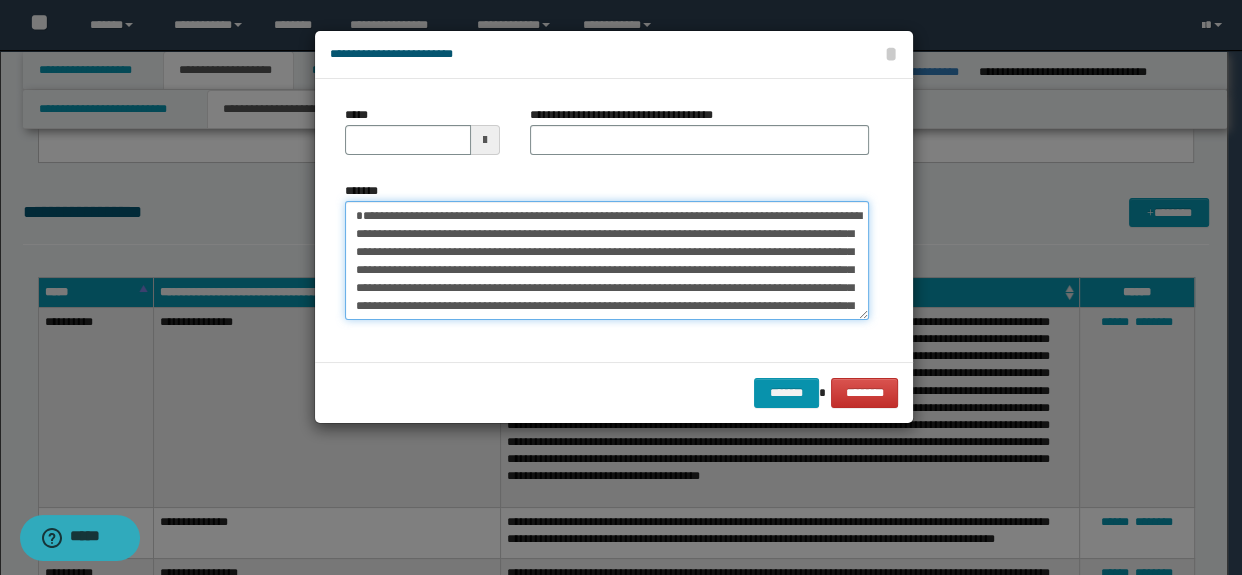 type 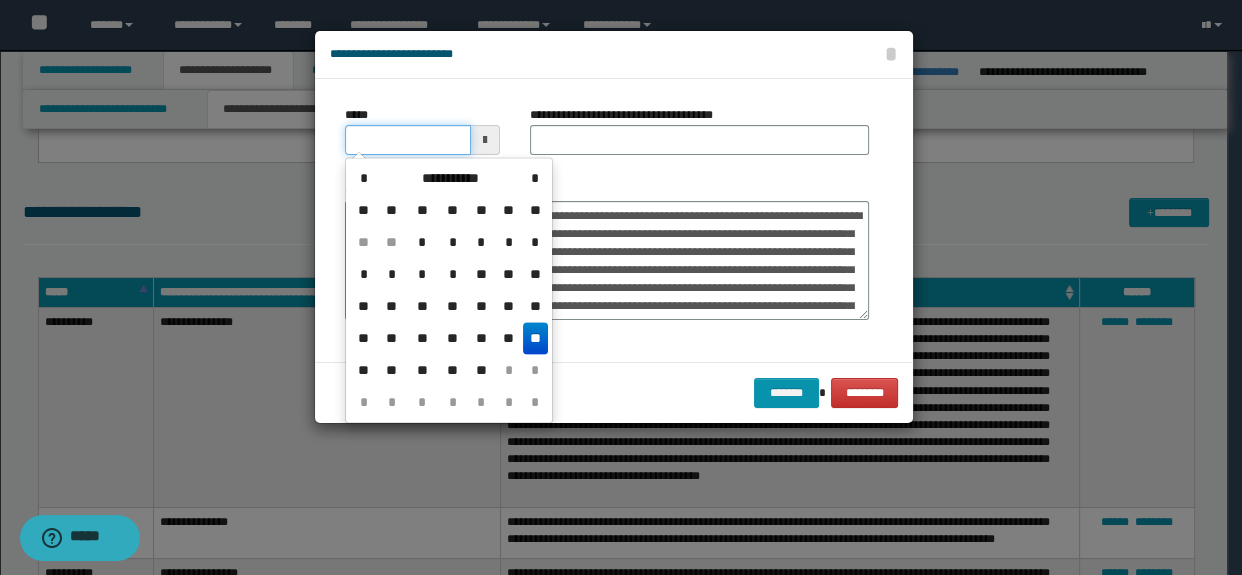 click on "*****" at bounding box center (408, 140) 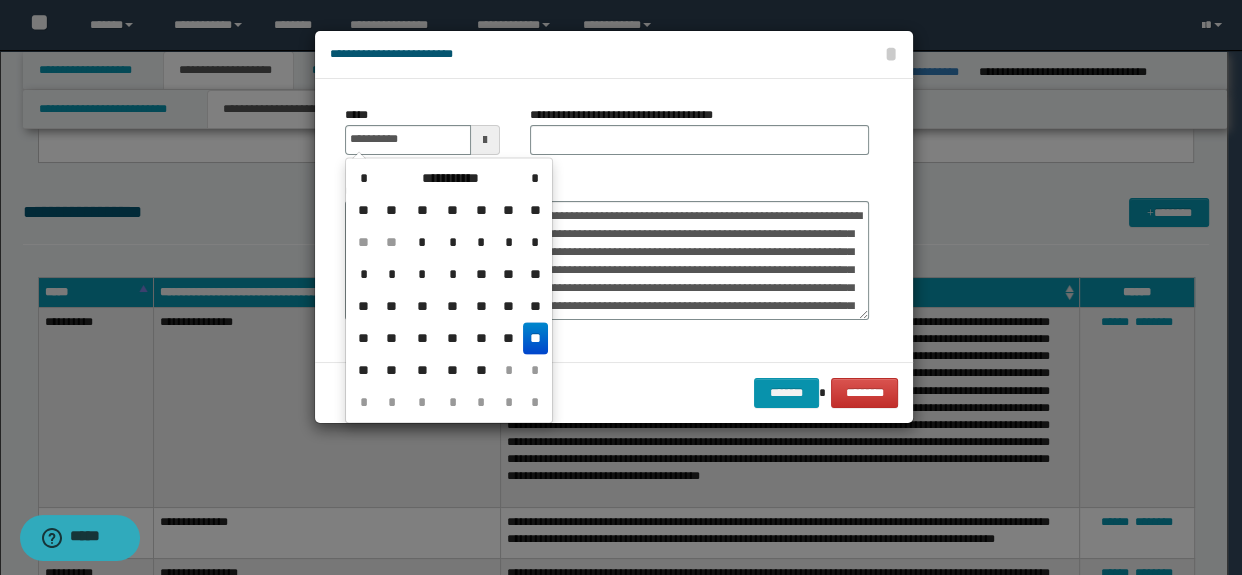 type on "**********" 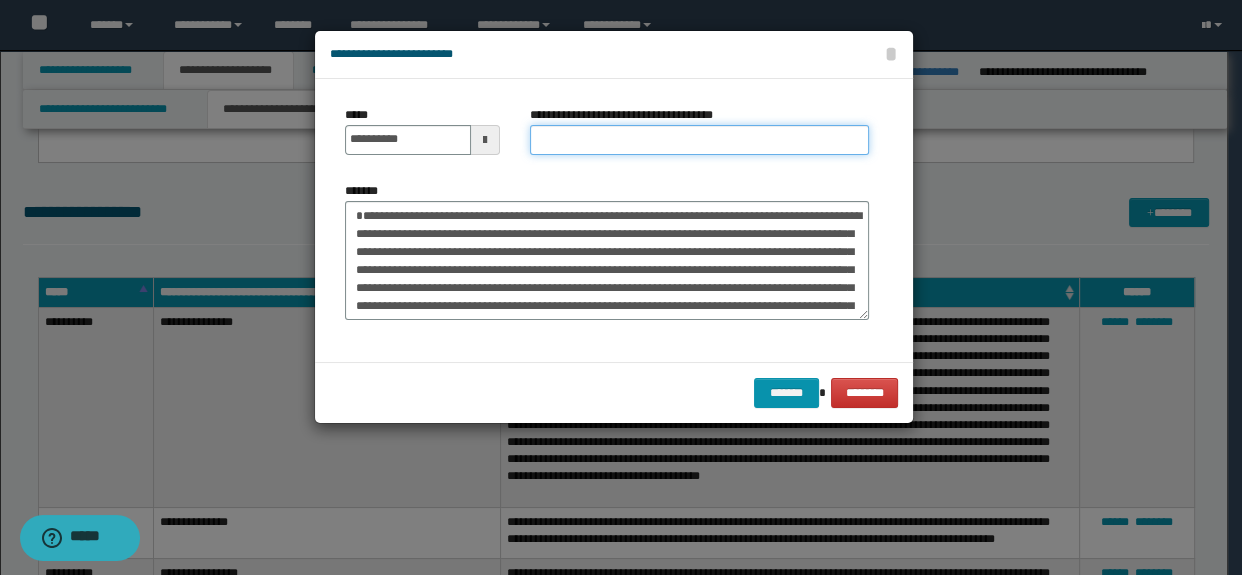click on "**********" at bounding box center (700, 140) 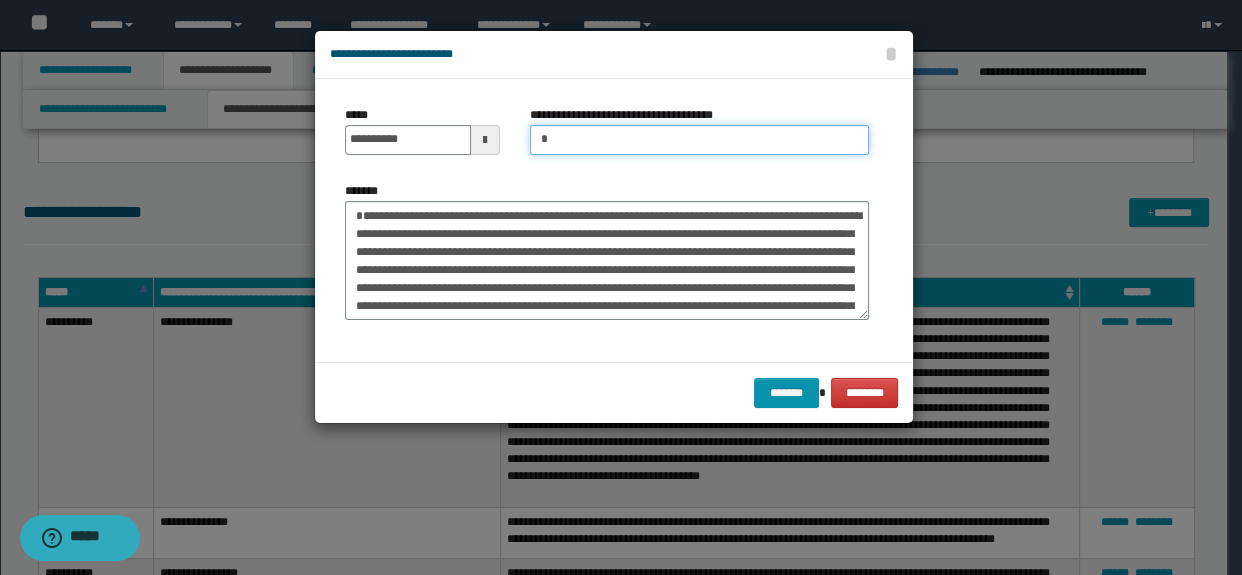 type on "**********" 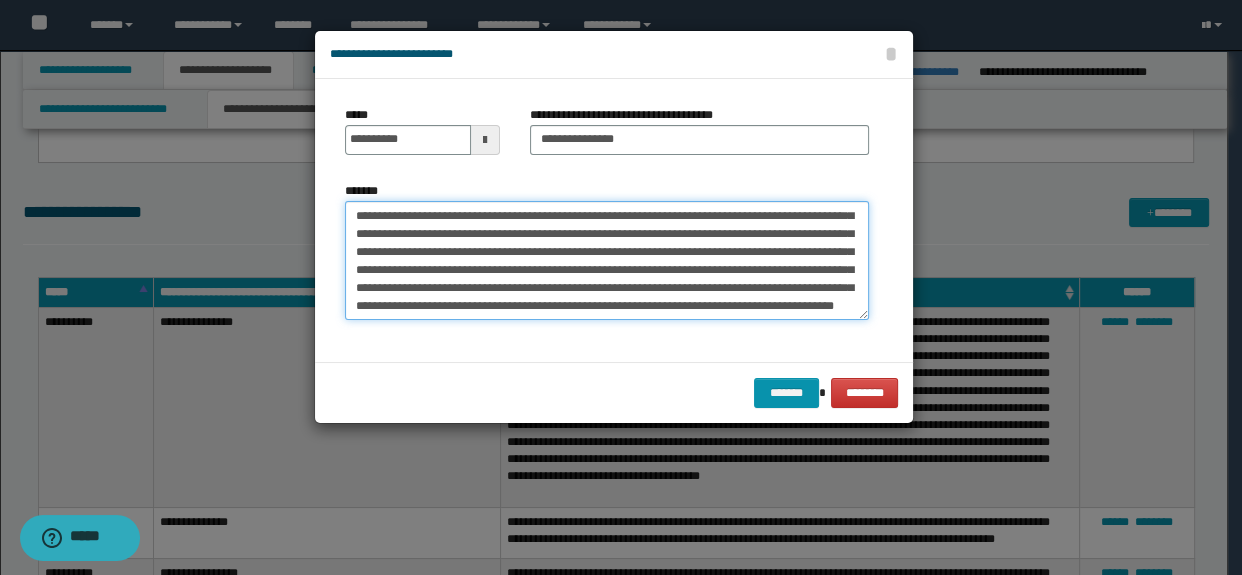 scroll, scrollTop: 1547, scrollLeft: 0, axis: vertical 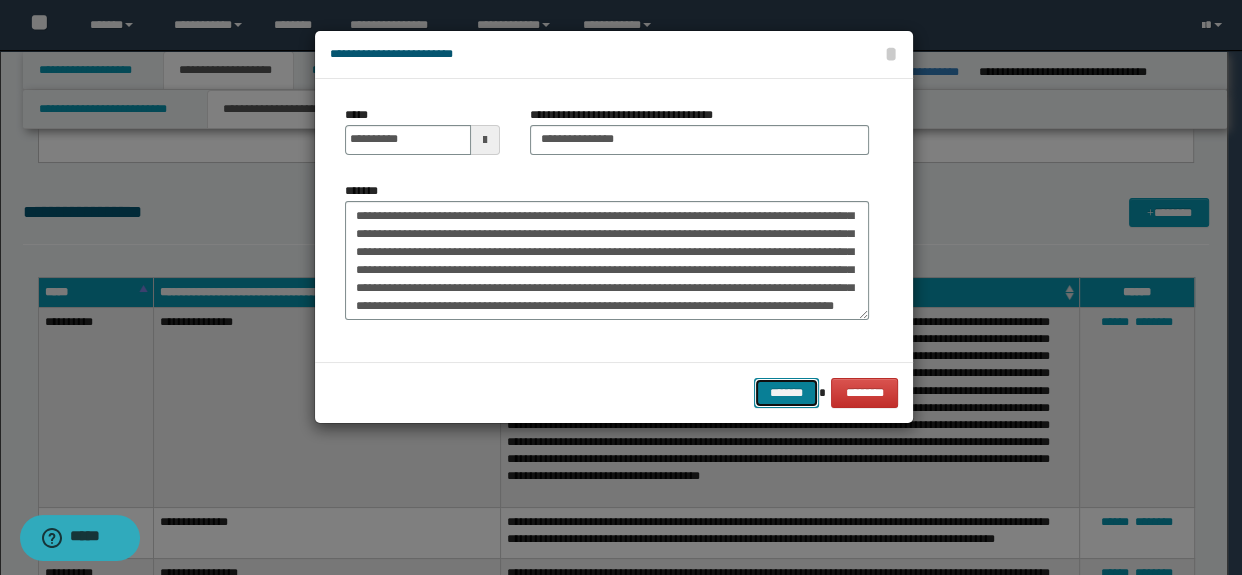 click on "*******" at bounding box center (786, 393) 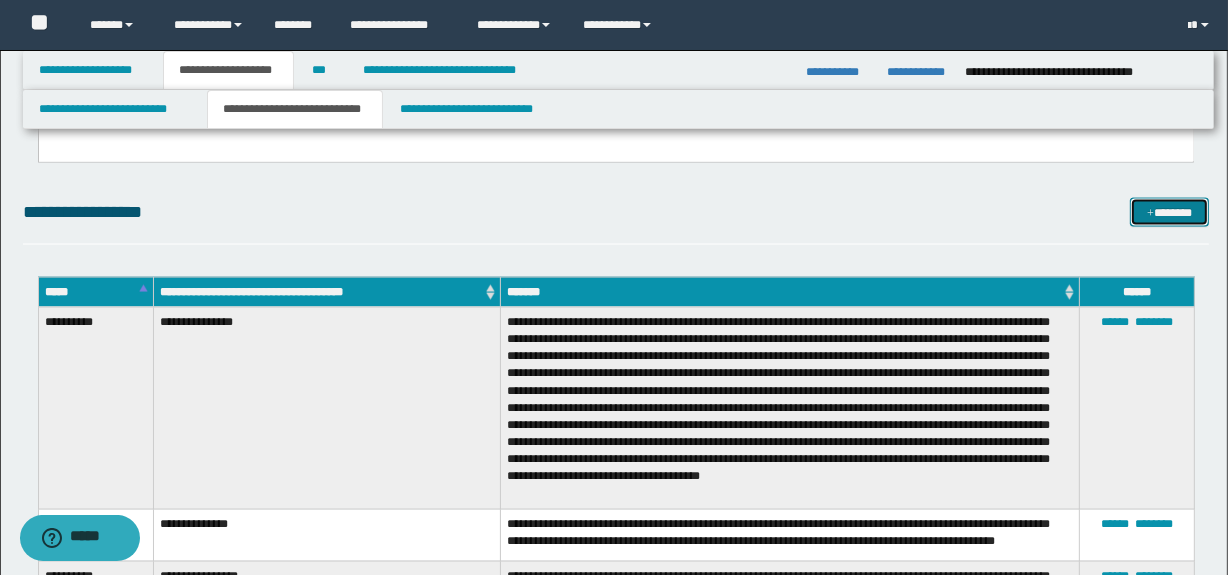 click on "*******" at bounding box center [1170, 213] 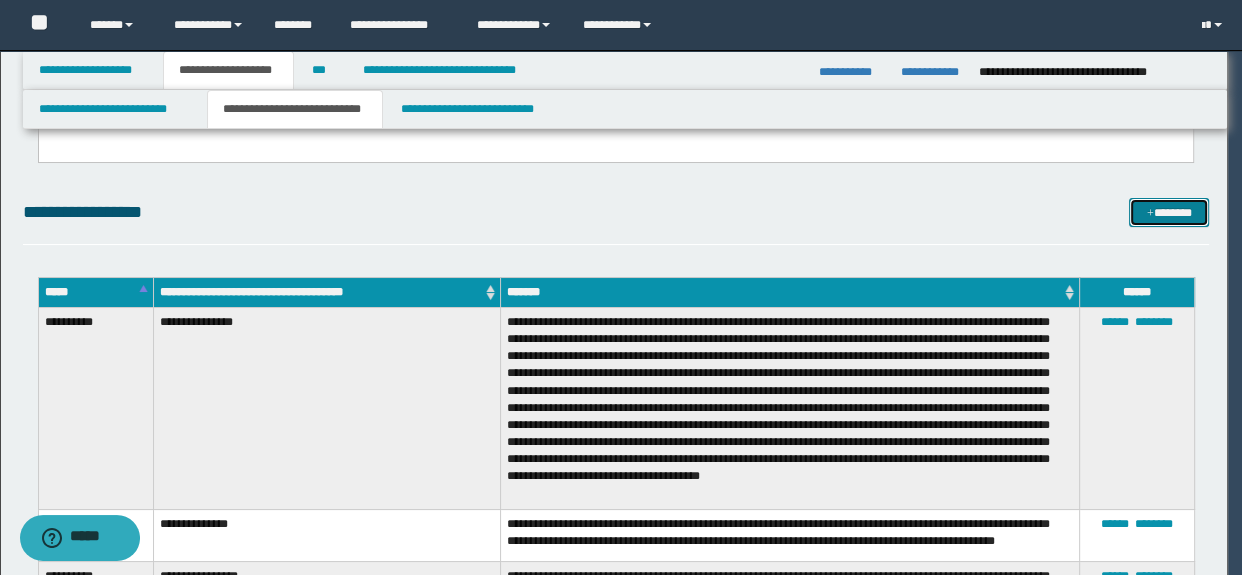 scroll, scrollTop: 0, scrollLeft: 0, axis: both 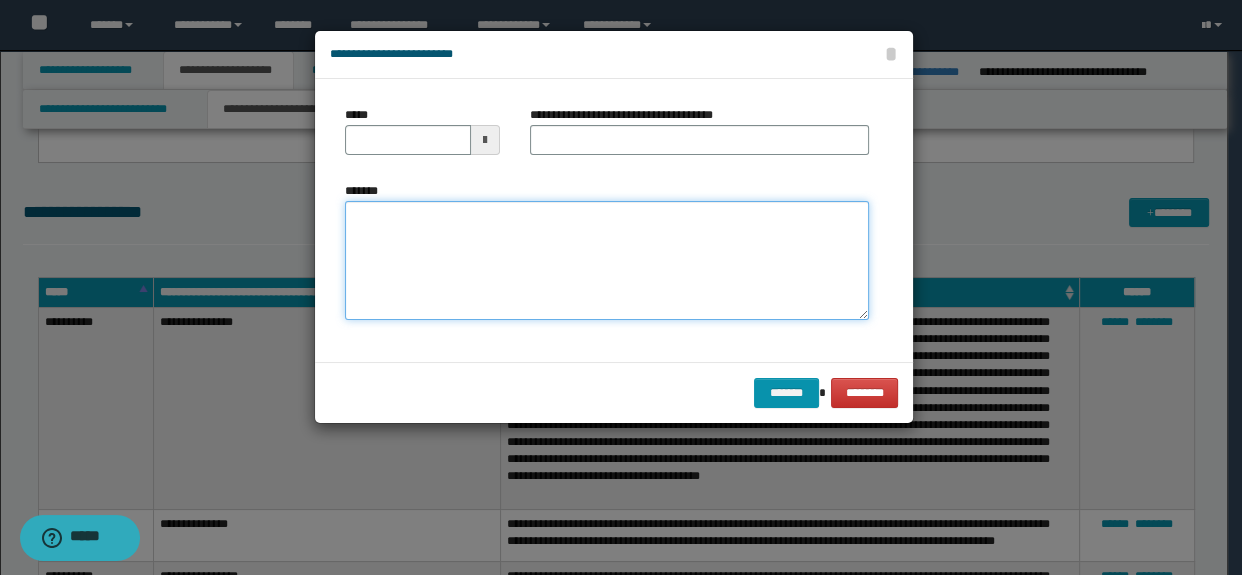 click on "*******" at bounding box center (607, 261) 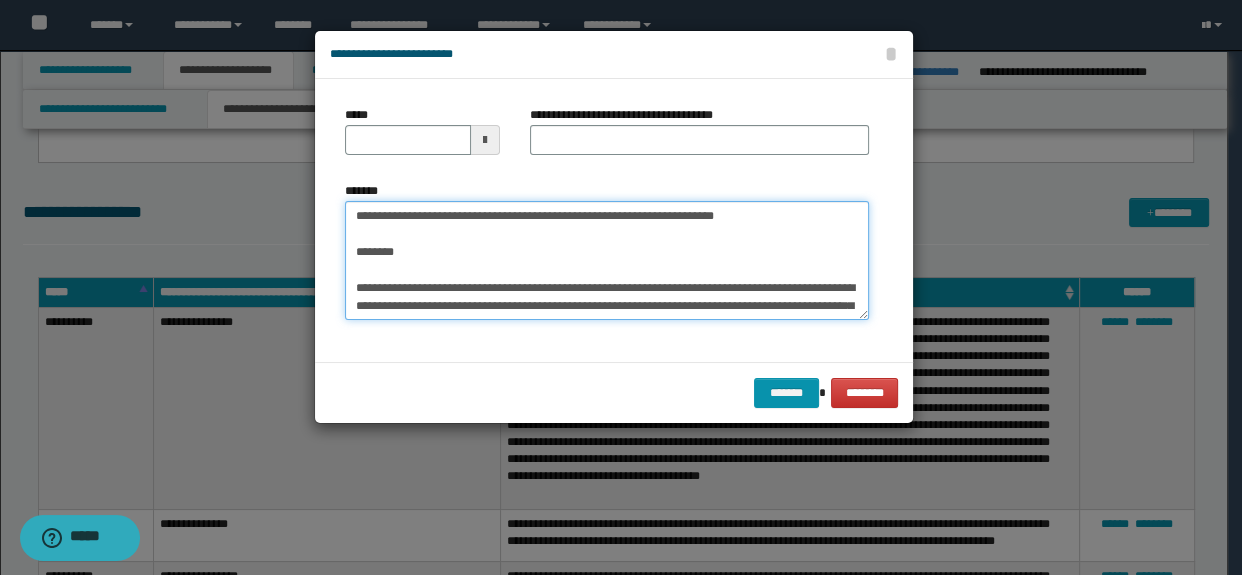 scroll, scrollTop: 0, scrollLeft: 0, axis: both 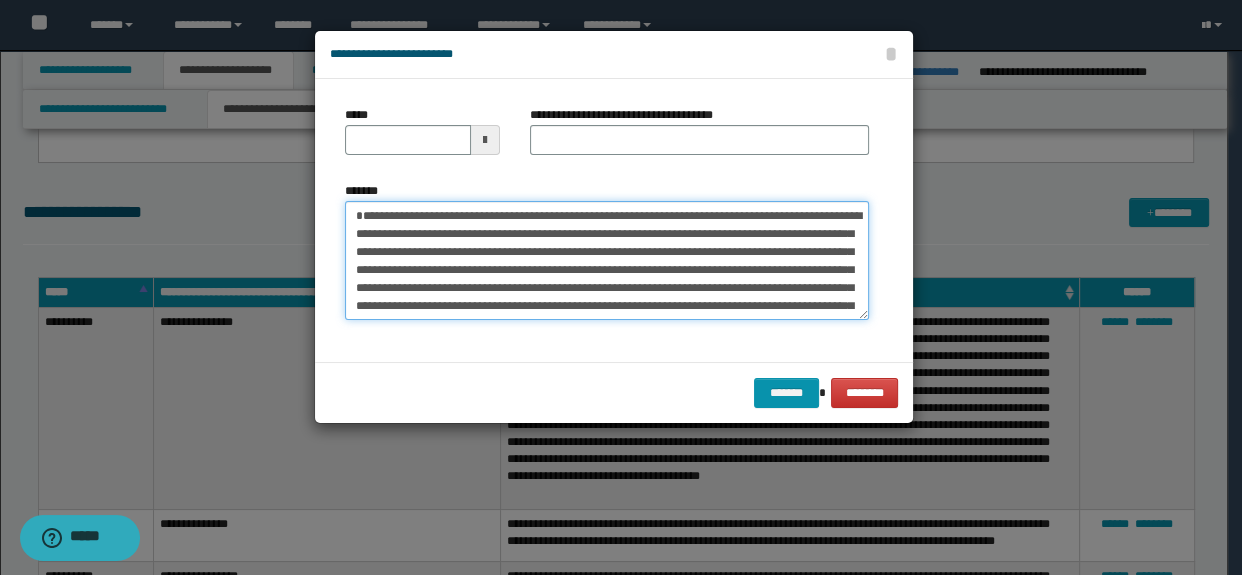 type 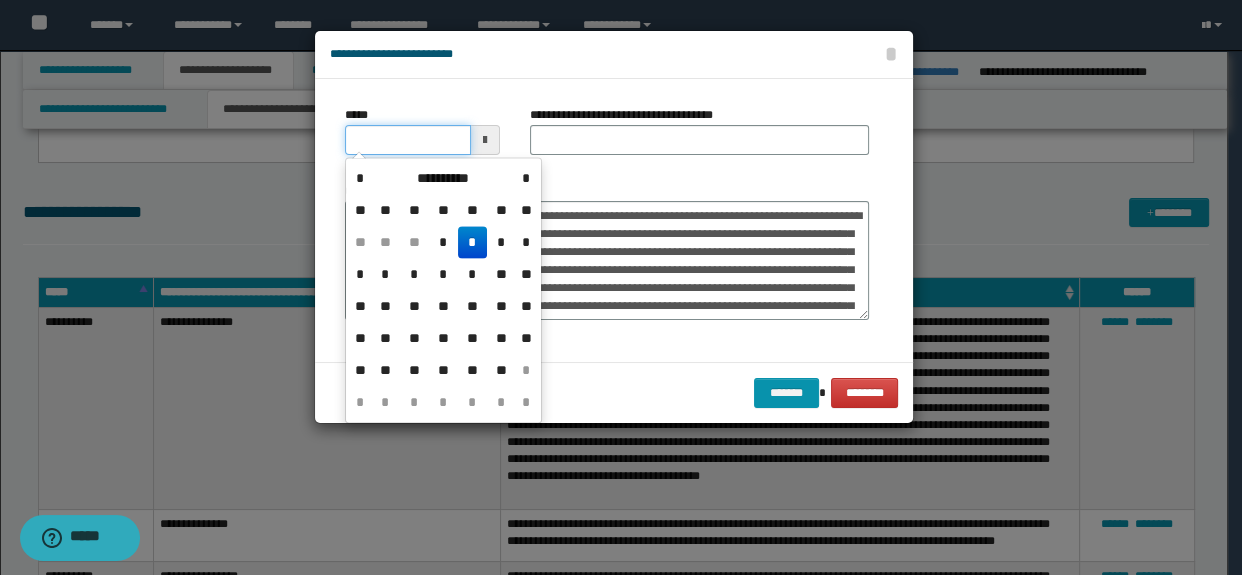 click on "*****" at bounding box center (408, 140) 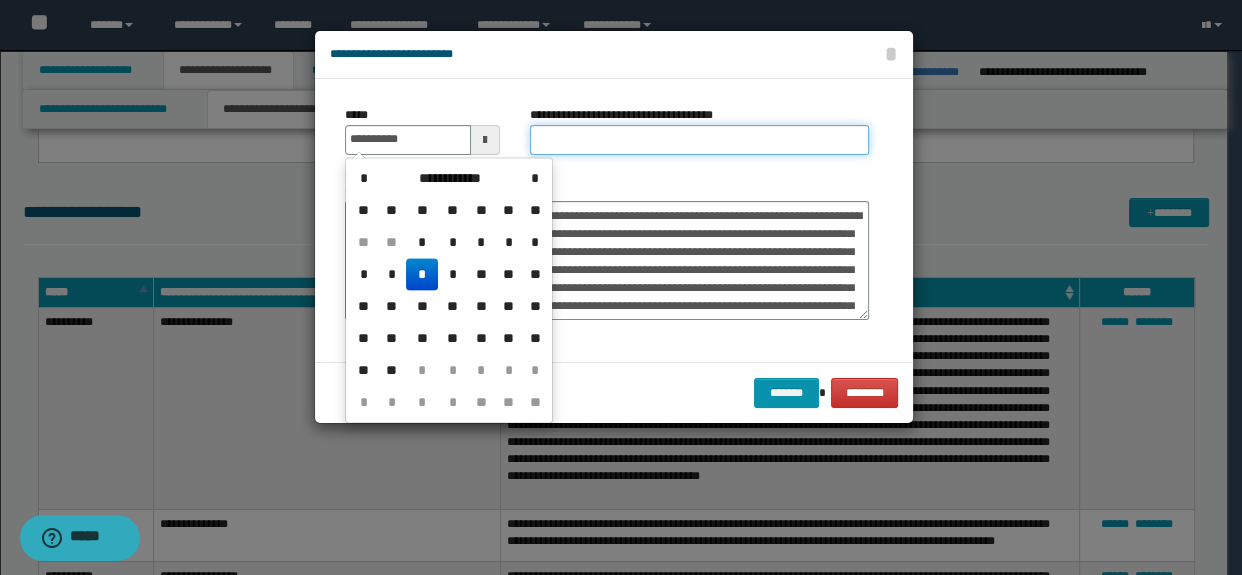 type on "**********" 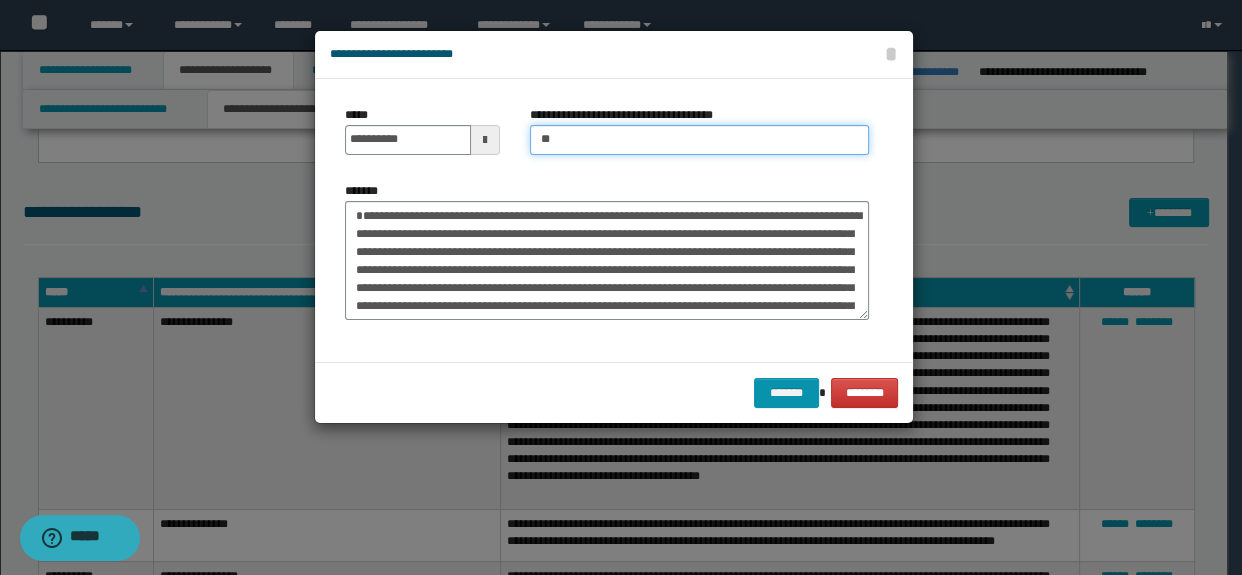 type on "**********" 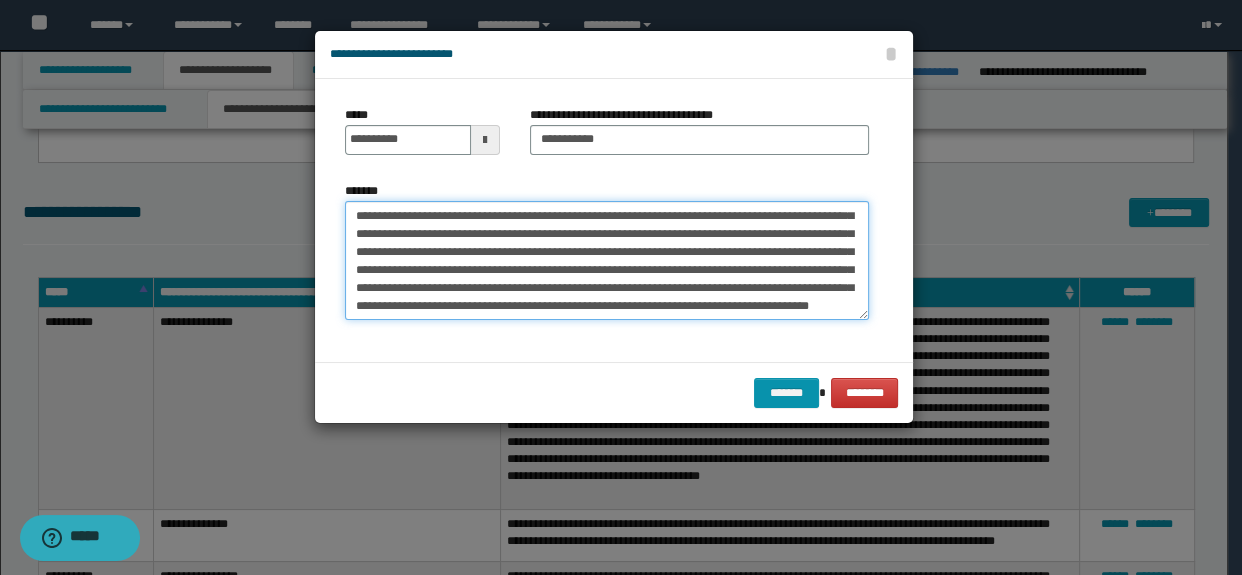 scroll, scrollTop: 323, scrollLeft: 0, axis: vertical 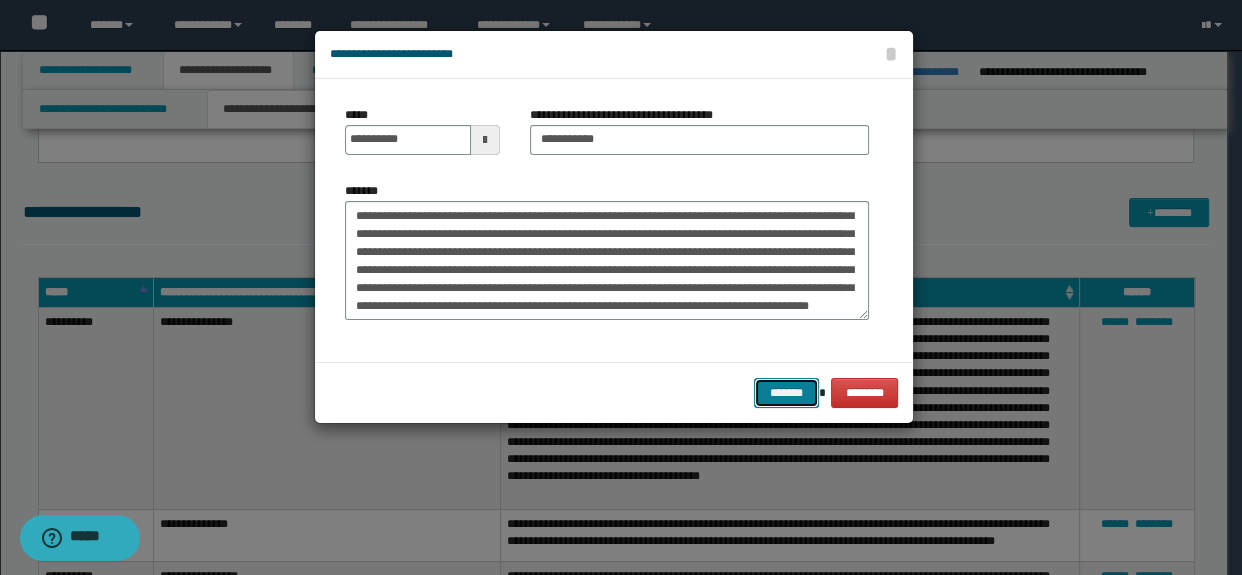 click on "*******" at bounding box center [786, 393] 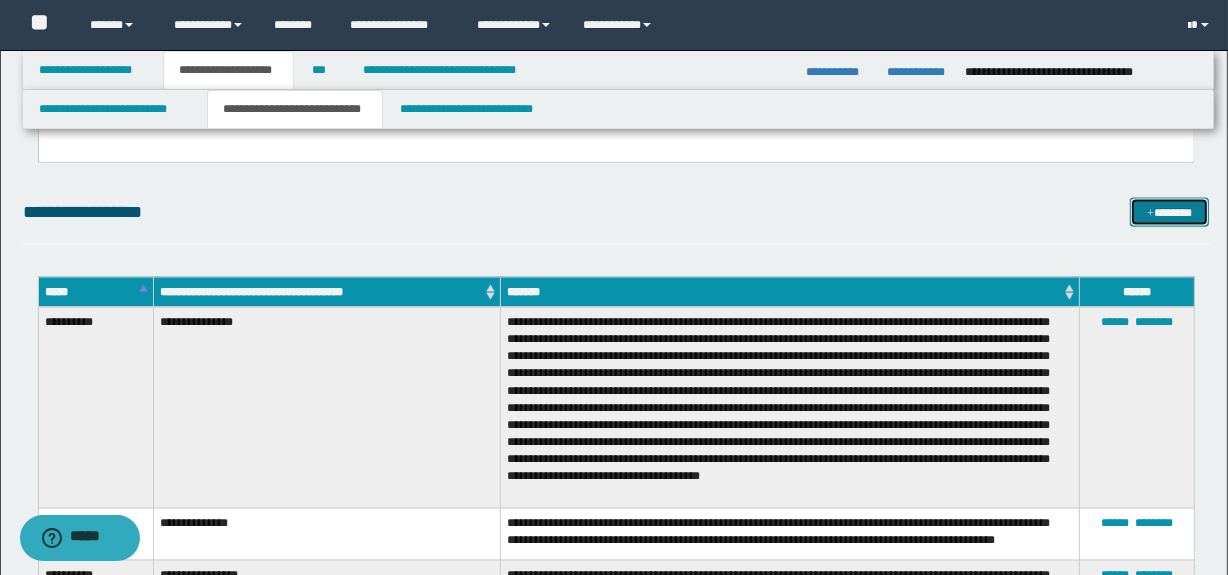 click at bounding box center [1150, 214] 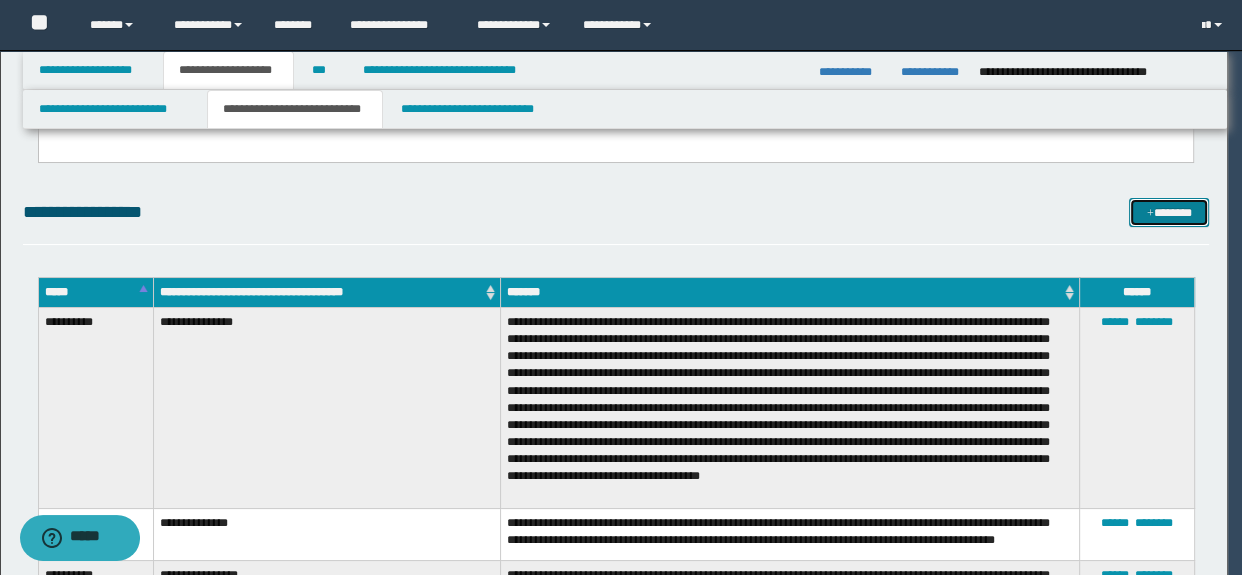 scroll, scrollTop: 0, scrollLeft: 0, axis: both 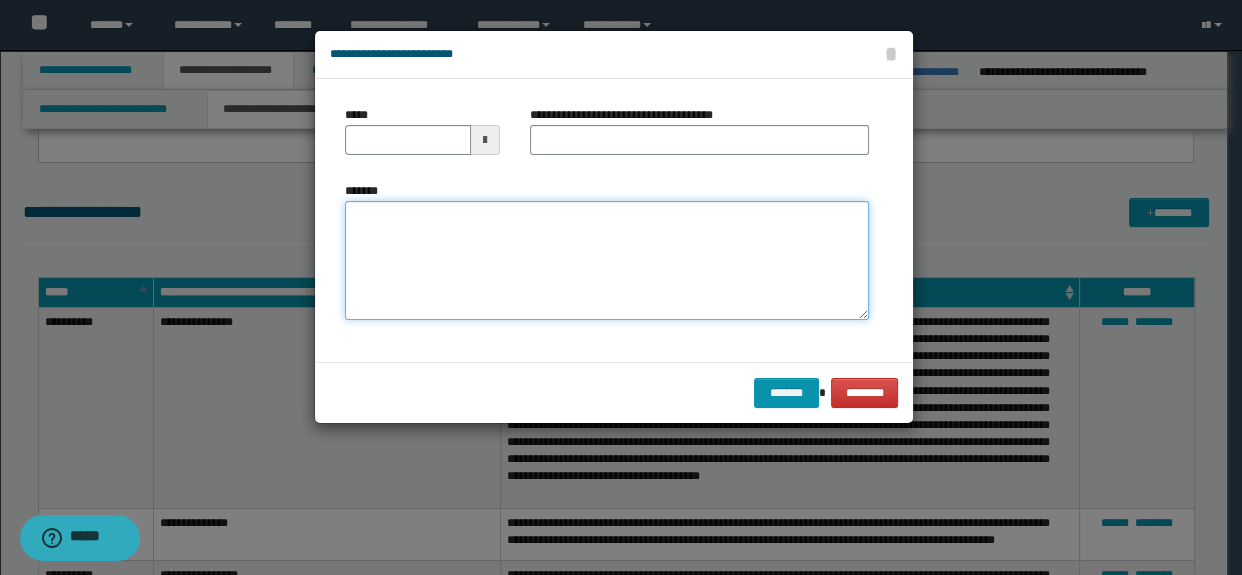 click on "*******" at bounding box center [607, 261] 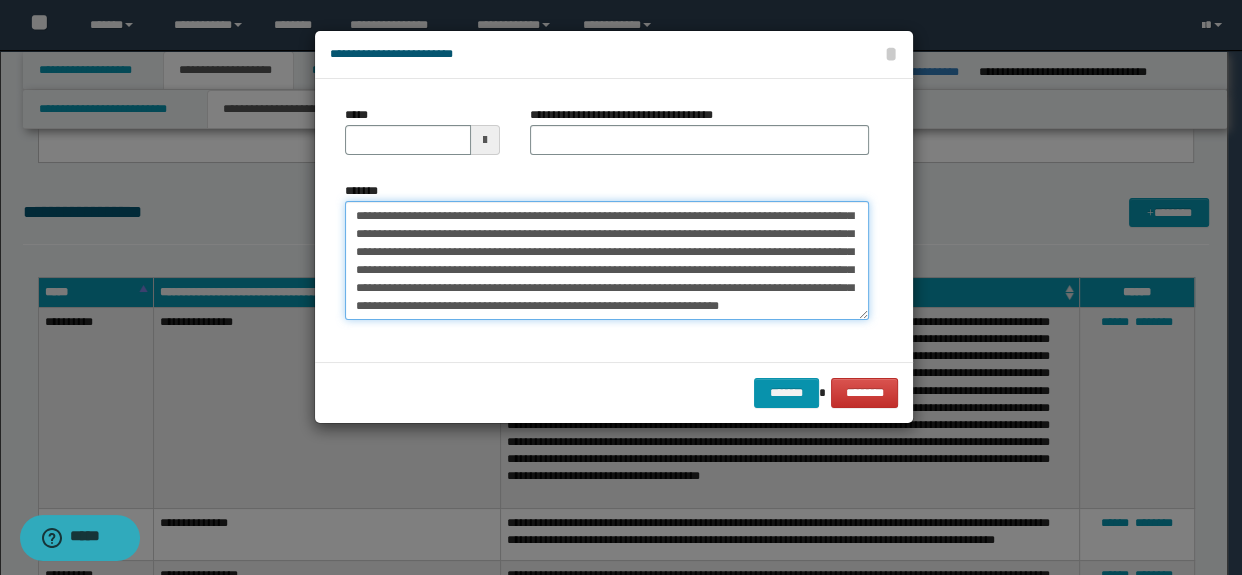 scroll, scrollTop: 0, scrollLeft: 0, axis: both 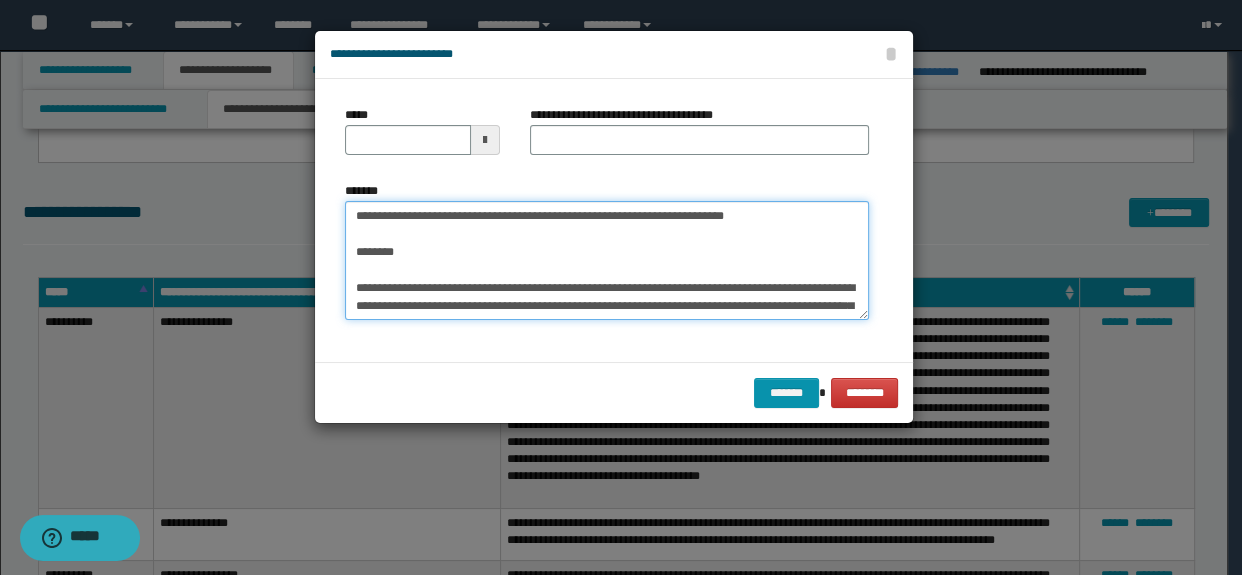 click on "*******" at bounding box center (607, 261) 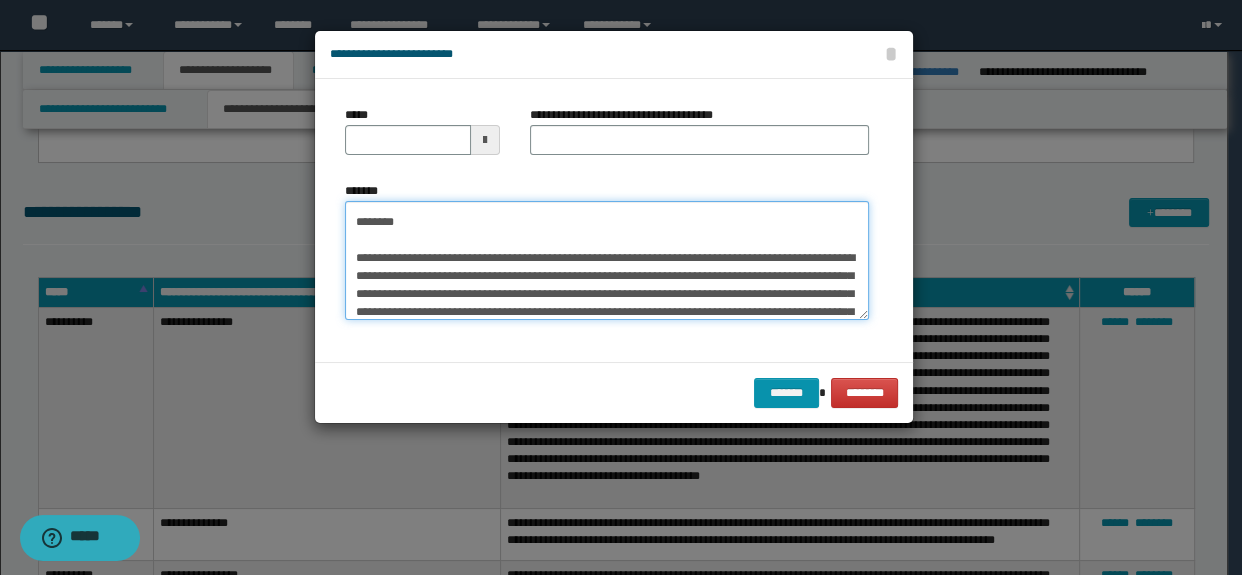 scroll, scrollTop: 0, scrollLeft: 0, axis: both 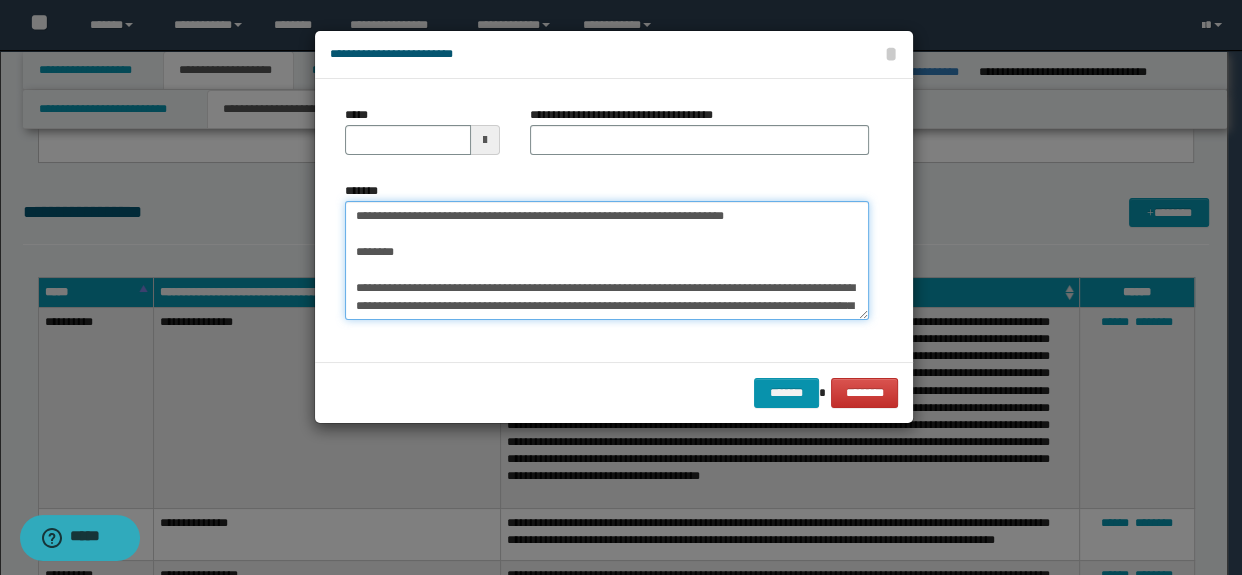 drag, startPoint x: 419, startPoint y: 310, endPoint x: 321, endPoint y: 173, distance: 168.44287 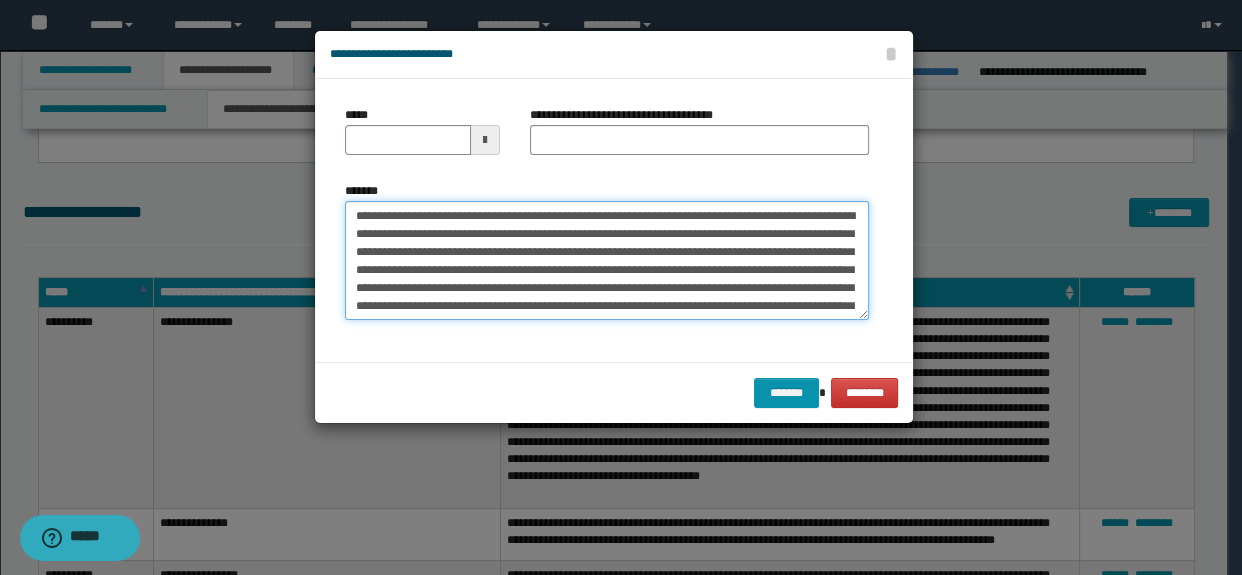 type 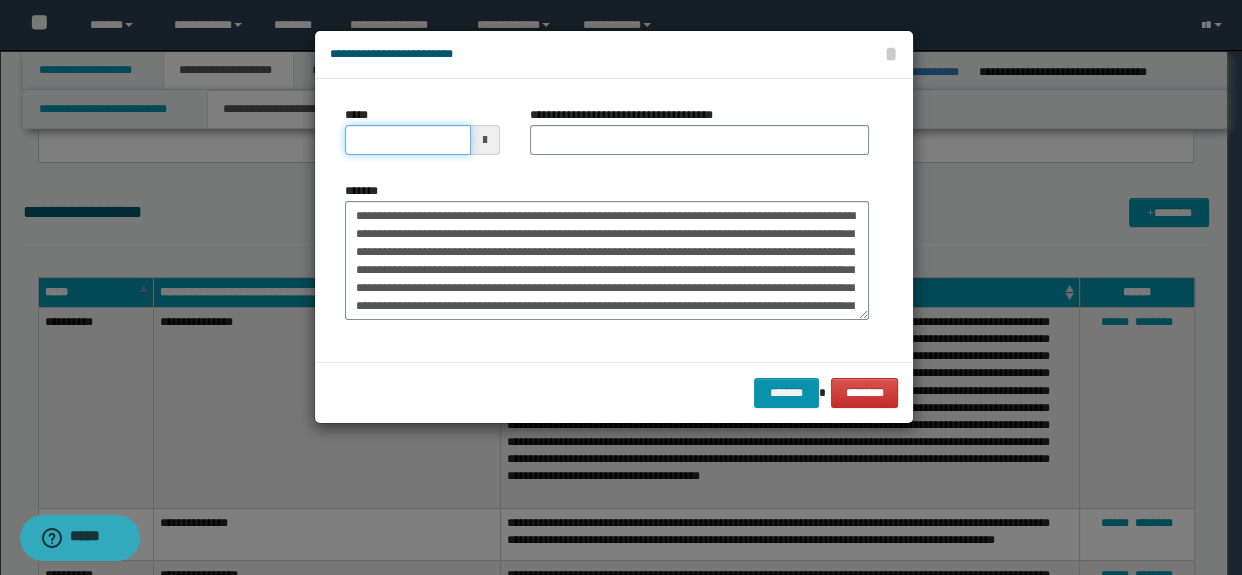 click on "*****" at bounding box center (408, 140) 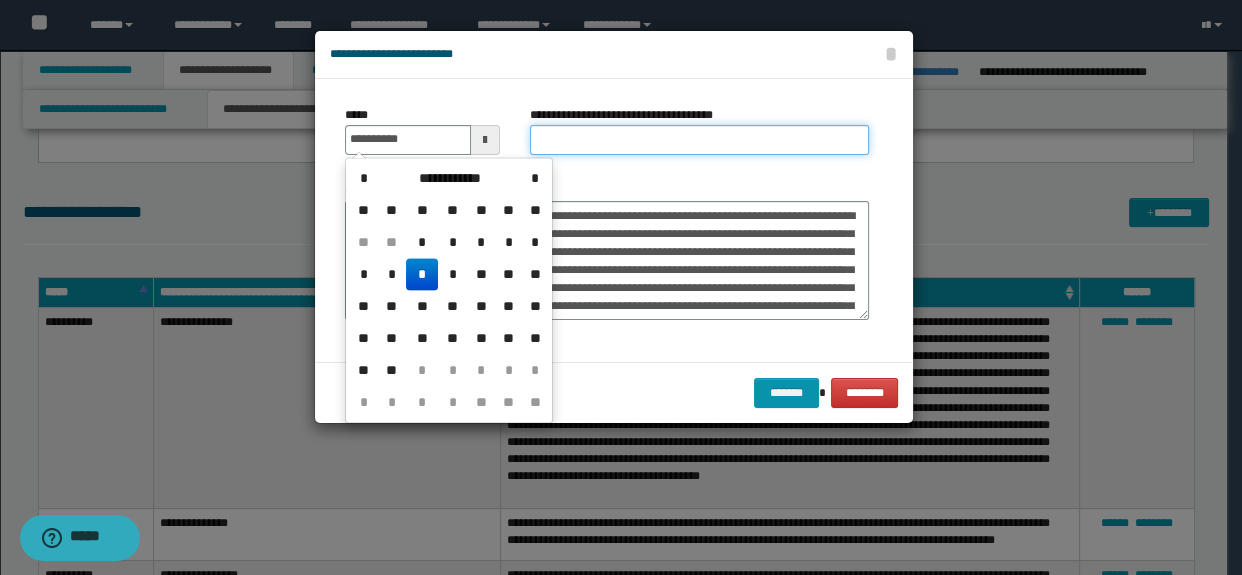 type on "**********" 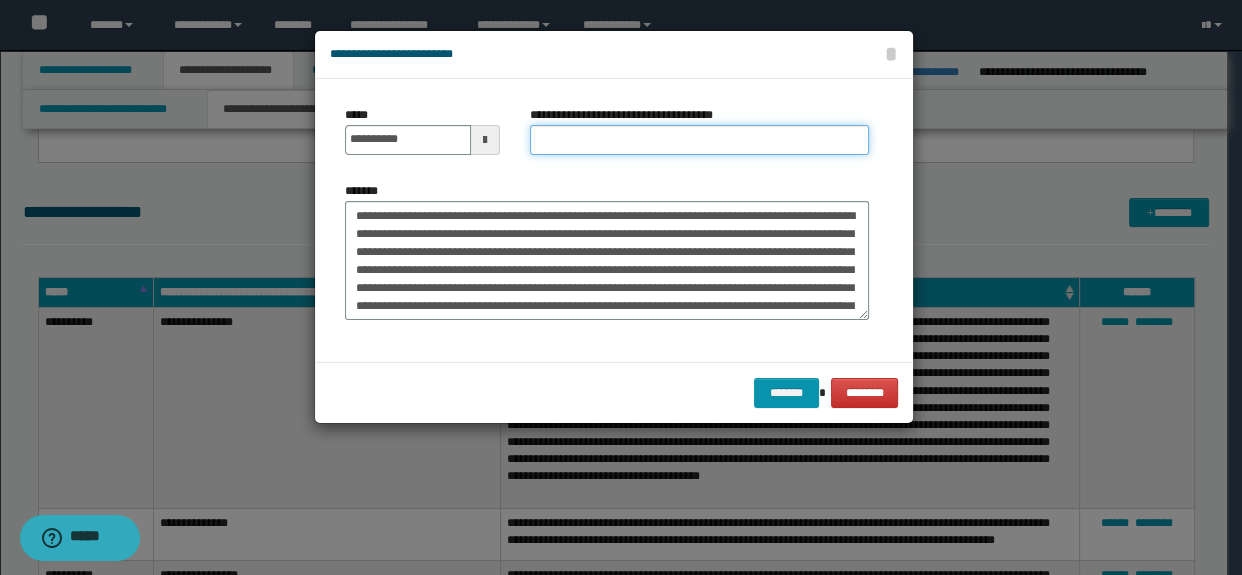 click on "**********" at bounding box center (700, 140) 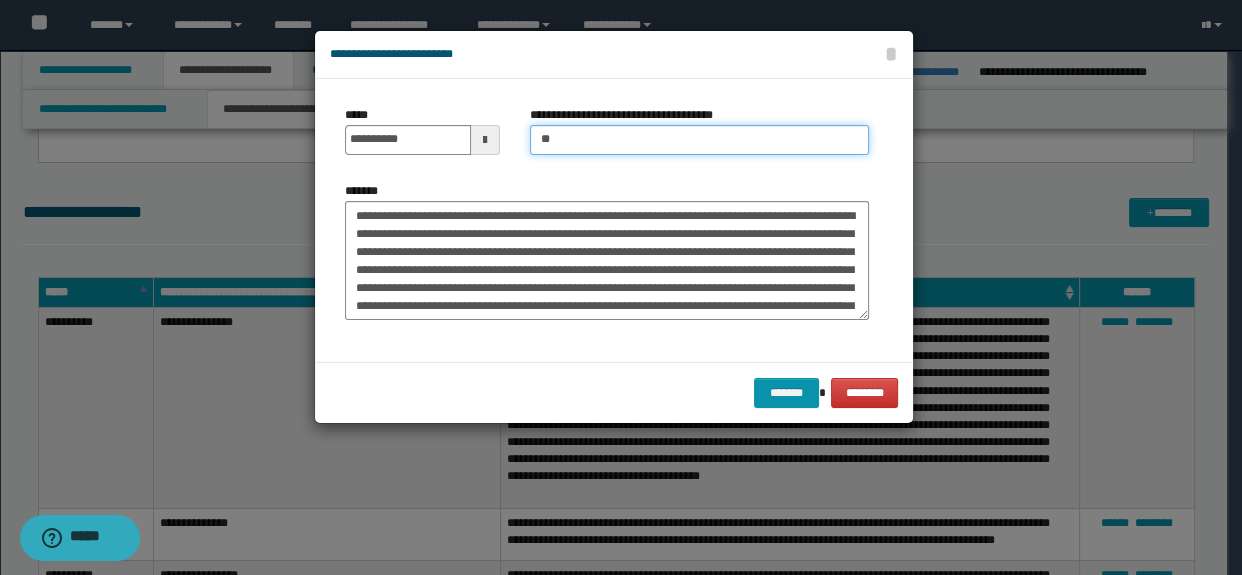 type on "**********" 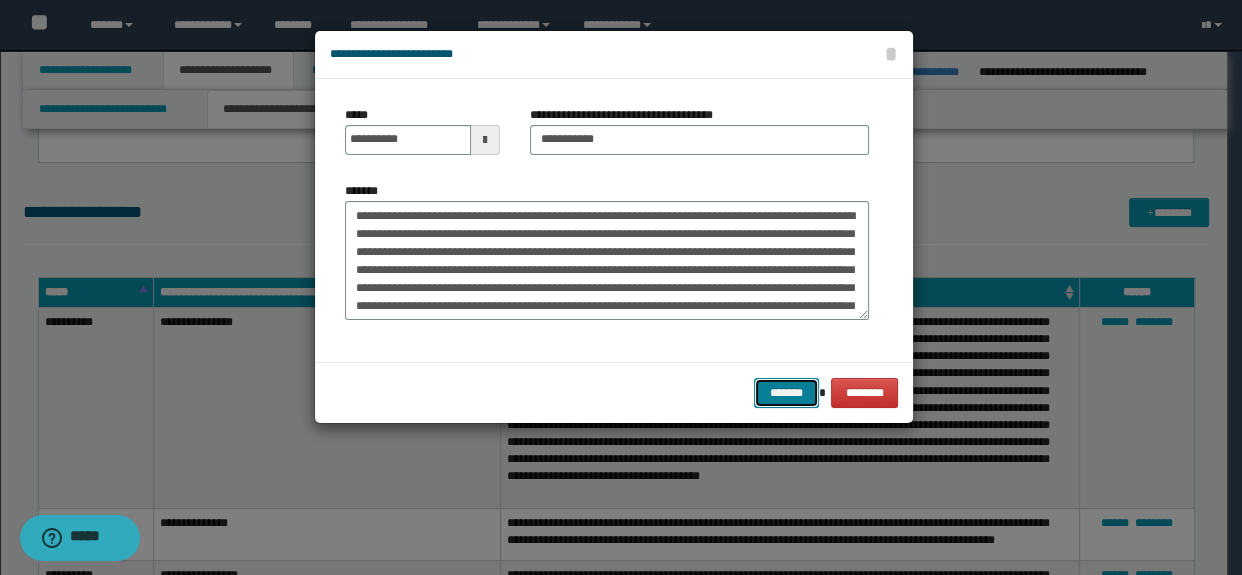 click on "*******" at bounding box center [786, 393] 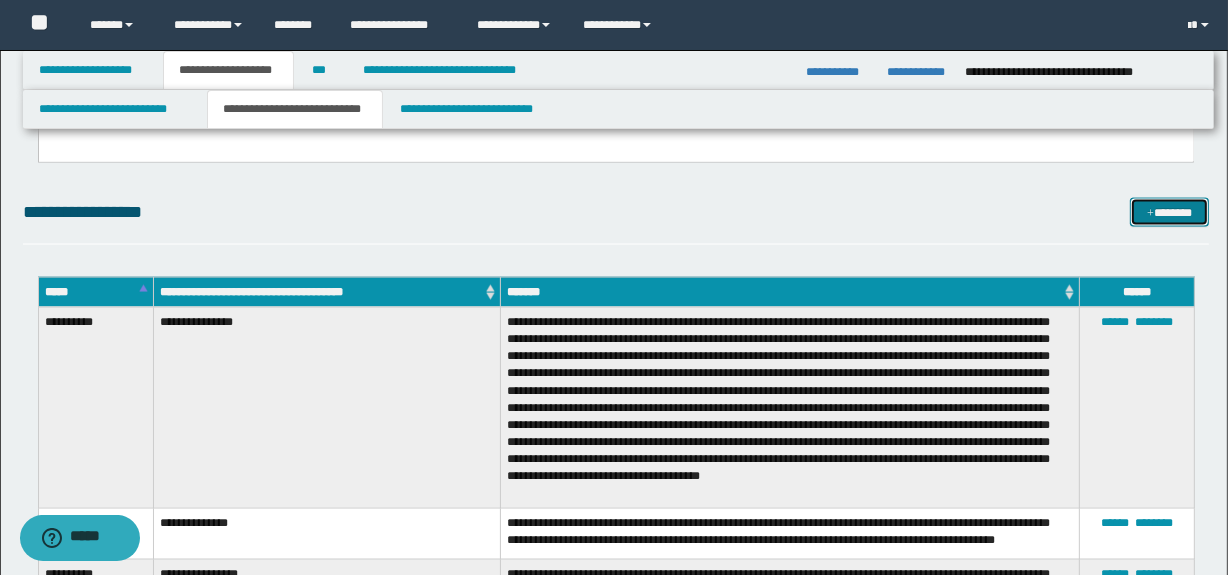 click on "*******" at bounding box center (1170, 213) 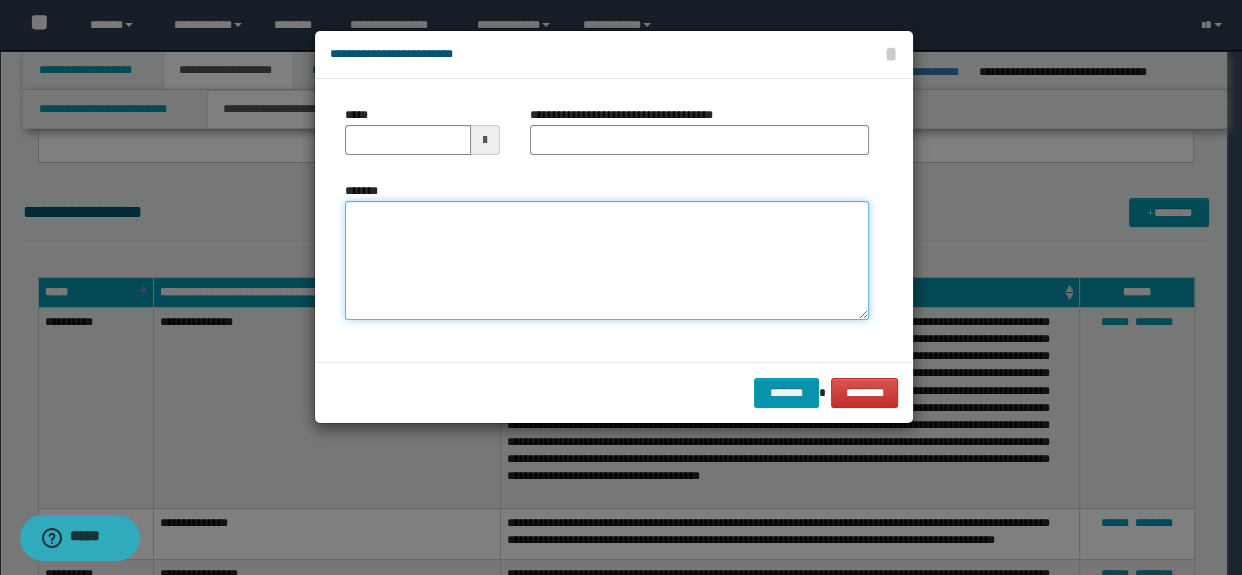 click on "*******" at bounding box center (607, 261) 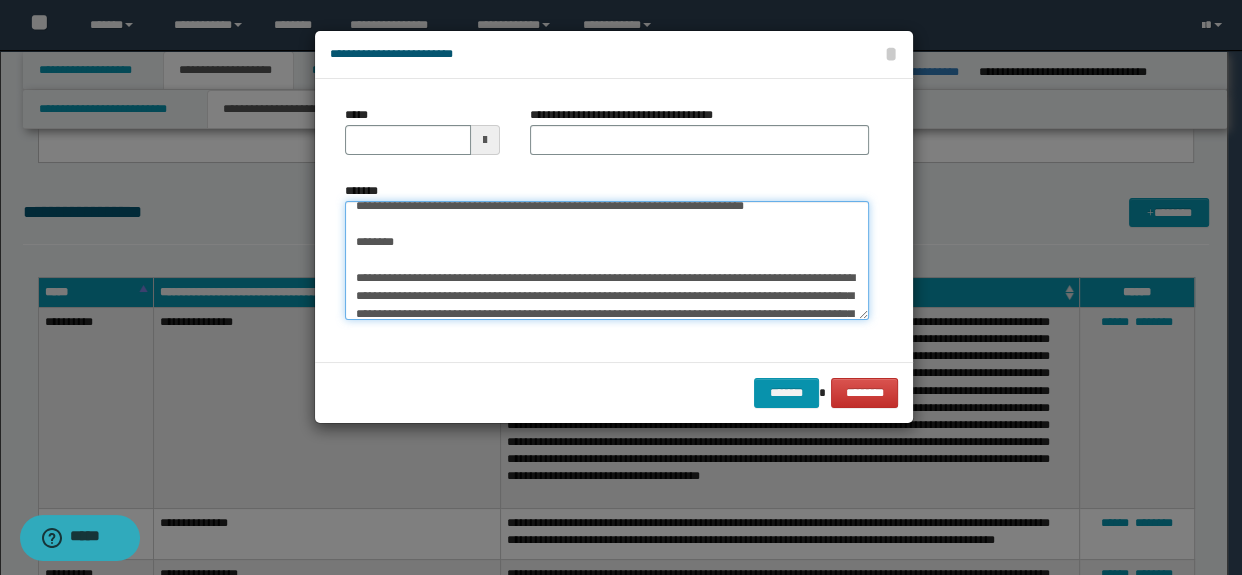 scroll, scrollTop: 0, scrollLeft: 0, axis: both 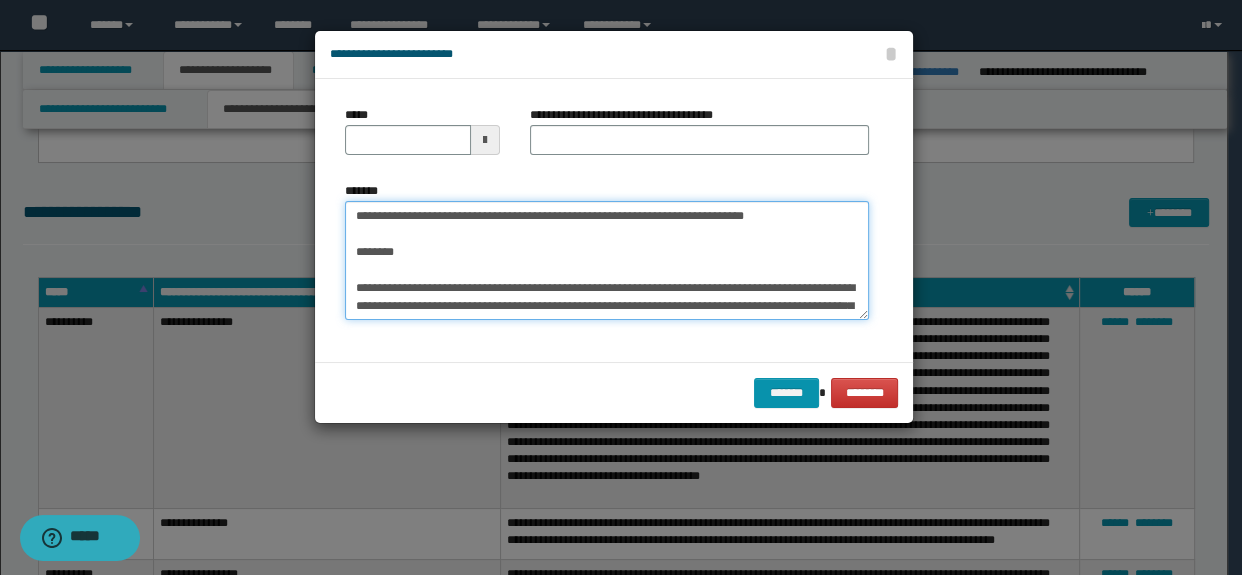 drag, startPoint x: 516, startPoint y: 250, endPoint x: 459, endPoint y: 266, distance: 59.20304 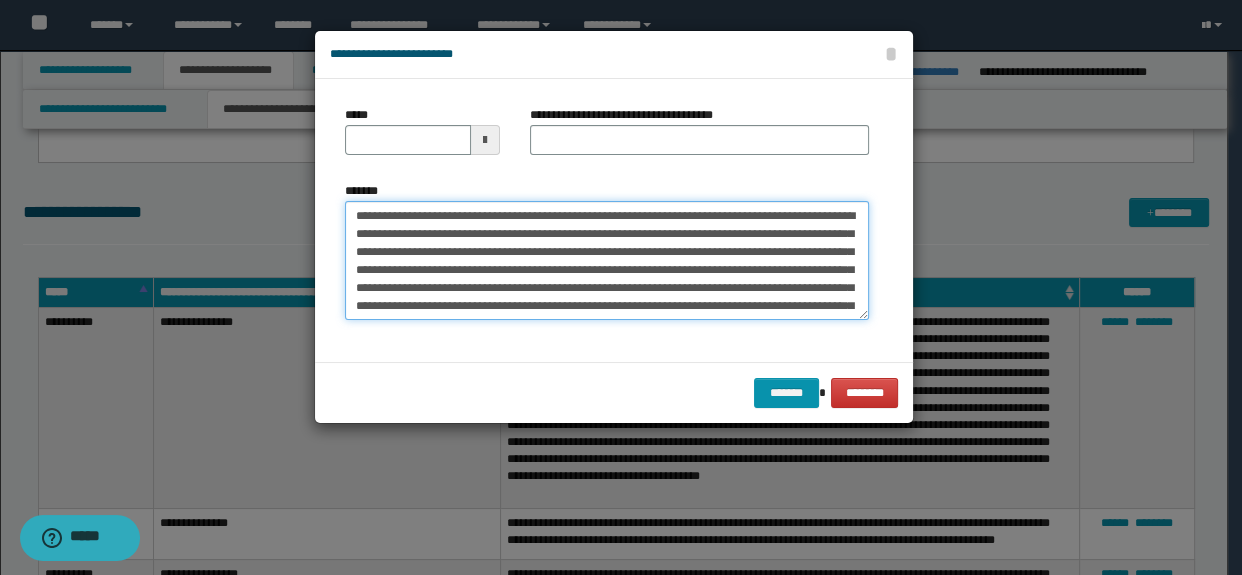 type 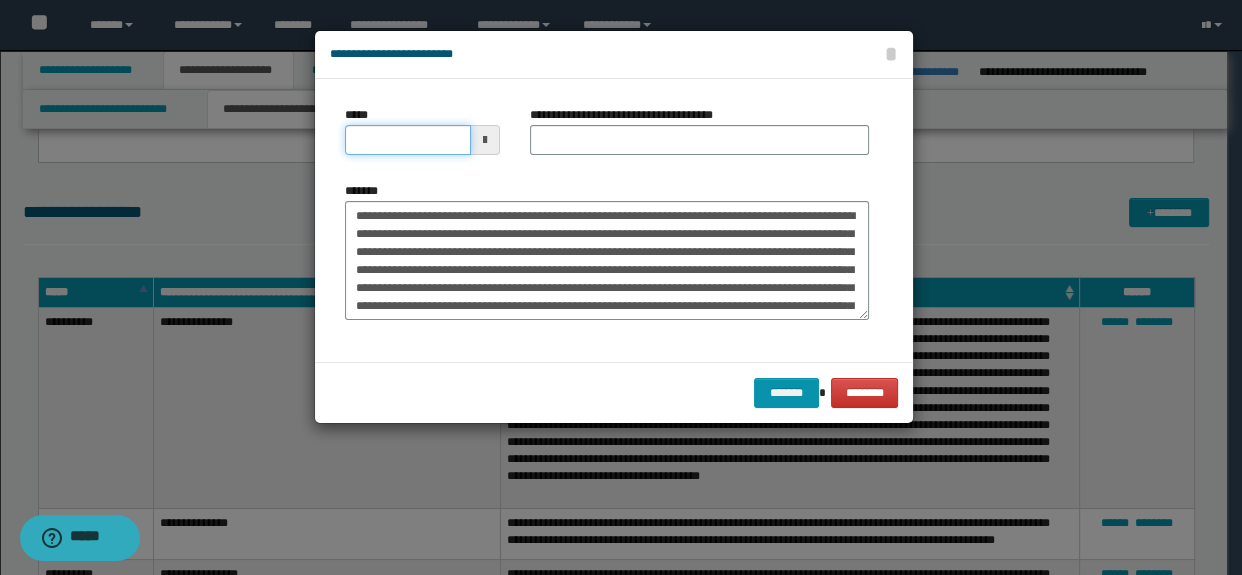 click on "*****" at bounding box center [408, 140] 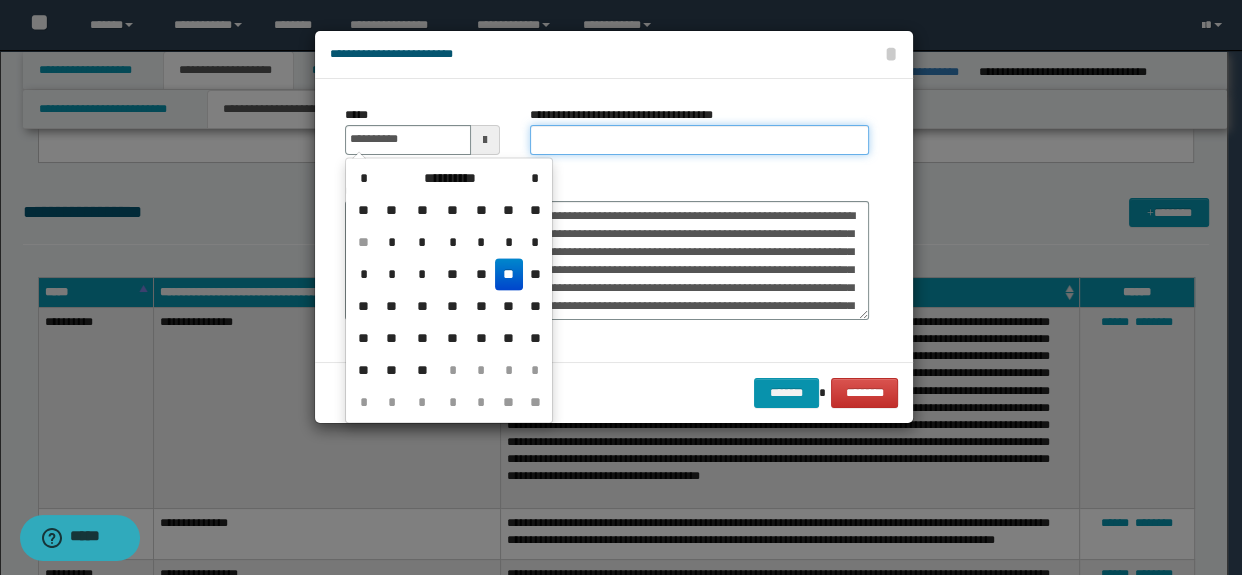 type on "**********" 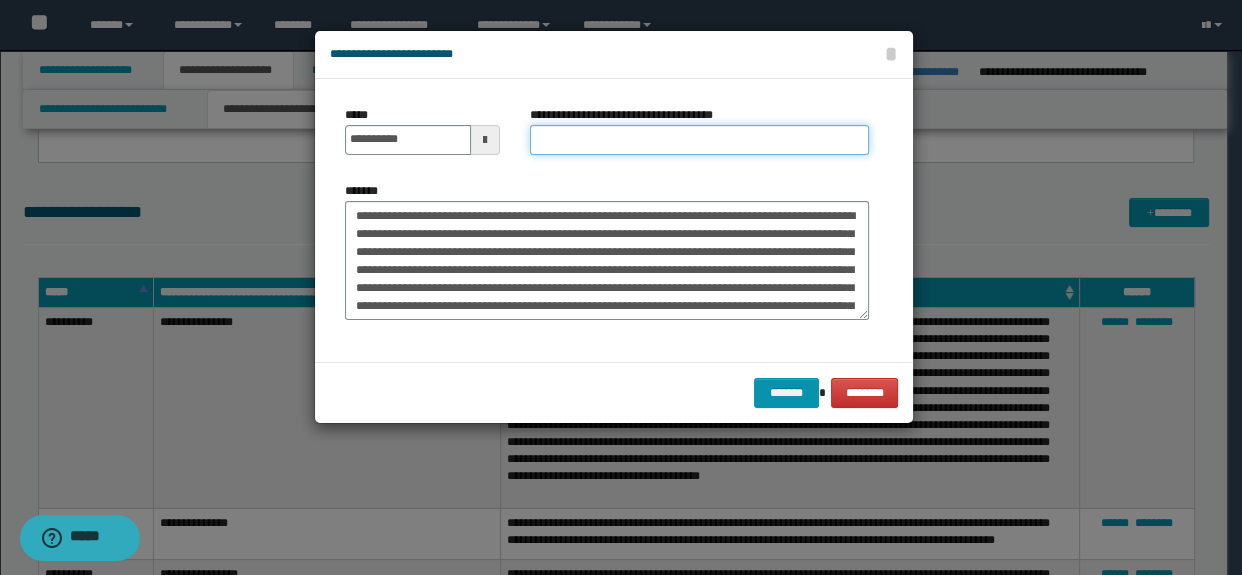 click on "**********" at bounding box center (700, 140) 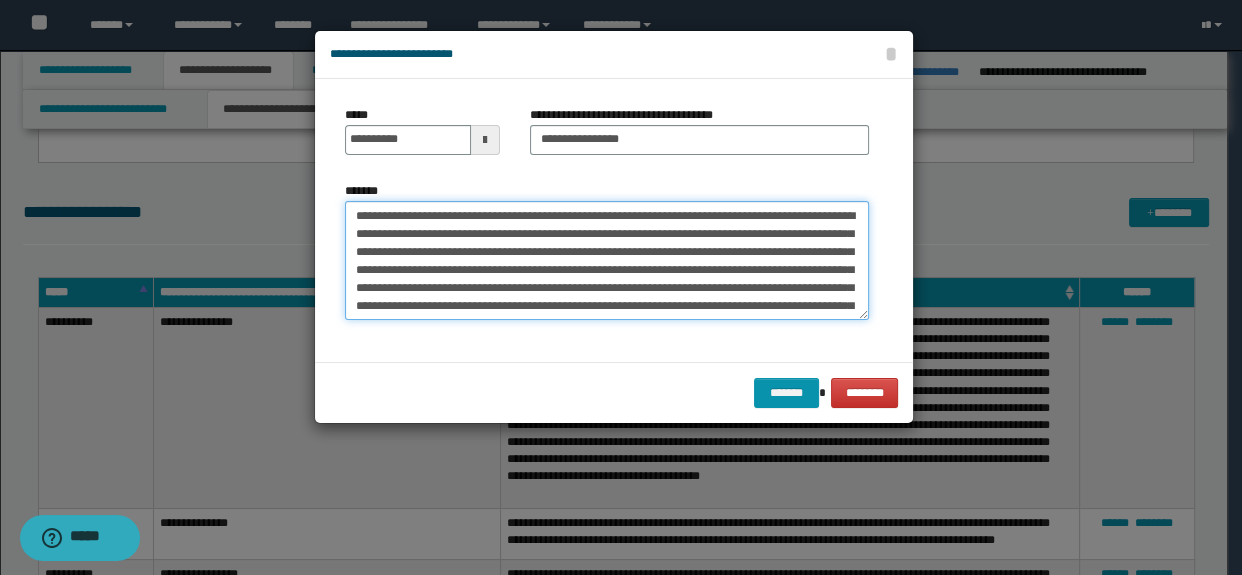 click on "*******" at bounding box center [607, 261] 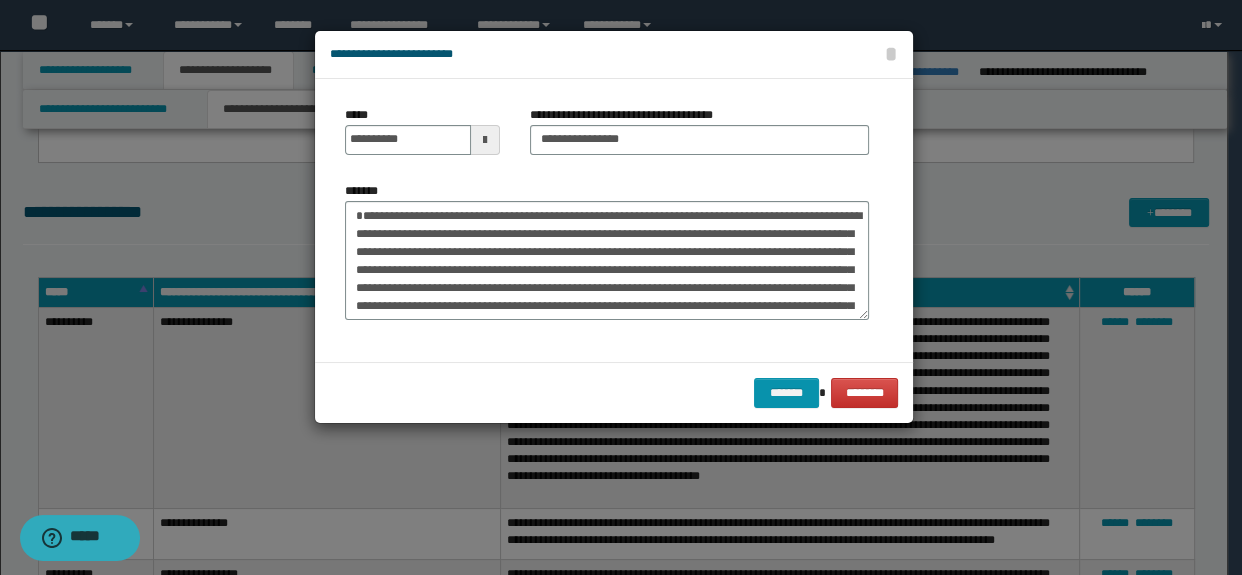 click on "*******
********" at bounding box center (614, 392) 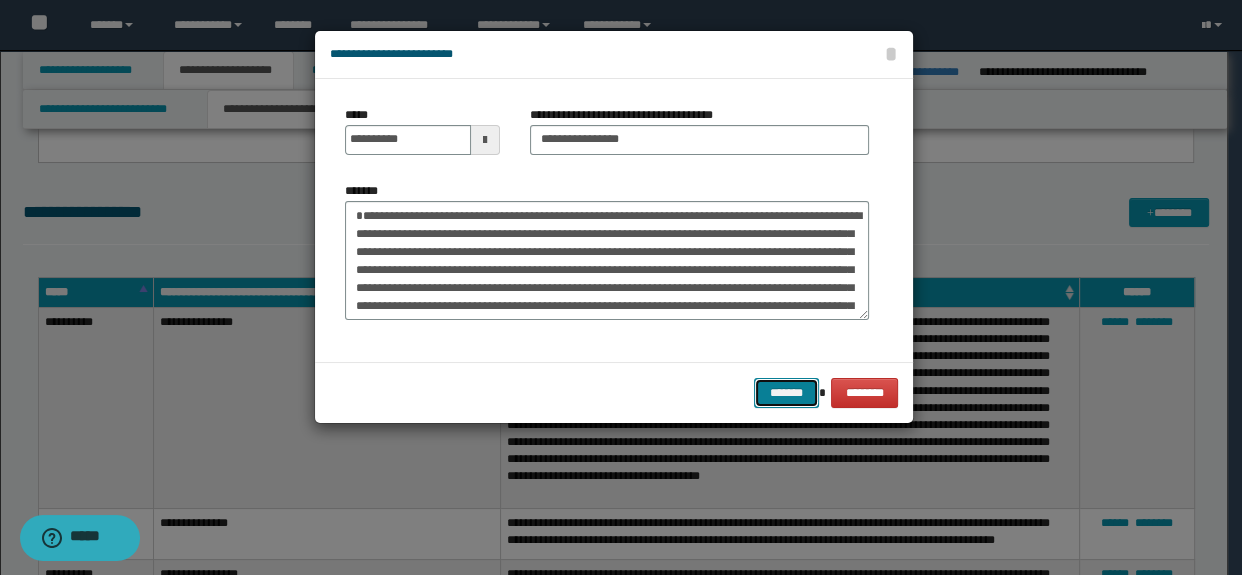 click on "*******" at bounding box center (786, 393) 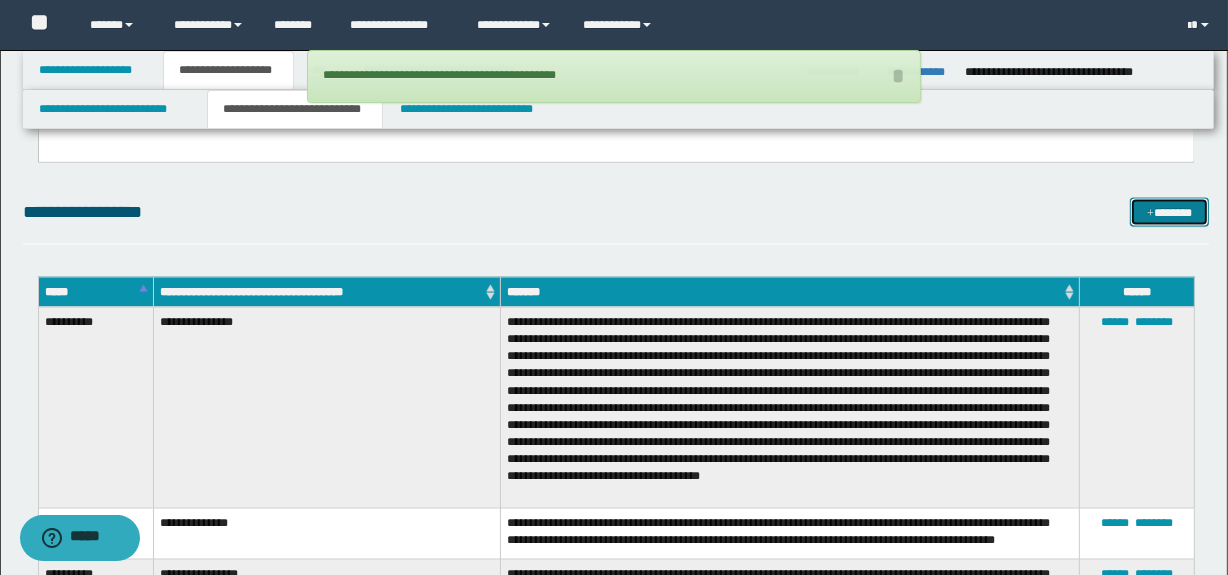 click on "*******" at bounding box center (1170, 213) 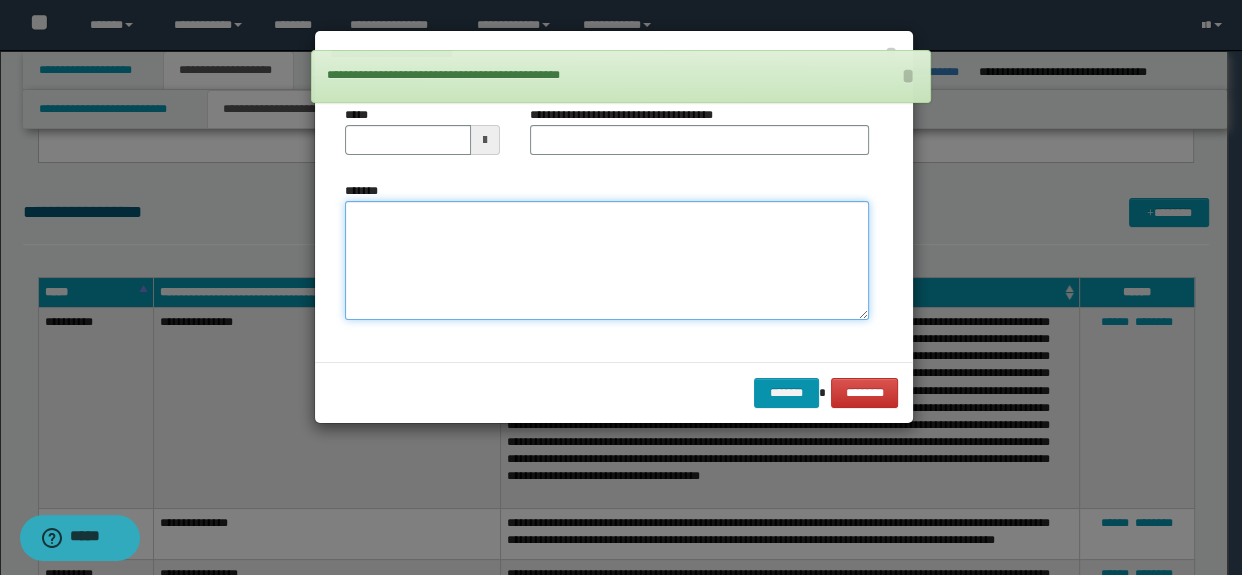 click on "*******" at bounding box center [607, 261] 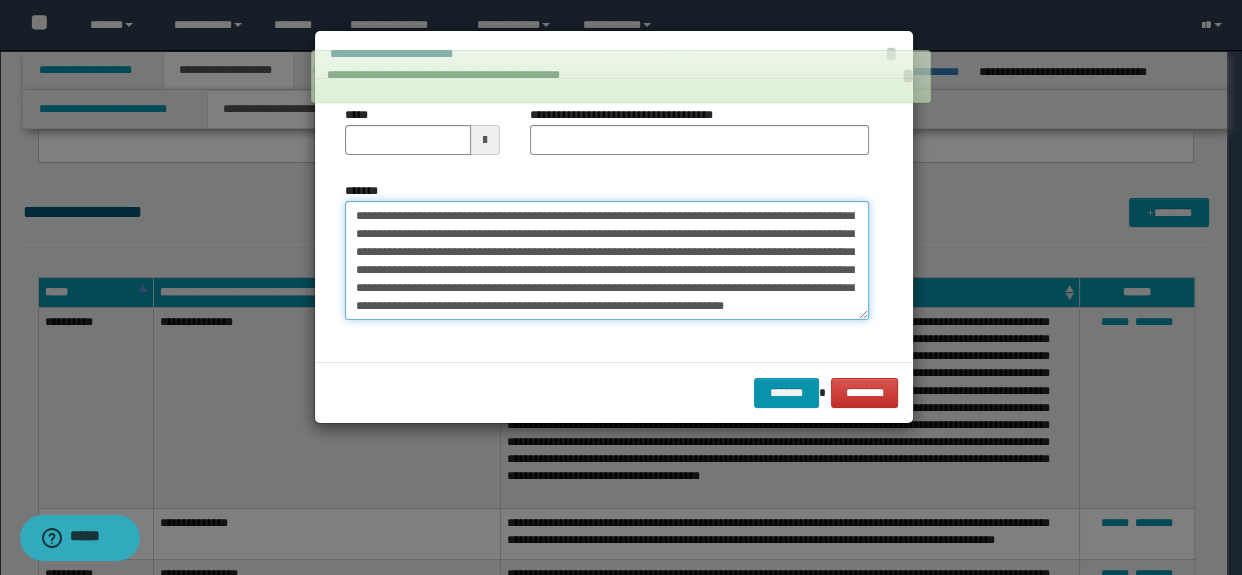 scroll, scrollTop: 0, scrollLeft: 0, axis: both 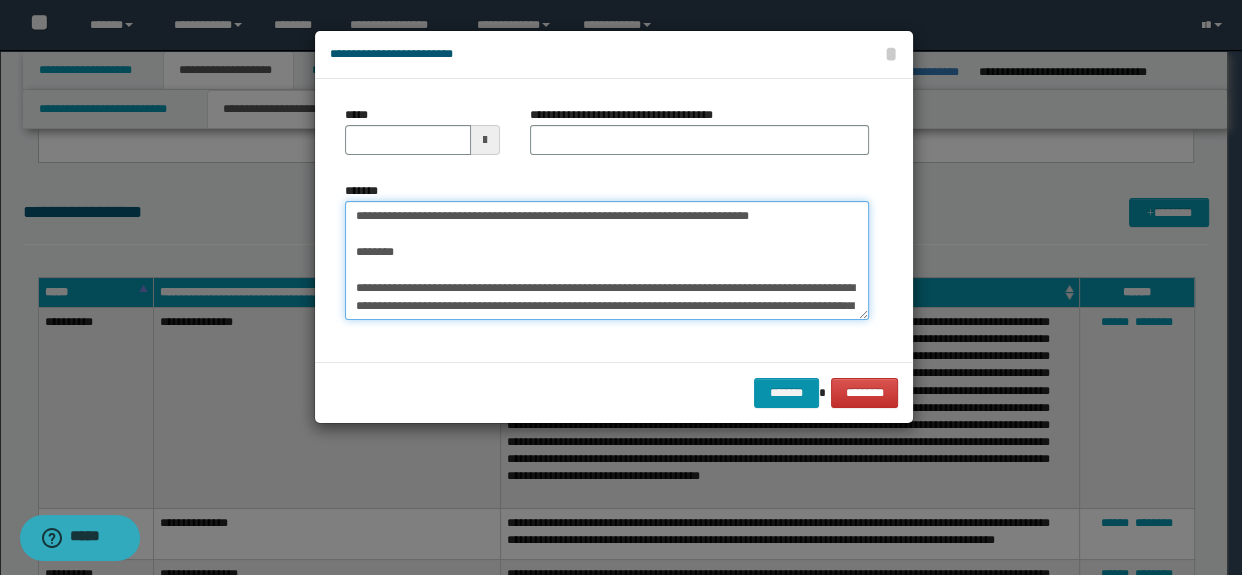 click on "*******" at bounding box center [607, 261] 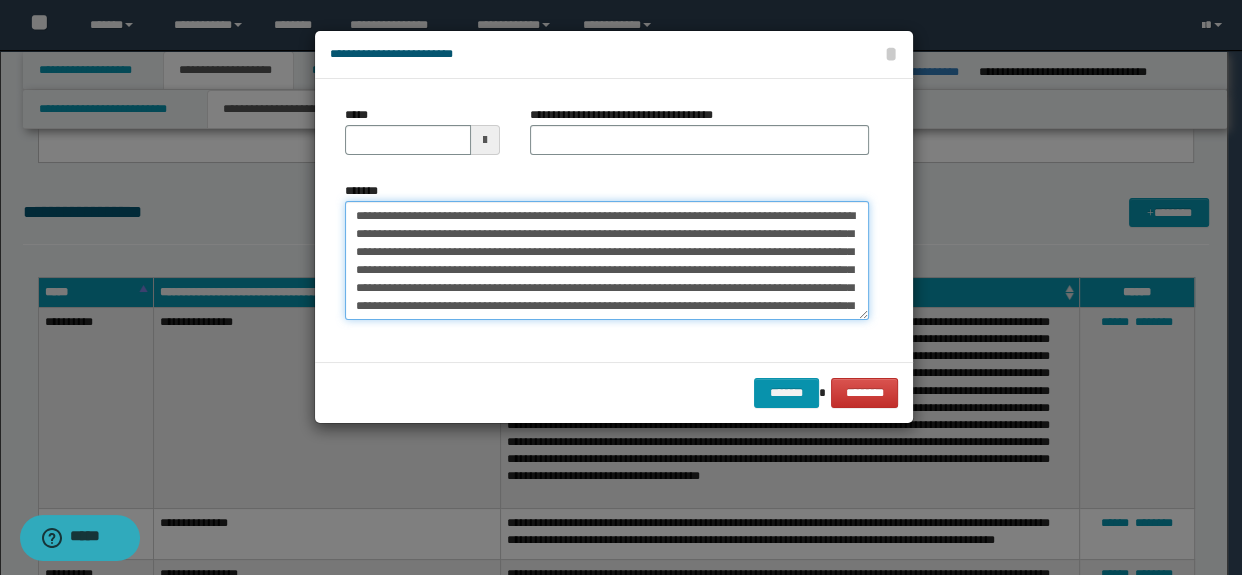 type 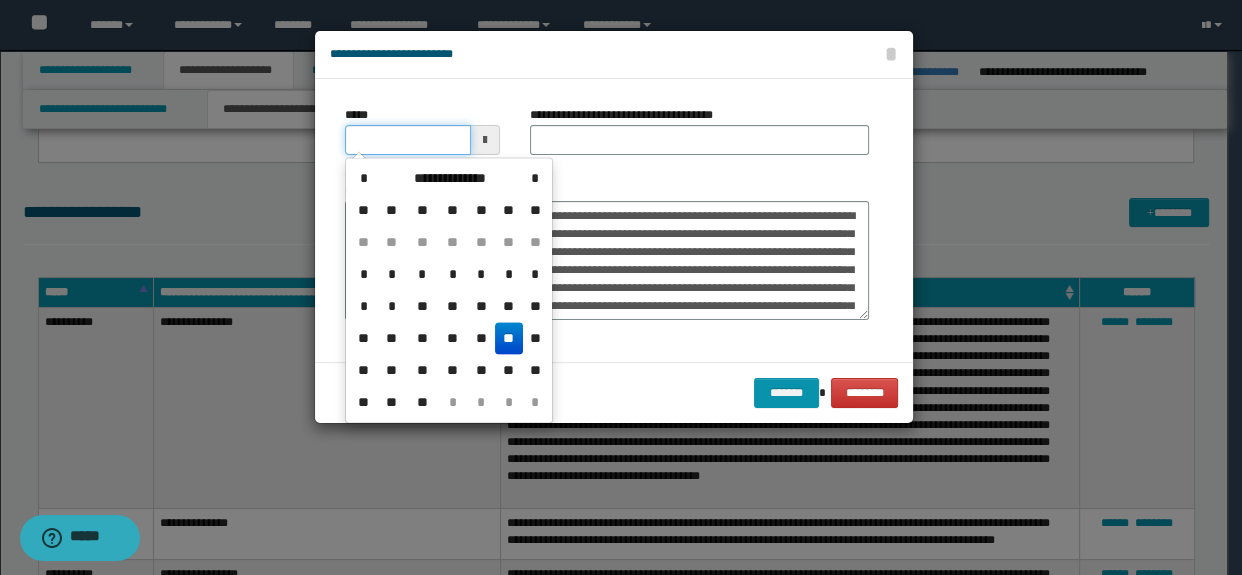 click on "*****" at bounding box center [408, 140] 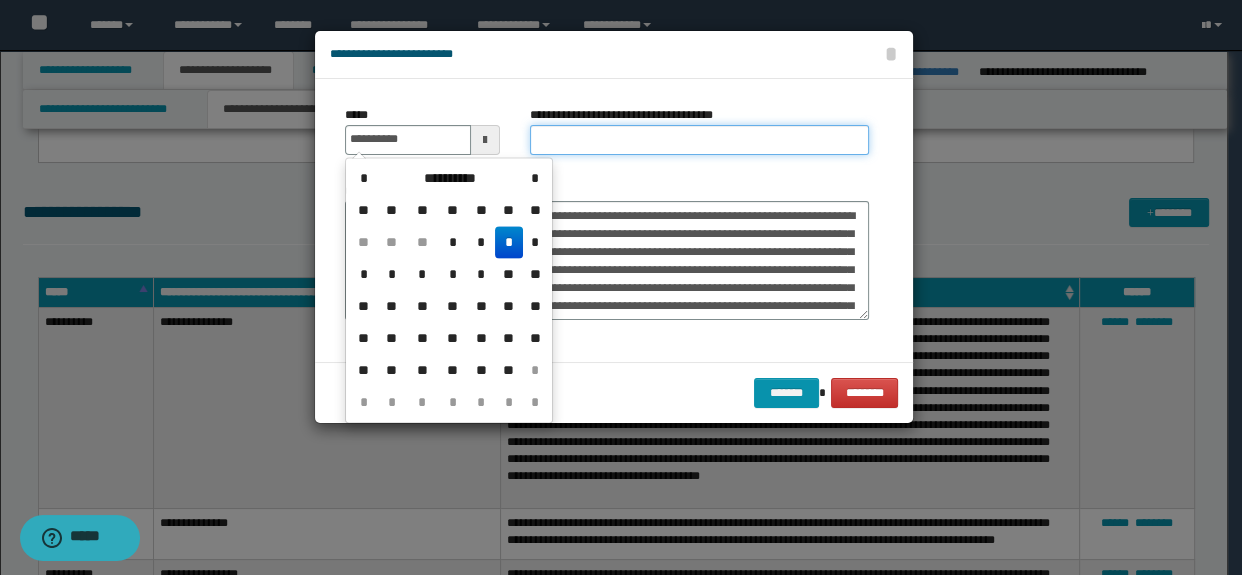 type on "**********" 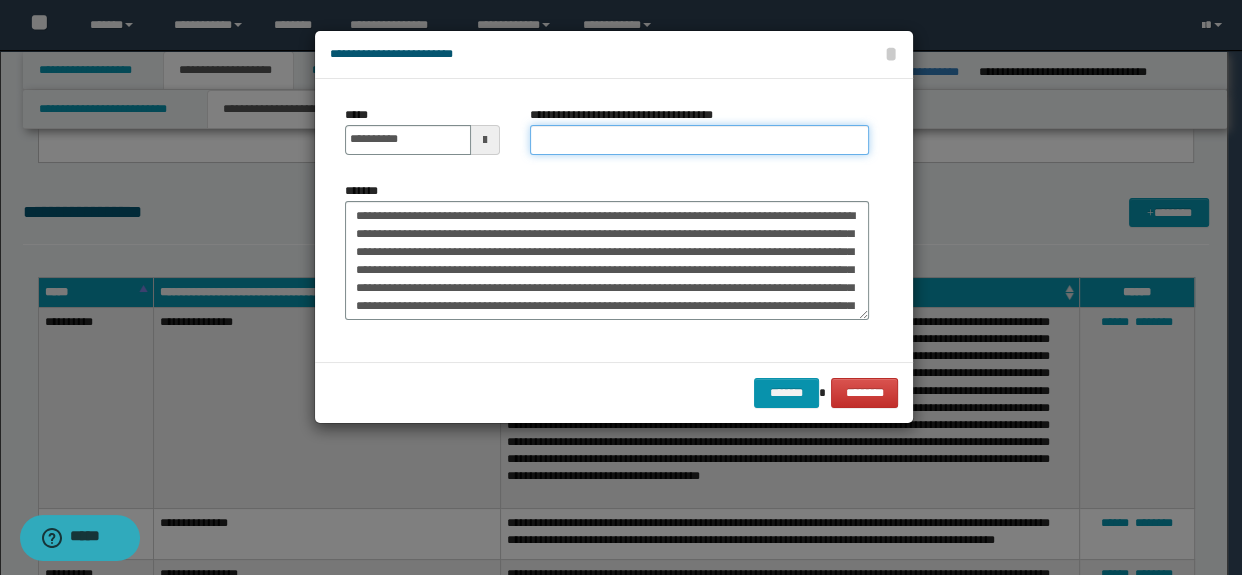 click on "**********" at bounding box center (700, 140) 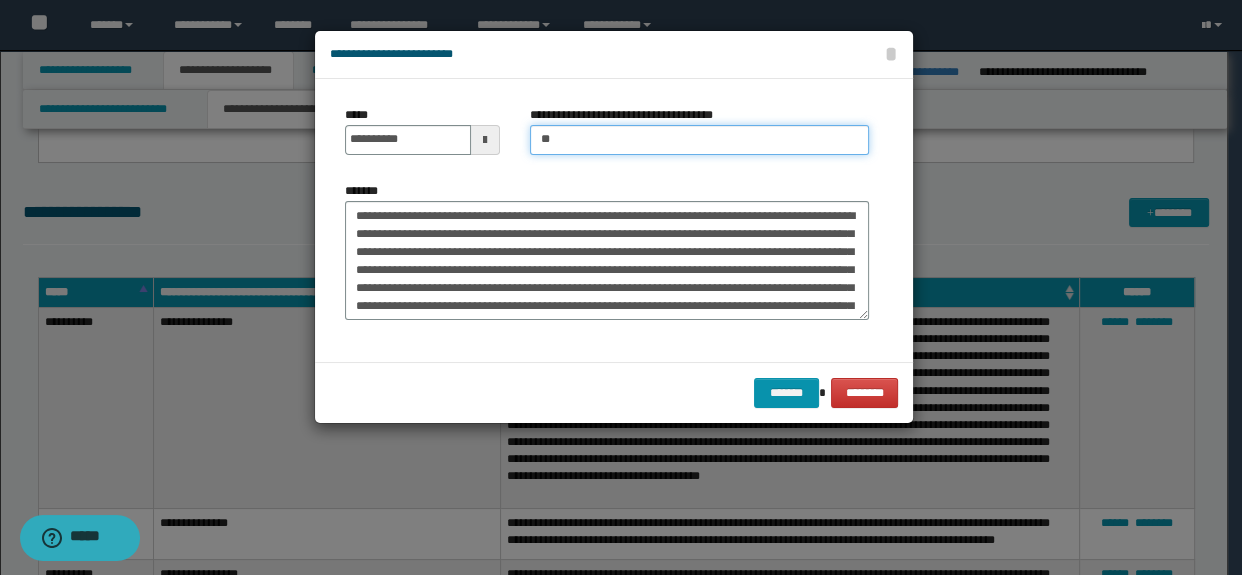 type on "**********" 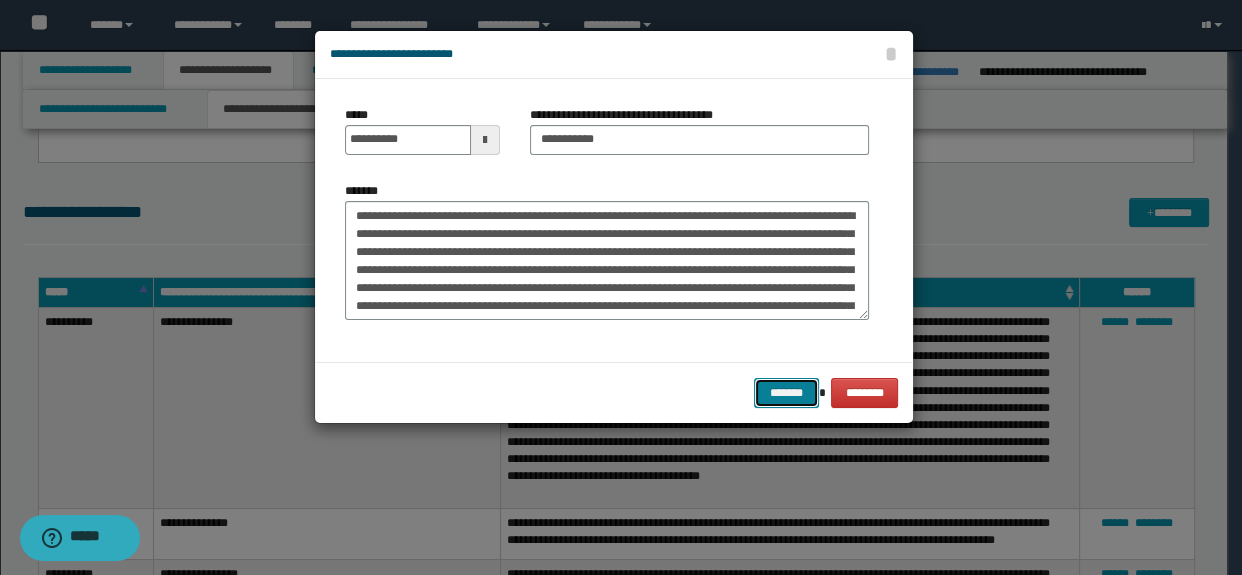 click on "*******" at bounding box center [786, 393] 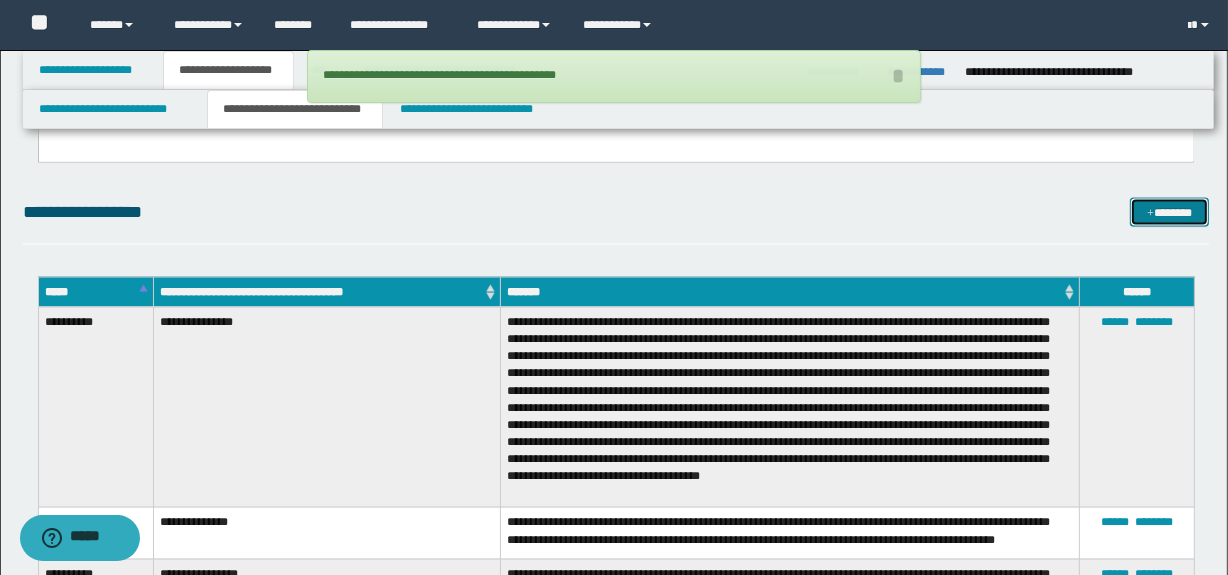 click on "*******" at bounding box center (1170, 213) 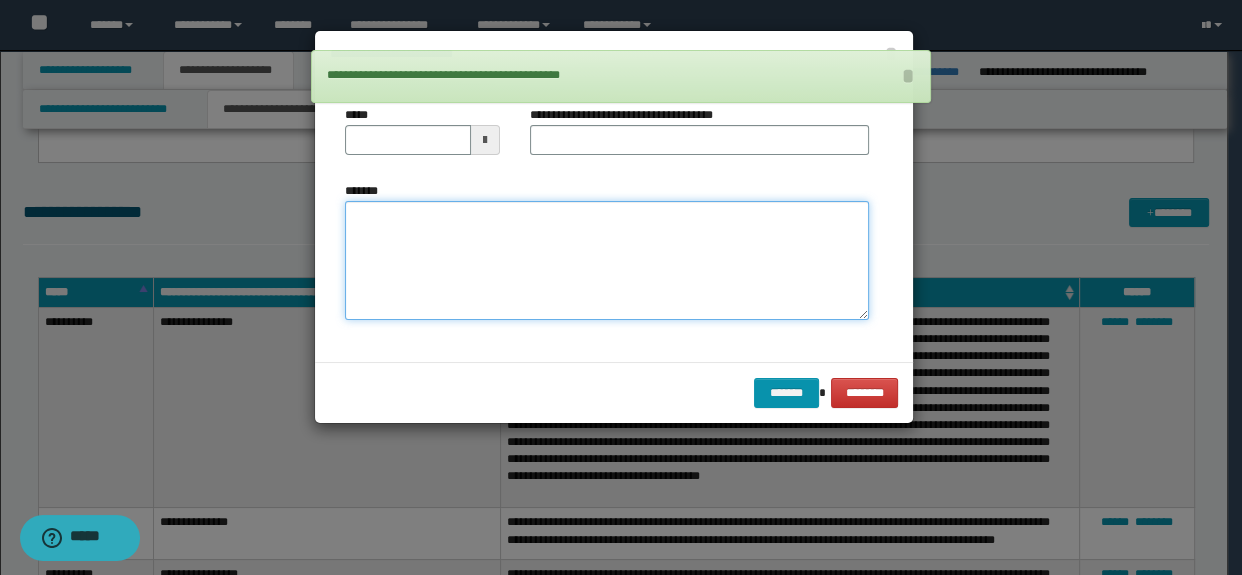 click on "*******" at bounding box center [607, 261] 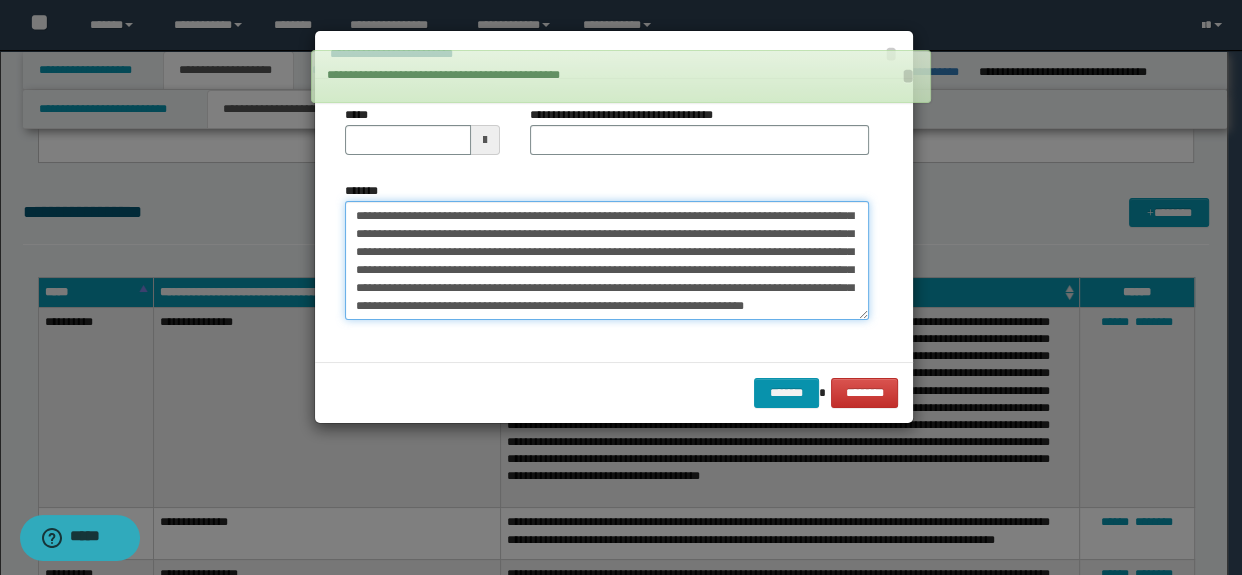 scroll, scrollTop: 0, scrollLeft: 0, axis: both 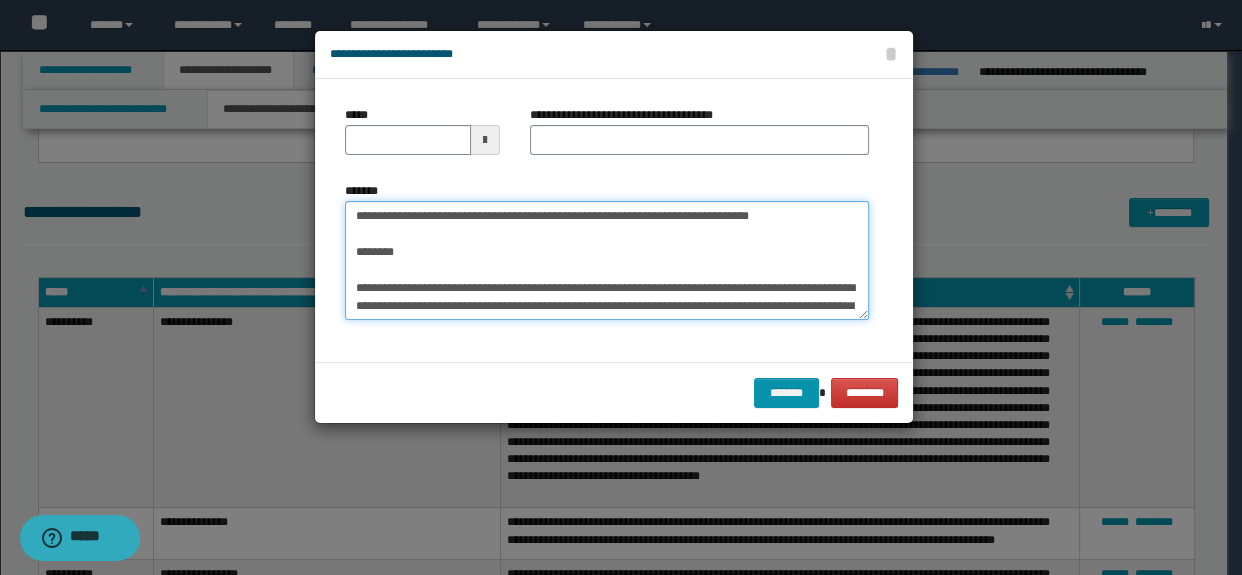 drag, startPoint x: 410, startPoint y: 256, endPoint x: 449, endPoint y: 280, distance: 45.79301 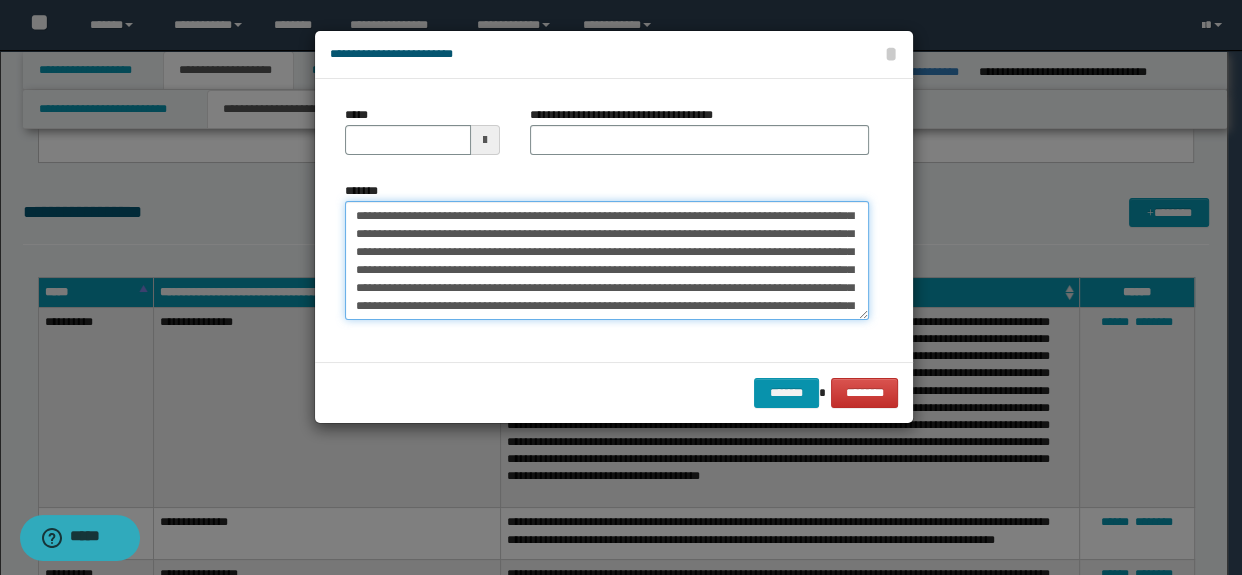 scroll, scrollTop: 0, scrollLeft: 0, axis: both 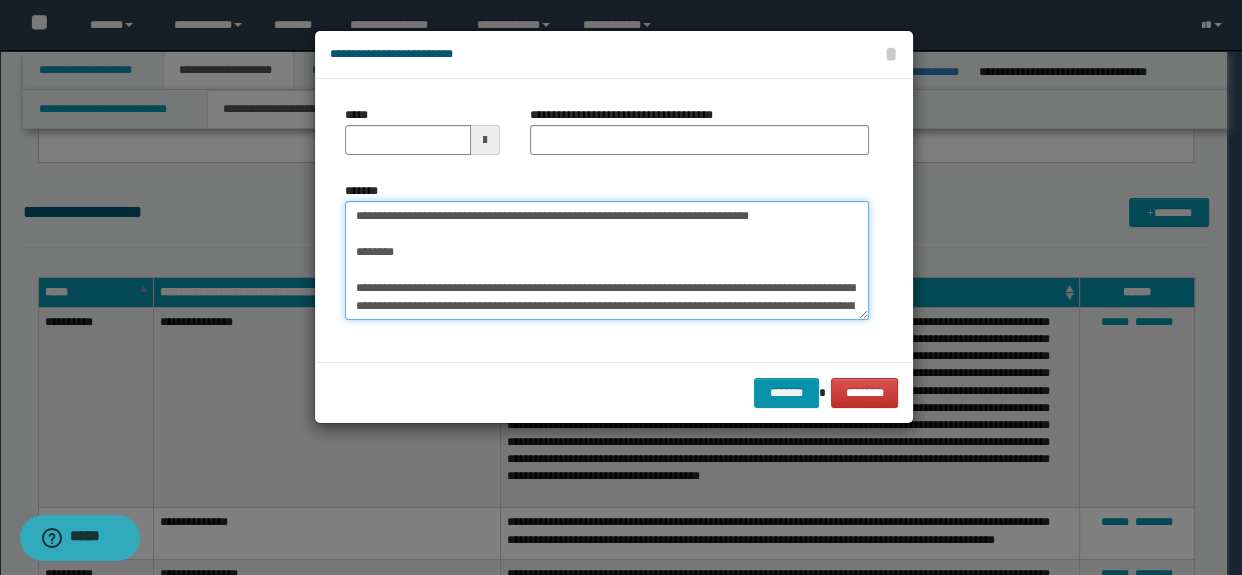 drag, startPoint x: 492, startPoint y: 232, endPoint x: 240, endPoint y: 135, distance: 270.02408 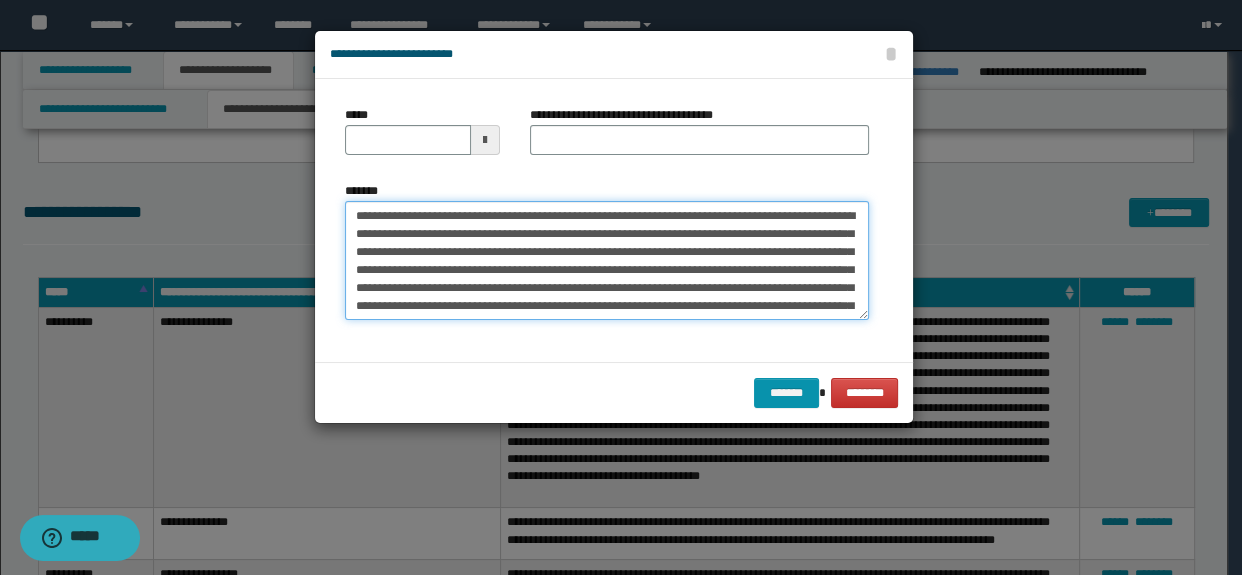 type on "**********" 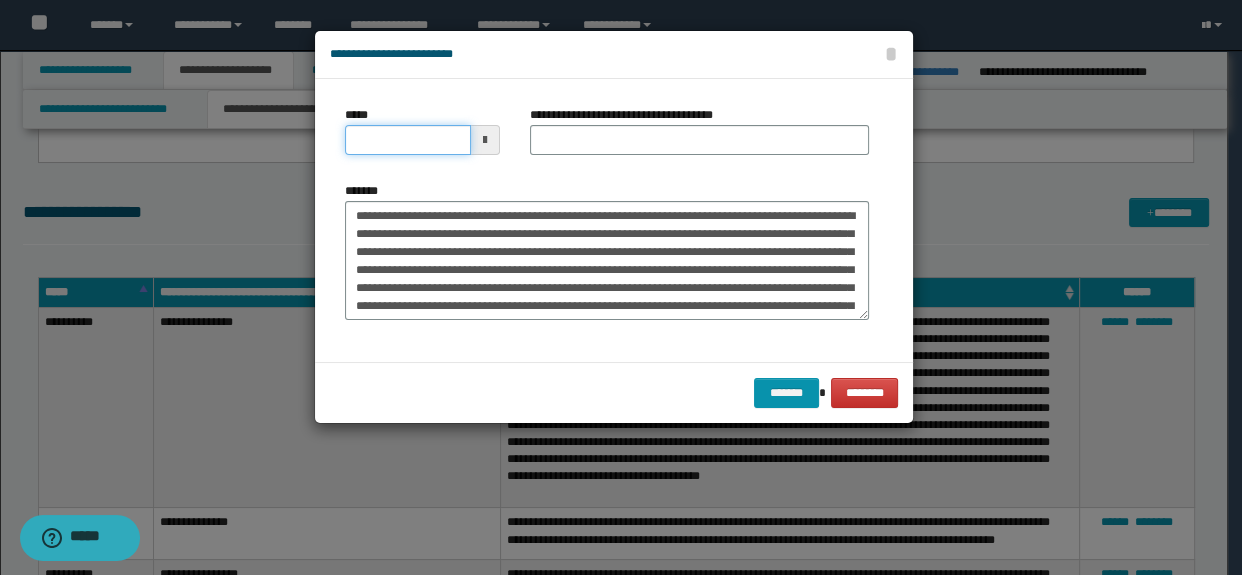click on "*****" at bounding box center (408, 140) 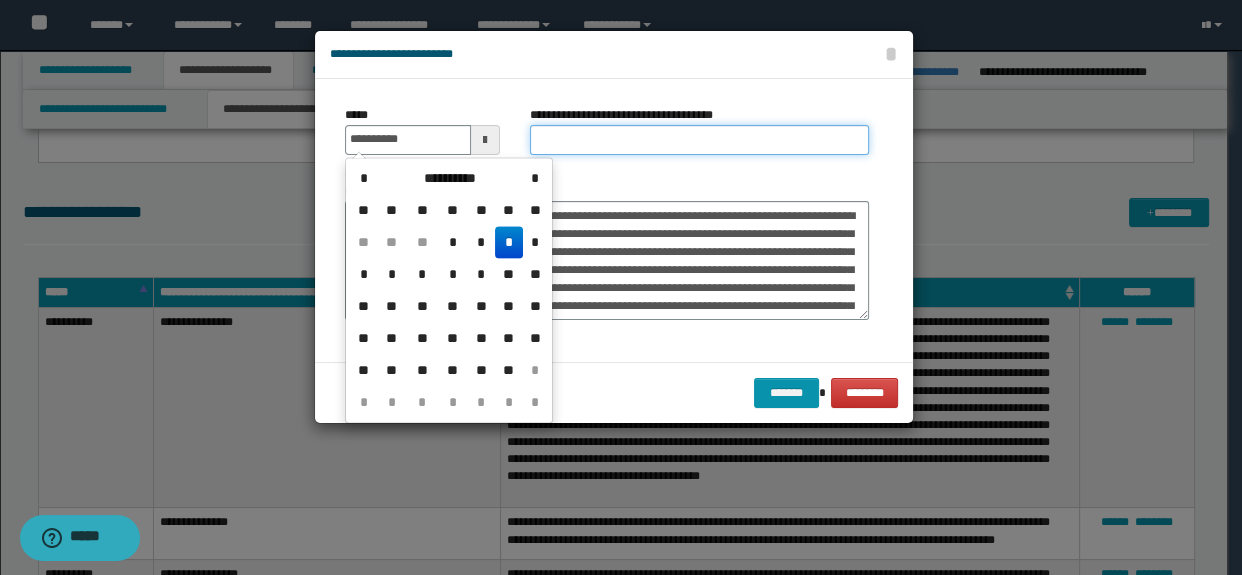 type on "**********" 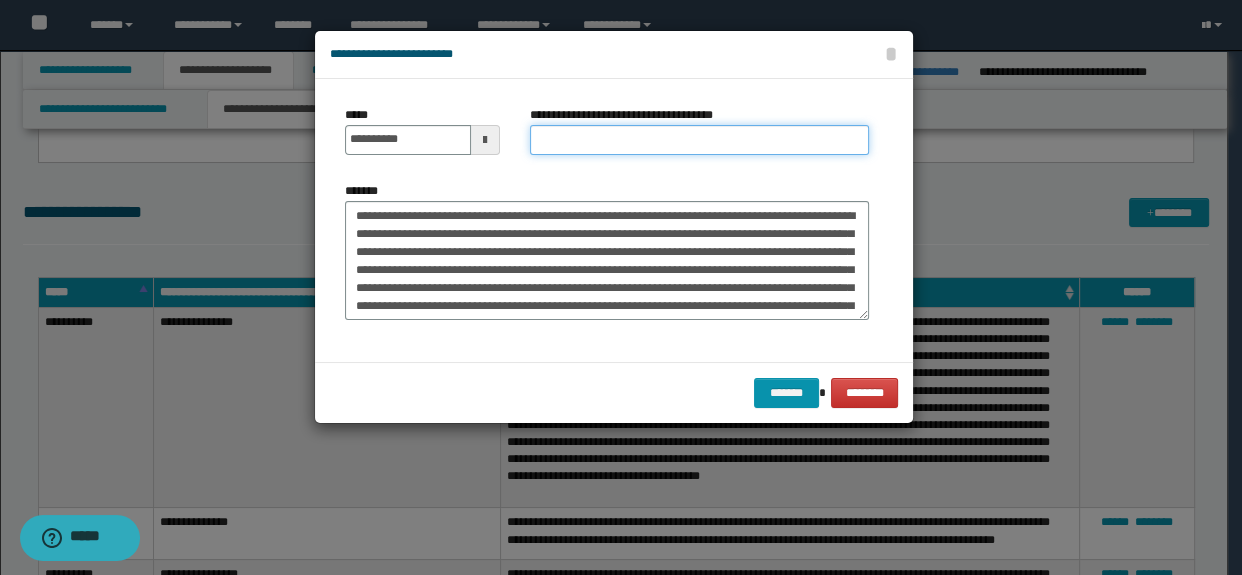 click on "**********" at bounding box center (700, 140) 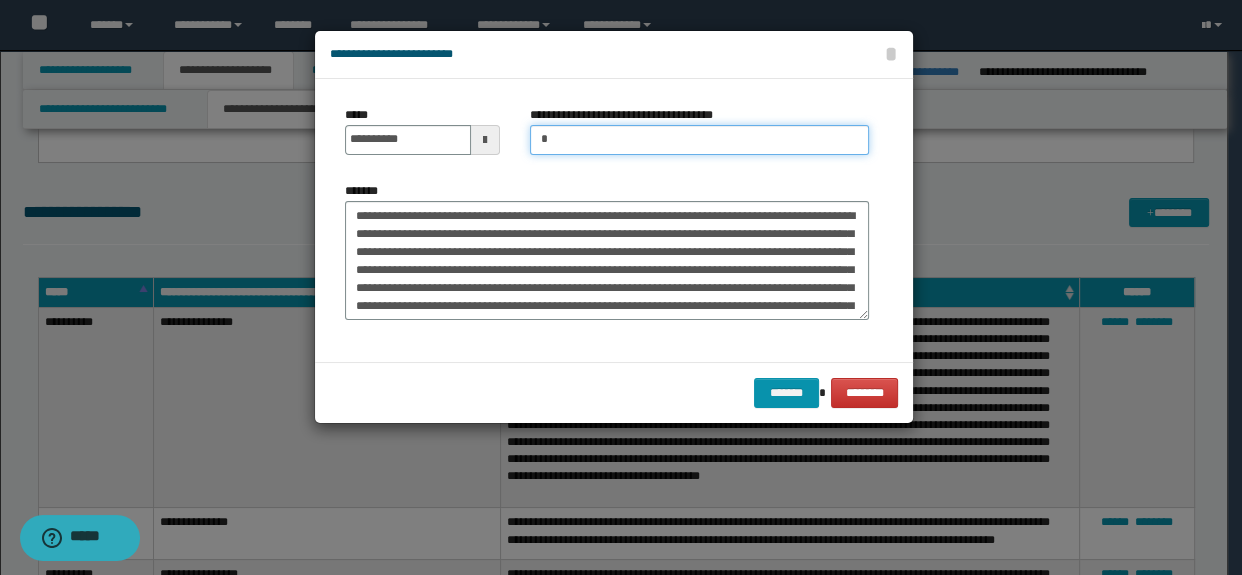 type on "**********" 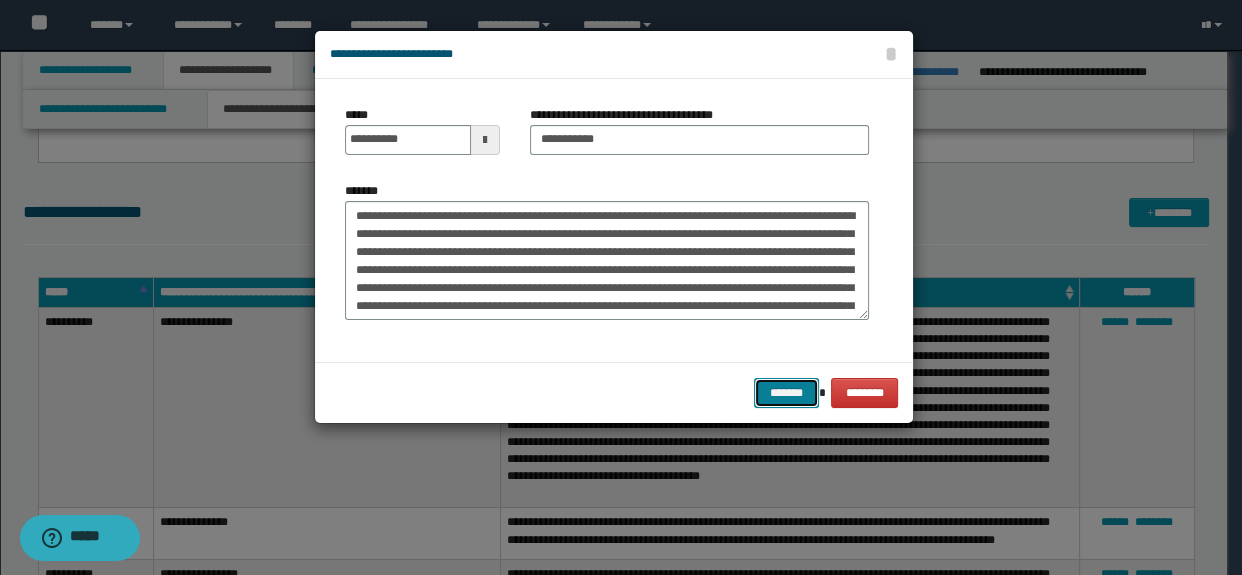 click on "*******" at bounding box center (786, 393) 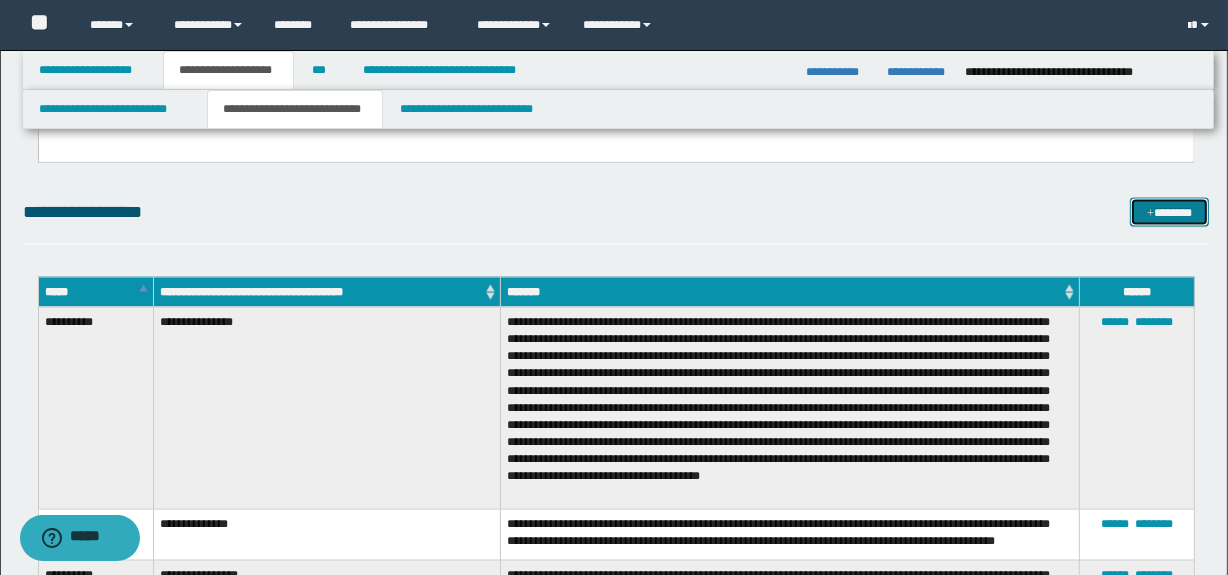 click on "*******" at bounding box center [1170, 213] 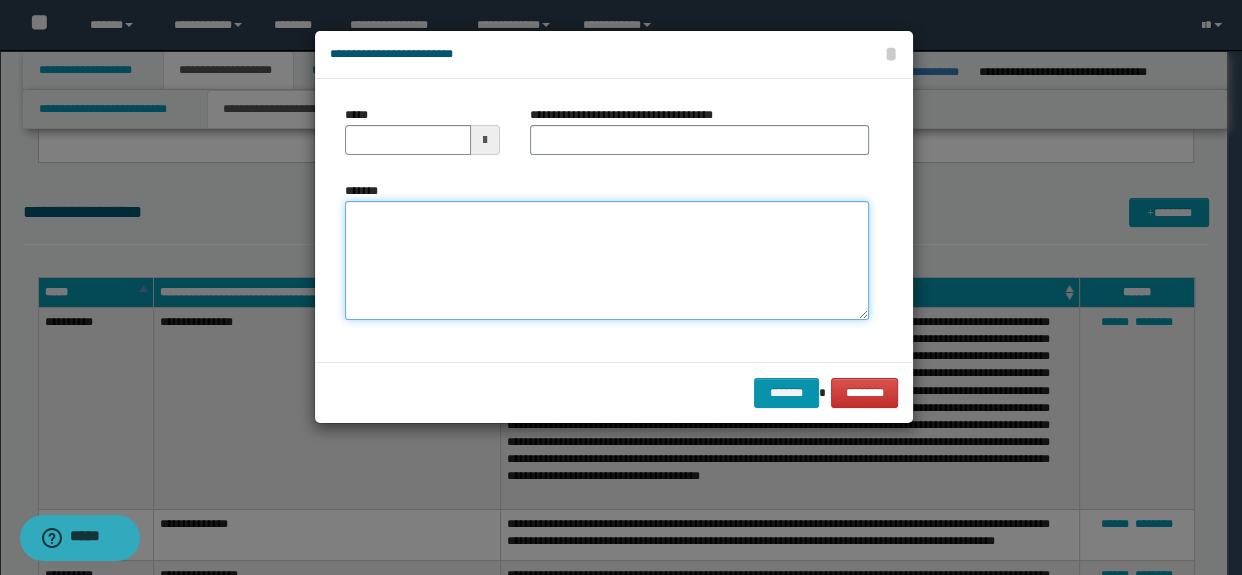 click on "*******" at bounding box center [607, 261] 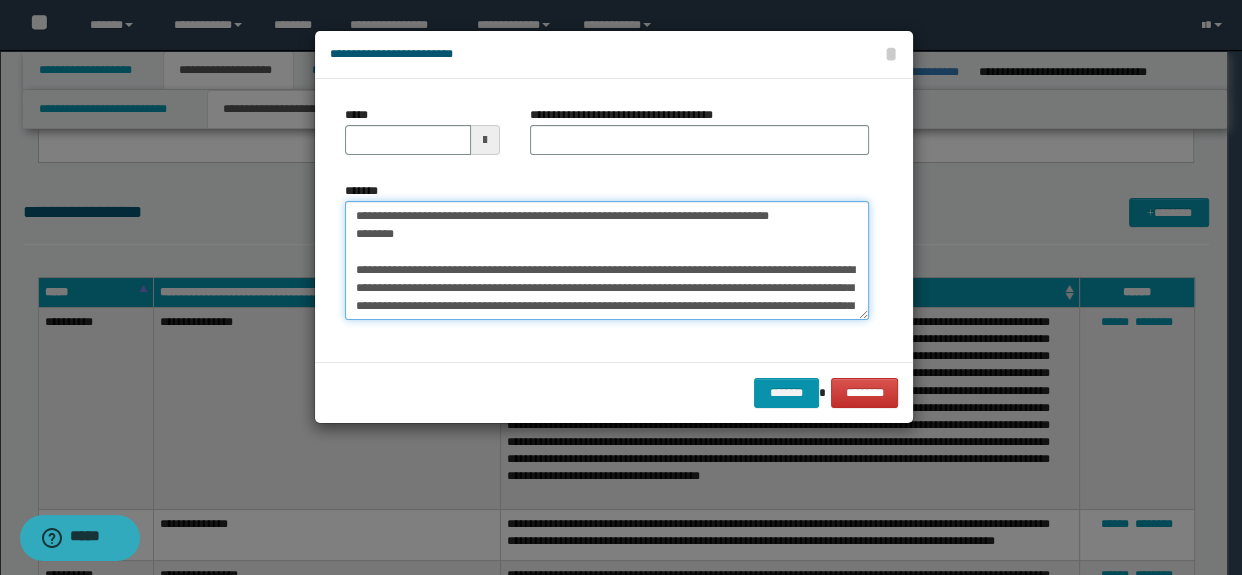 scroll, scrollTop: 84, scrollLeft: 0, axis: vertical 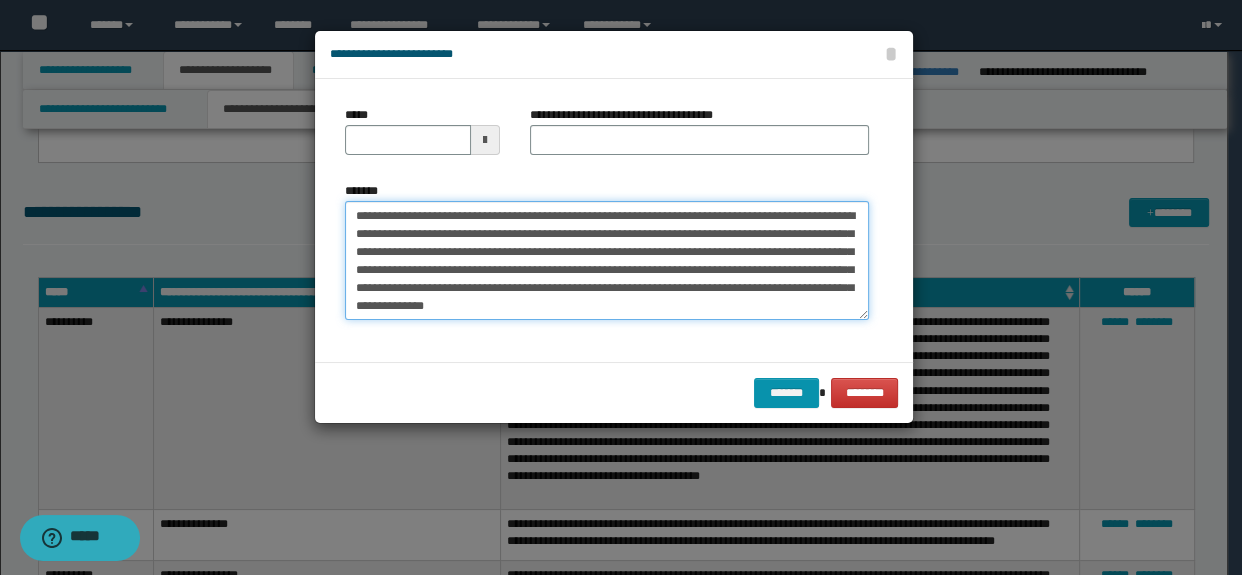 type on "**********" 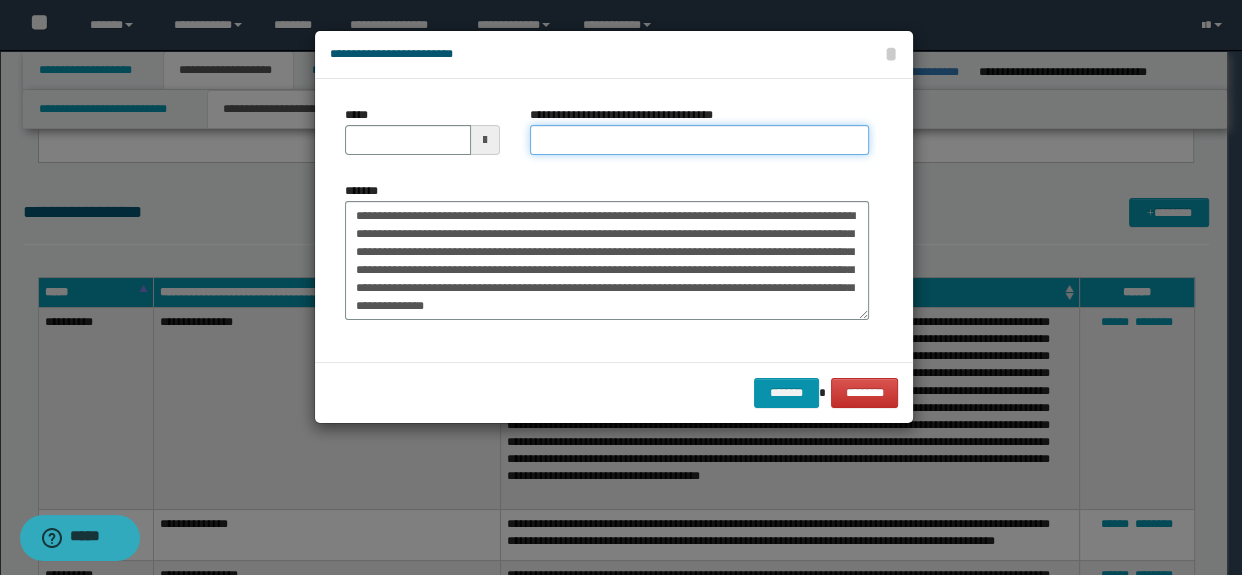 click on "**********" at bounding box center (700, 140) 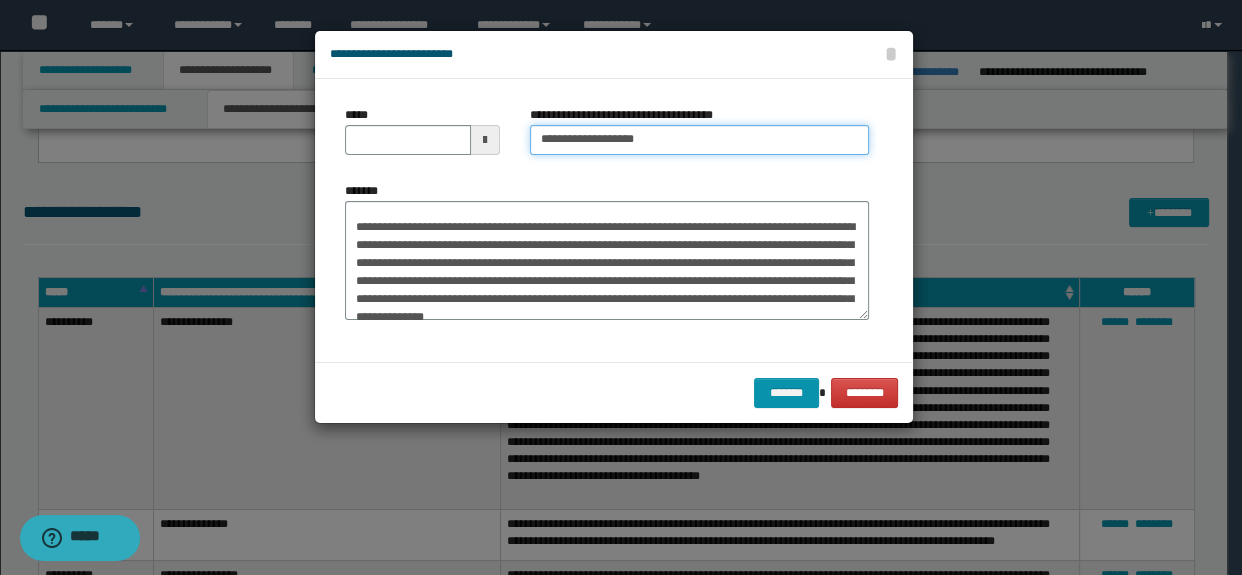 scroll, scrollTop: 0, scrollLeft: 0, axis: both 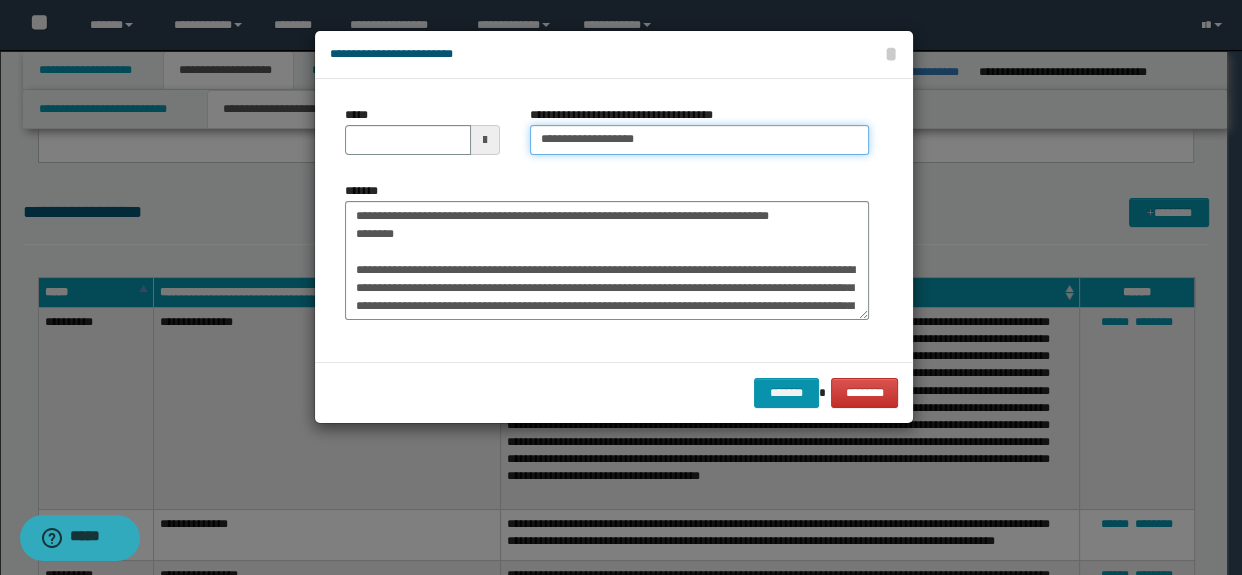 drag, startPoint x: 727, startPoint y: 141, endPoint x: 638, endPoint y: 145, distance: 89.08984 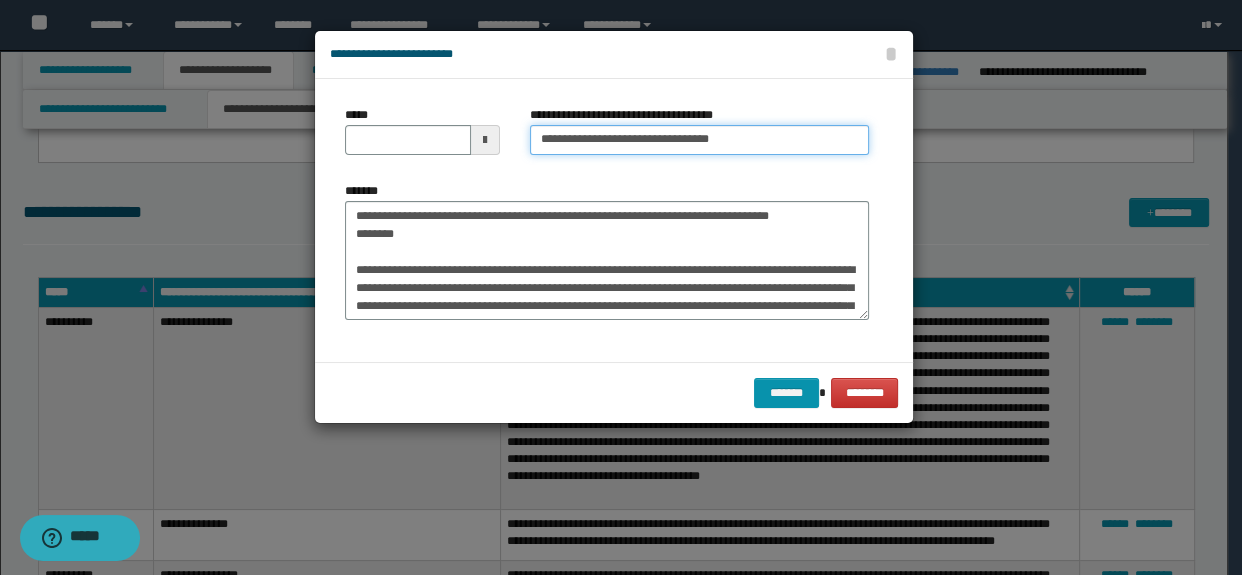 type on "**********" 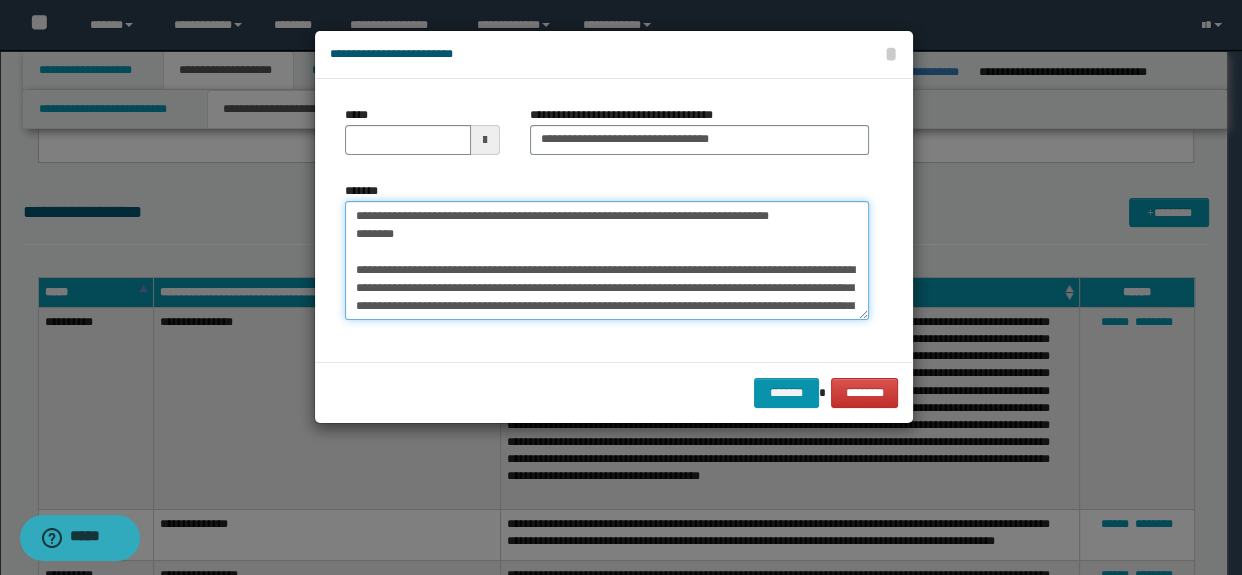 click on "**********" at bounding box center [607, 261] 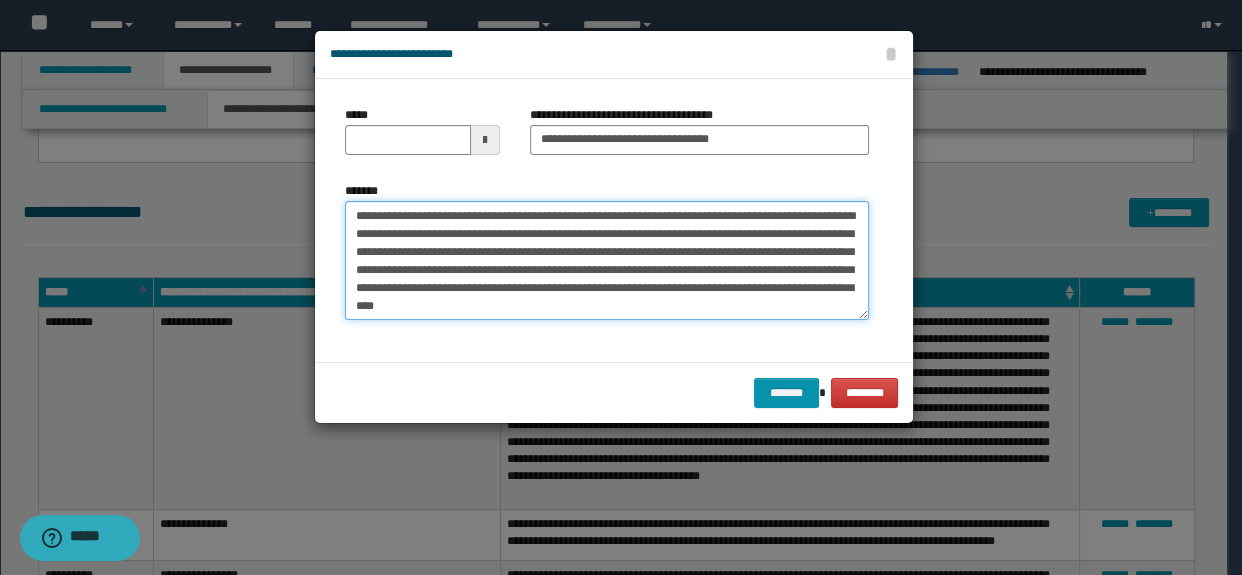 drag, startPoint x: 400, startPoint y: 284, endPoint x: 411, endPoint y: 177, distance: 107.563934 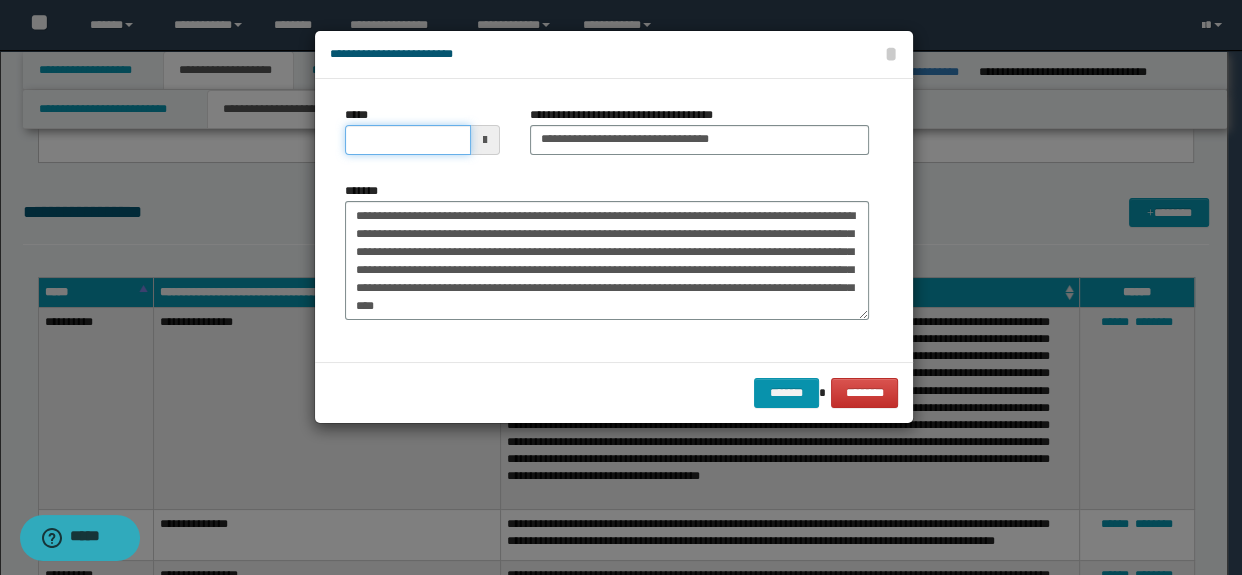 click on "*****" at bounding box center (408, 140) 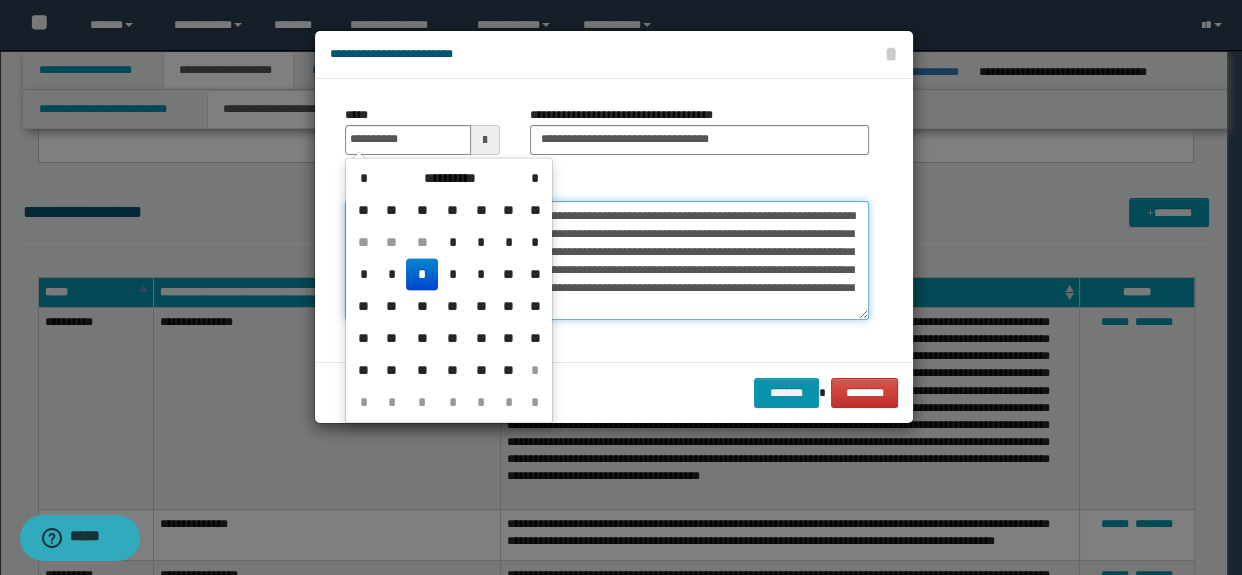 type on "**********" 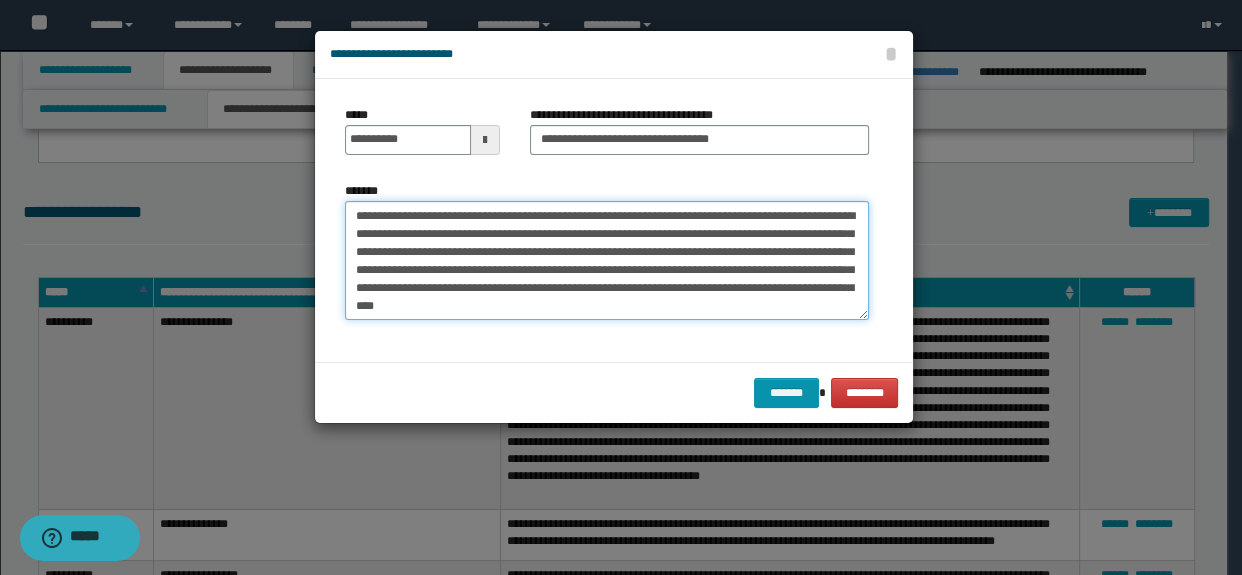 drag, startPoint x: 643, startPoint y: 220, endPoint x: 442, endPoint y: 229, distance: 201.20139 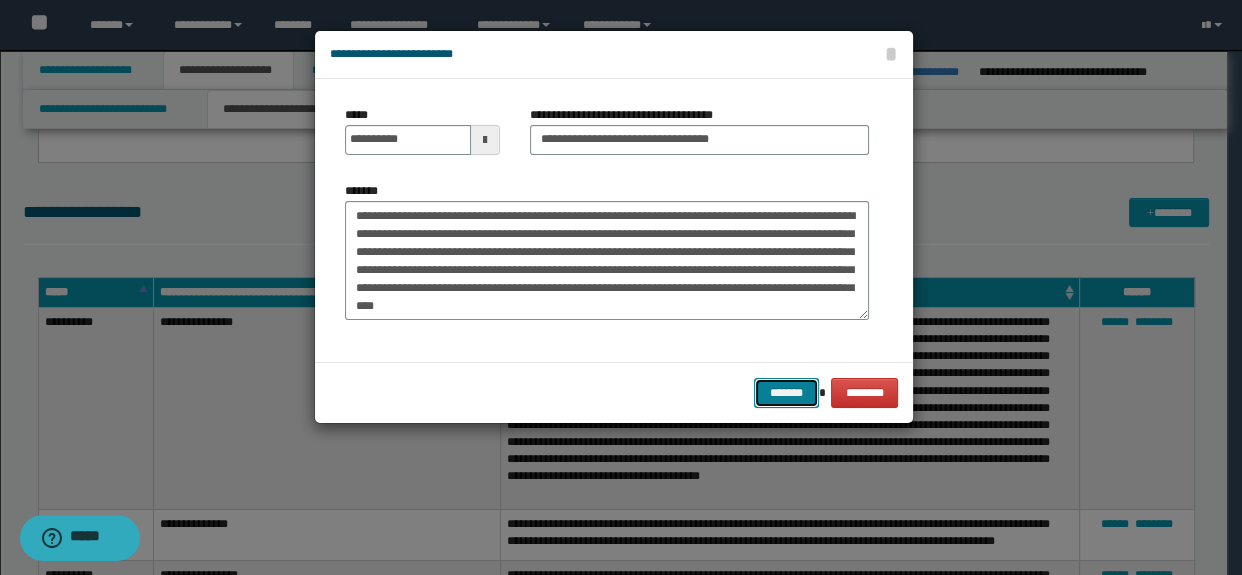 click on "*******" at bounding box center [786, 393] 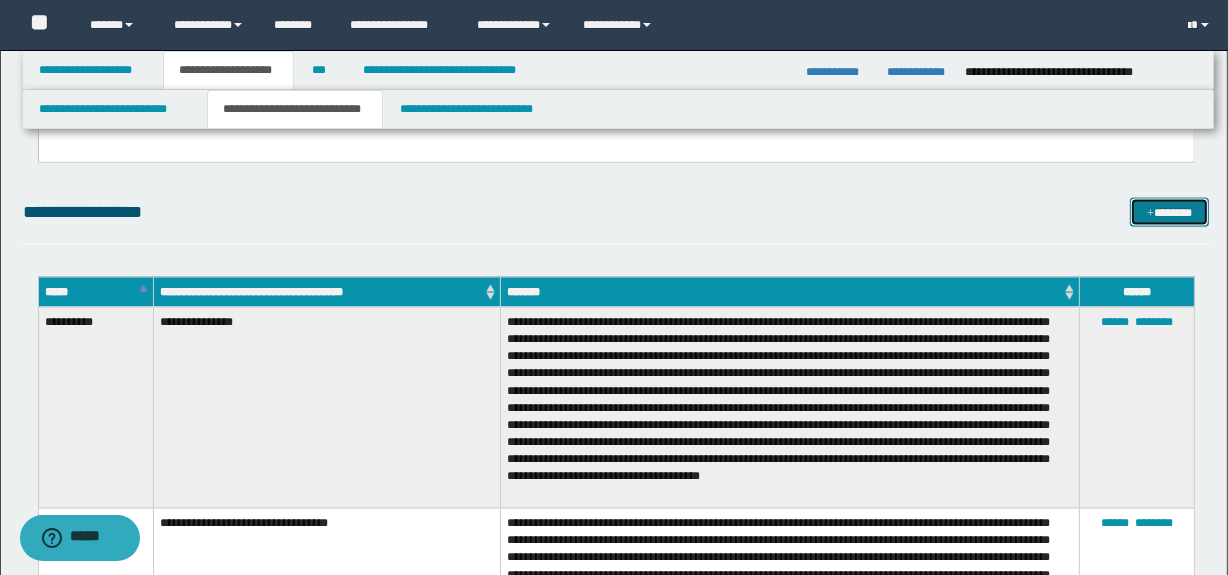 click at bounding box center (1150, 214) 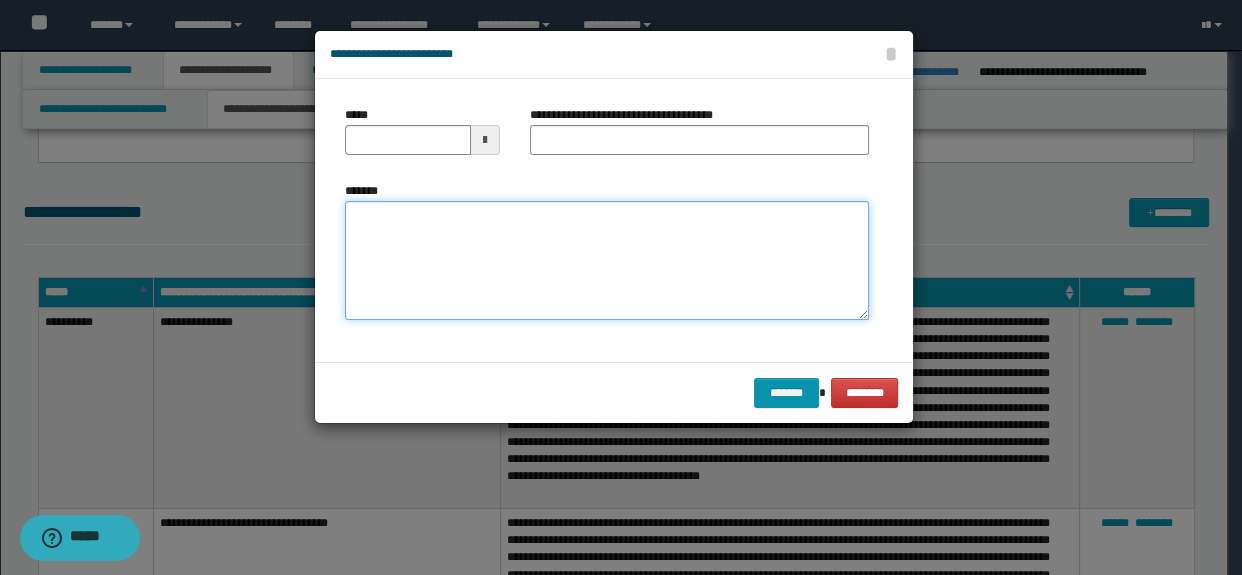 click on "*******" at bounding box center (607, 261) 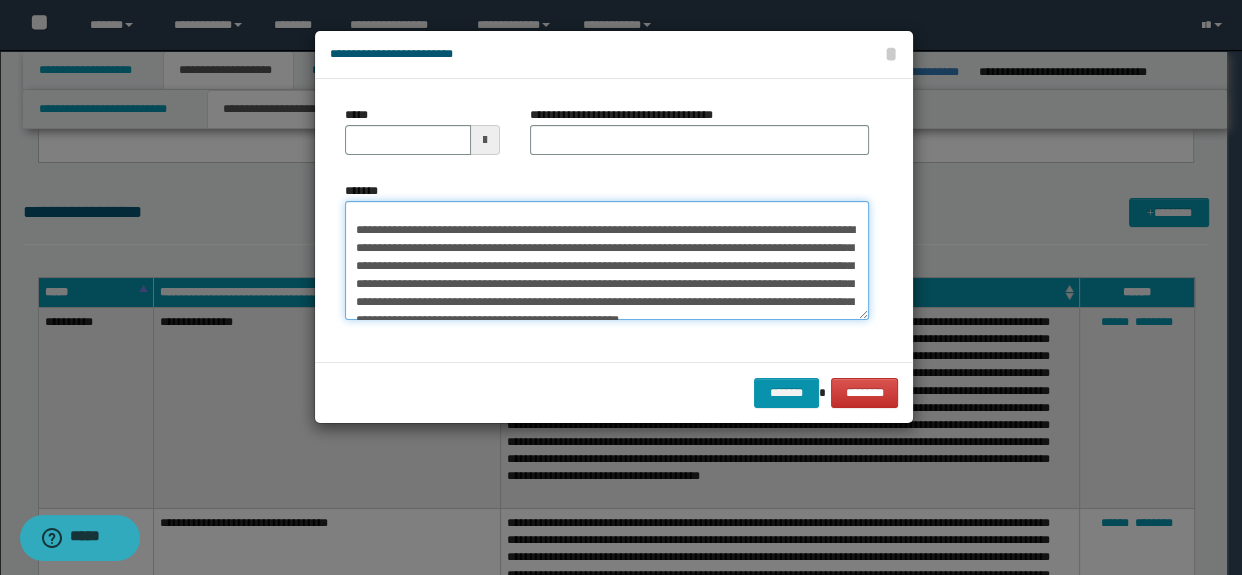 scroll, scrollTop: 0, scrollLeft: 0, axis: both 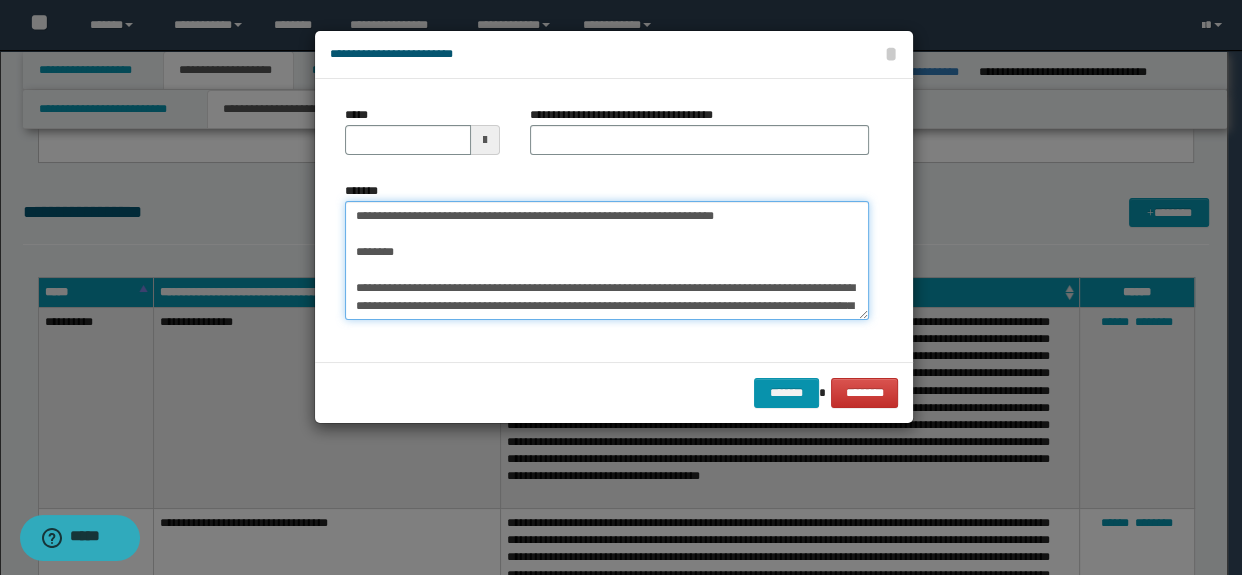 type on "**********" 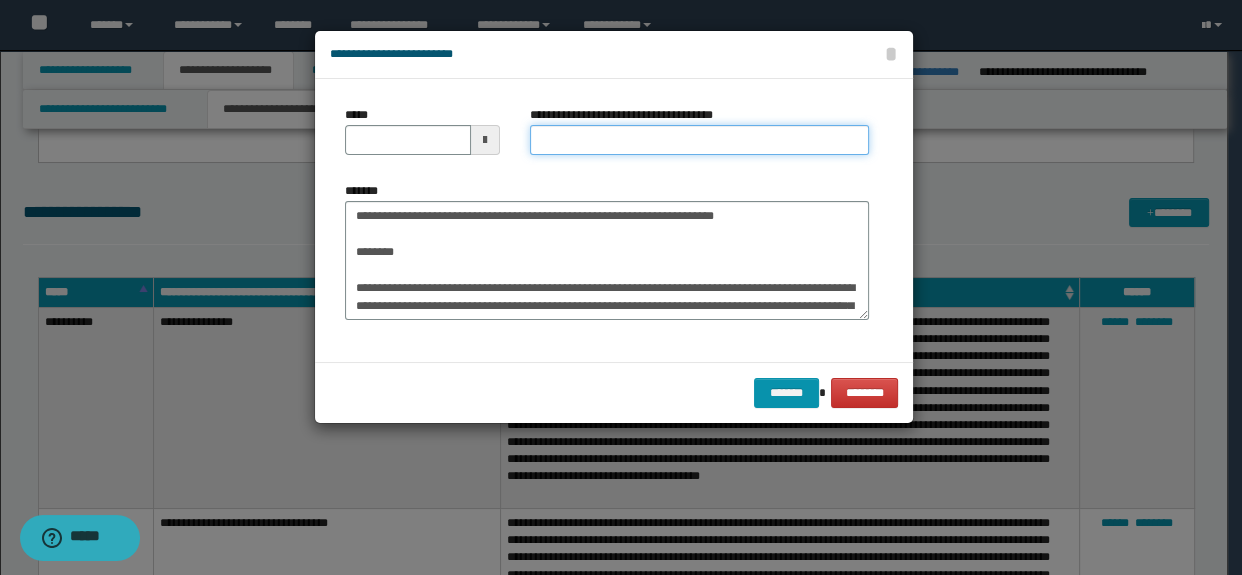 click on "**********" at bounding box center [700, 140] 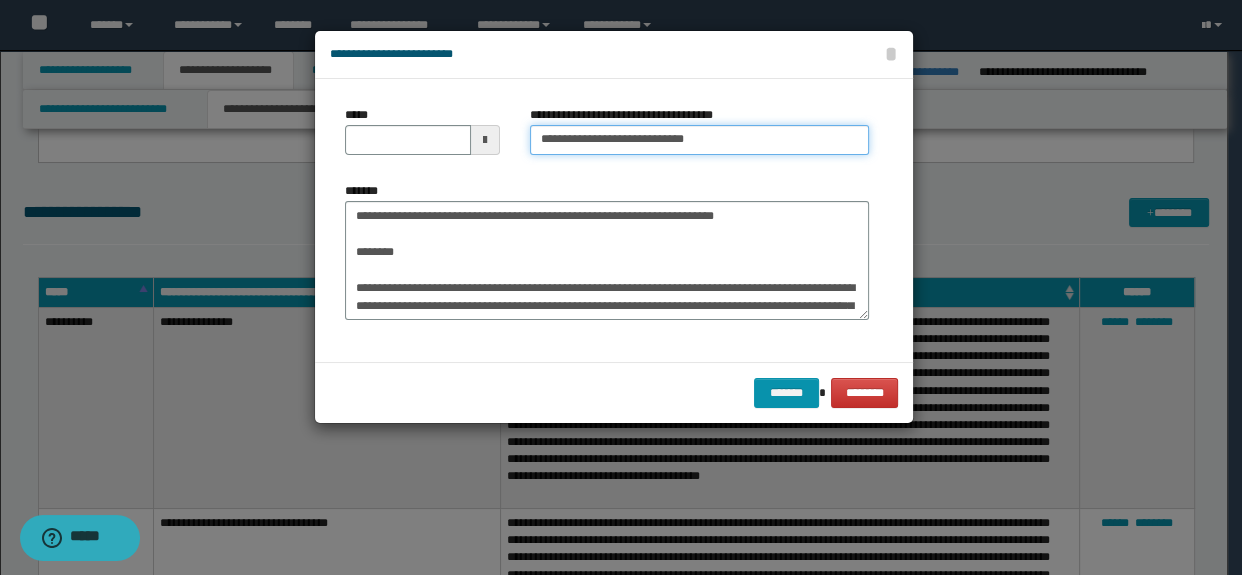 drag, startPoint x: 780, startPoint y: 139, endPoint x: 618, endPoint y: 131, distance: 162.19742 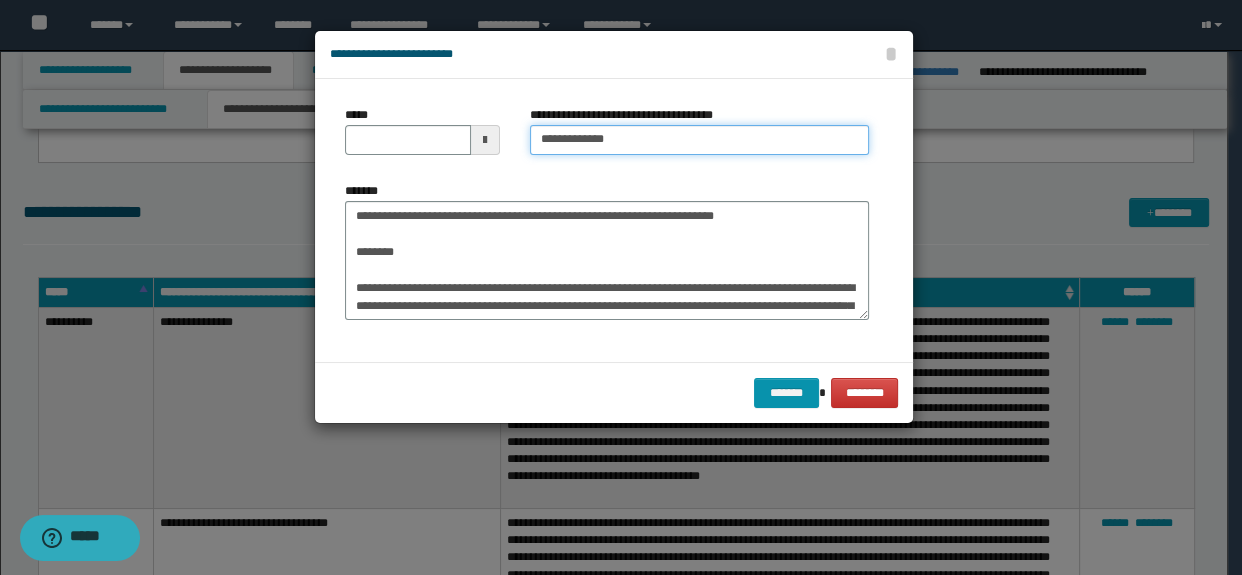 type on "**********" 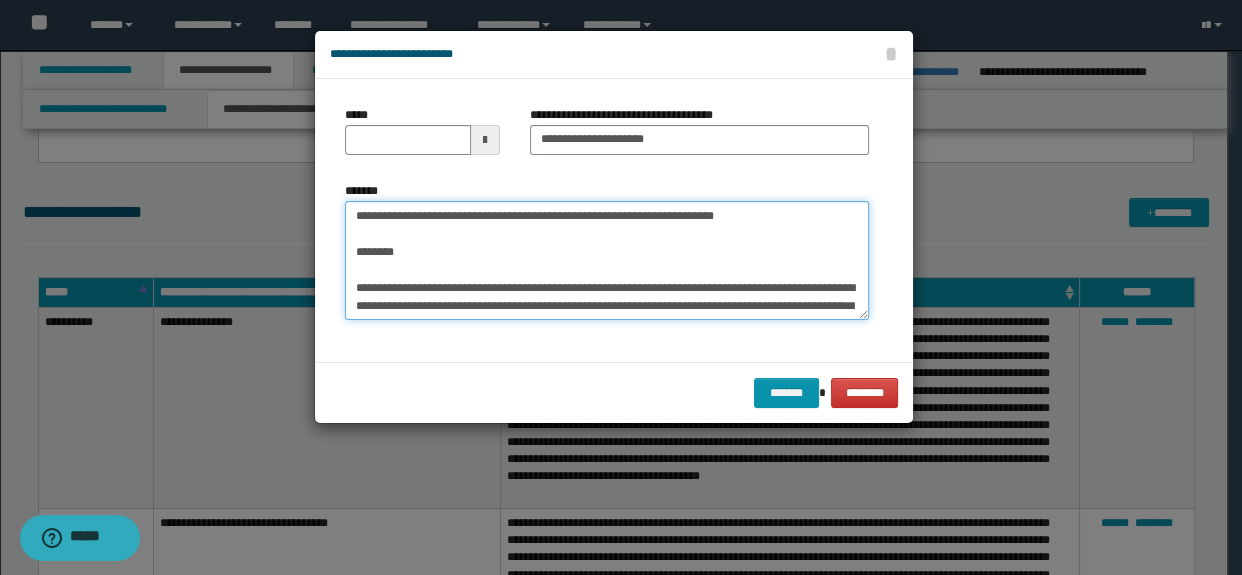 click on "**********" at bounding box center (607, 261) 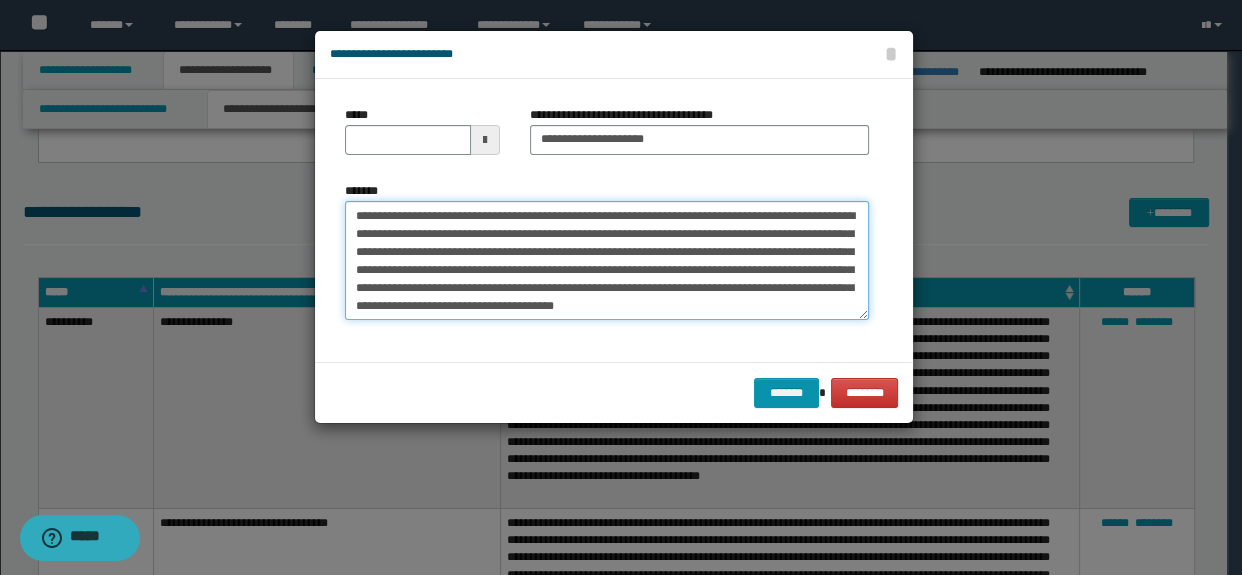 type 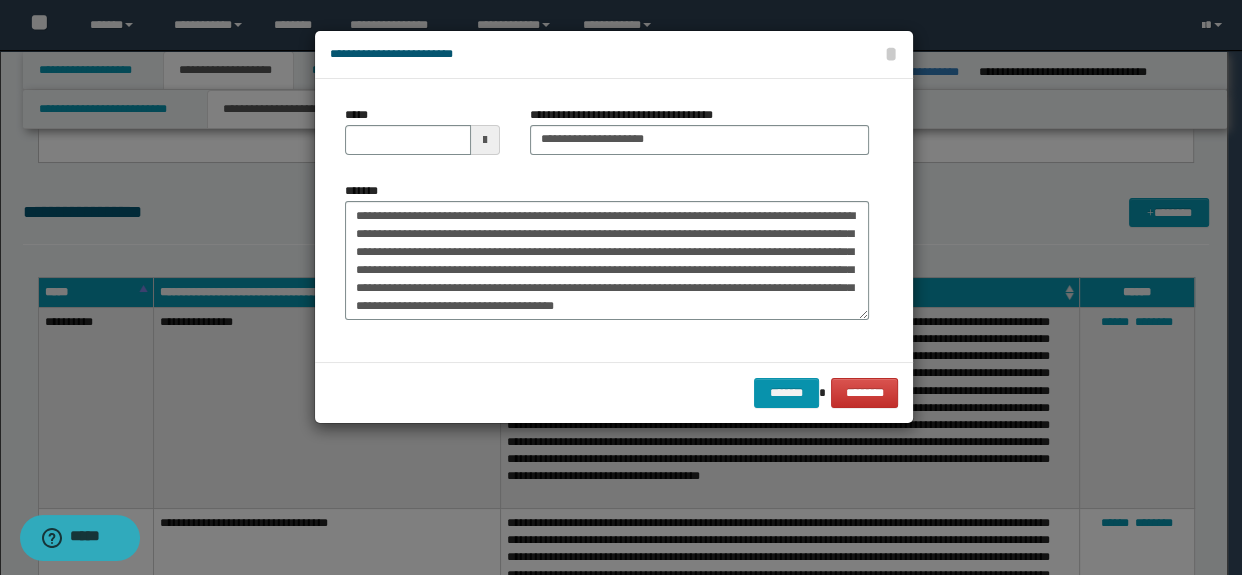 click on "*****" at bounding box center [422, 130] 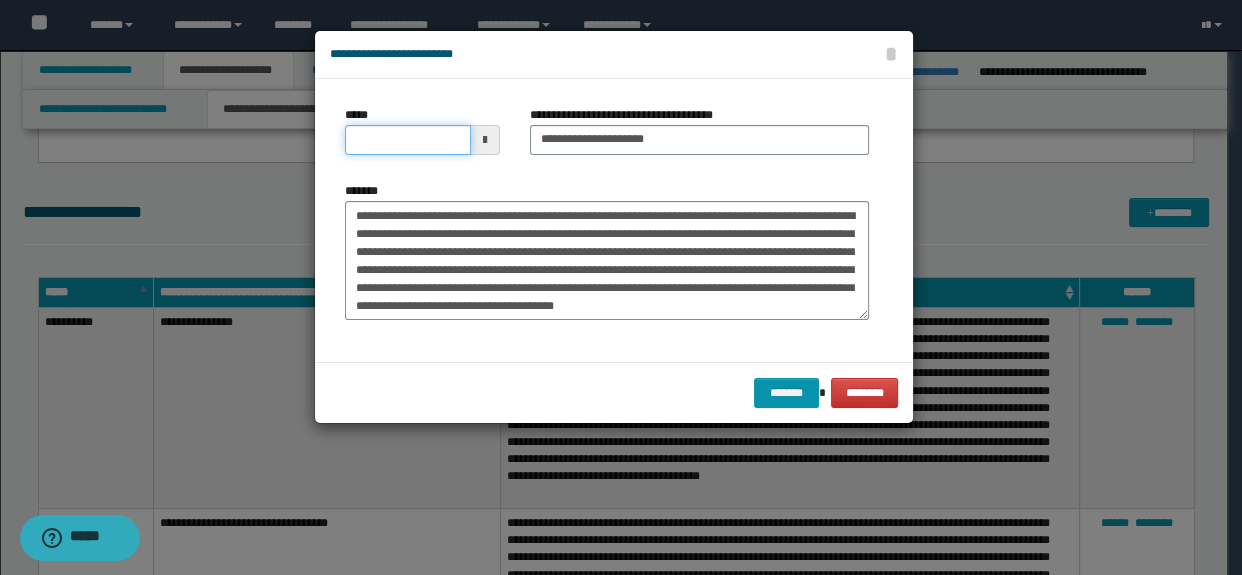 click on "*****" at bounding box center (408, 140) 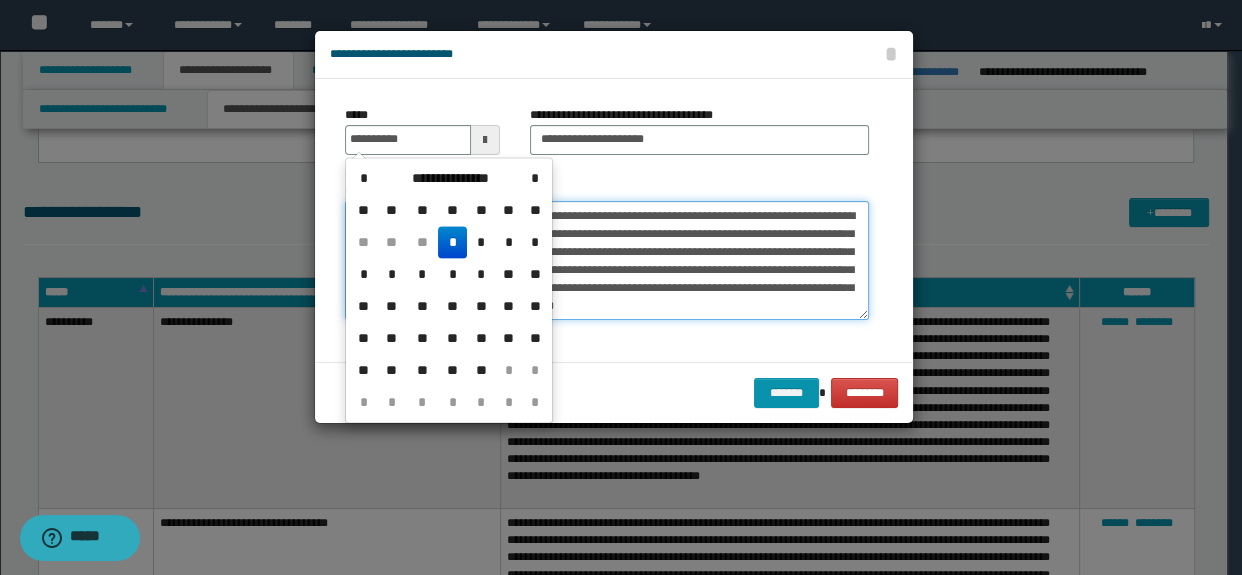 type on "**********" 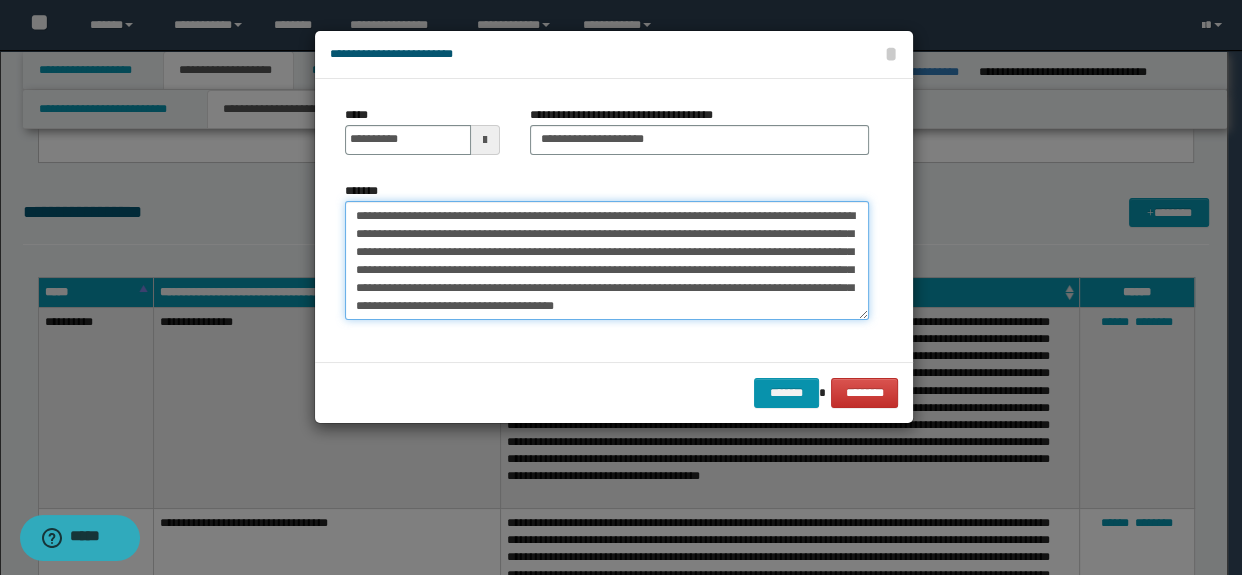 drag, startPoint x: 598, startPoint y: 236, endPoint x: 422, endPoint y: 233, distance: 176.02557 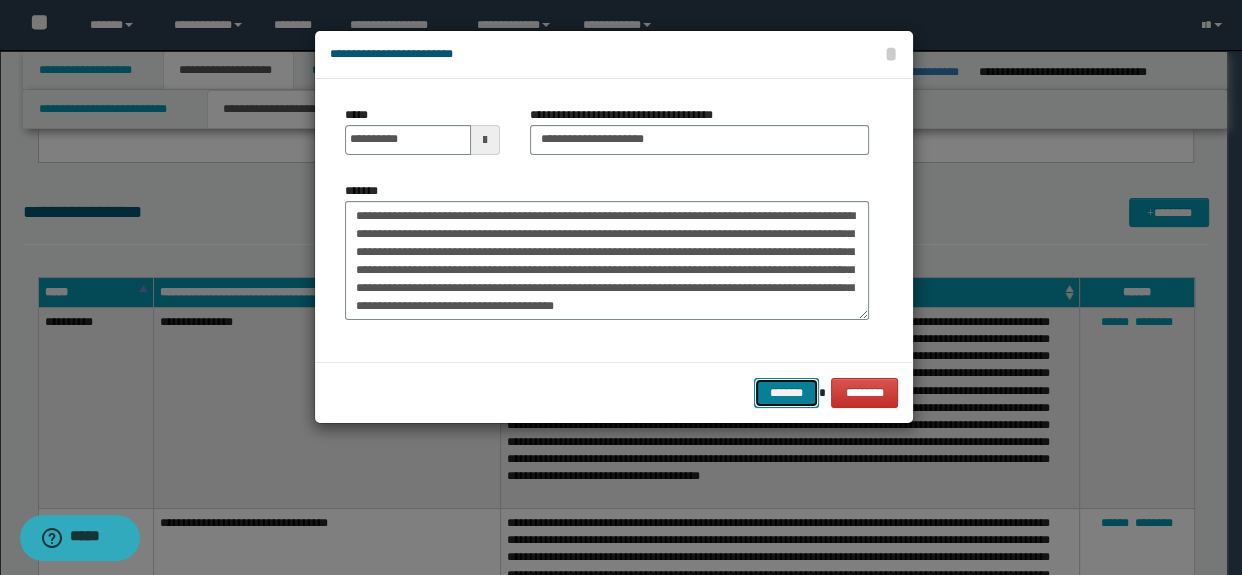 click on "*******" at bounding box center [786, 393] 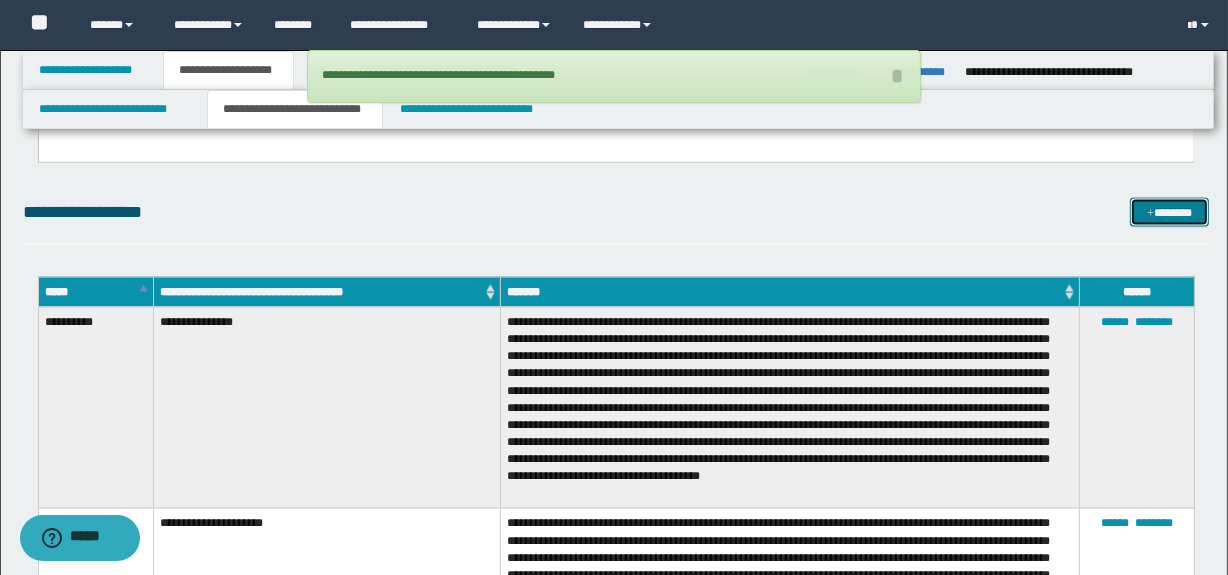 click at bounding box center (1150, 214) 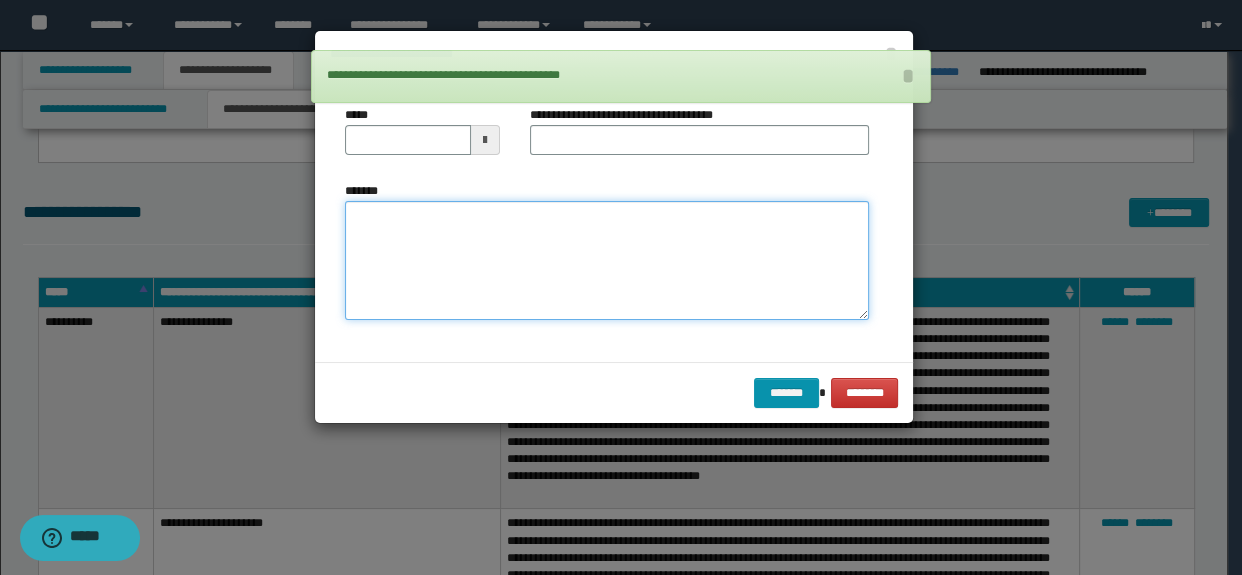 click on "*******" at bounding box center (607, 261) 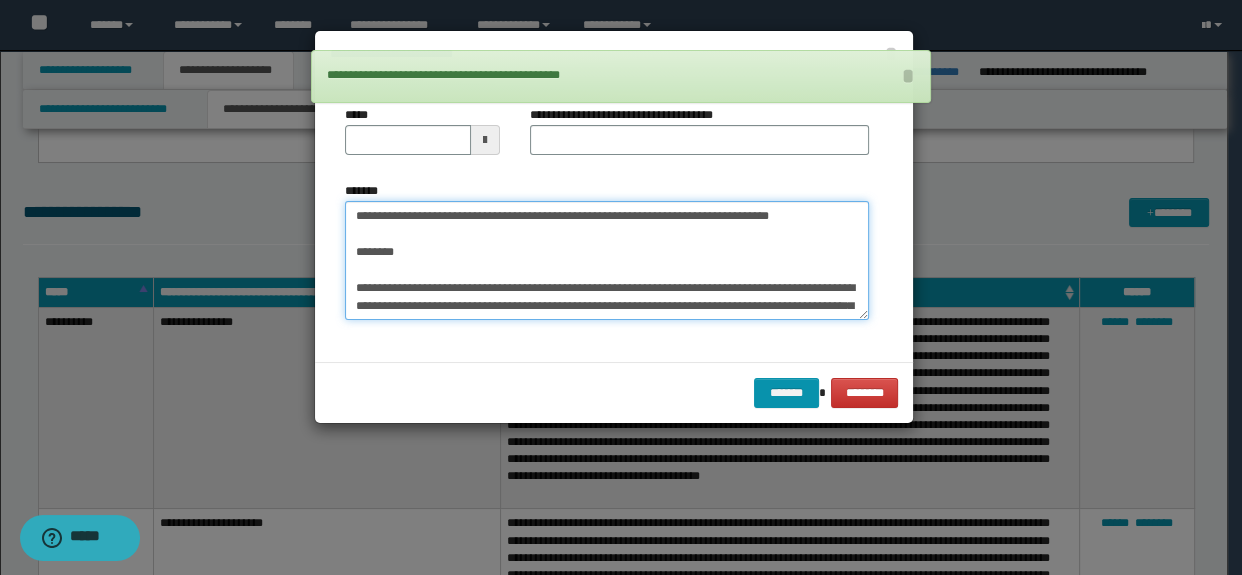 scroll, scrollTop: 48, scrollLeft: 0, axis: vertical 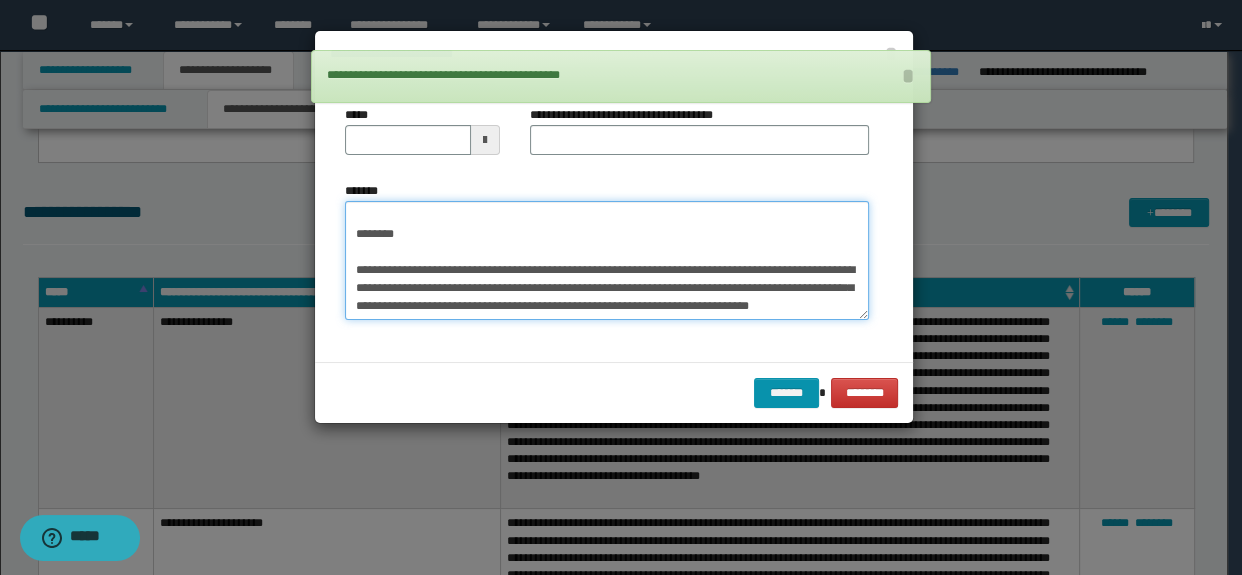 type on "**********" 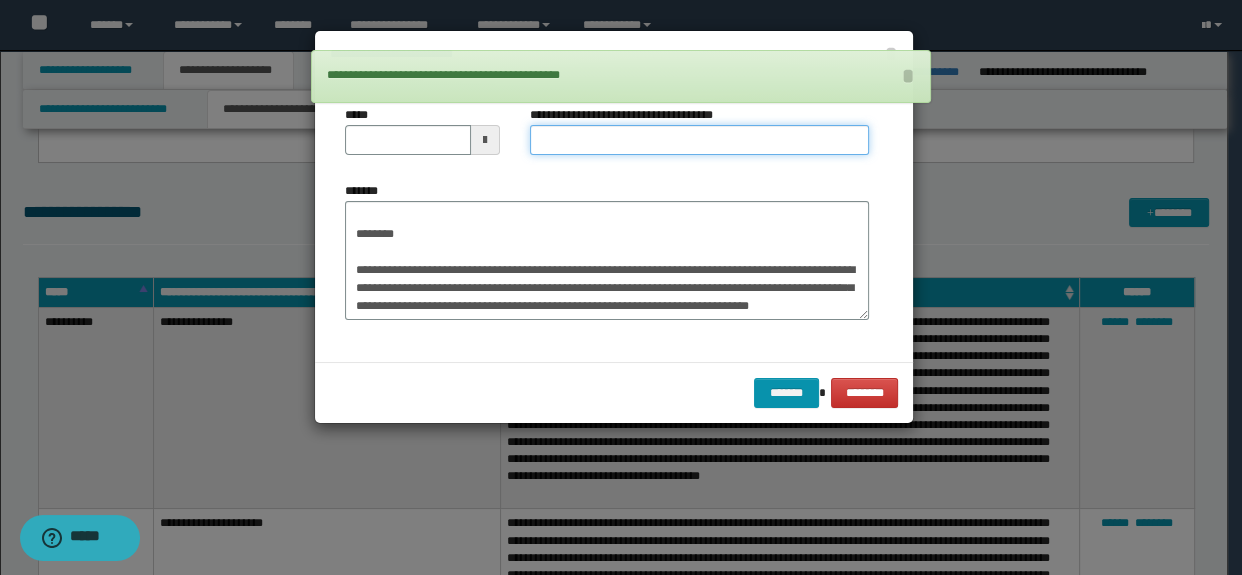 click on "**********" at bounding box center (700, 140) 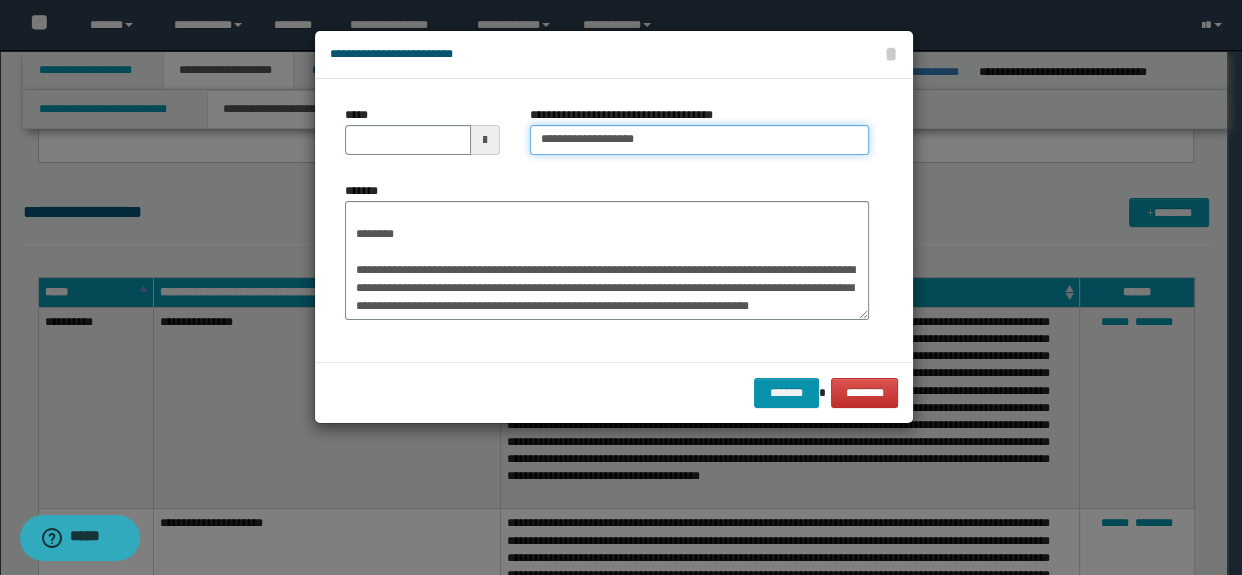 drag, startPoint x: 720, startPoint y: 135, endPoint x: 634, endPoint y: 135, distance: 86 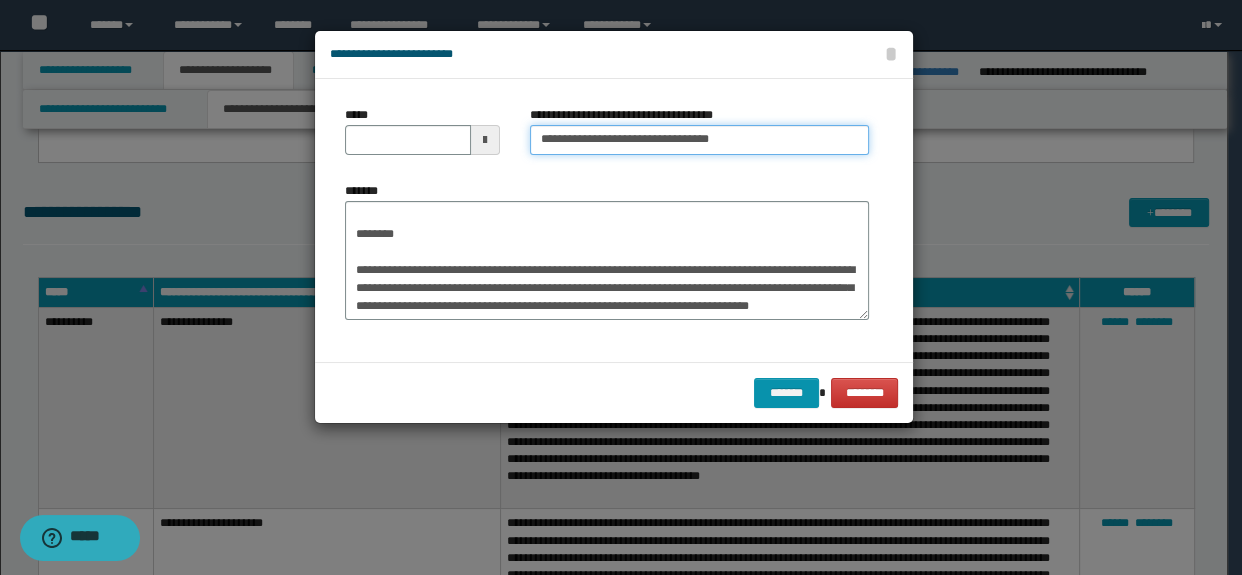 scroll, scrollTop: 0, scrollLeft: 0, axis: both 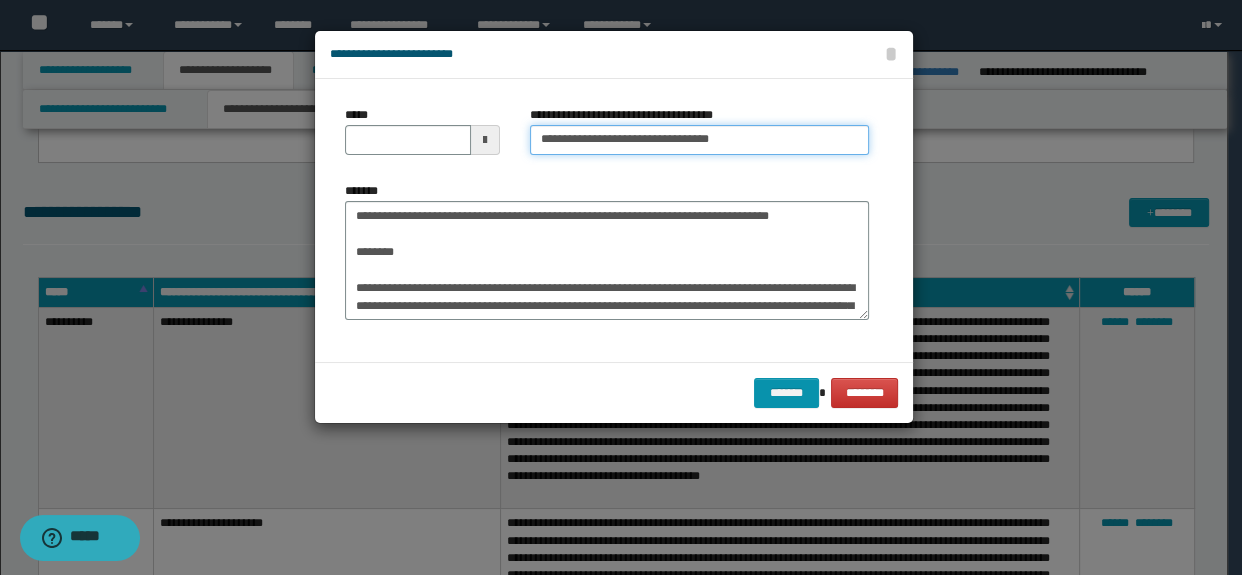 click on "**********" at bounding box center (700, 140) 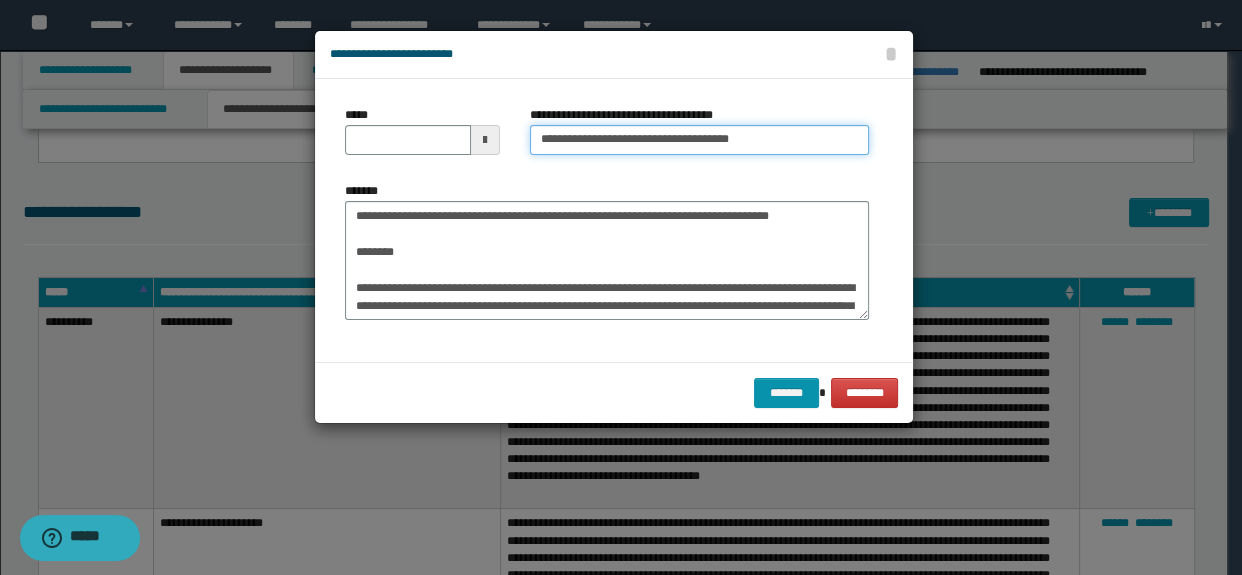 type on "**********" 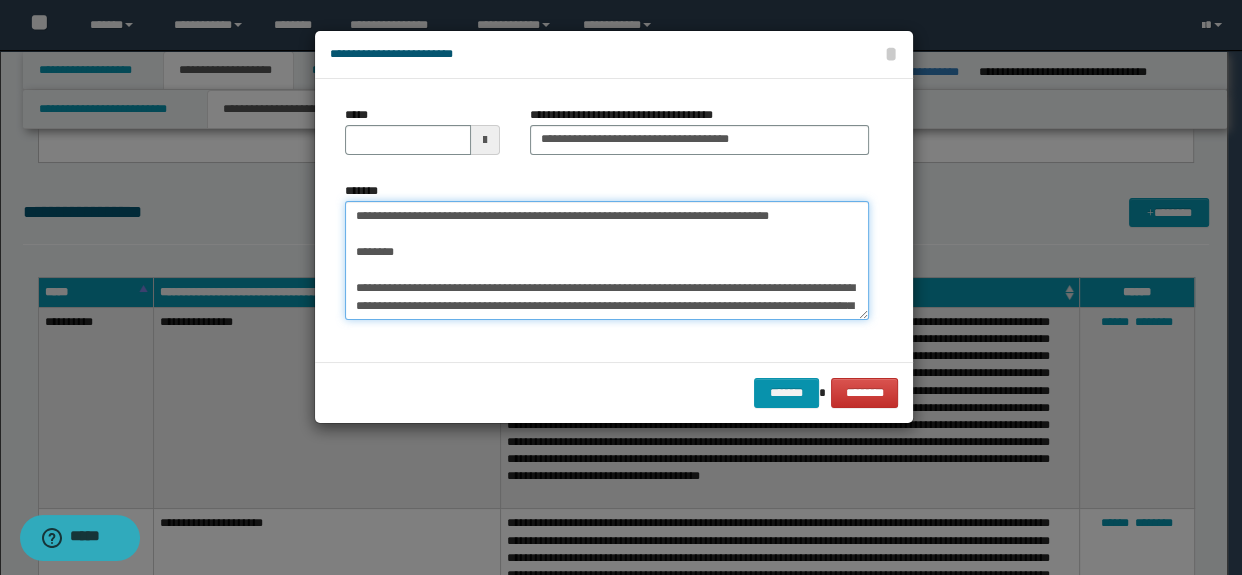 drag, startPoint x: 420, startPoint y: 261, endPoint x: 249, endPoint y: 162, distance: 197.59048 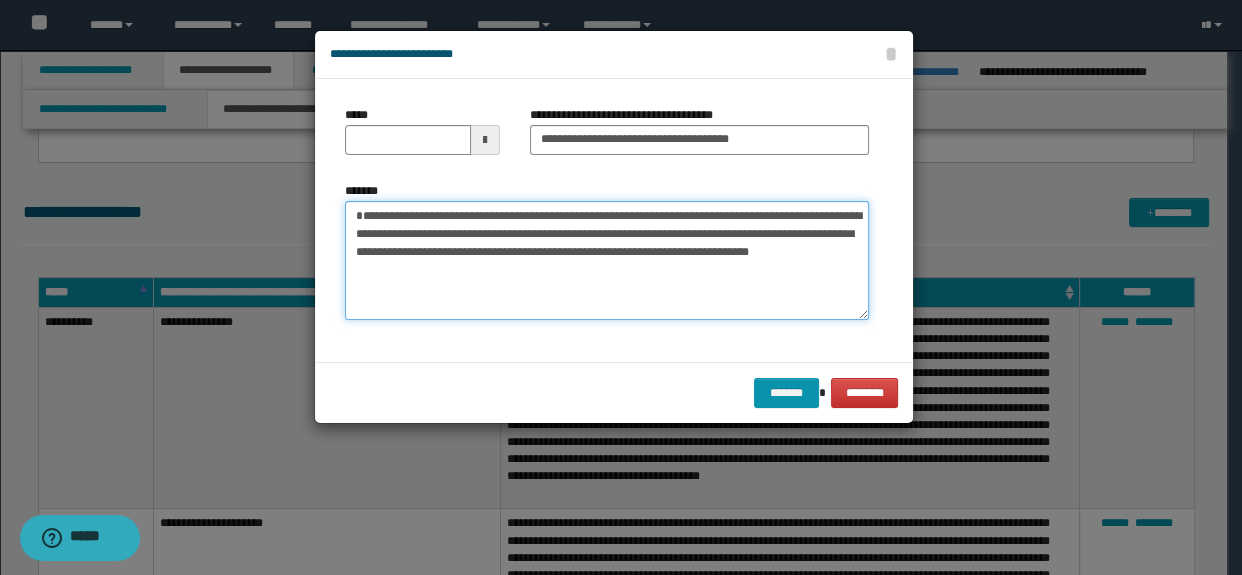 type on "**********" 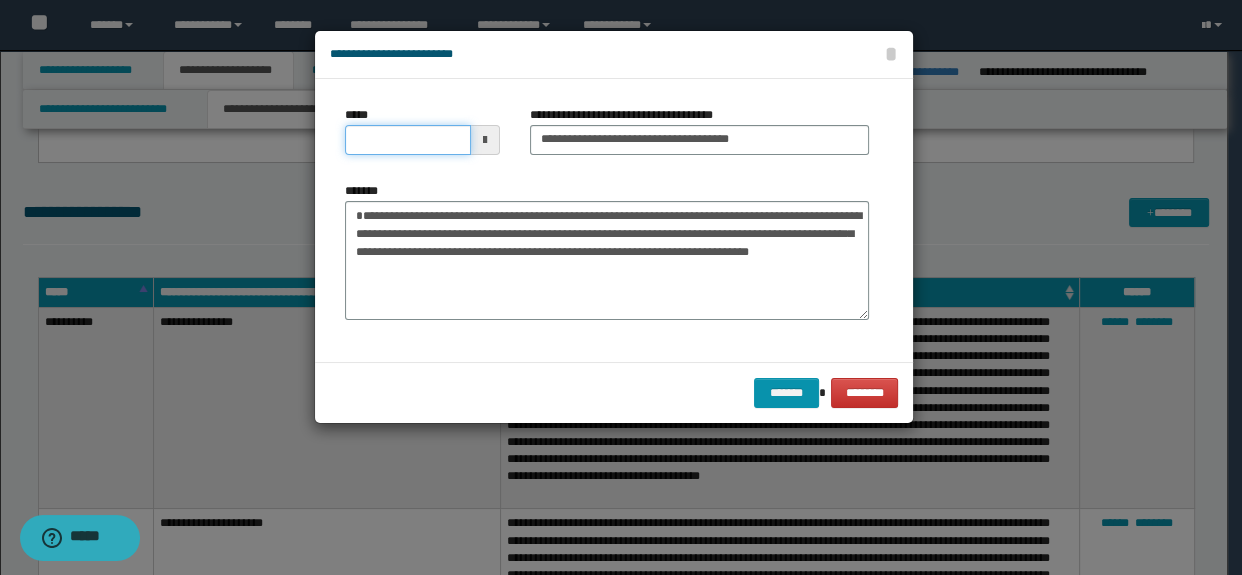 click on "*****" at bounding box center [408, 140] 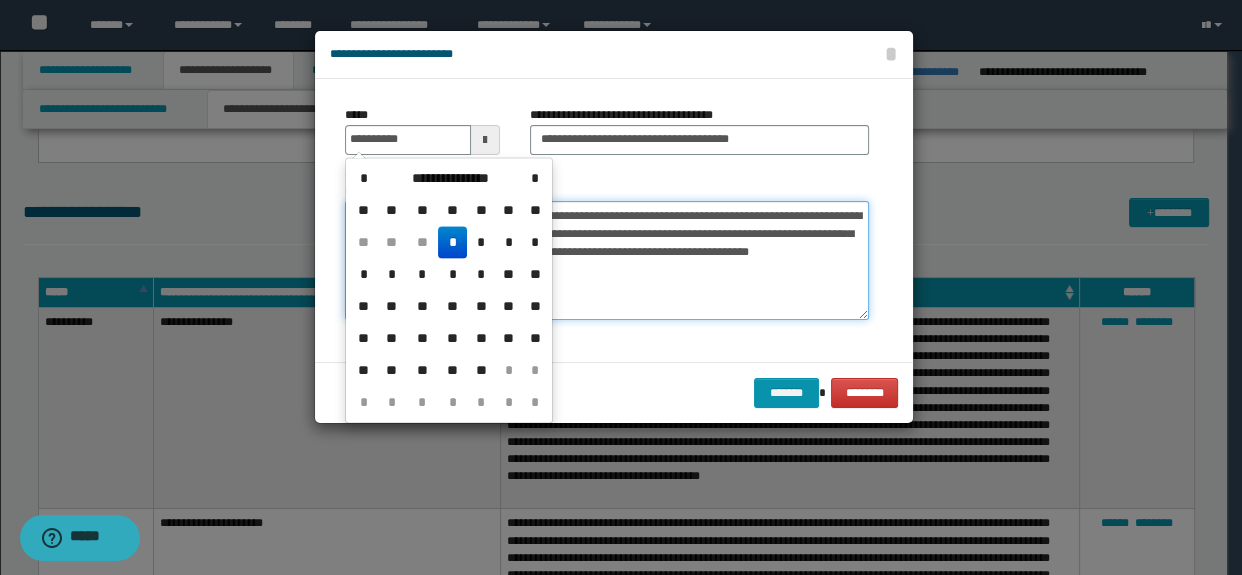 type on "**********" 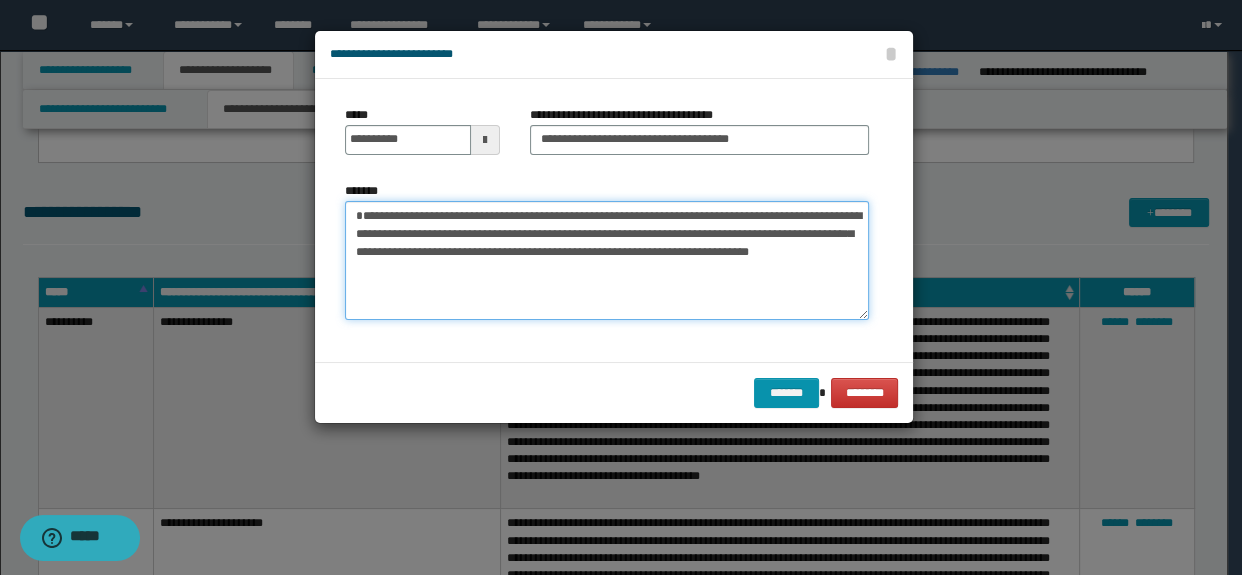 click on "**********" at bounding box center [607, 261] 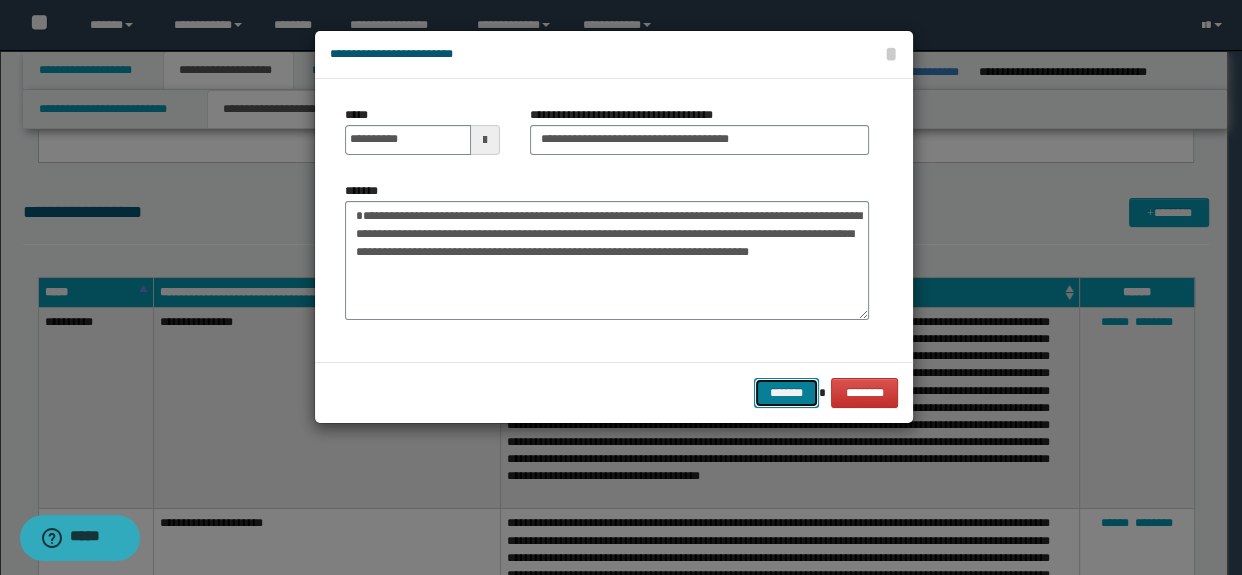click on "*******" at bounding box center (786, 393) 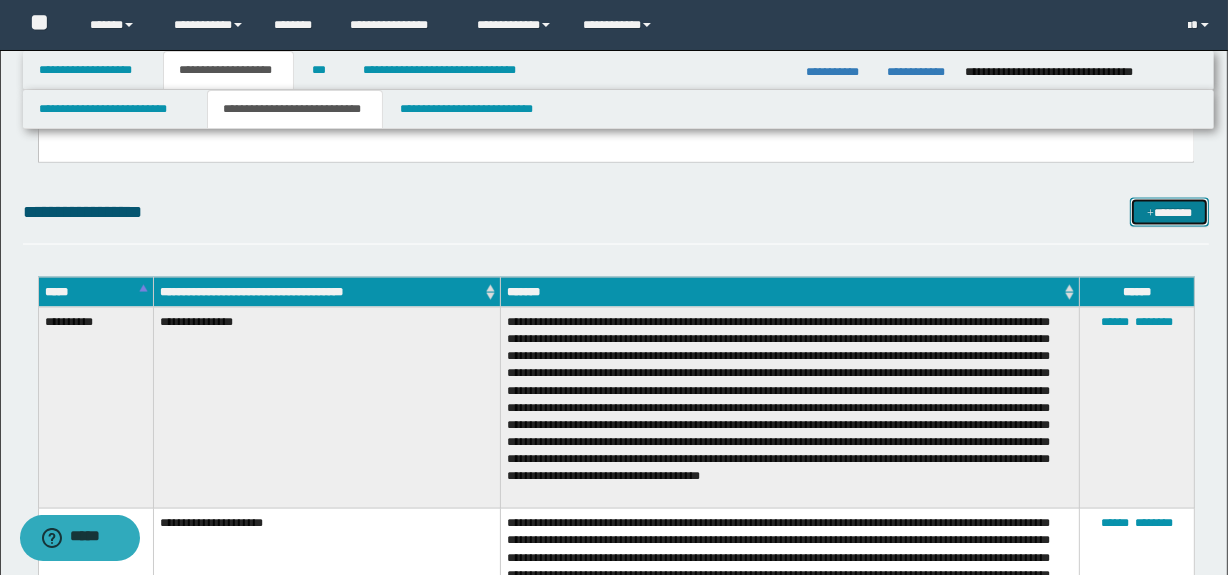 drag, startPoint x: 1159, startPoint y: 215, endPoint x: 1148, endPoint y: 213, distance: 11.18034 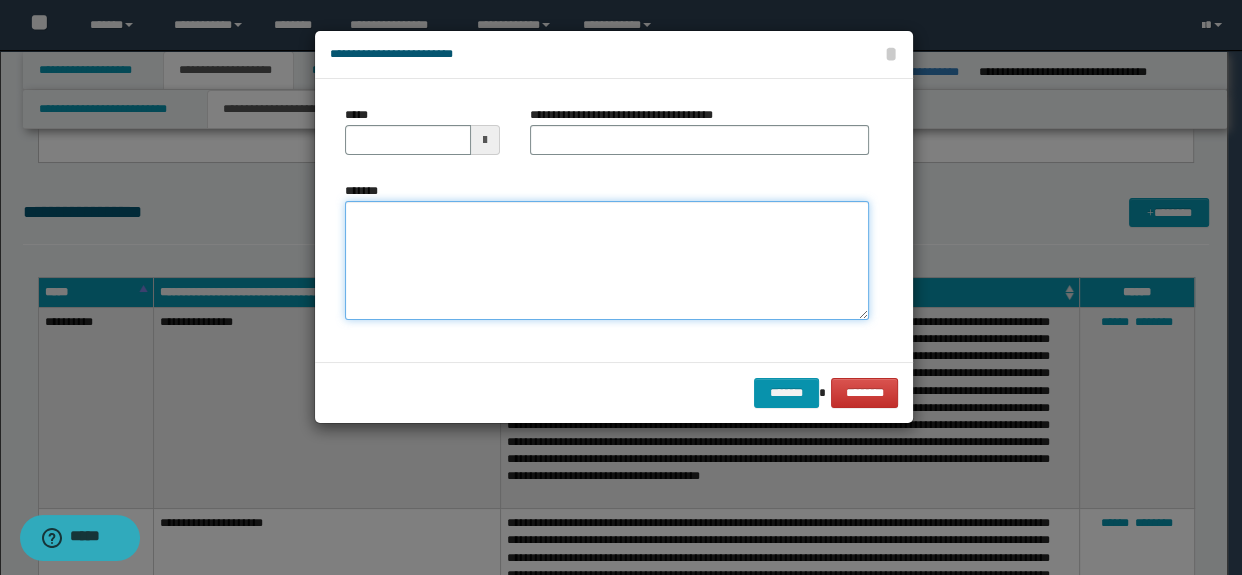 click on "*******" at bounding box center (607, 261) 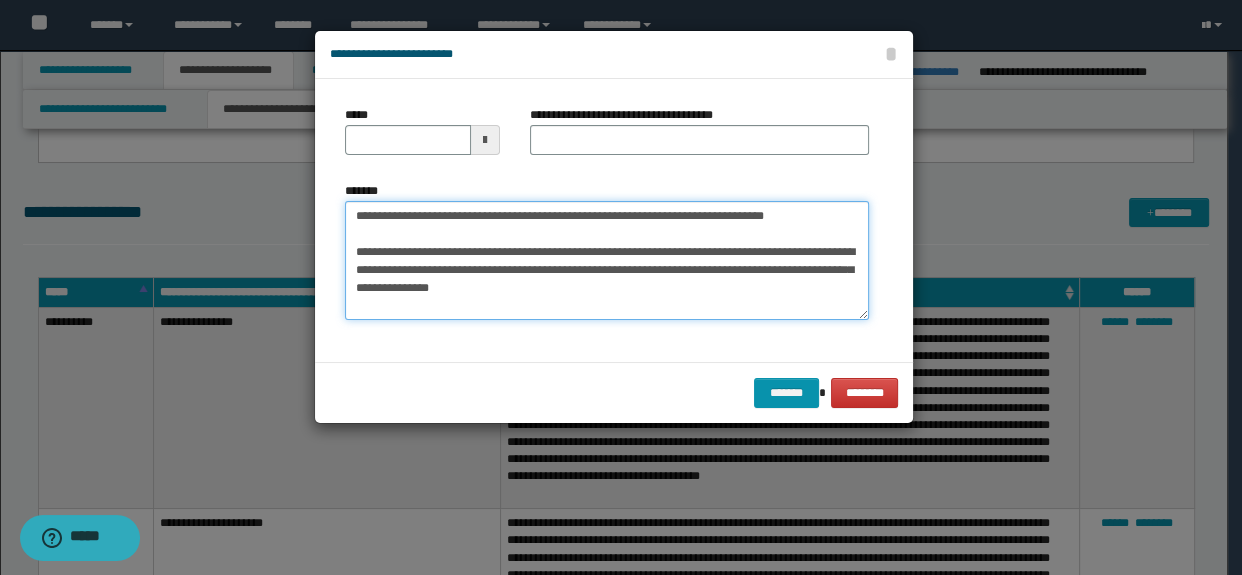 type on "**********" 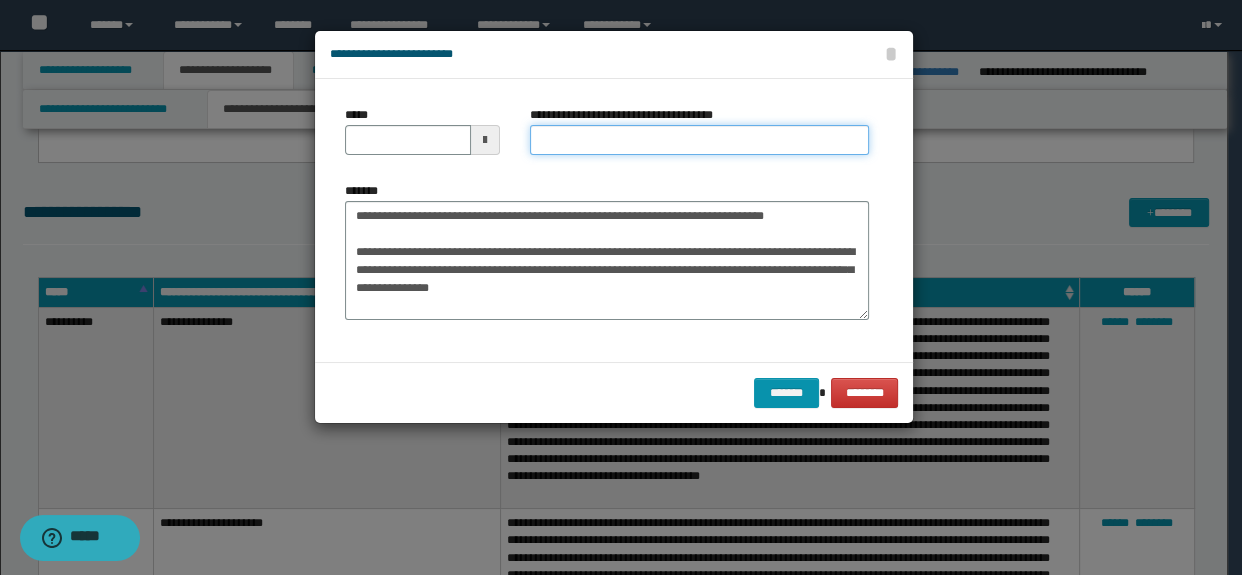 click on "**********" at bounding box center (700, 140) 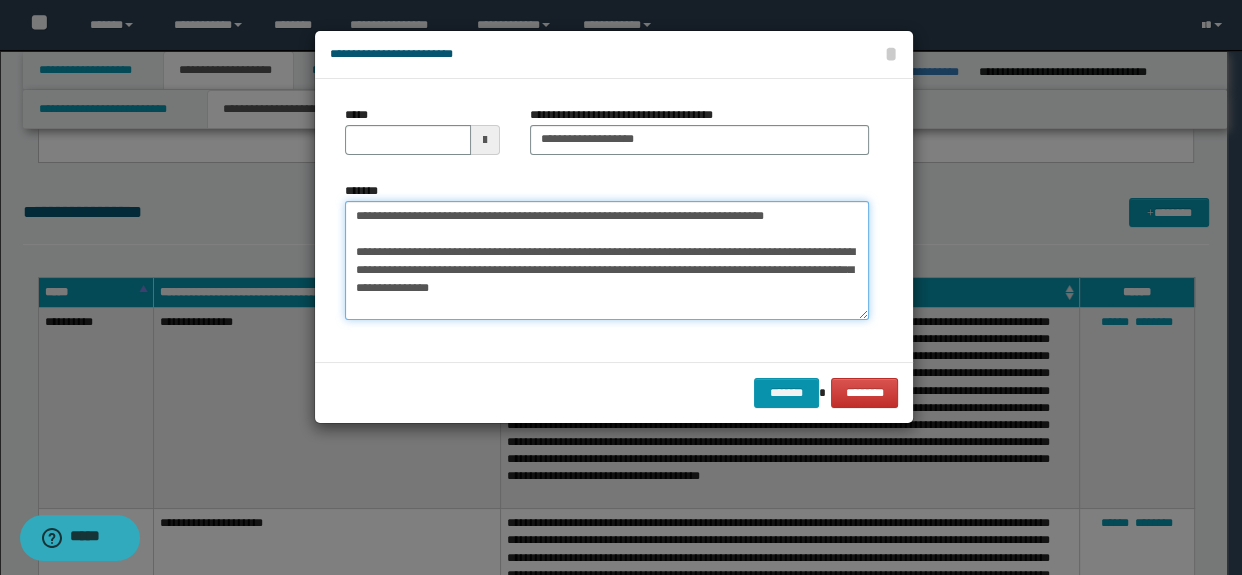 click on "**********" at bounding box center [607, 261] 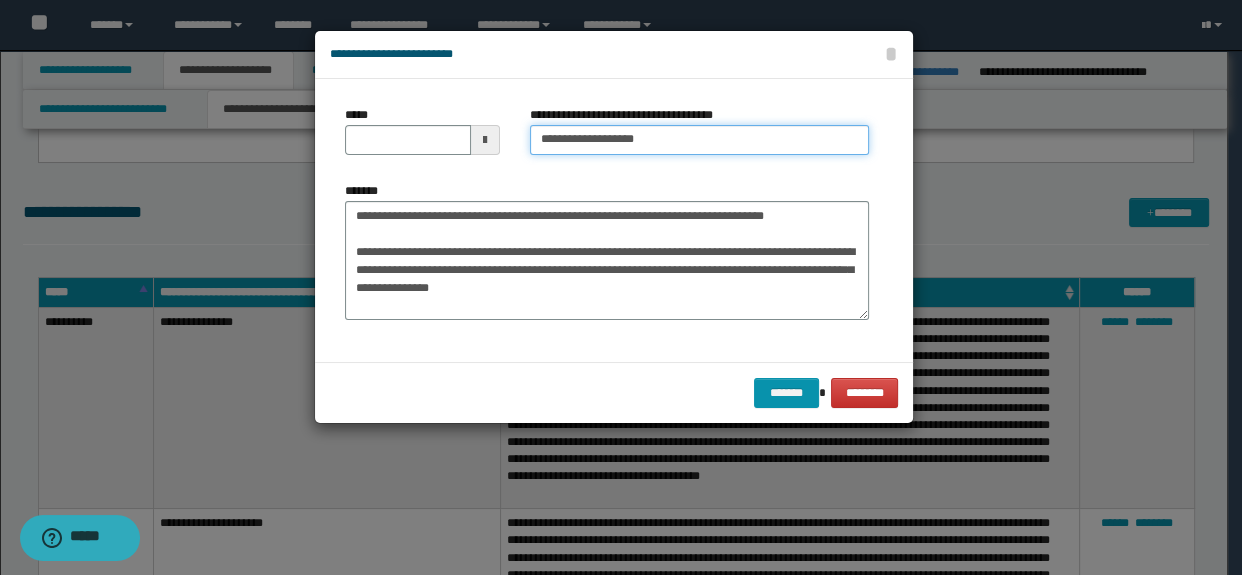 click on "**********" at bounding box center (700, 140) 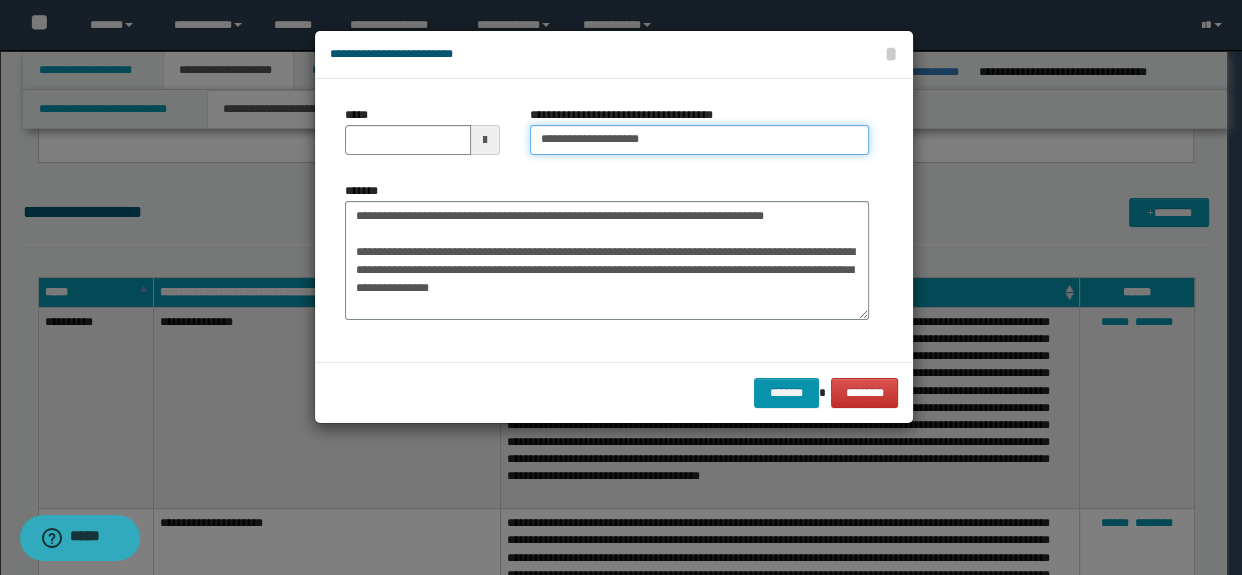 type on "**********" 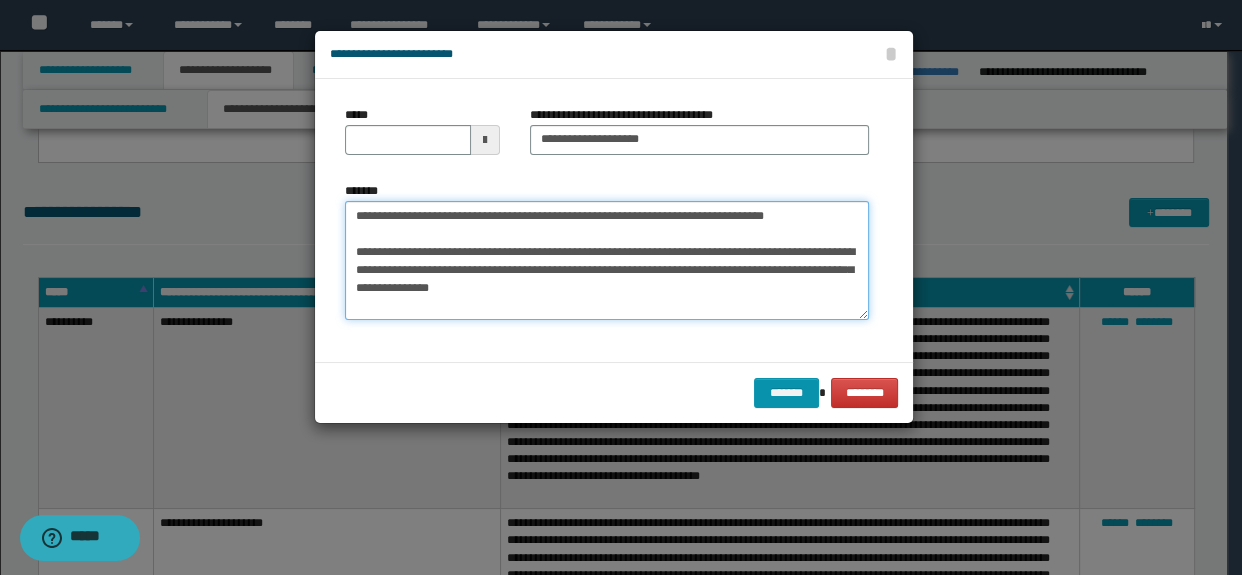 drag, startPoint x: 835, startPoint y: 219, endPoint x: 244, endPoint y: 207, distance: 591.1218 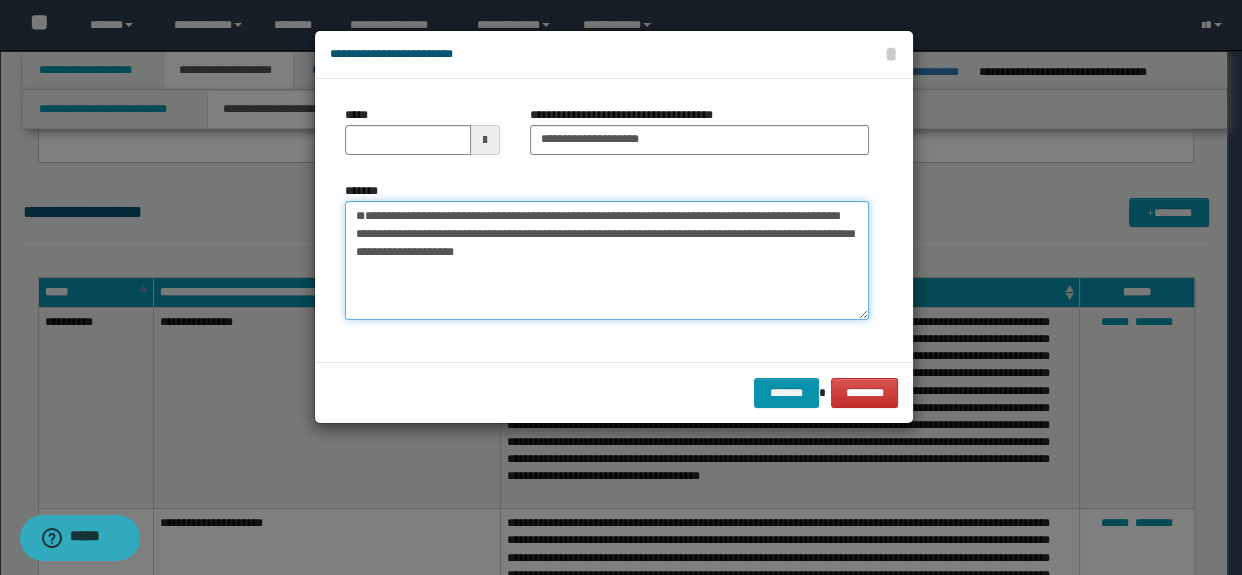 type 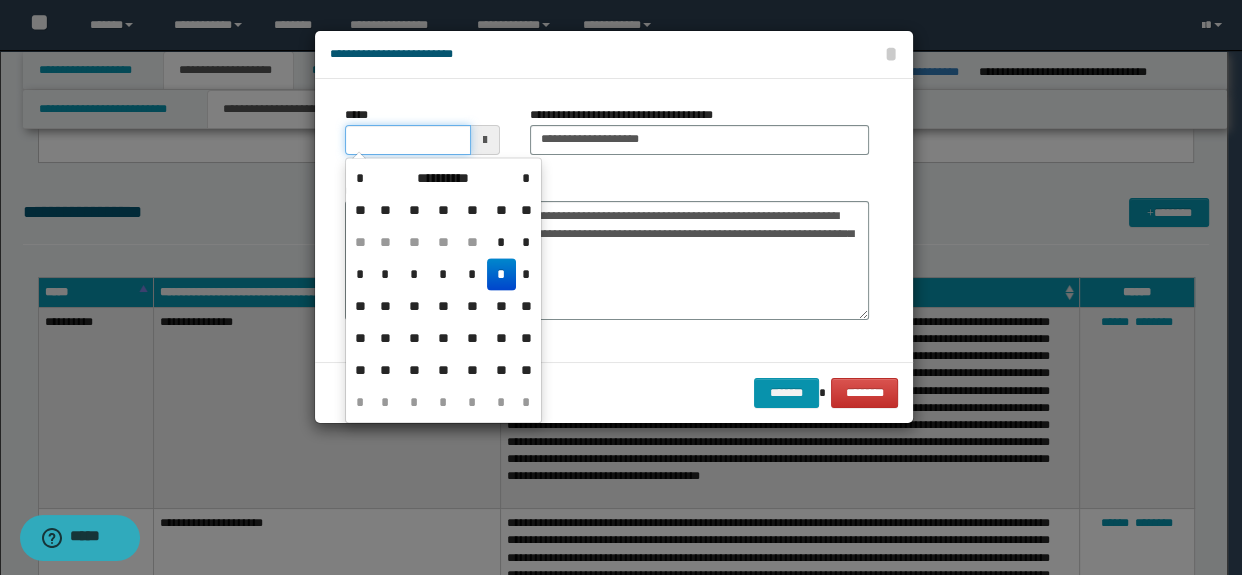 click on "*****" at bounding box center [408, 140] 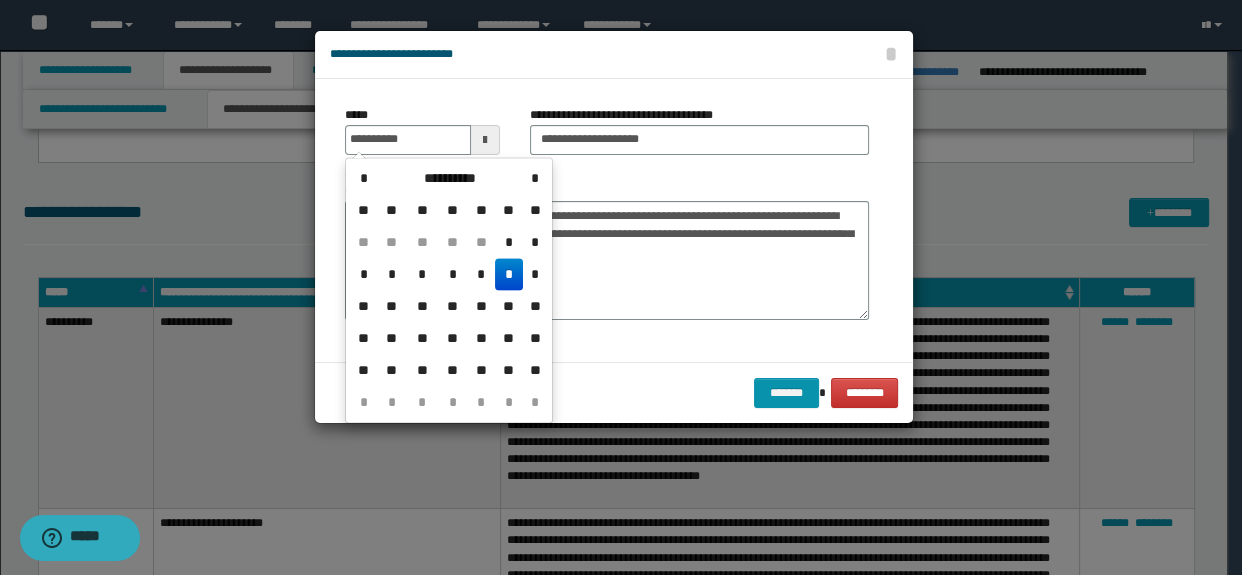 type on "**********" 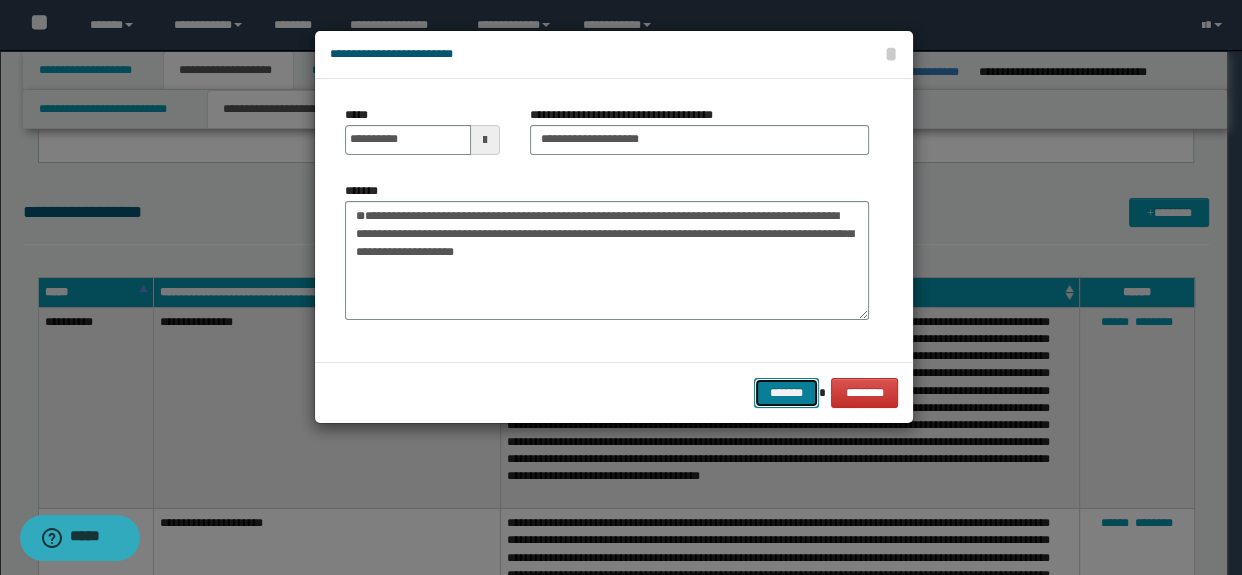 click on "*******" at bounding box center (786, 393) 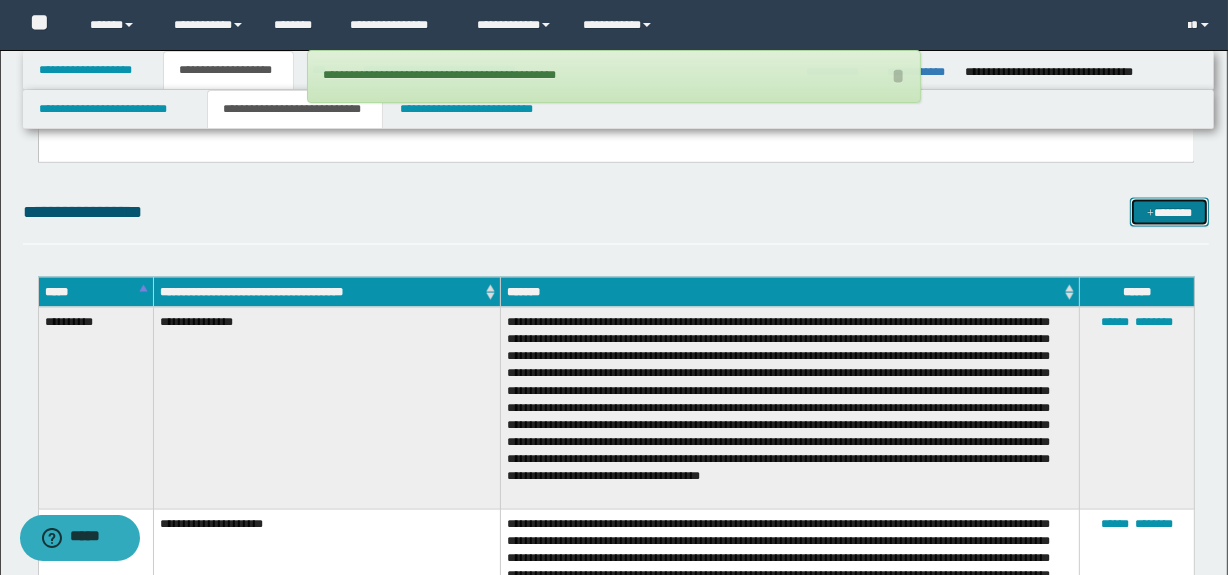 click on "*******" at bounding box center [1170, 213] 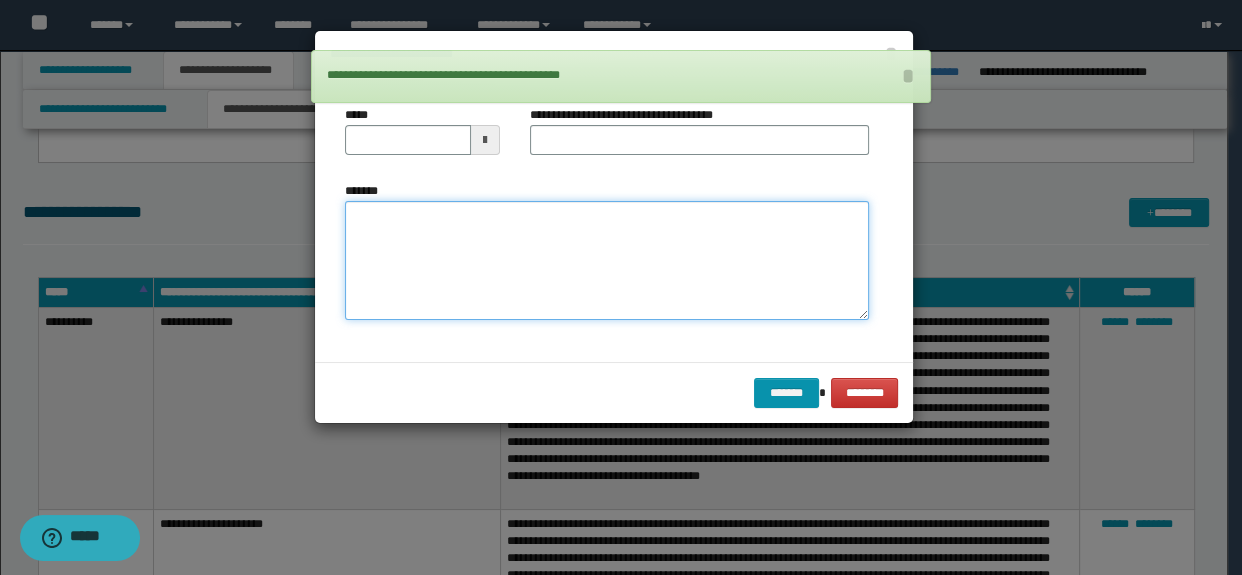 click on "*******" at bounding box center [607, 261] 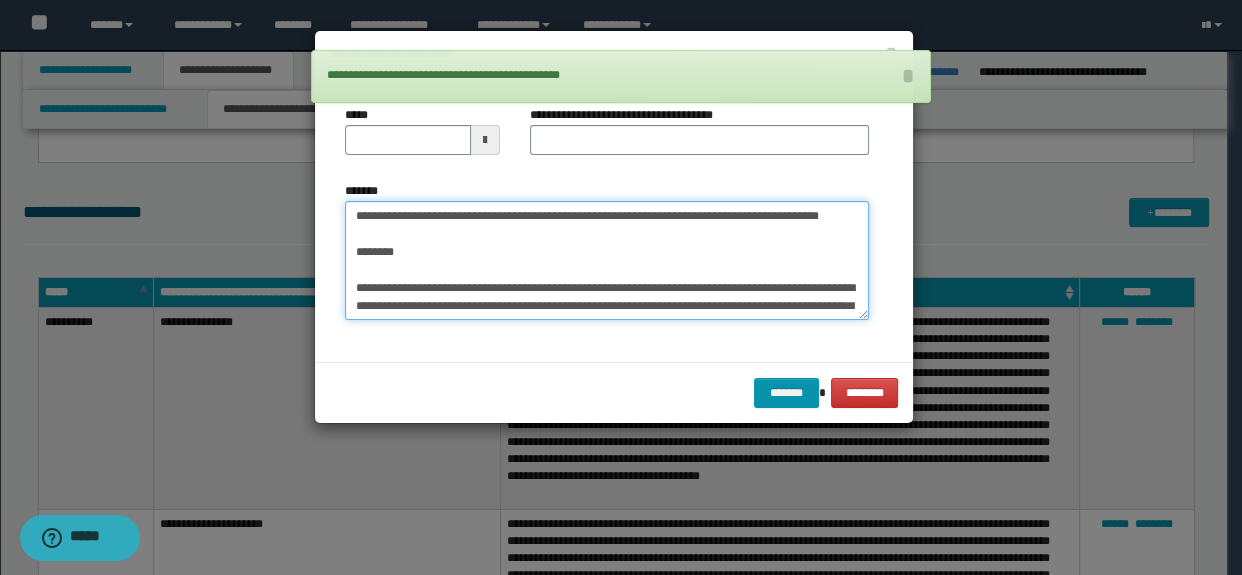 scroll, scrollTop: 48, scrollLeft: 0, axis: vertical 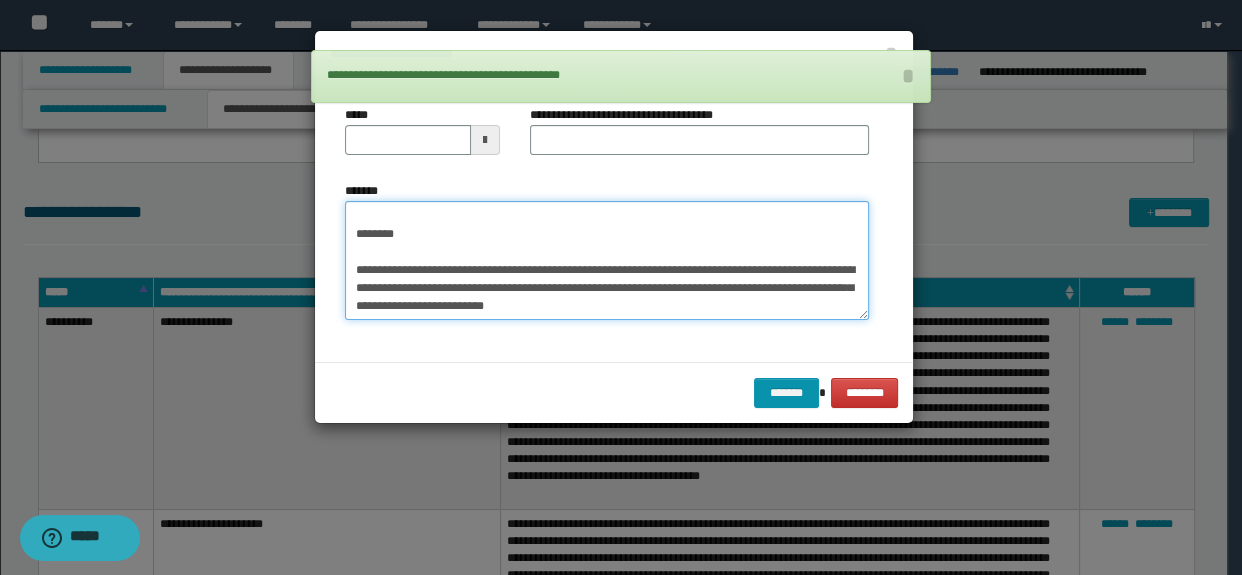 type on "**********" 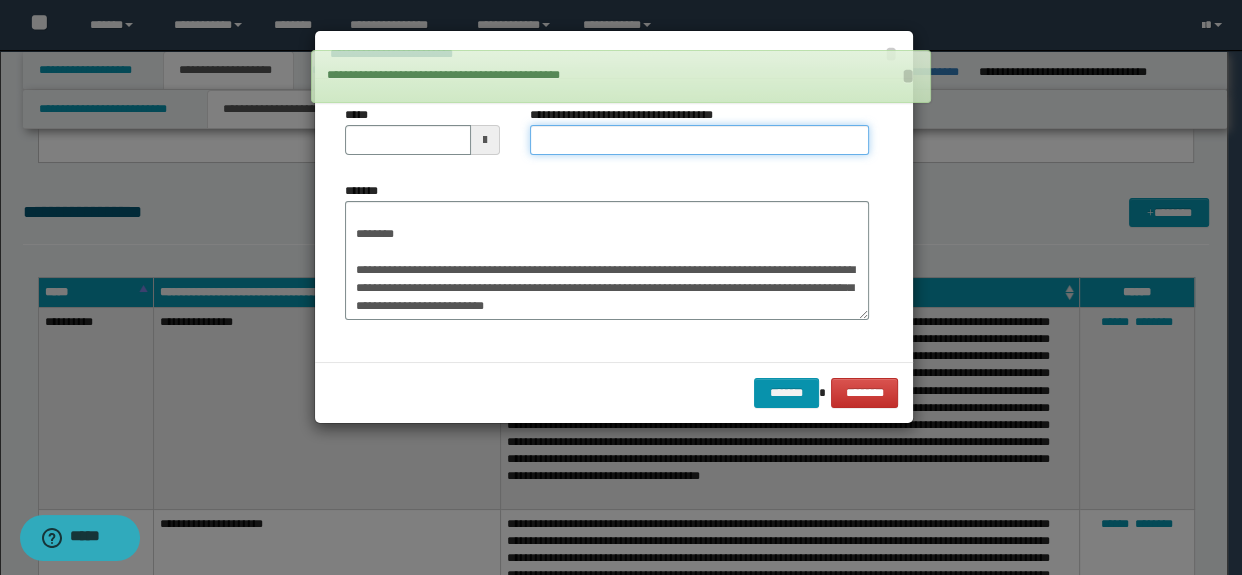 click on "**********" at bounding box center (700, 140) 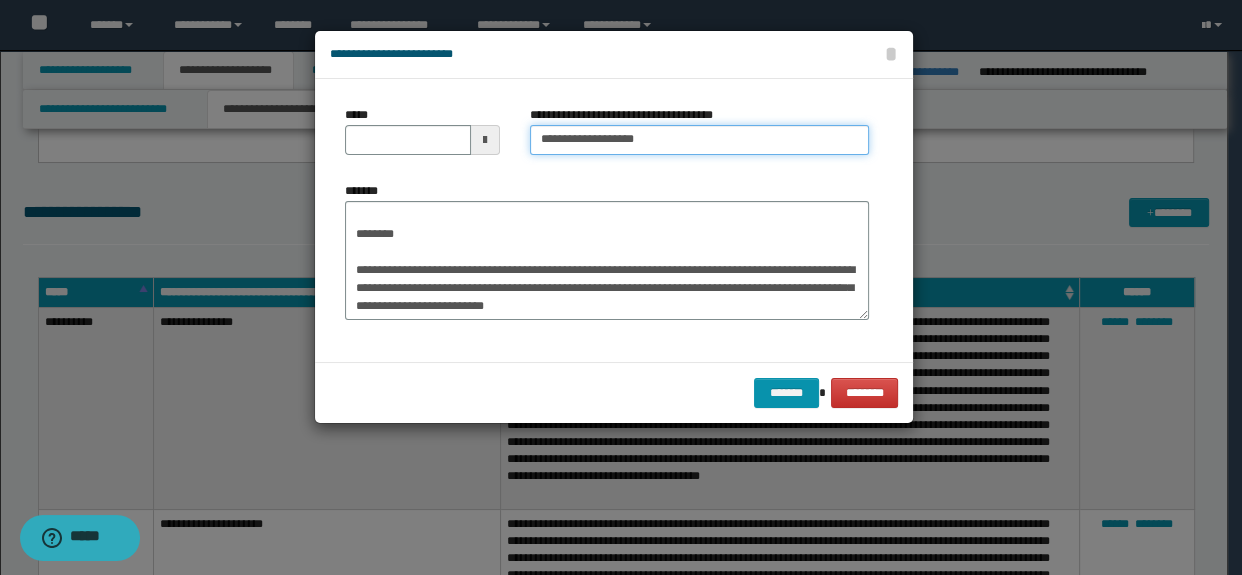 scroll, scrollTop: 0, scrollLeft: 0, axis: both 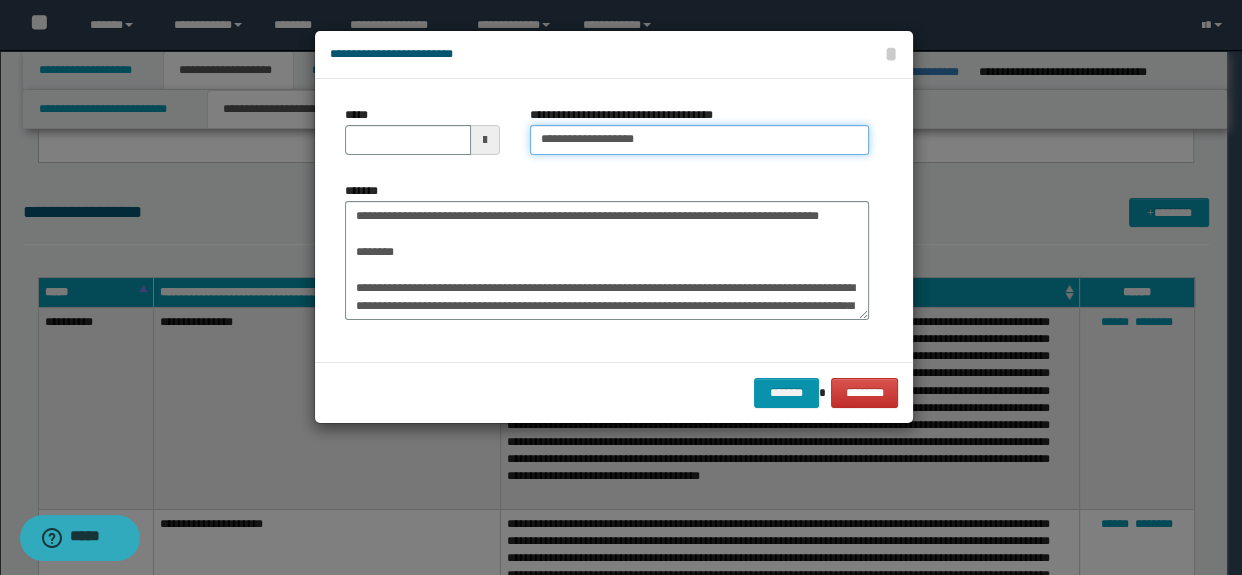 drag, startPoint x: 750, startPoint y: 126, endPoint x: 639, endPoint y: 133, distance: 111.220505 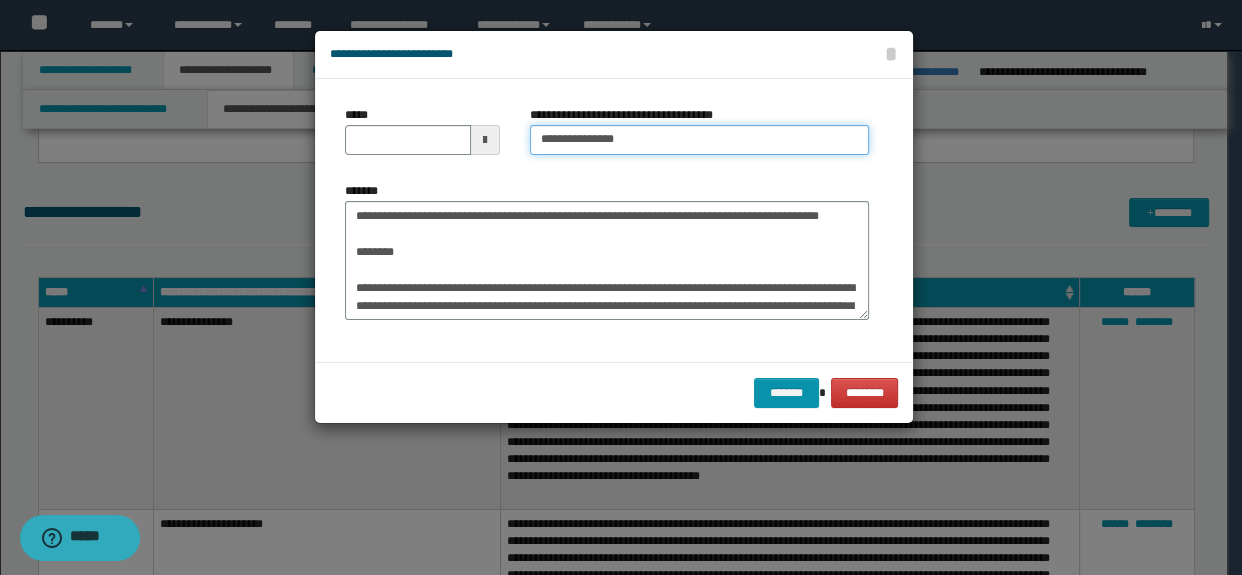 type on "**********" 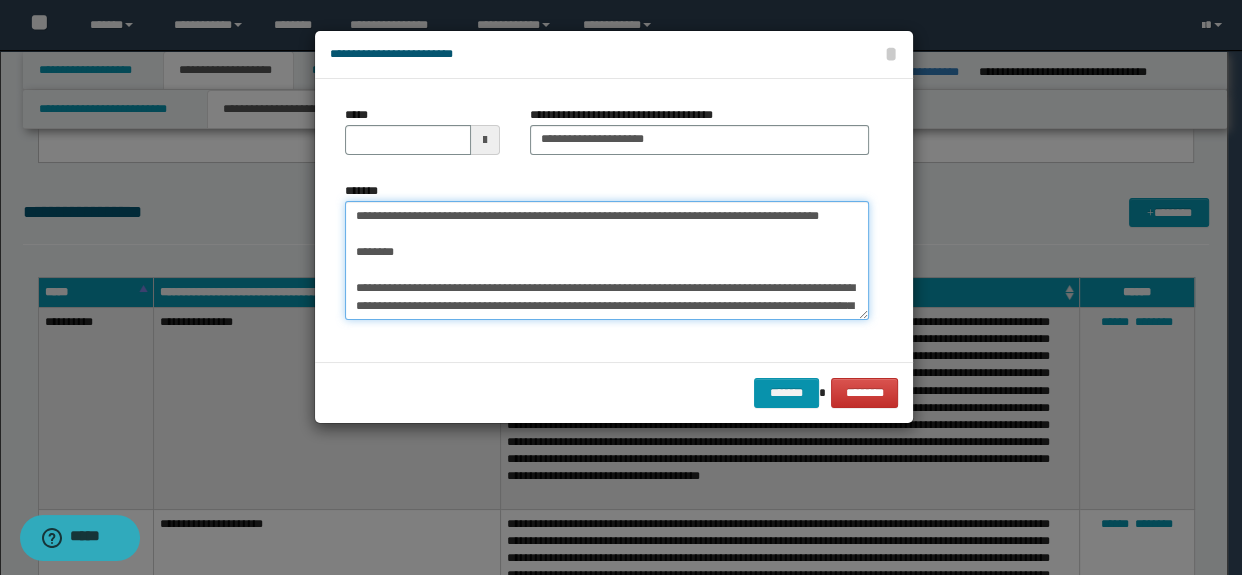 click on "**********" at bounding box center (607, 261) 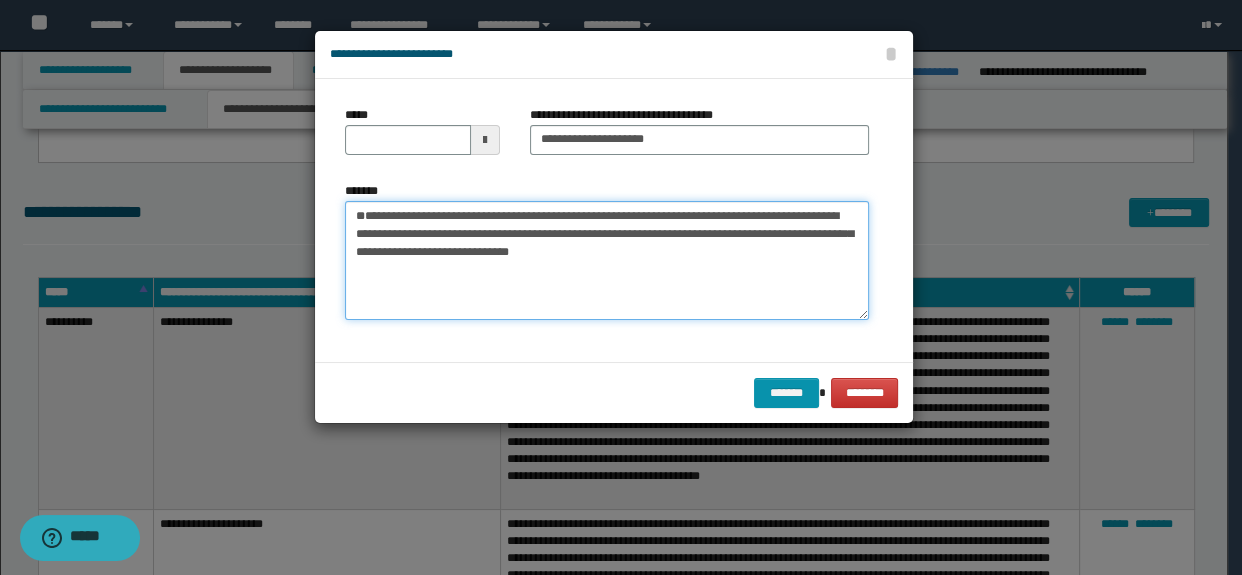 type 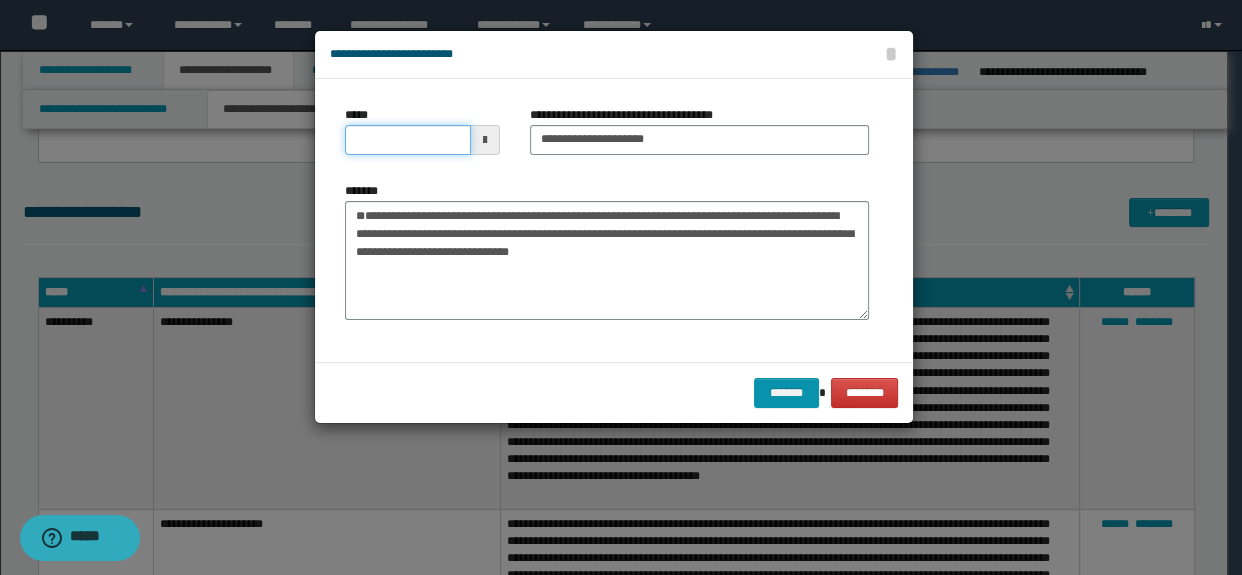 click on "*****" at bounding box center [408, 140] 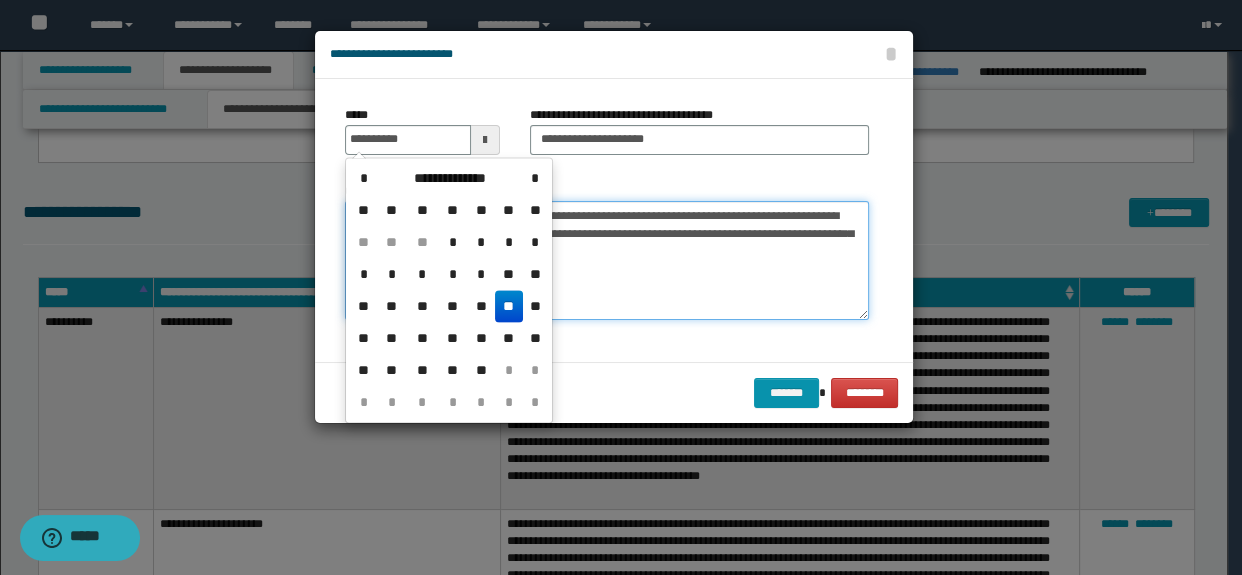 type on "**********" 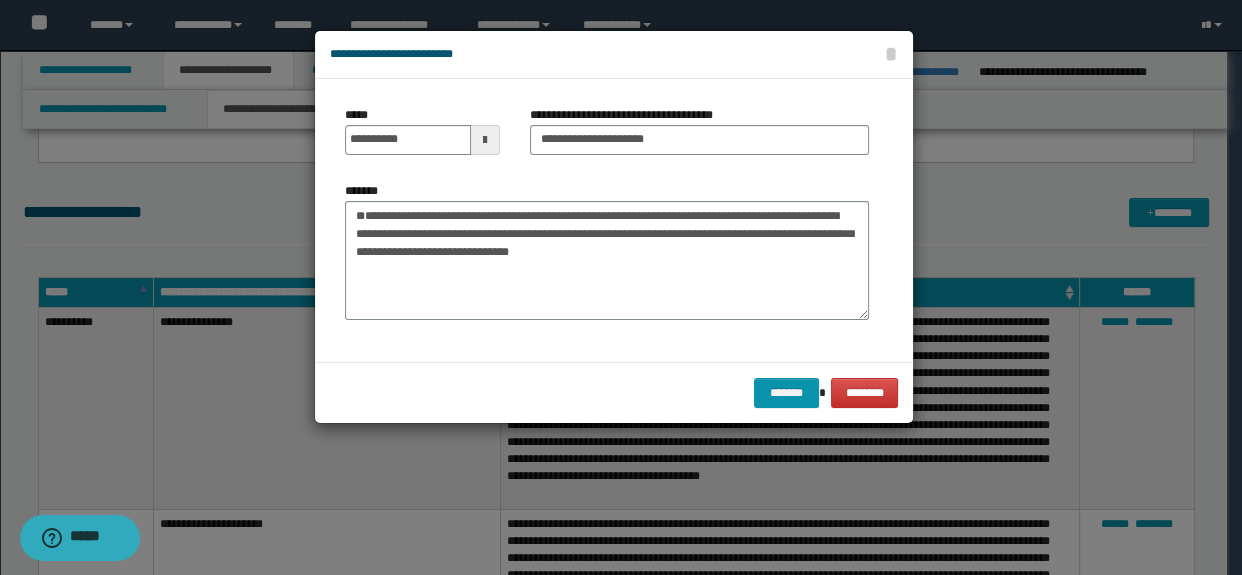 click on "*******
********" at bounding box center (614, 392) 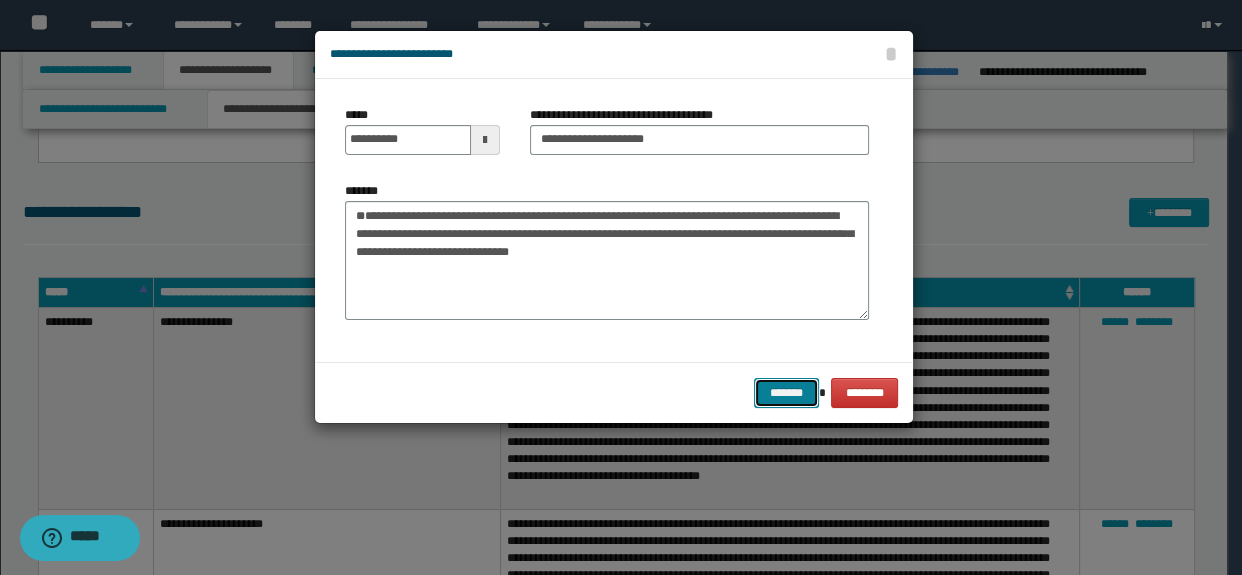 click on "*******" at bounding box center [786, 393] 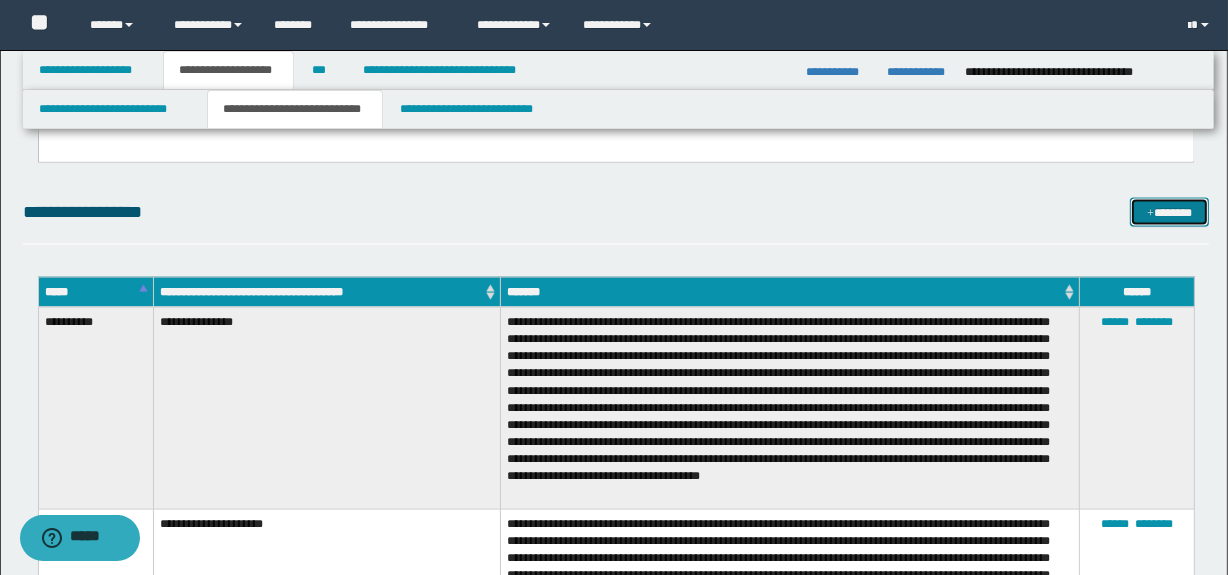 click on "*******" at bounding box center [1170, 213] 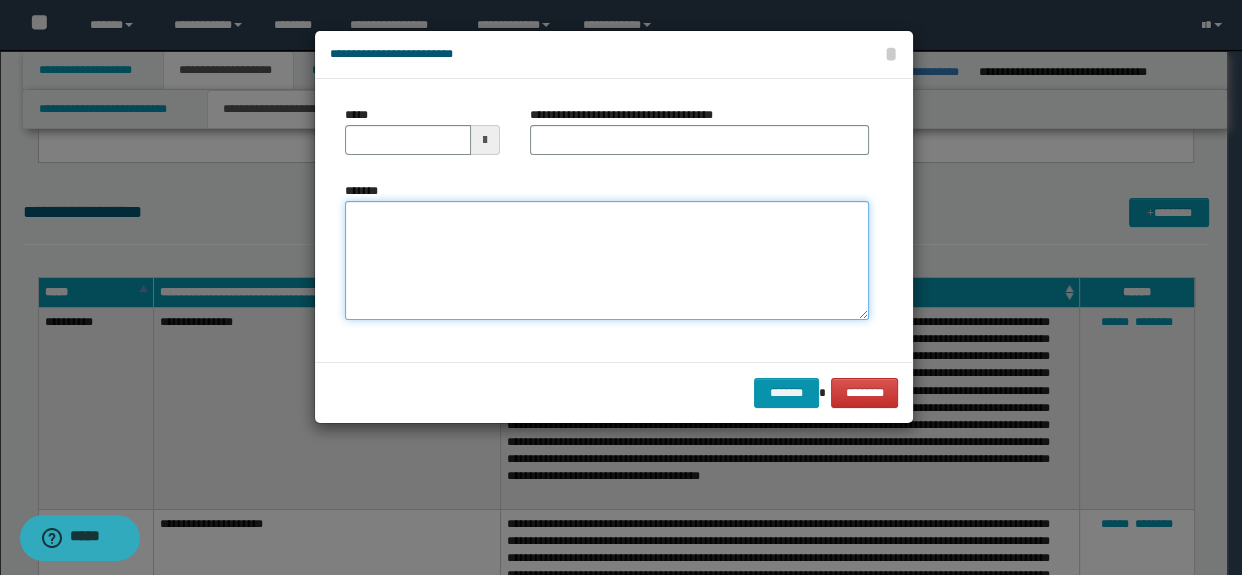 click on "*******" at bounding box center (607, 261) 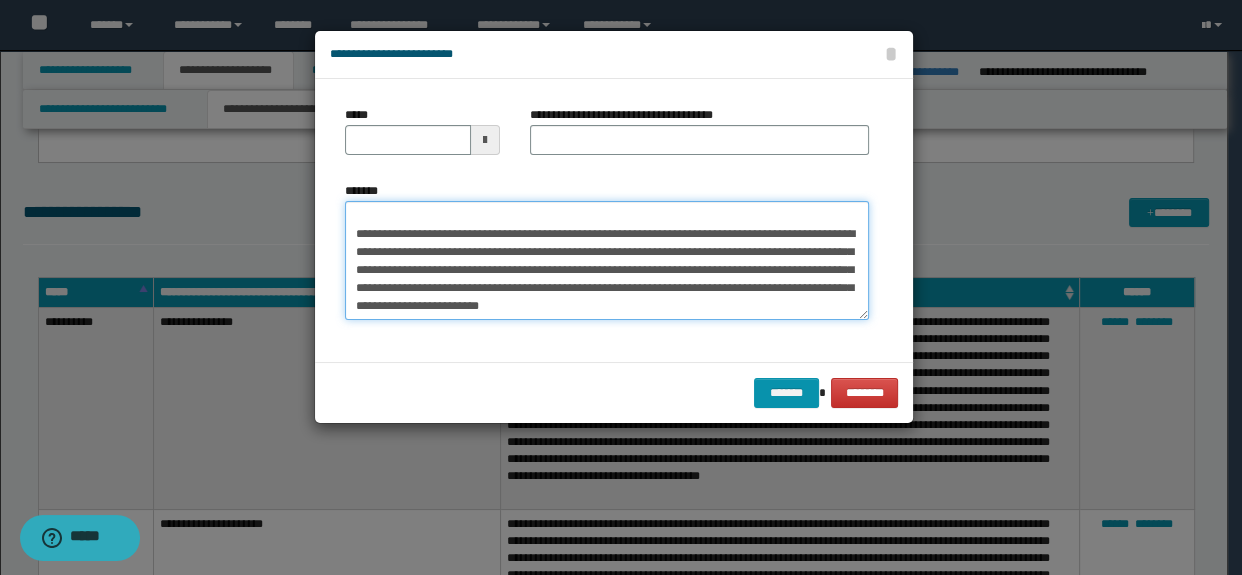 scroll, scrollTop: 0, scrollLeft: 0, axis: both 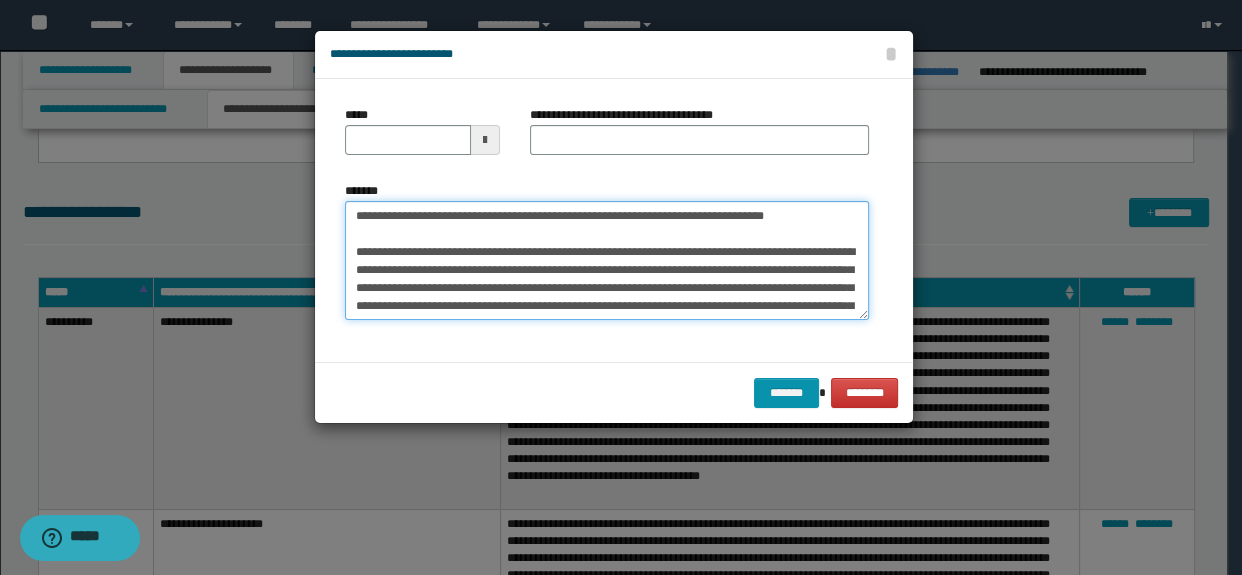 type on "**********" 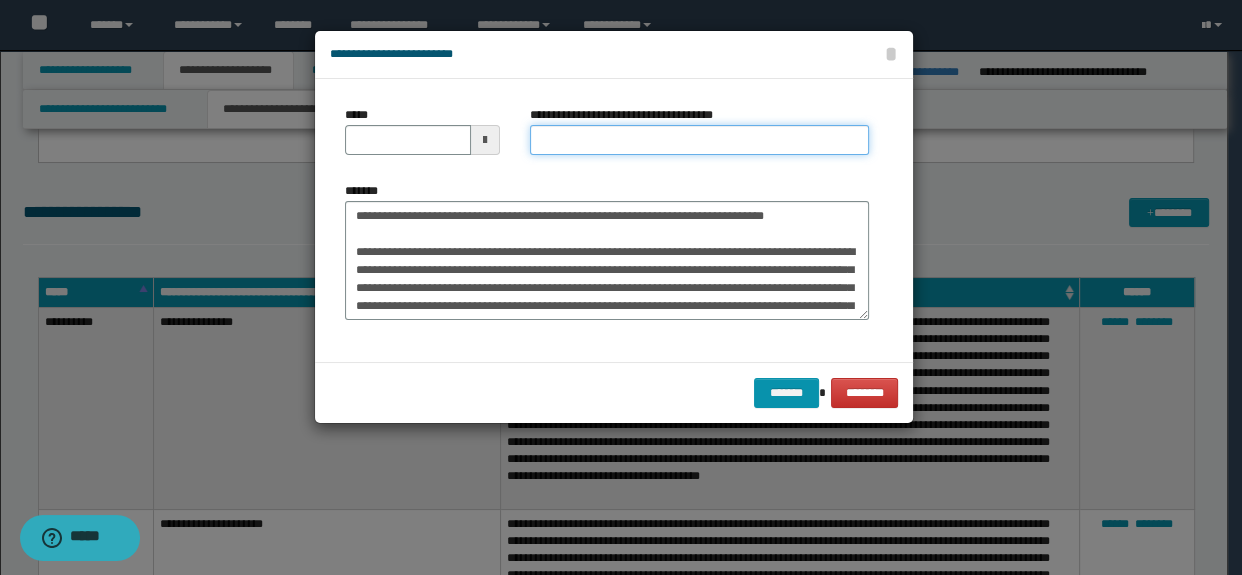 click on "**********" at bounding box center [700, 140] 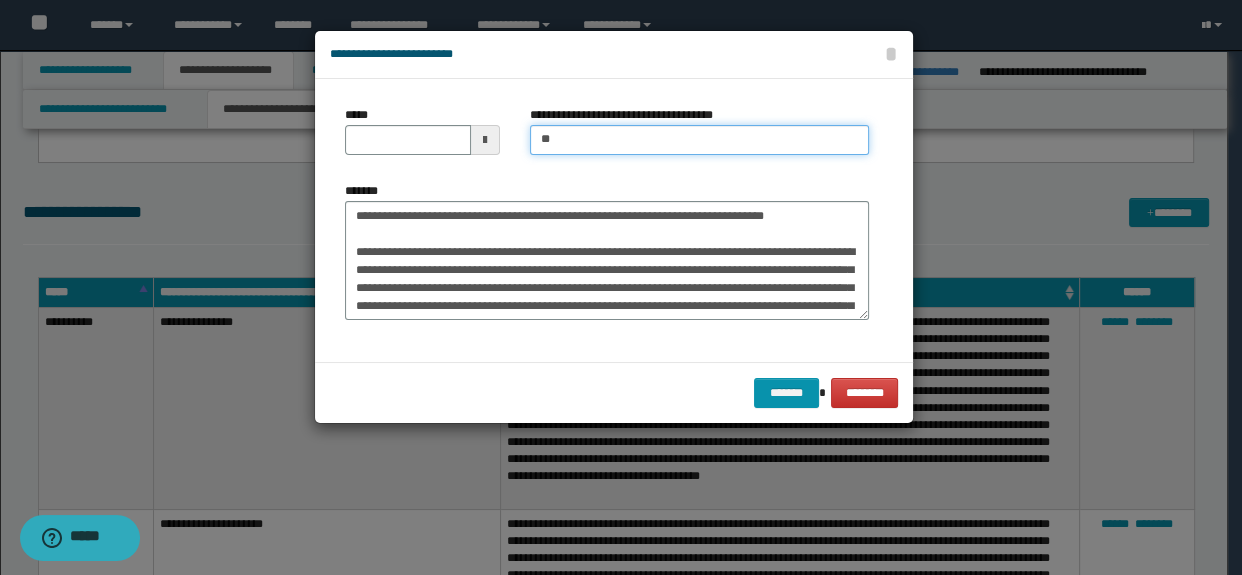 type on "**********" 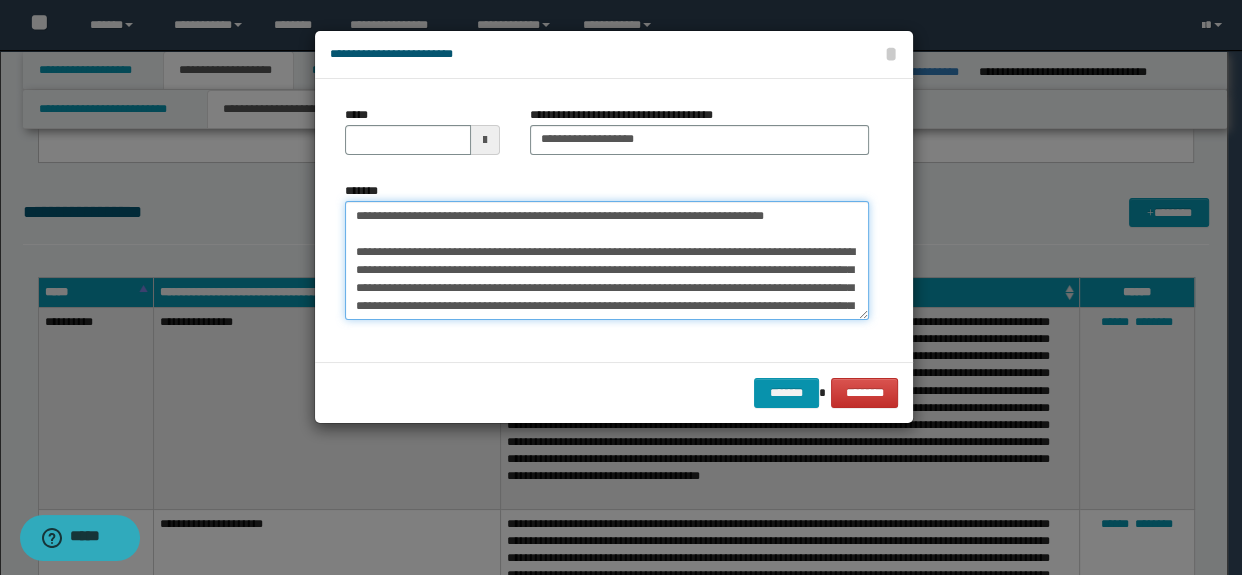 click on "**********" at bounding box center [607, 261] 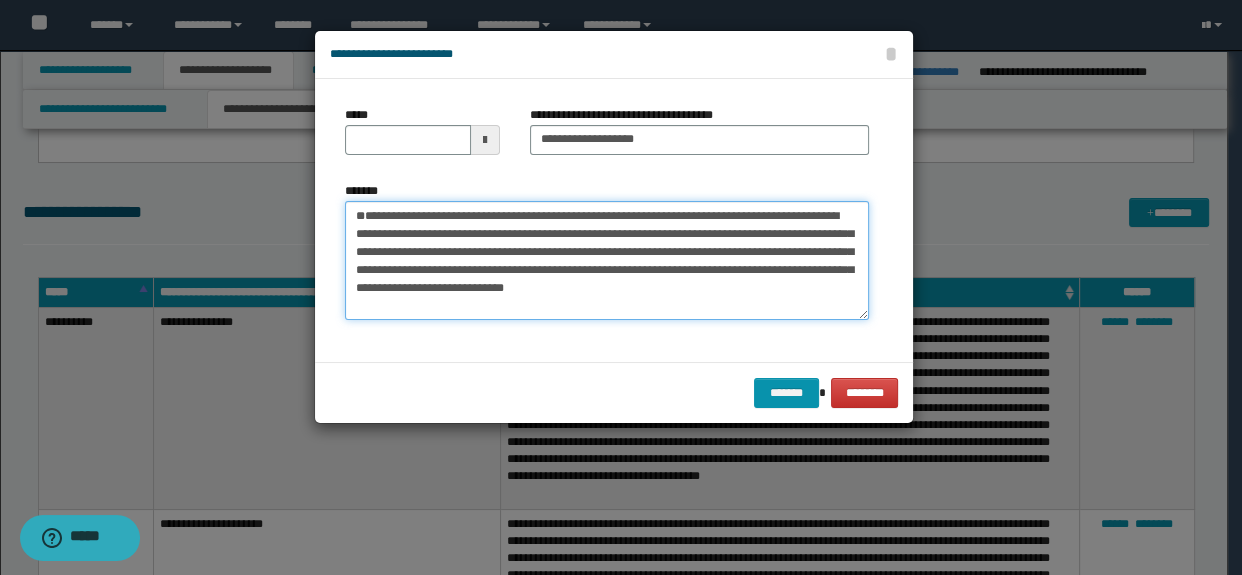 type 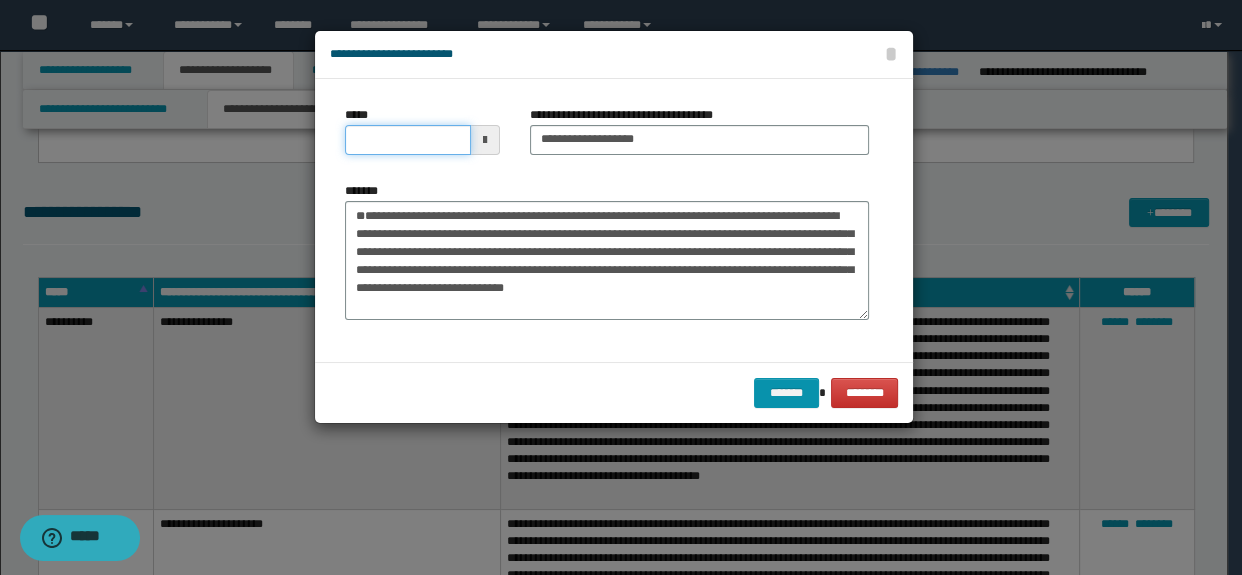 click on "*****" at bounding box center [408, 140] 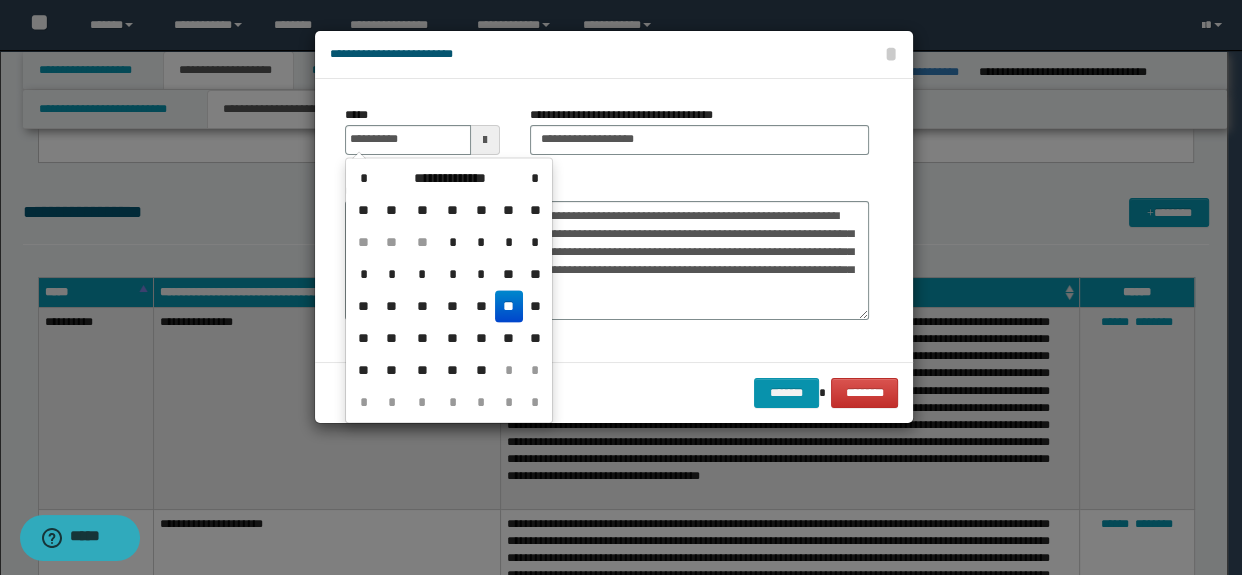 type on "**********" 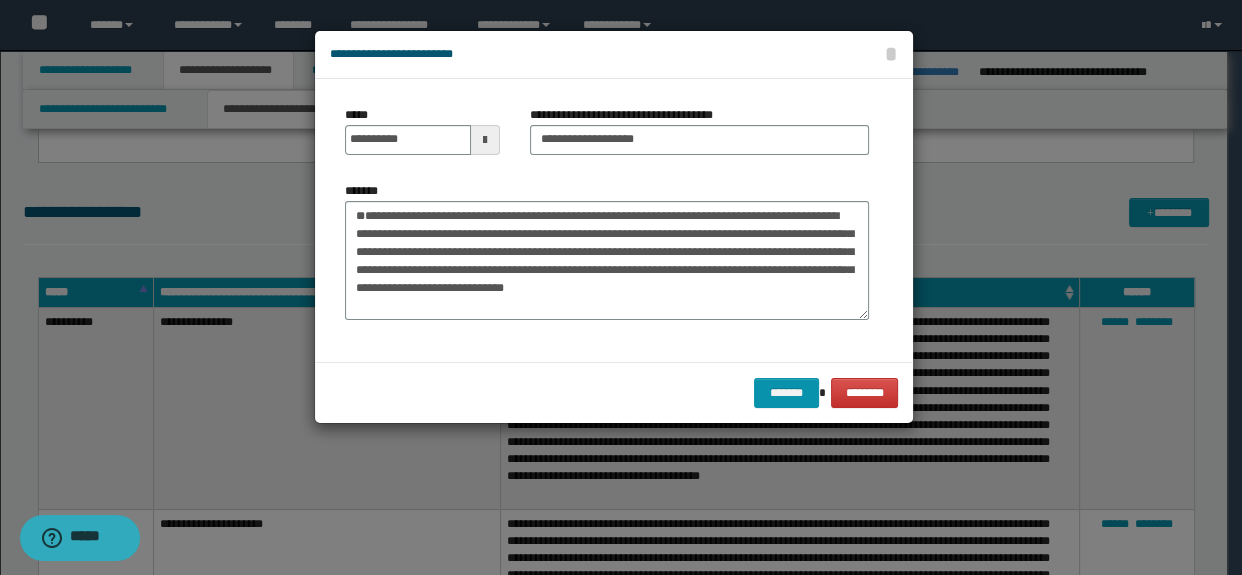 scroll, scrollTop: 35, scrollLeft: 0, axis: vertical 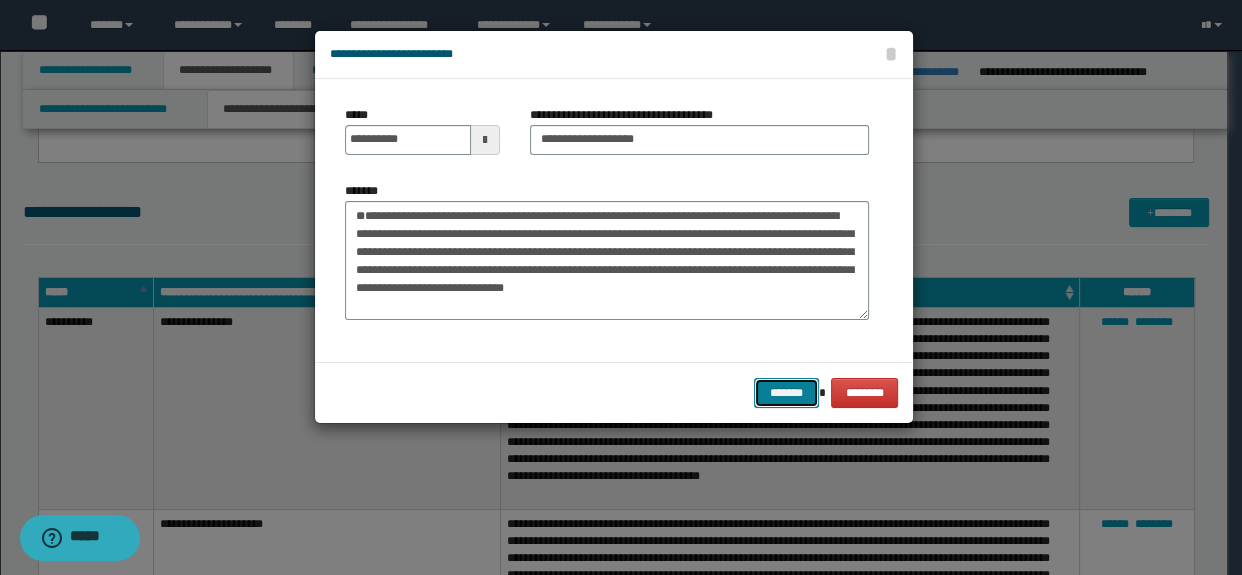 click on "*******" at bounding box center (786, 393) 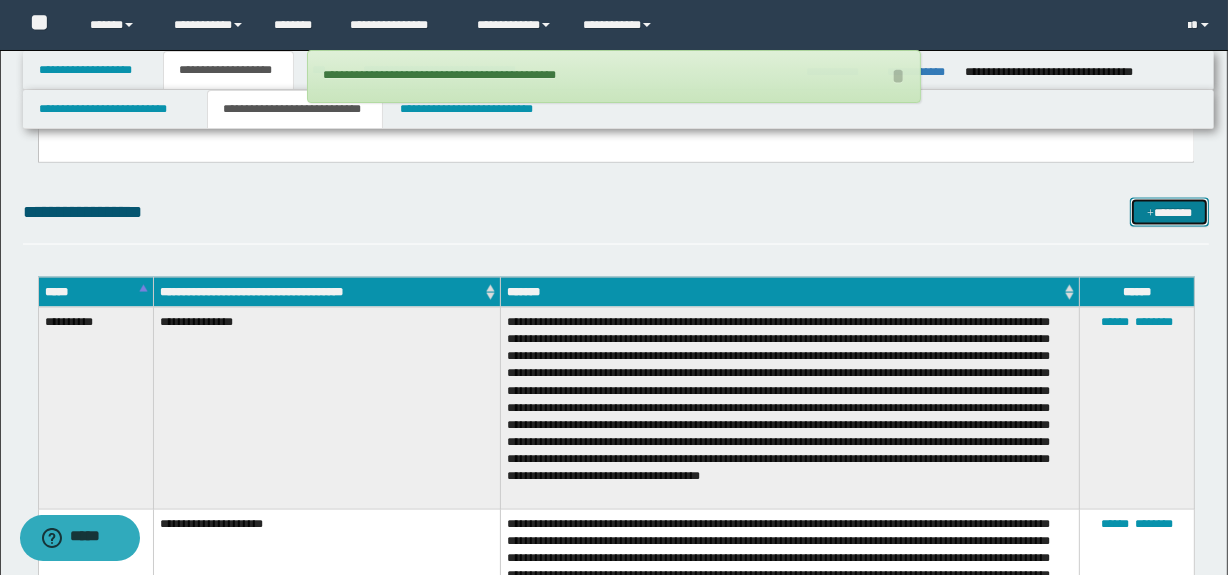 click on "*******" at bounding box center (1170, 213) 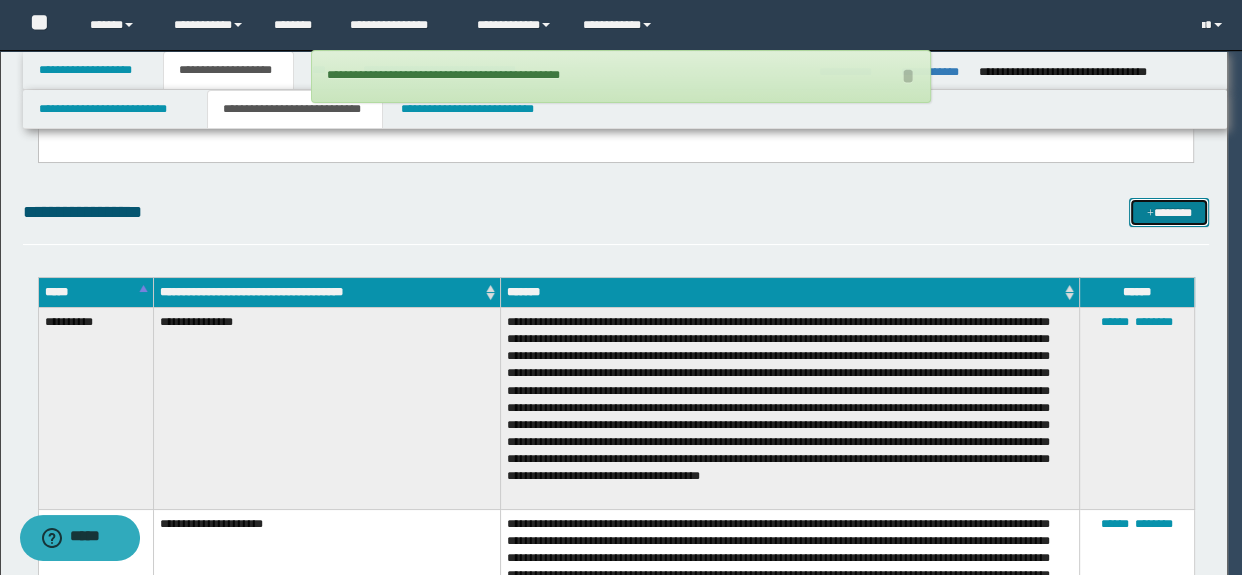 scroll, scrollTop: 0, scrollLeft: 0, axis: both 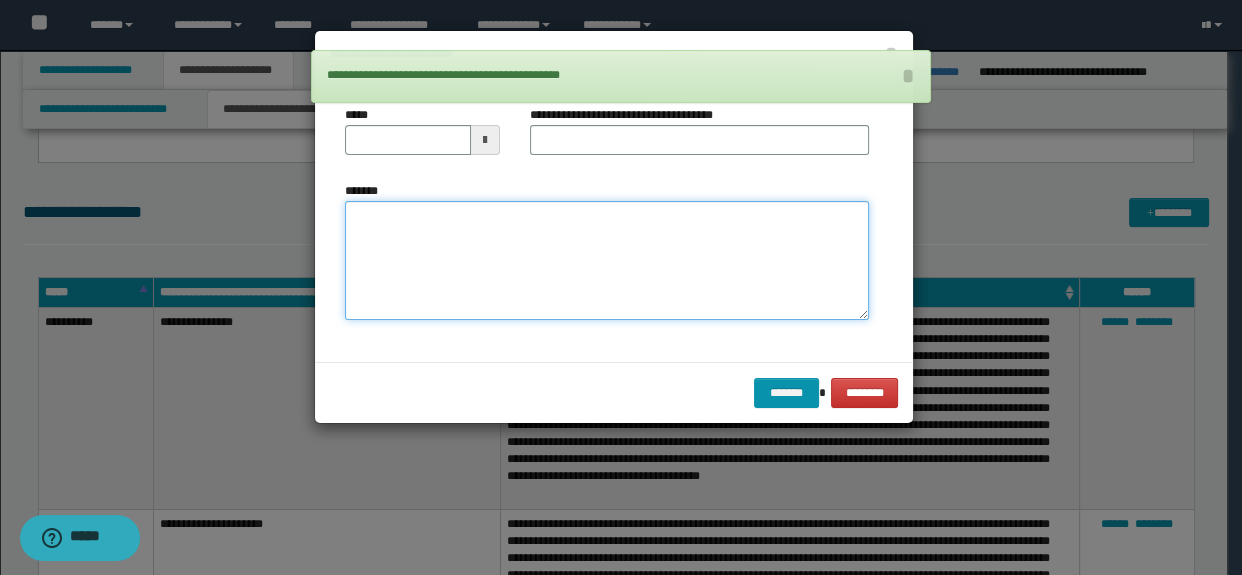 click on "*******" at bounding box center [607, 261] 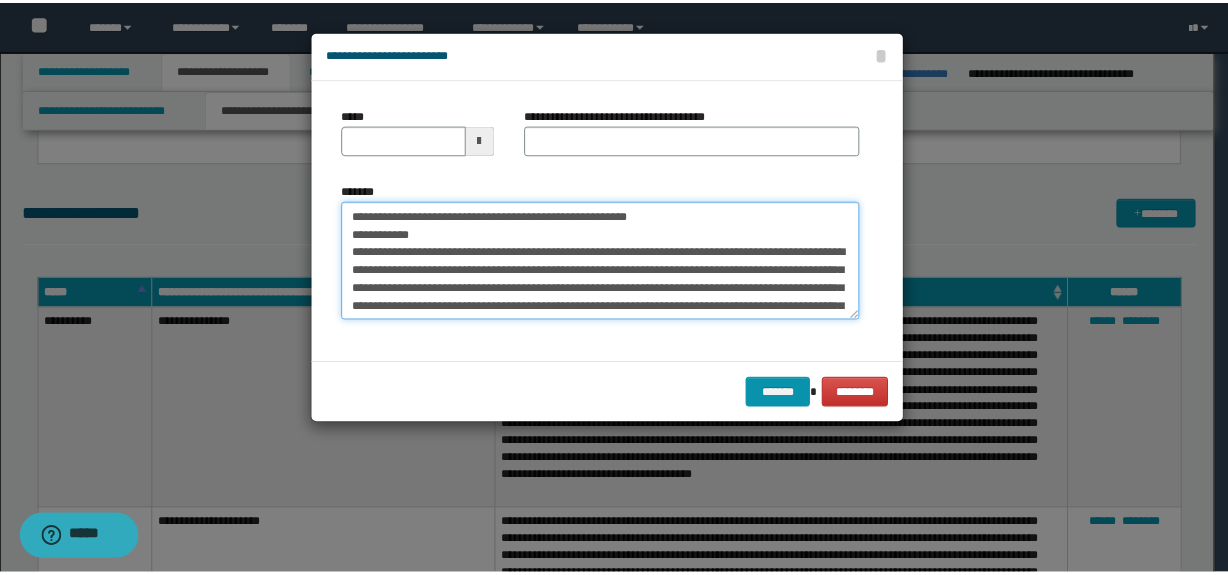 scroll, scrollTop: 0, scrollLeft: 0, axis: both 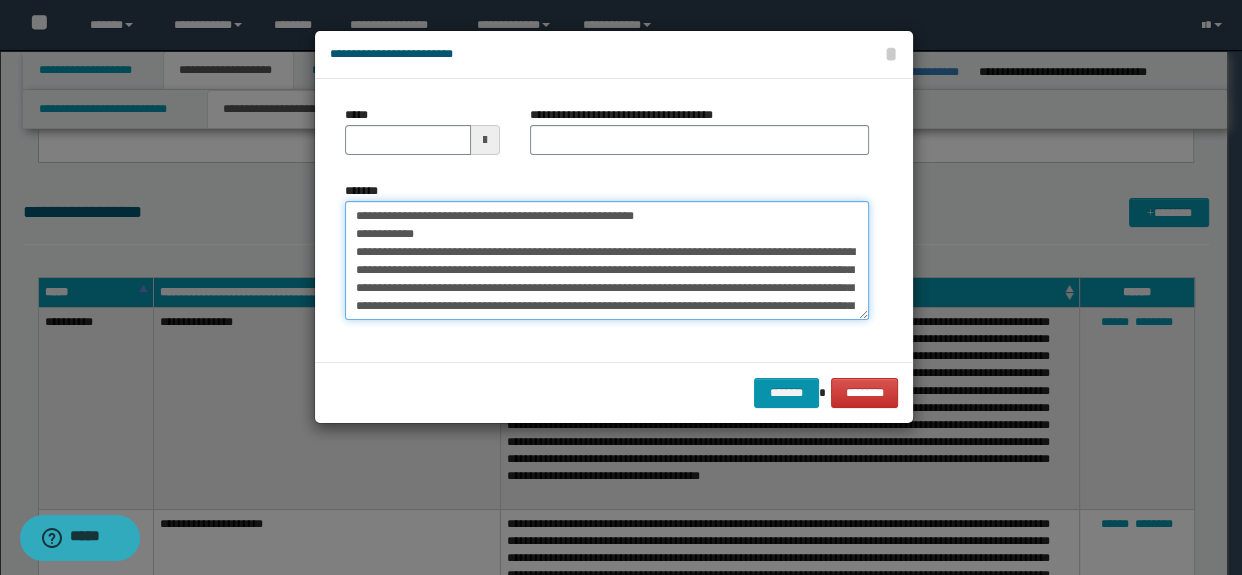 drag, startPoint x: 417, startPoint y: 268, endPoint x: 380, endPoint y: 161, distance: 113.216606 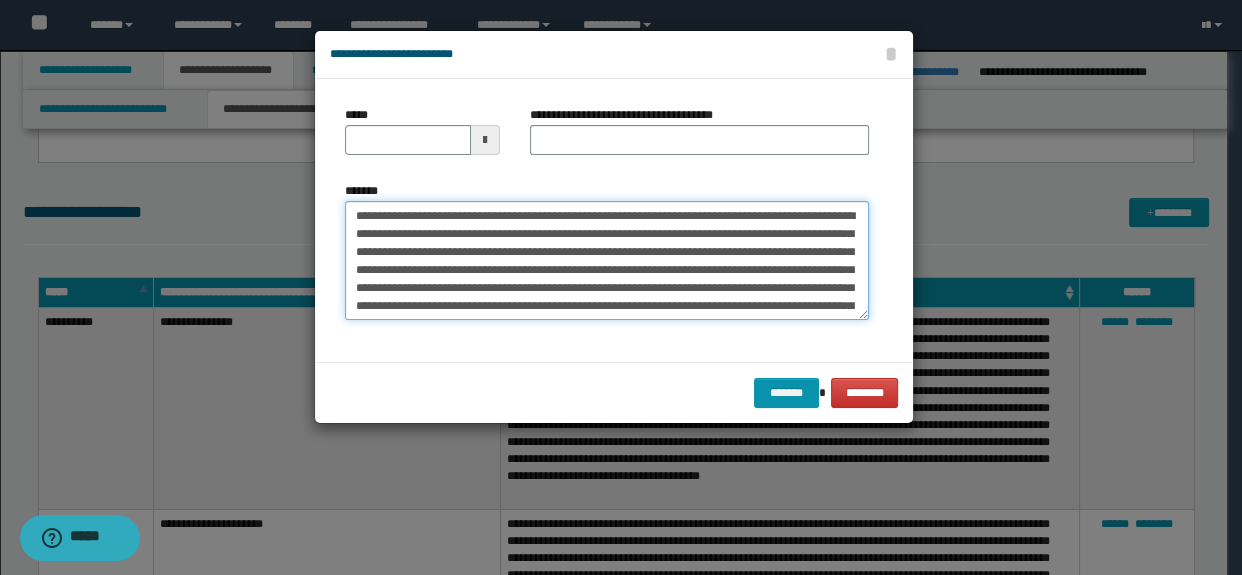 type 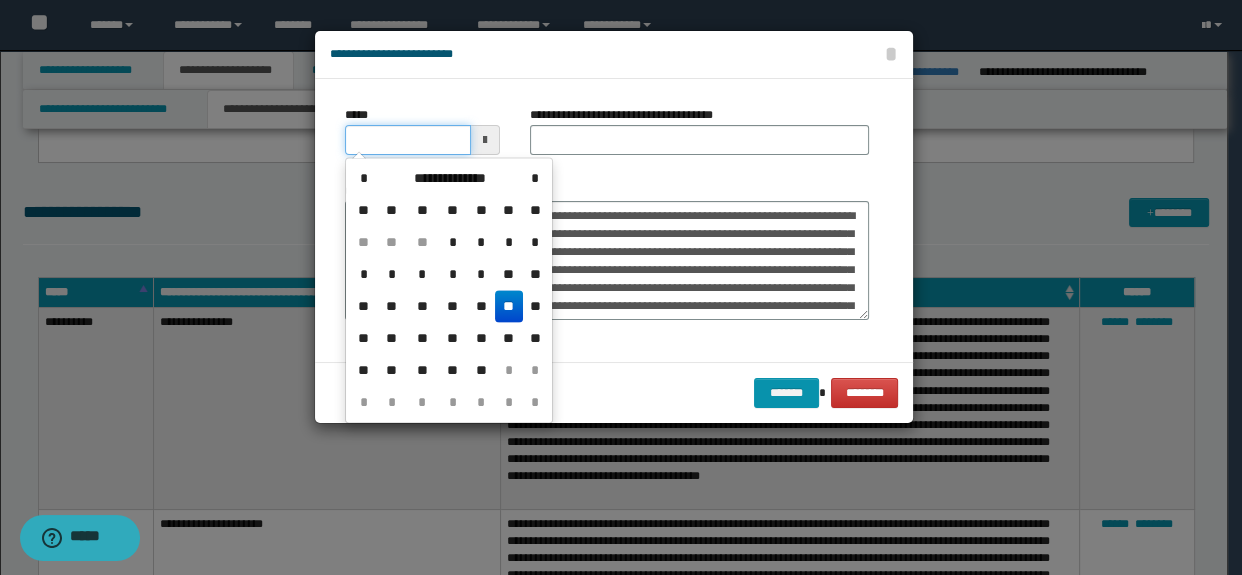 click on "*****" at bounding box center (408, 140) 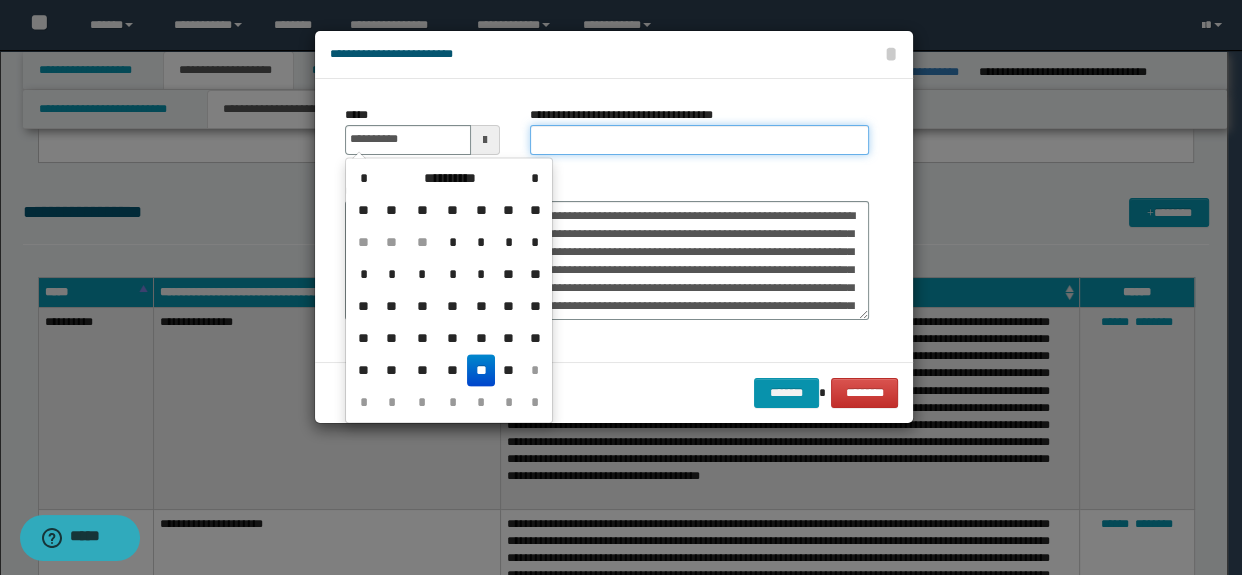 type on "**********" 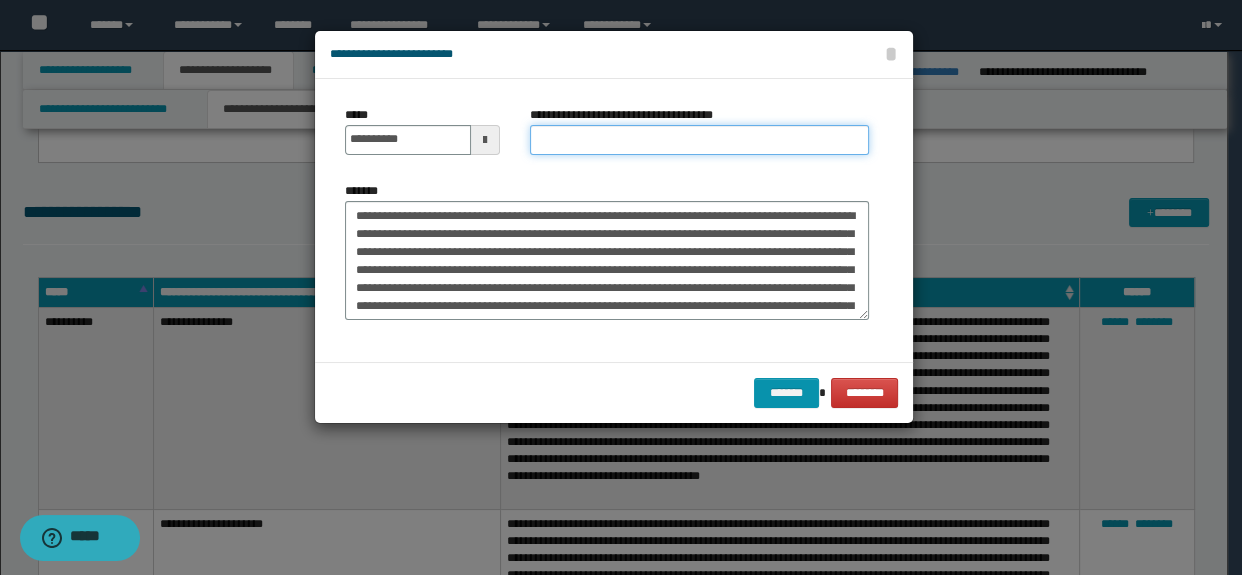 type on "**********" 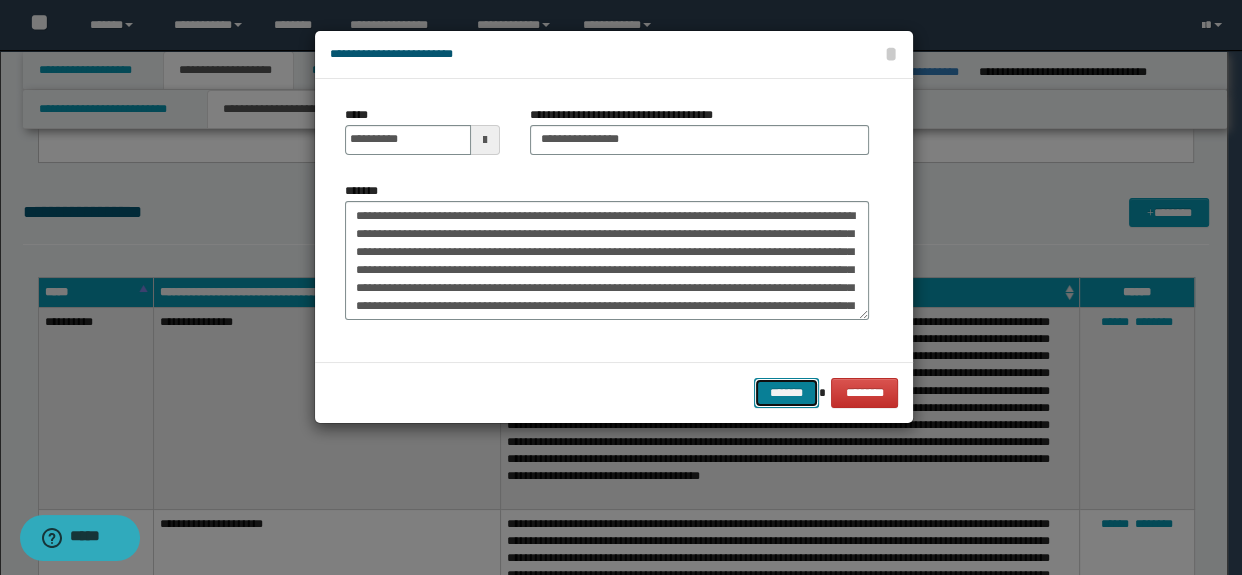 click on "*******" at bounding box center [786, 393] 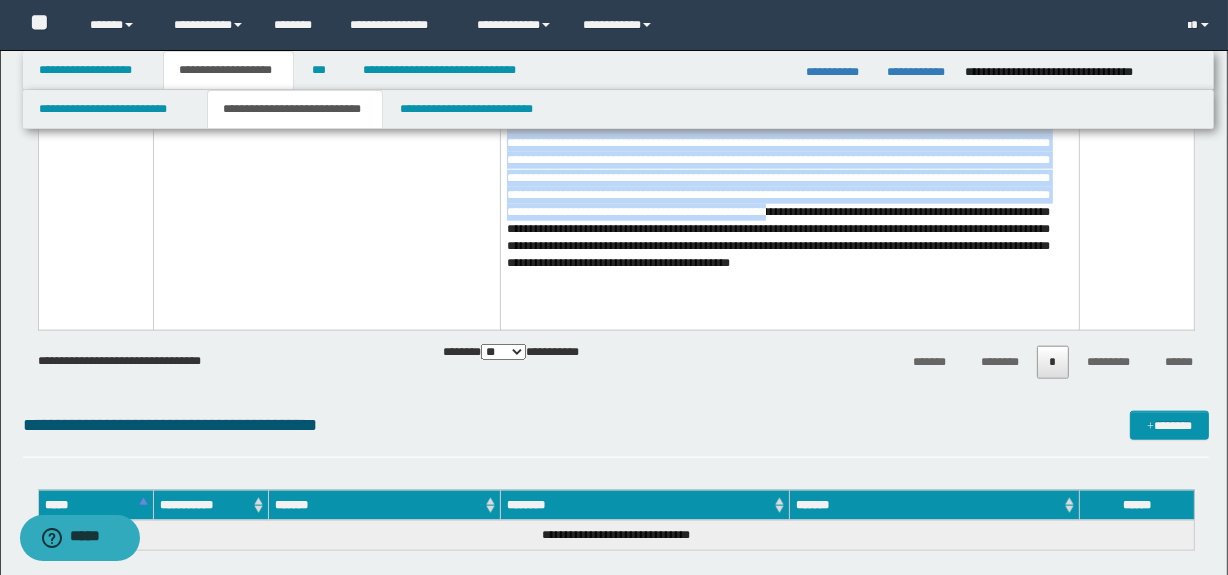 scroll, scrollTop: 8838, scrollLeft: 0, axis: vertical 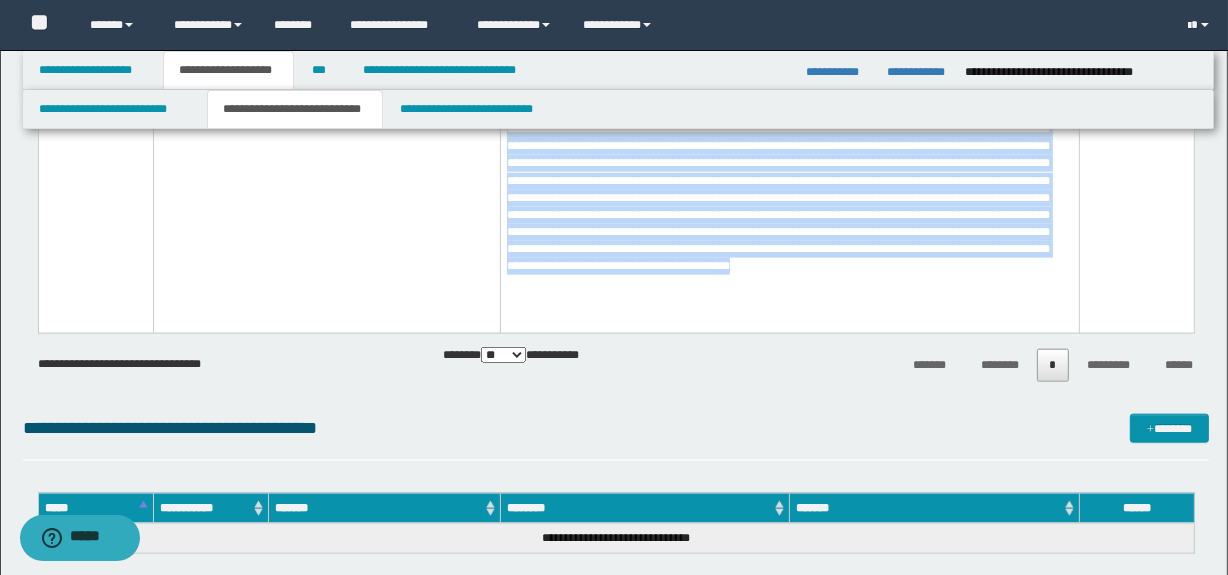 drag, startPoint x: 40, startPoint y: 266, endPoint x: 1006, endPoint y: 317, distance: 967.34534 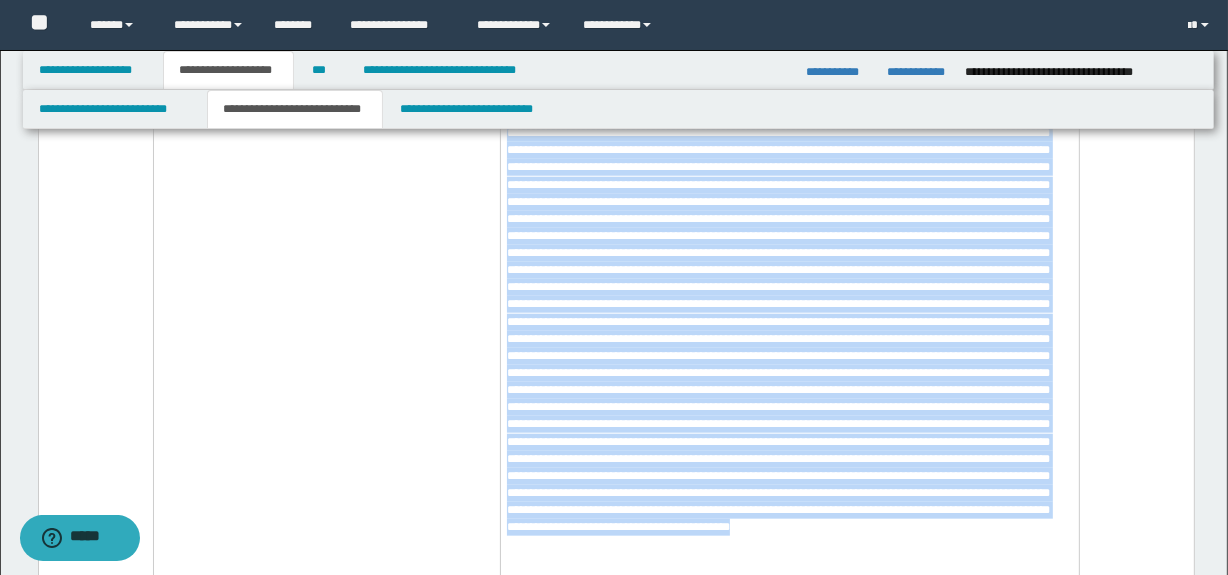 scroll, scrollTop: 9532, scrollLeft: 0, axis: vertical 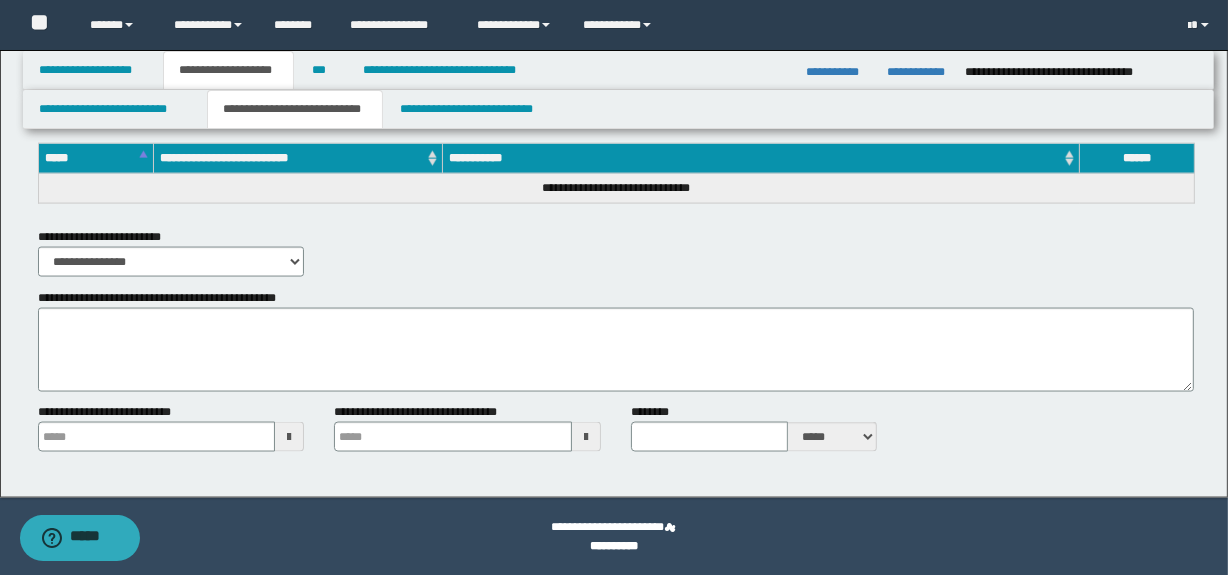 type 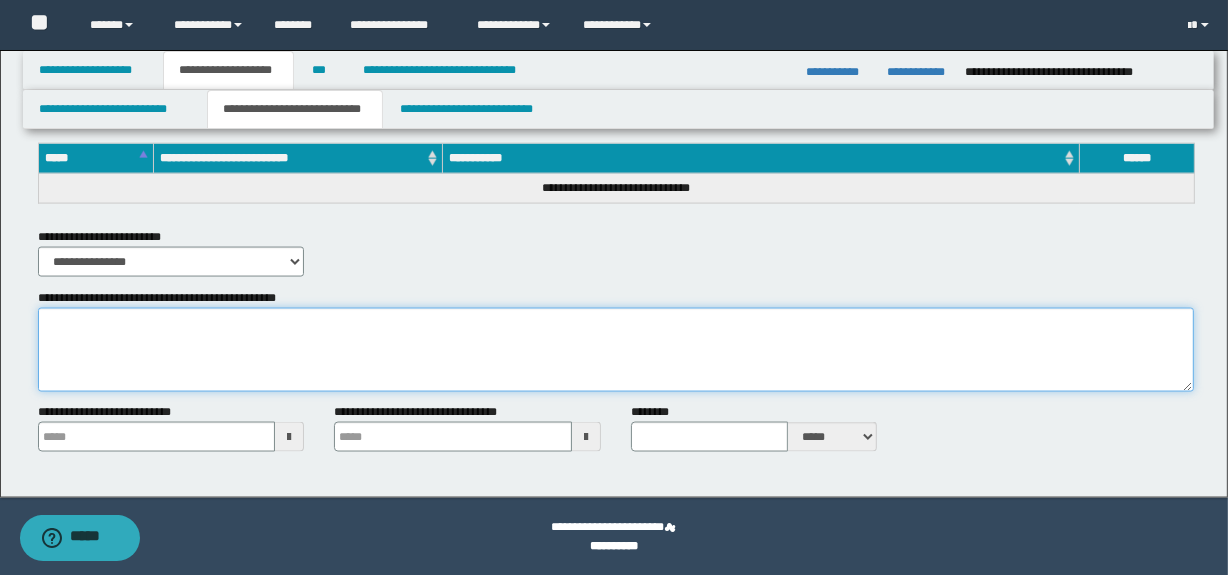 click on "**********" at bounding box center [616, 350] 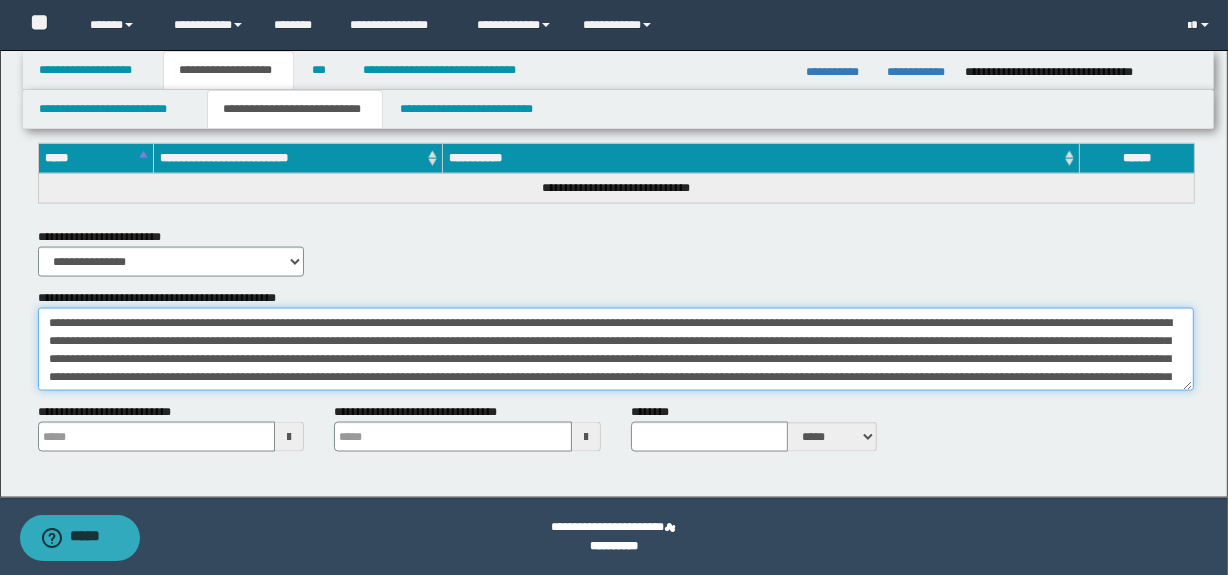 scroll, scrollTop: 0, scrollLeft: 0, axis: both 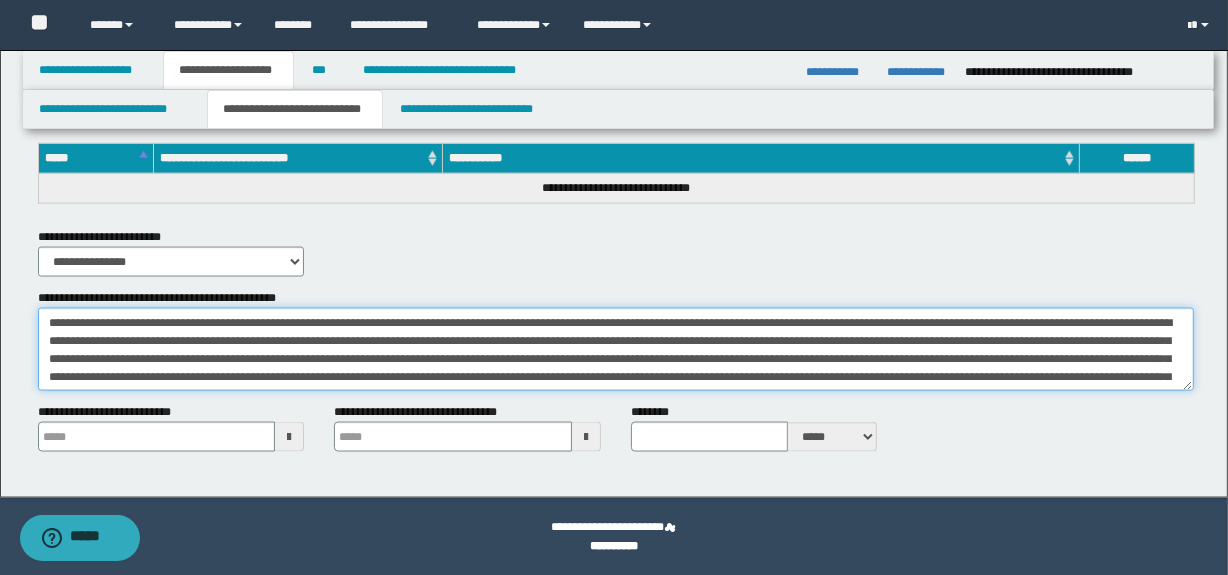 drag, startPoint x: 134, startPoint y: 314, endPoint x: 189, endPoint y: 321, distance: 55.443665 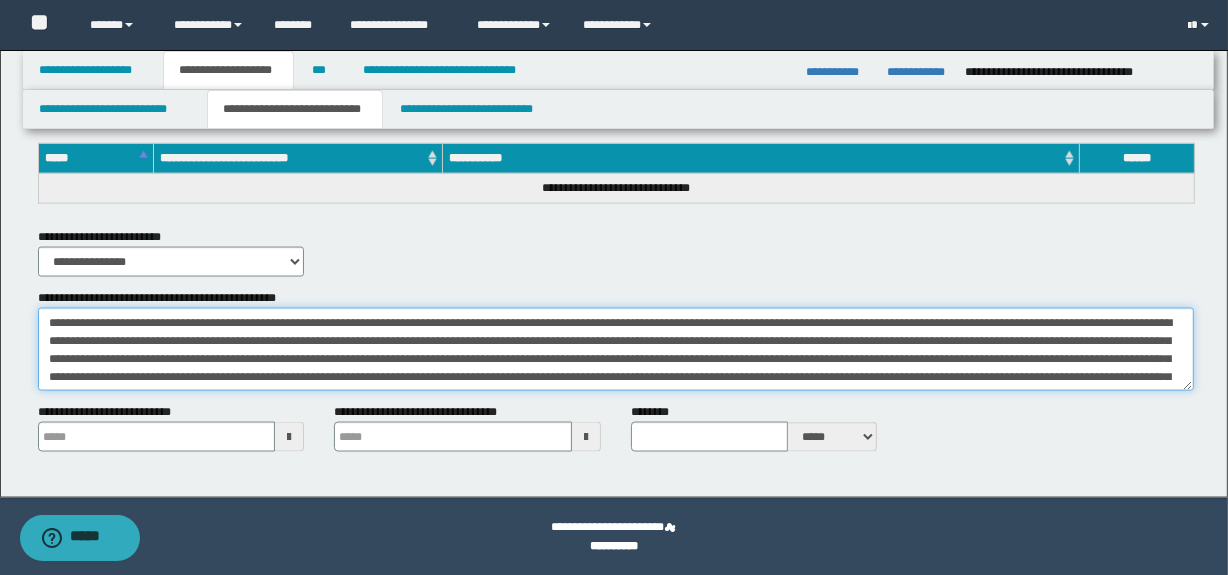scroll, scrollTop: 0, scrollLeft: 0, axis: both 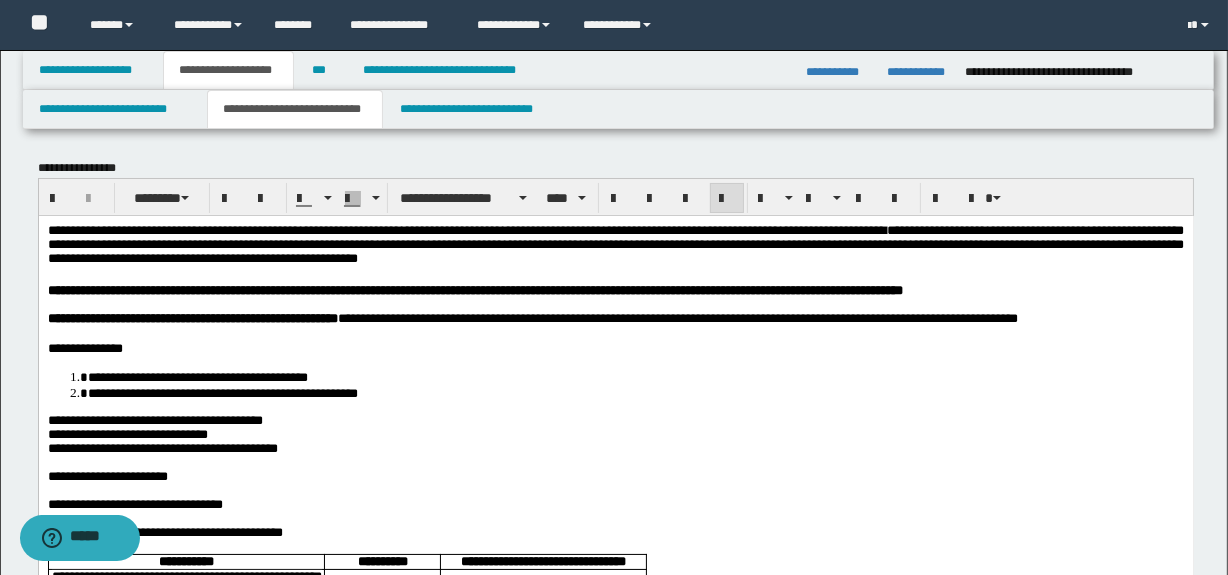 type on "**********" 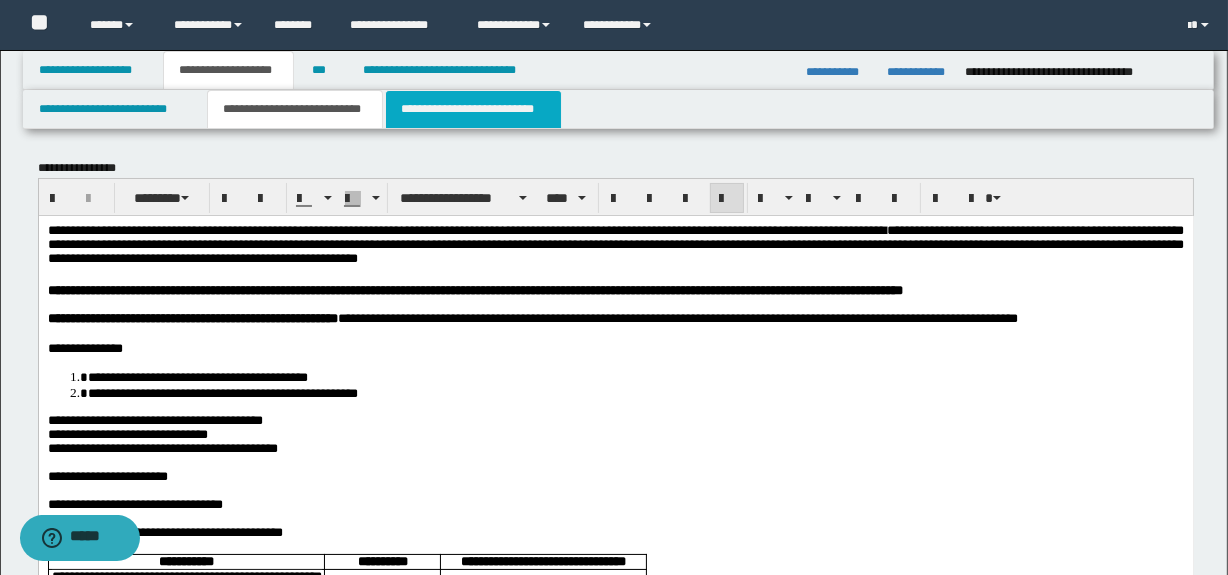click on "**********" at bounding box center [473, 109] 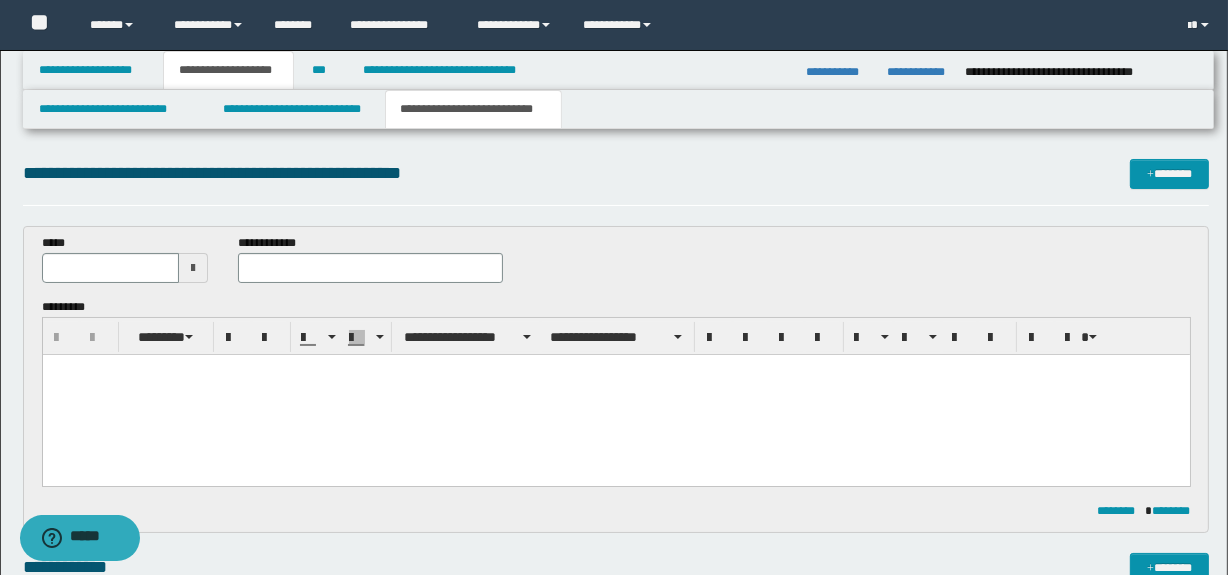 scroll, scrollTop: 0, scrollLeft: 0, axis: both 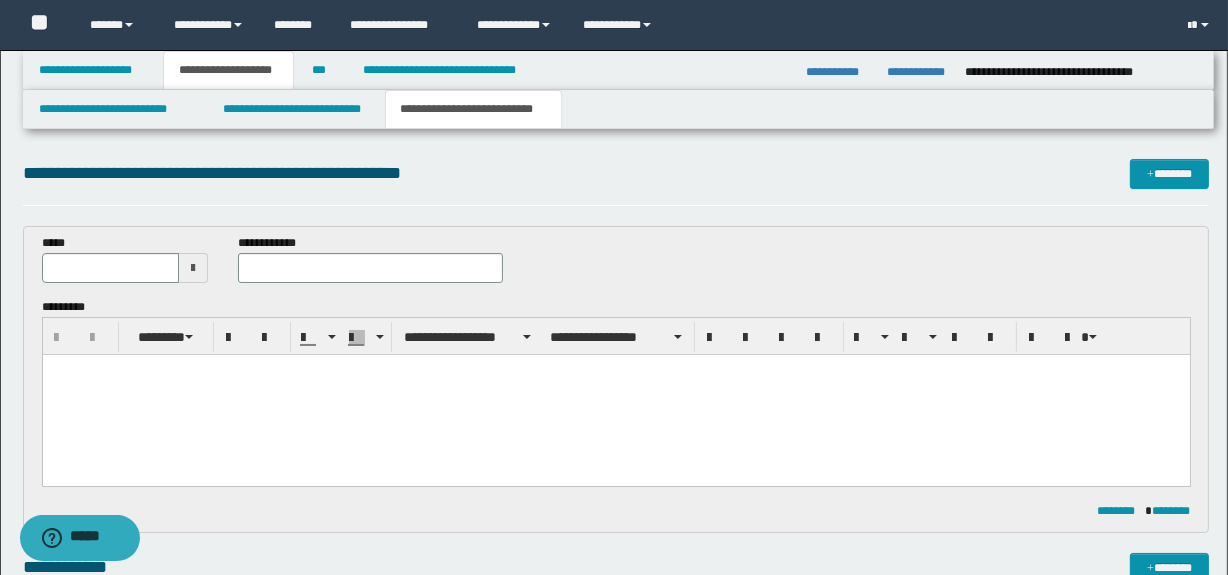 click at bounding box center (615, 395) 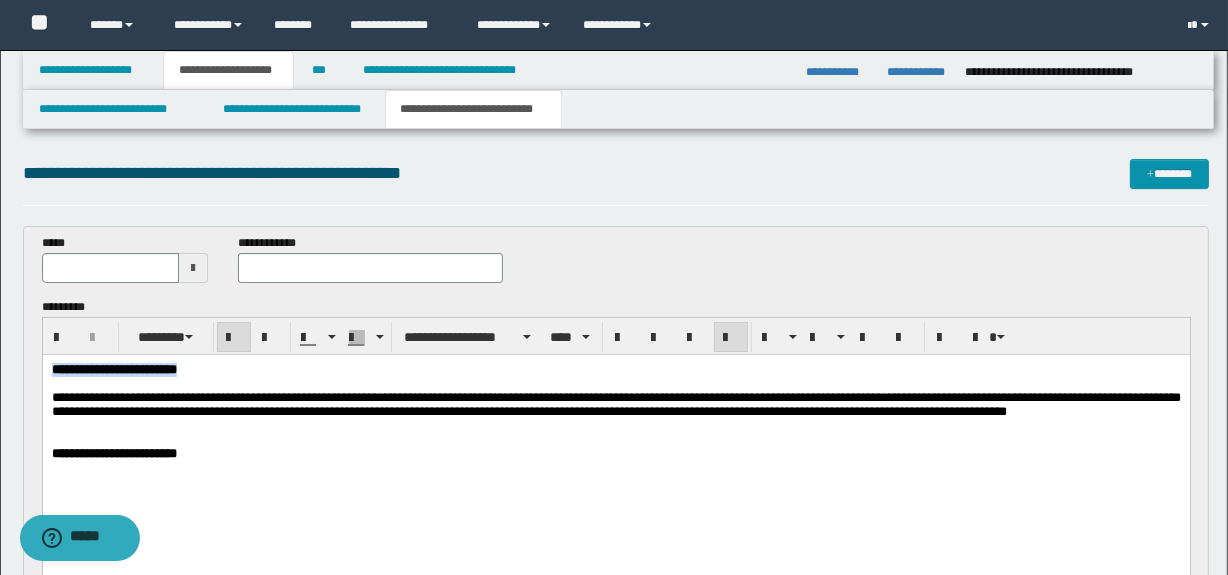 drag, startPoint x: 272, startPoint y: 365, endPoint x: 232, endPoint y: 679, distance: 316.5375 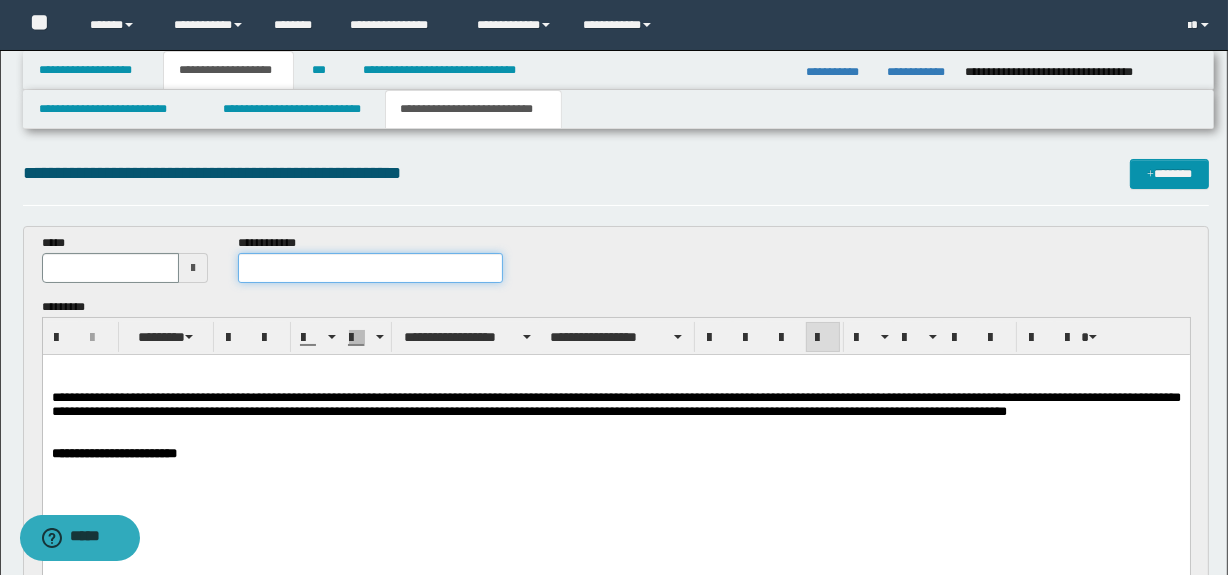 click at bounding box center (370, 268) 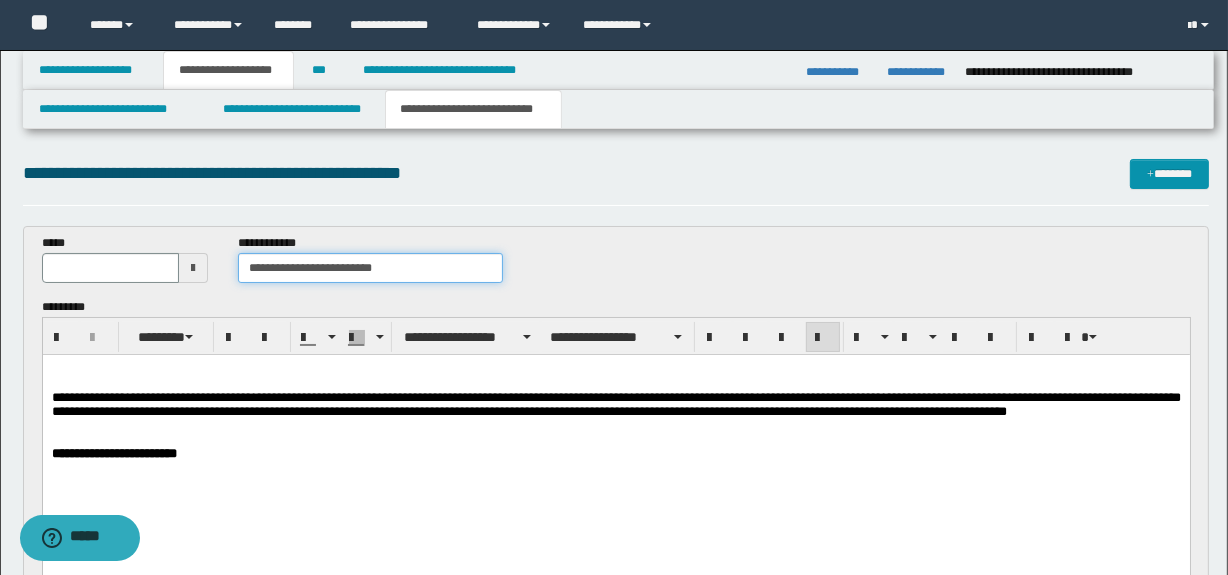 type on "**********" 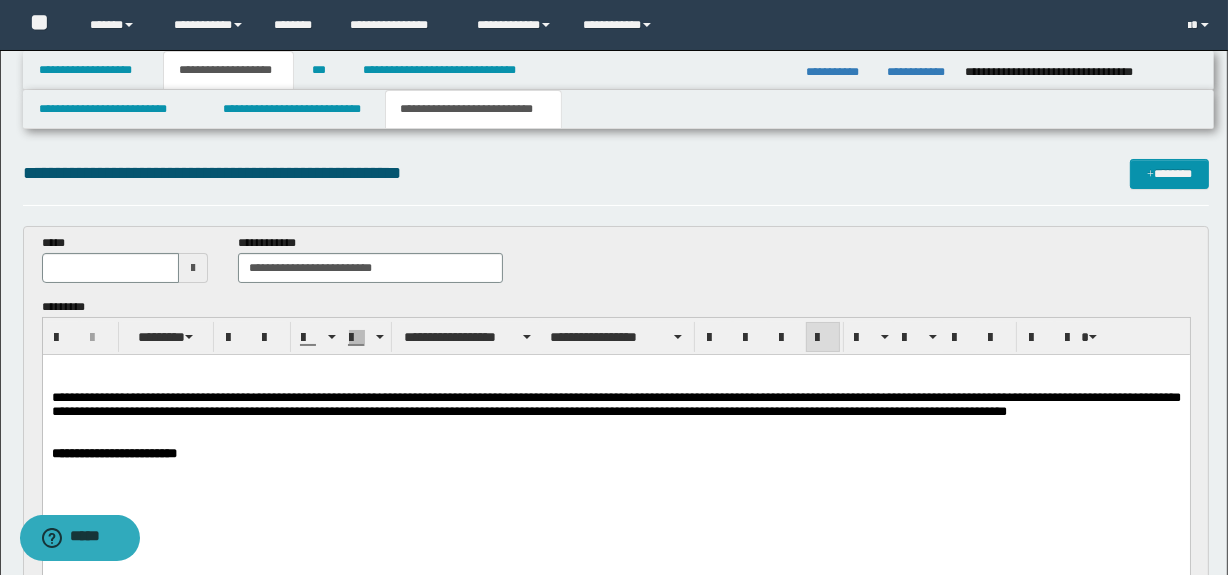 click at bounding box center (193, 268) 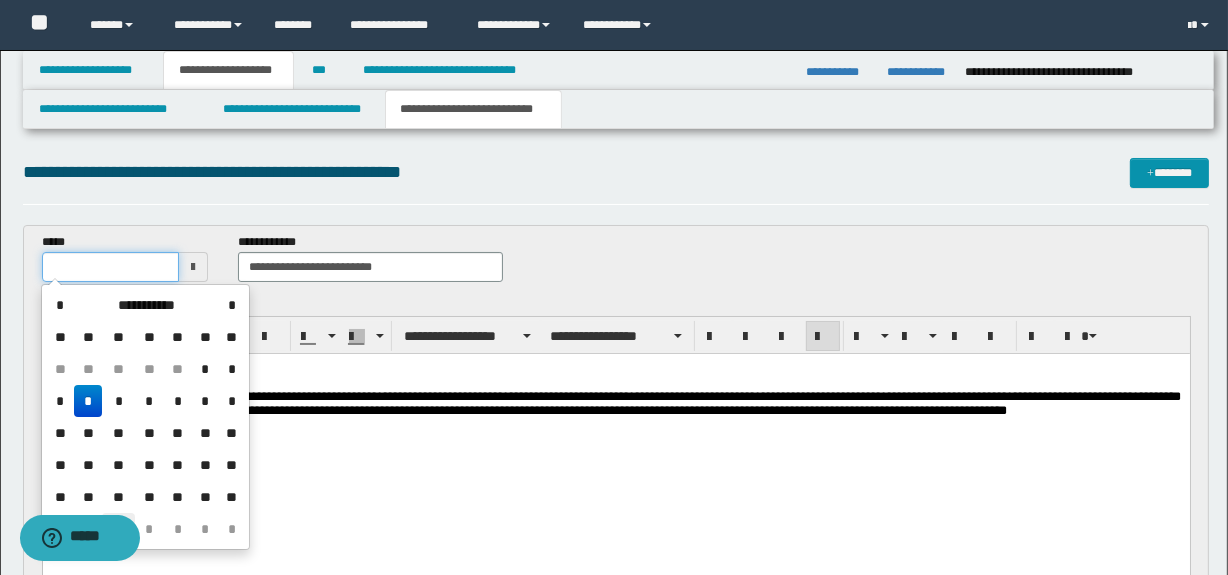 scroll, scrollTop: 30, scrollLeft: 0, axis: vertical 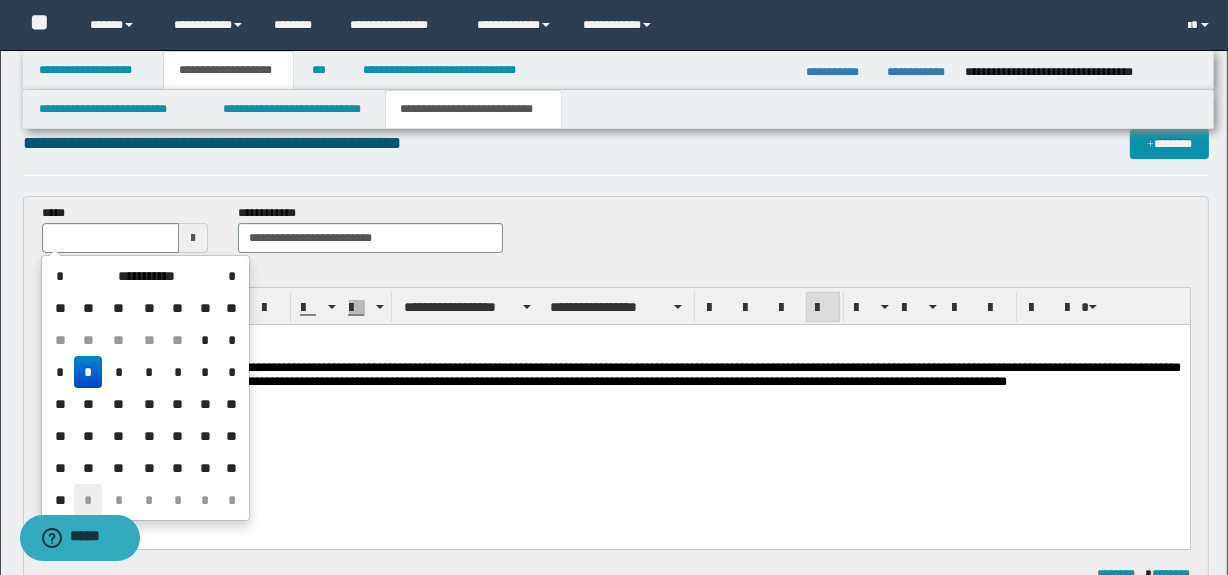 click on "*" at bounding box center (88, 500) 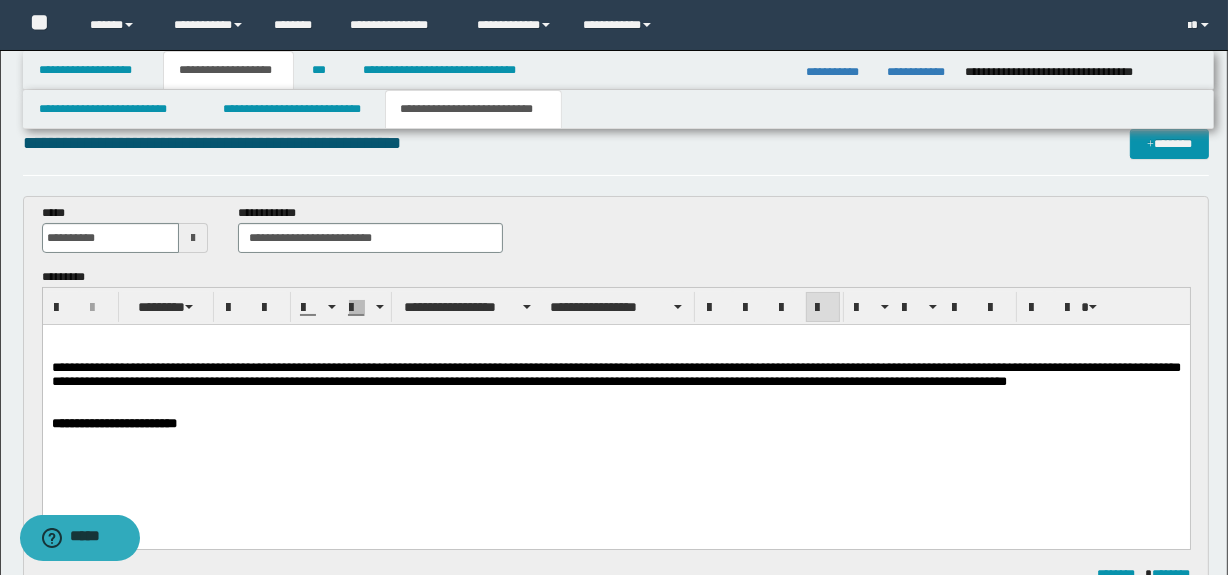 click on "**********" at bounding box center [615, 407] 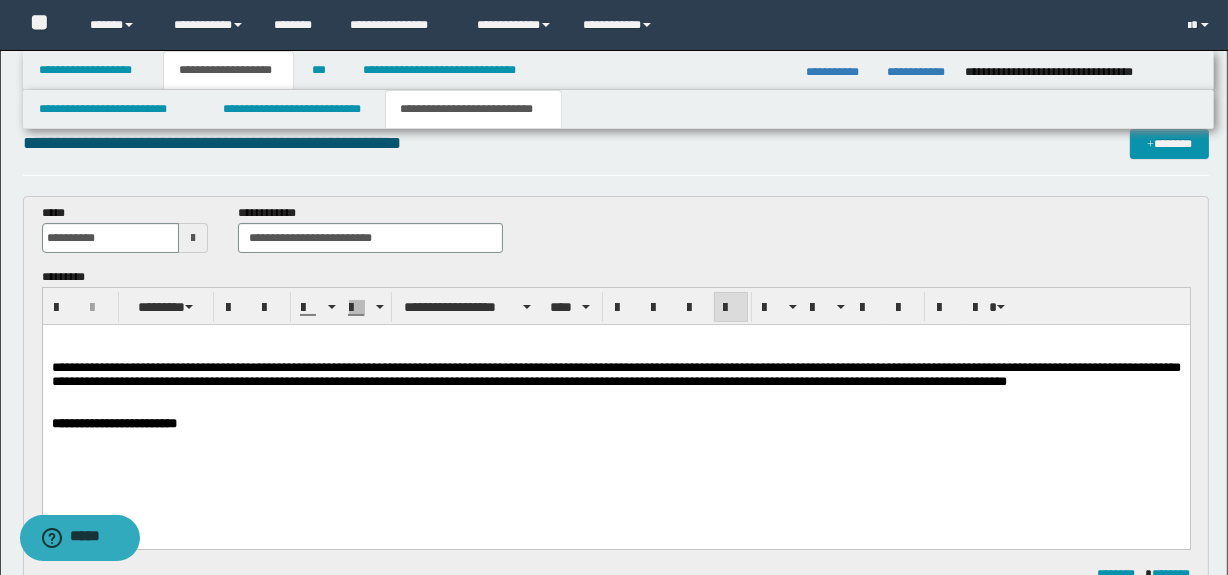 click on "**********" at bounding box center (615, 374) 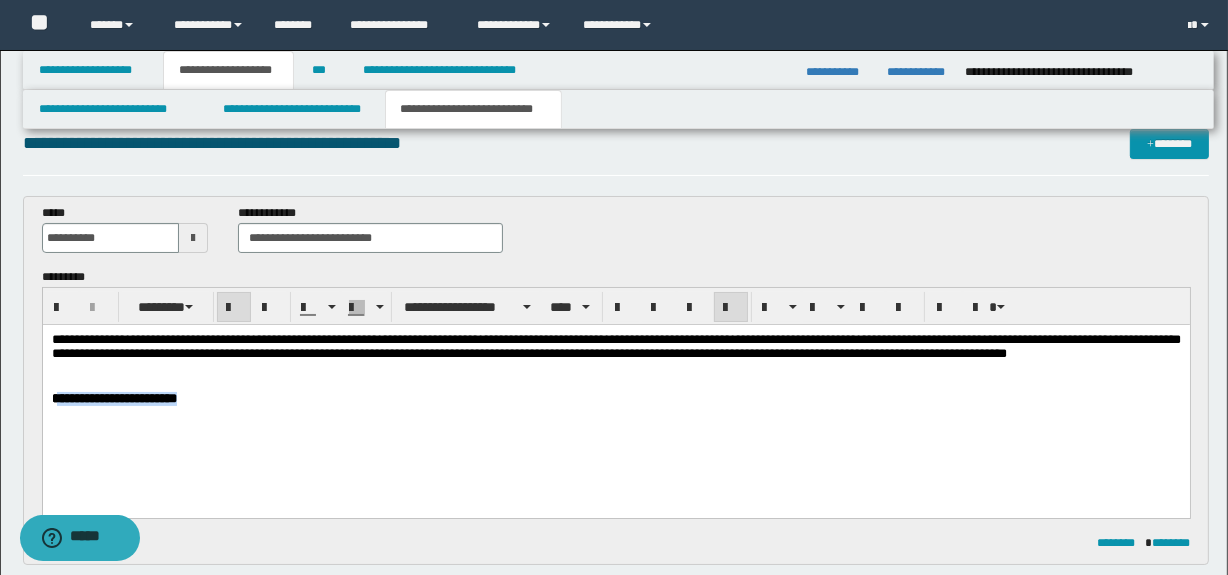 drag, startPoint x: 287, startPoint y: 410, endPoint x: 62, endPoint y: 437, distance: 226.61421 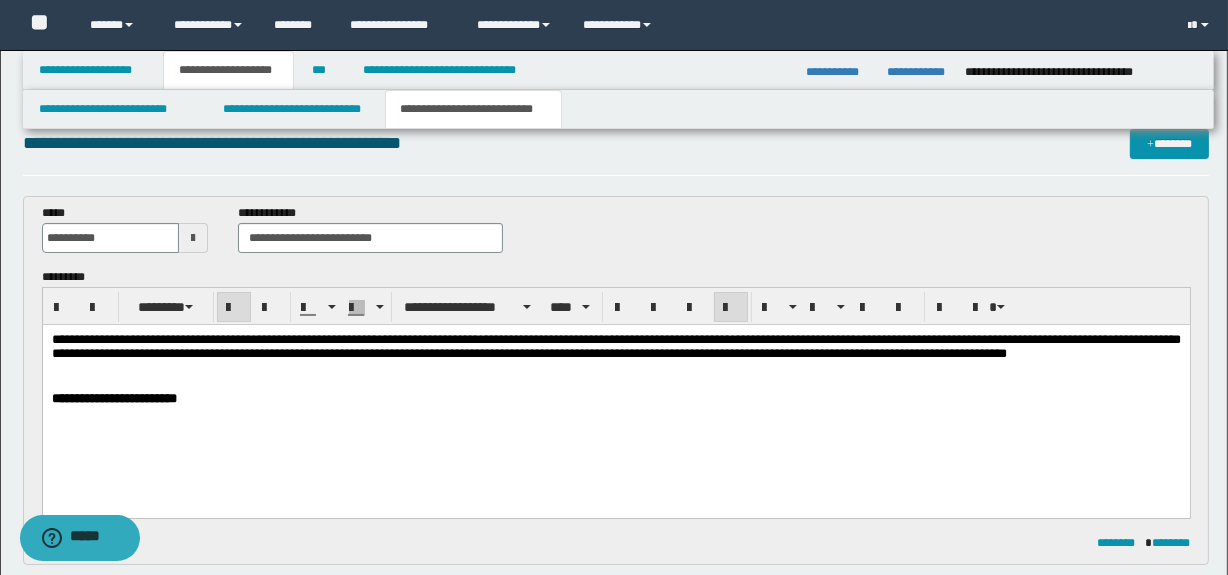 click on "**********" at bounding box center [615, 394] 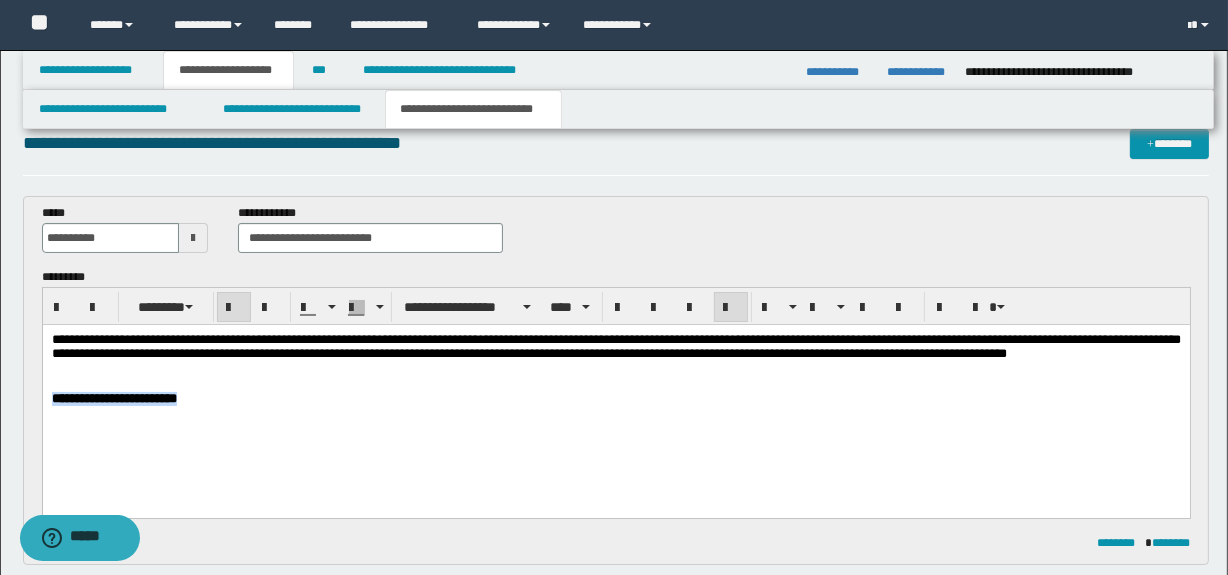 drag, startPoint x: 281, startPoint y: 408, endPoint x: 11, endPoint y: 401, distance: 270.09073 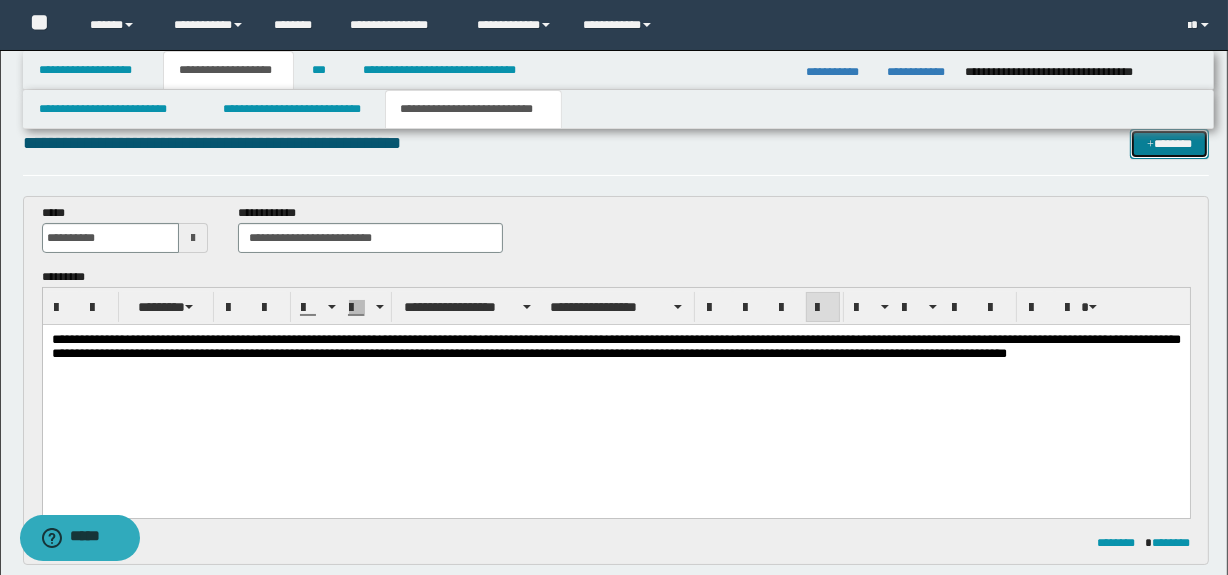 click on "*******" at bounding box center [1170, 144] 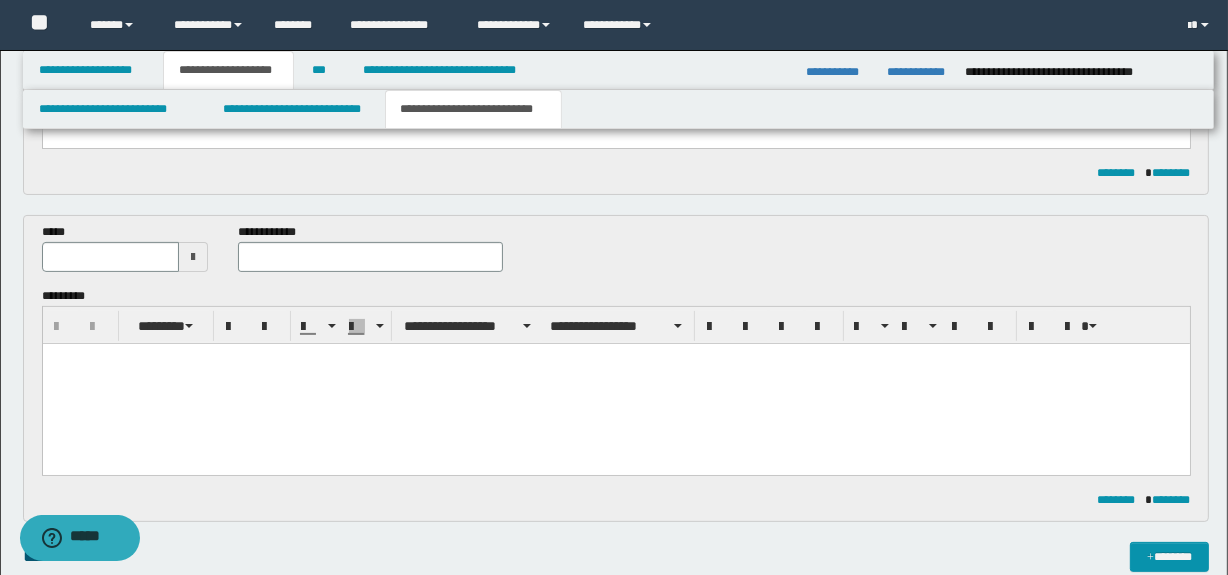 scroll, scrollTop: 390, scrollLeft: 0, axis: vertical 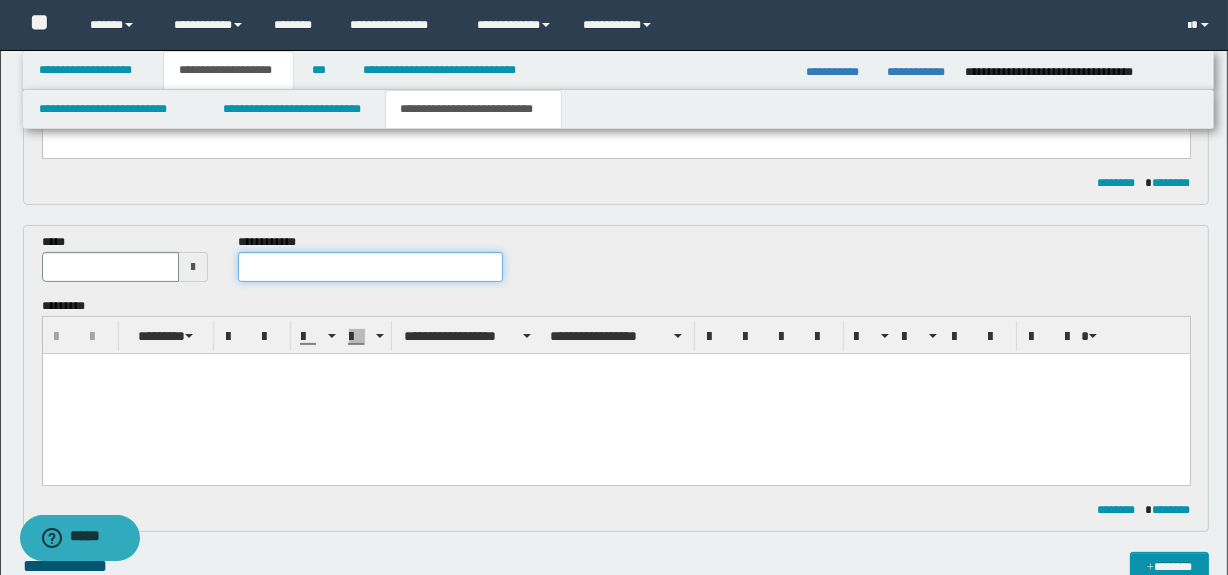 click at bounding box center [370, 267] 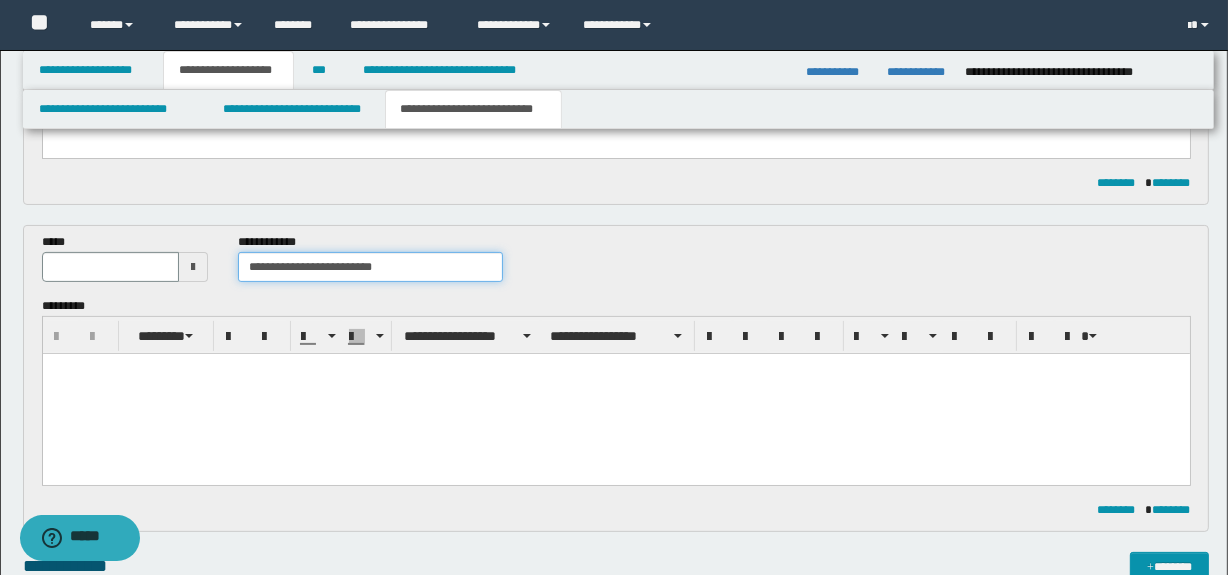 type on "**********" 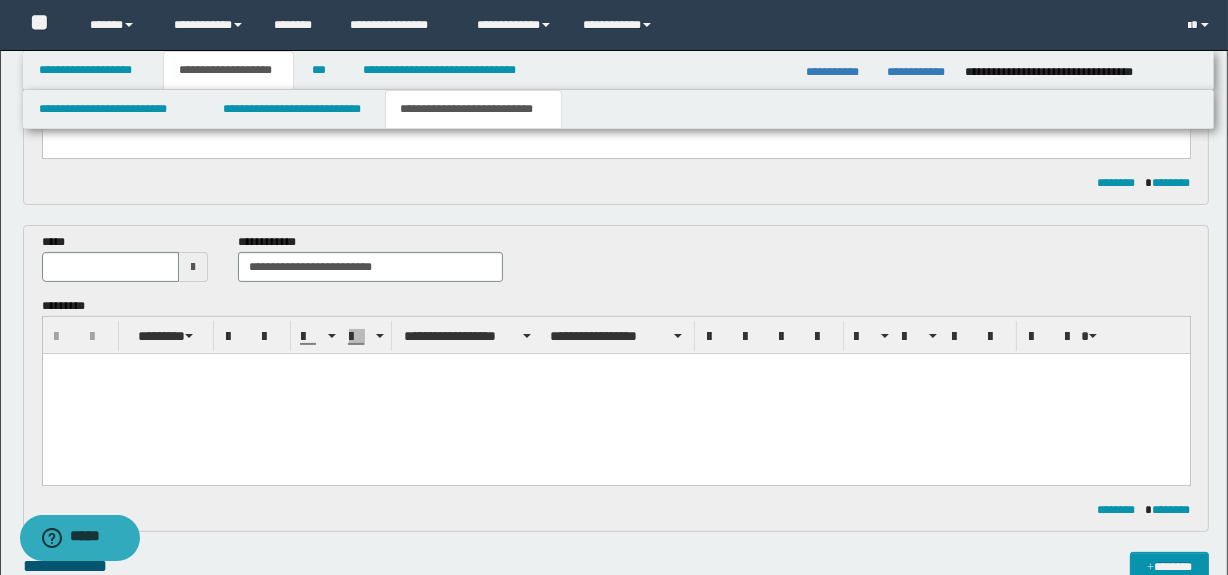 click at bounding box center (193, 267) 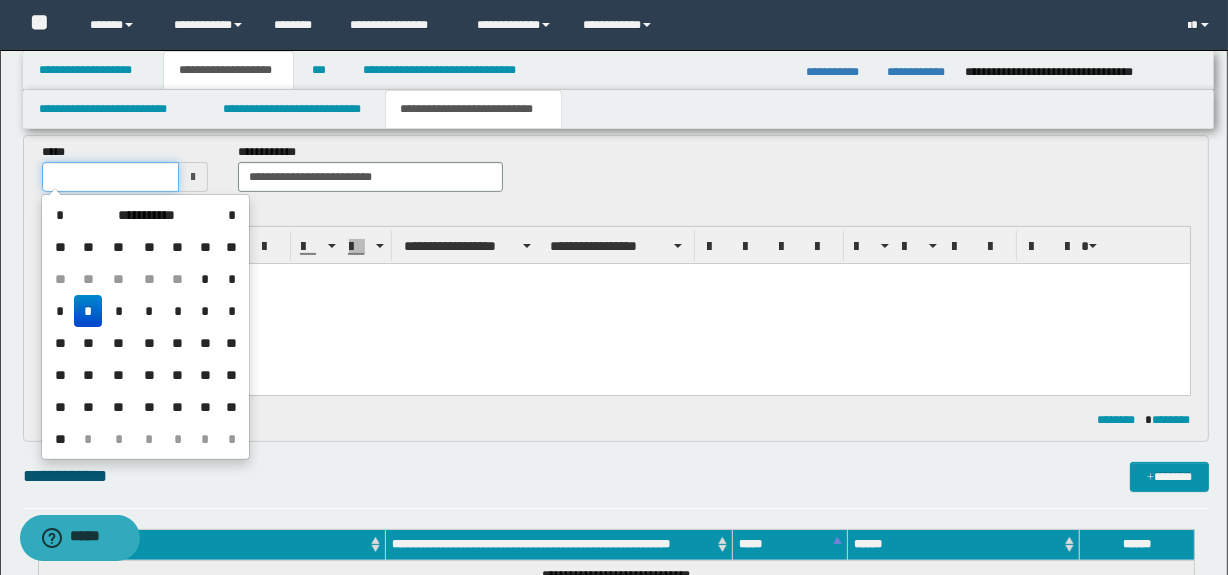 scroll, scrollTop: 481, scrollLeft: 0, axis: vertical 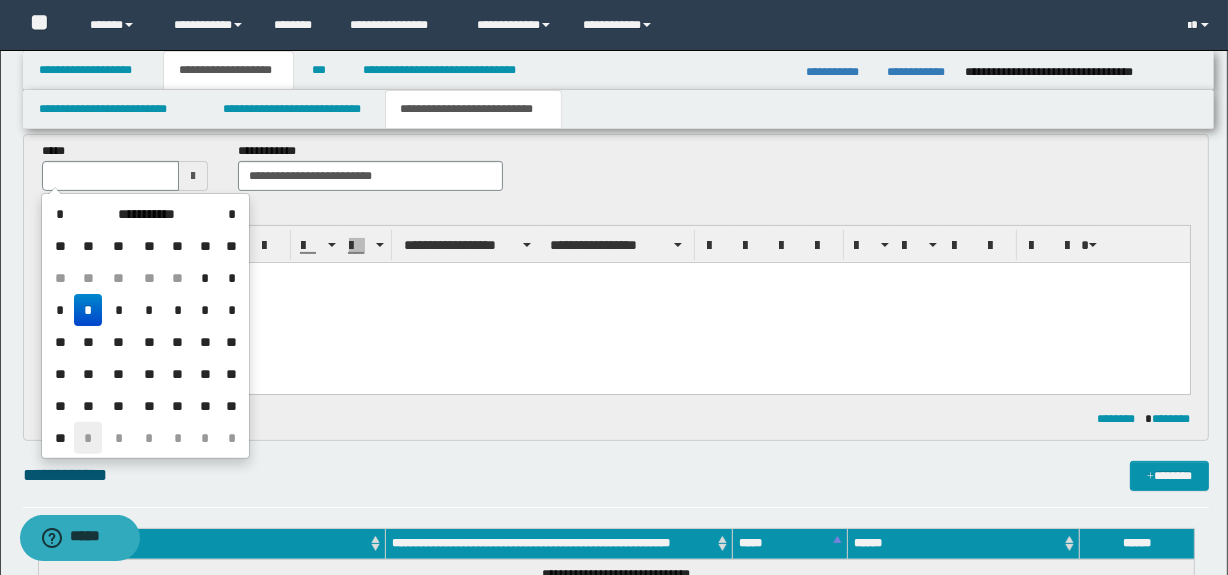 click on "*" at bounding box center [88, 438] 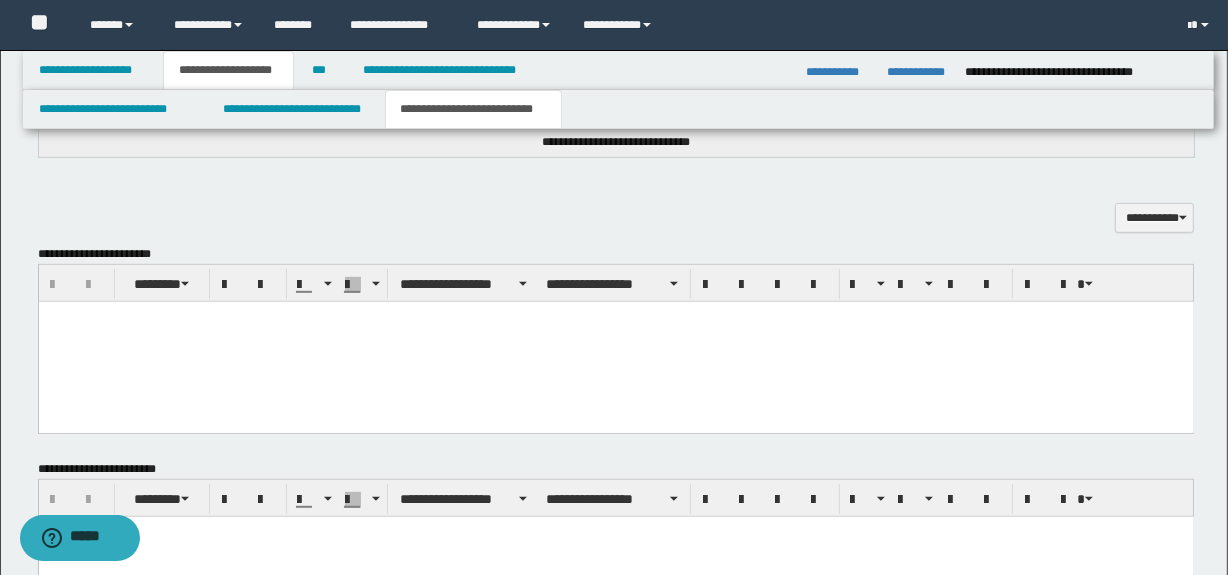 scroll, scrollTop: 1324, scrollLeft: 0, axis: vertical 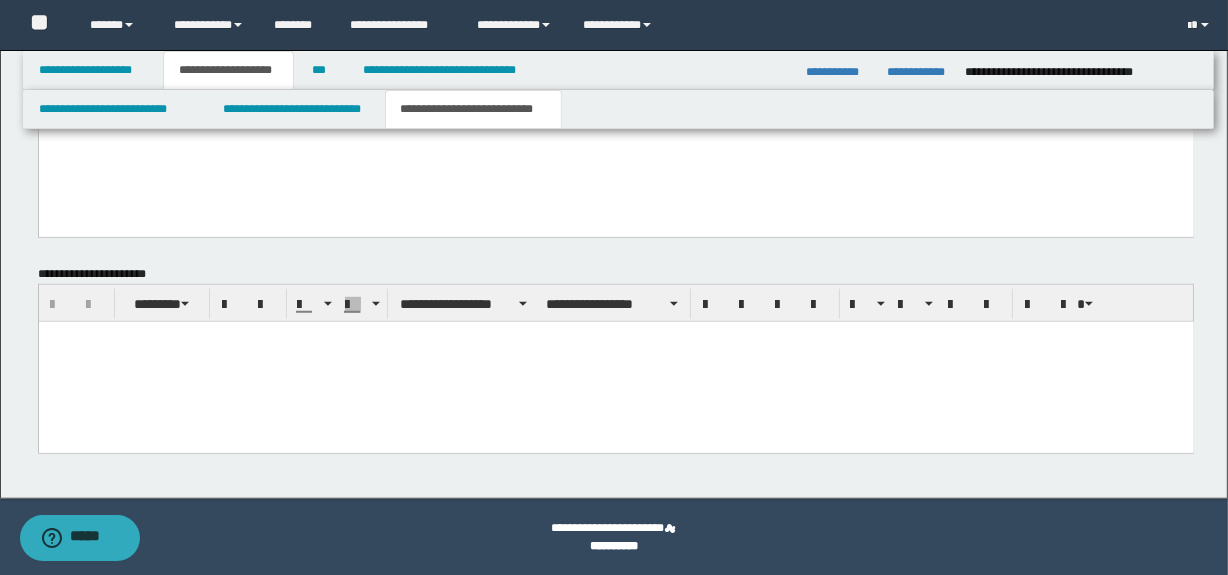 click at bounding box center (615, 361) 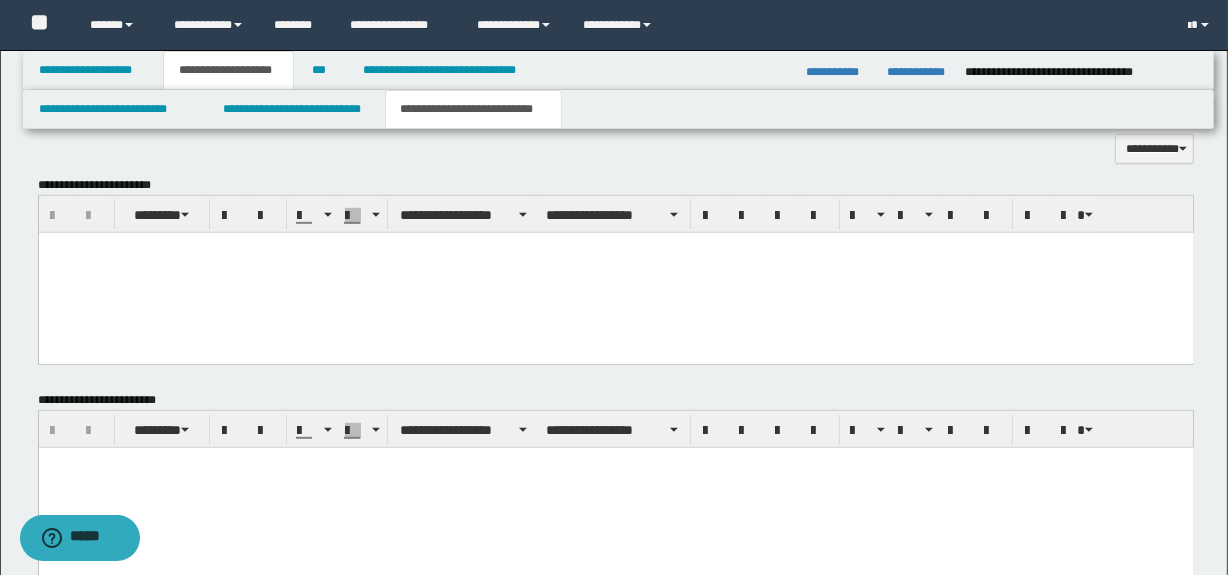 scroll, scrollTop: 953, scrollLeft: 0, axis: vertical 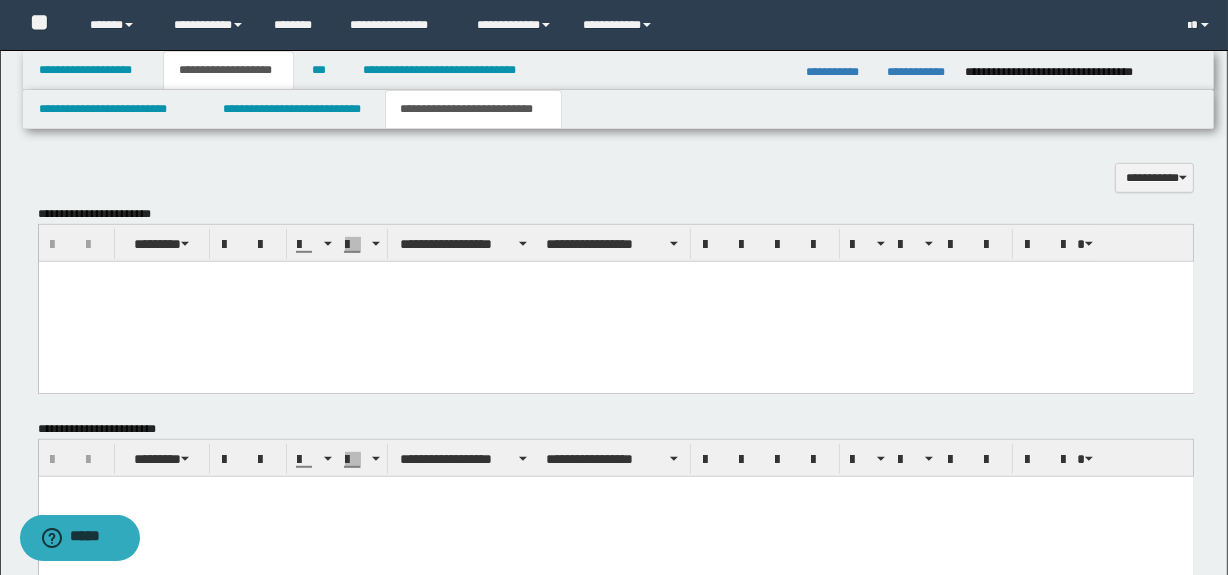 click at bounding box center (615, 301) 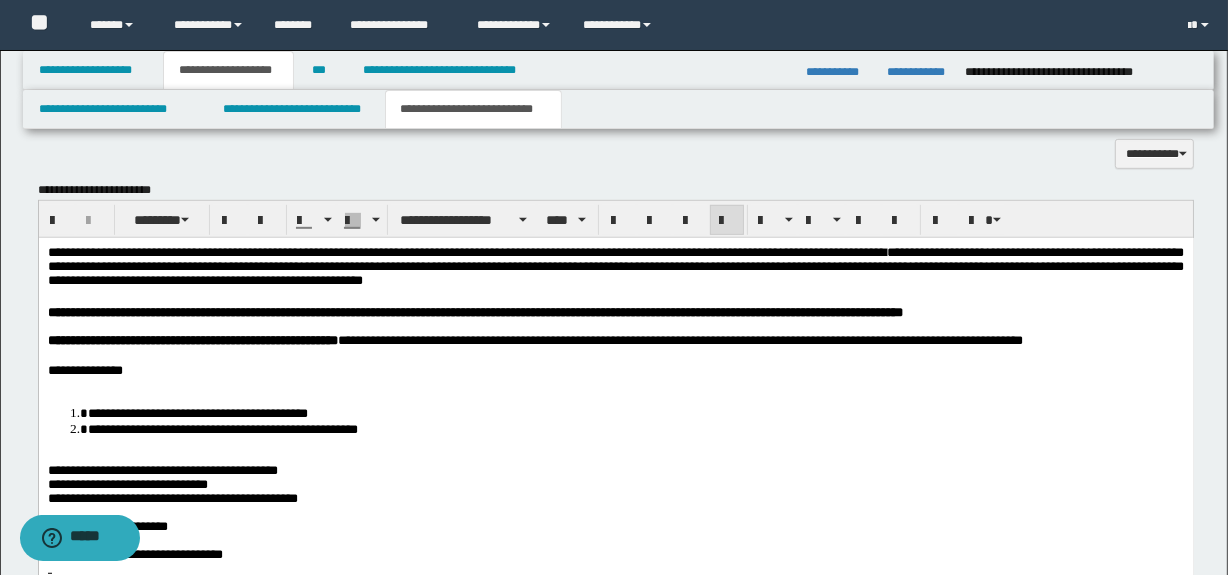 scroll, scrollTop: 983, scrollLeft: 0, axis: vertical 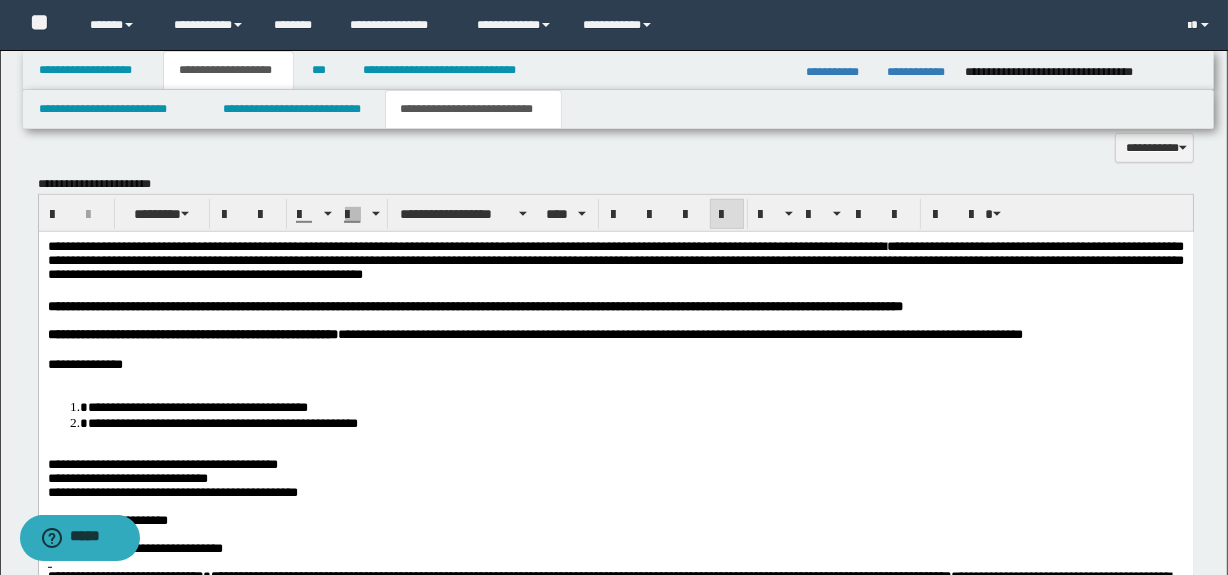 drag, startPoint x: 797, startPoint y: 338, endPoint x: 829, endPoint y: 340, distance: 32.06244 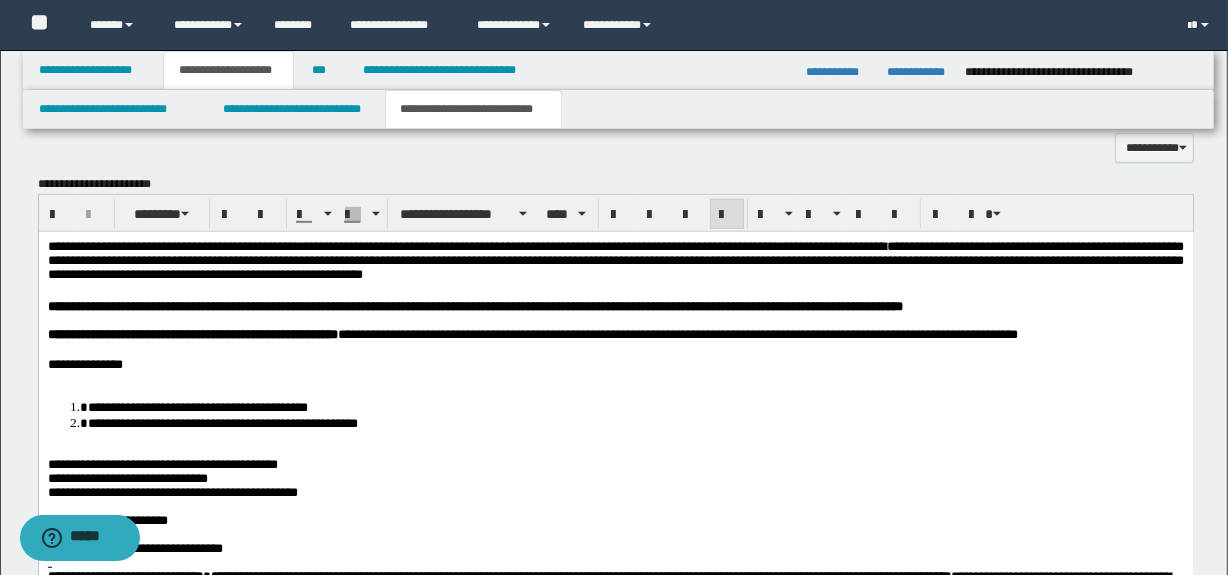 click on "**********" at bounding box center (869, 333) 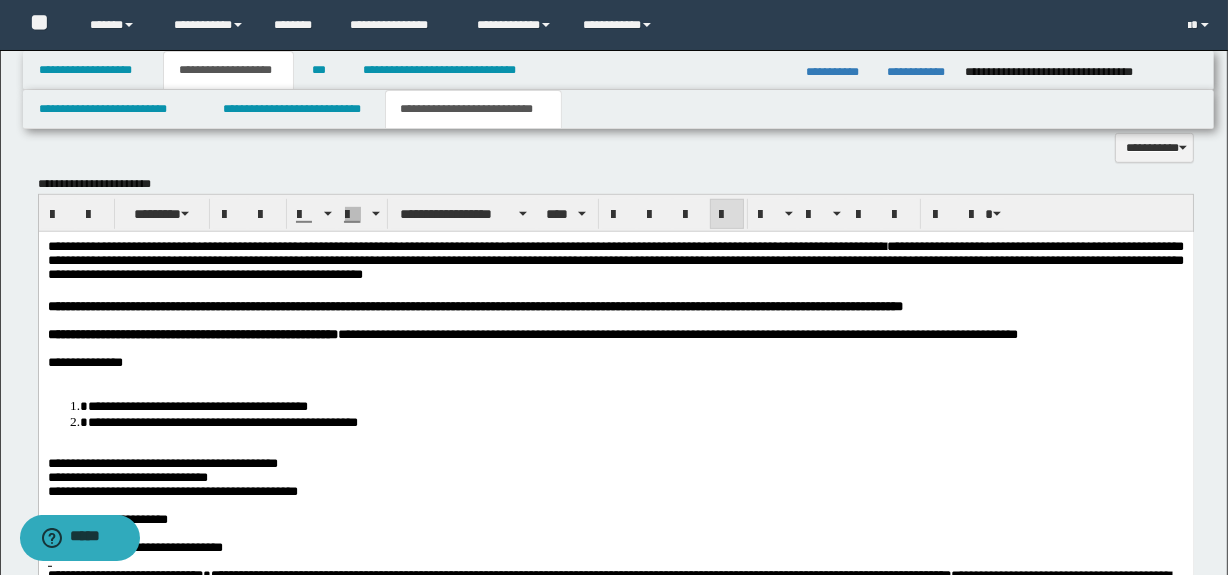click at bounding box center [615, 376] 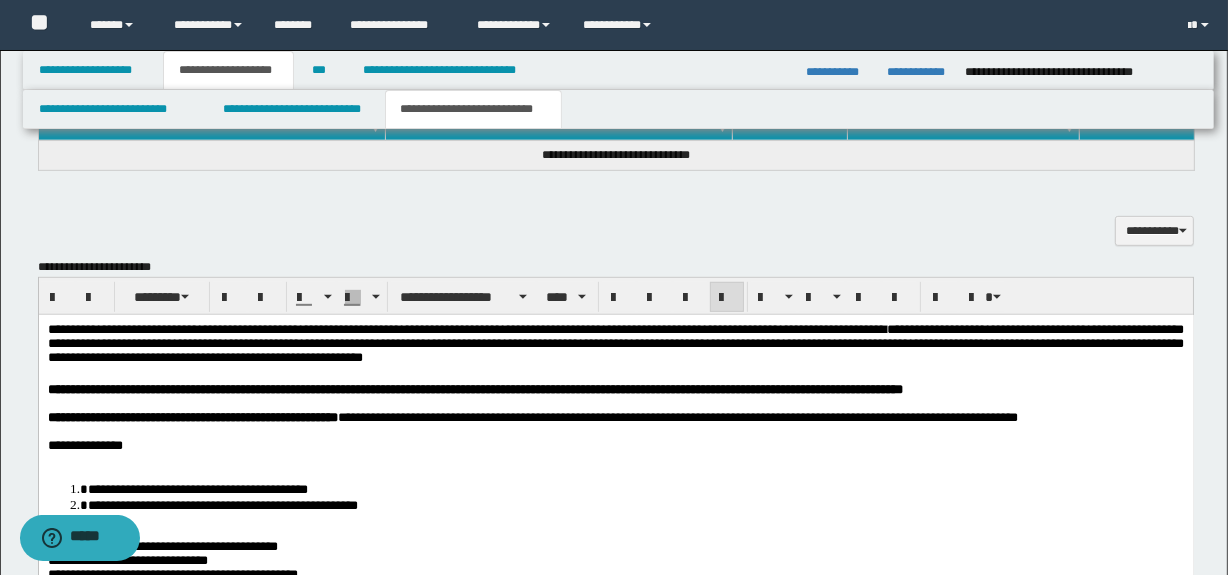 scroll, scrollTop: 892, scrollLeft: 0, axis: vertical 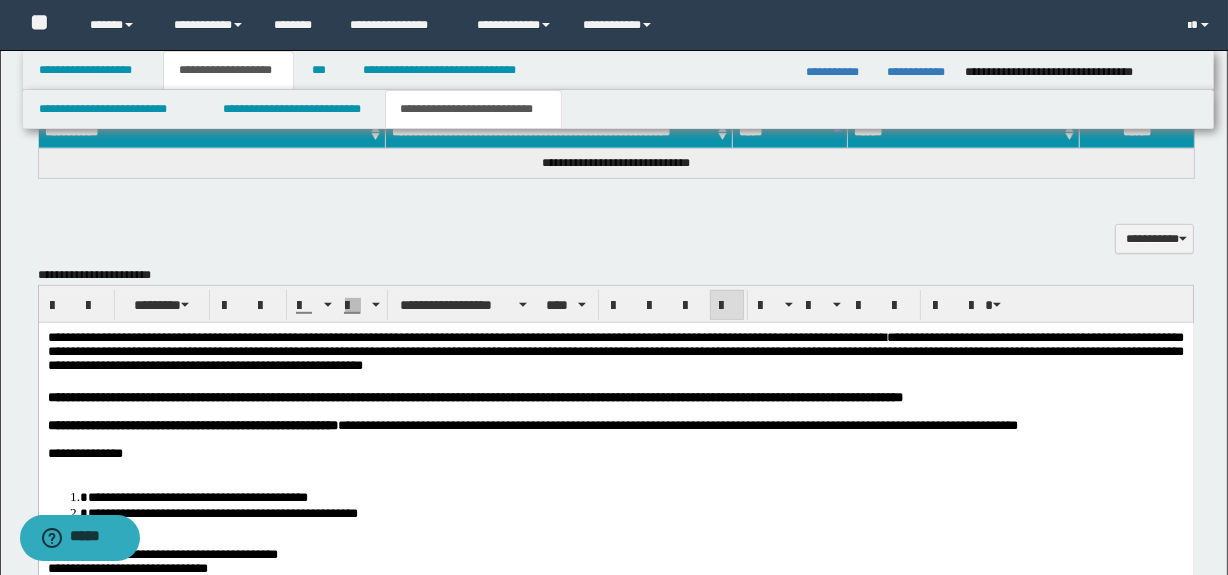 click on "**********" at bounding box center (615, 350) 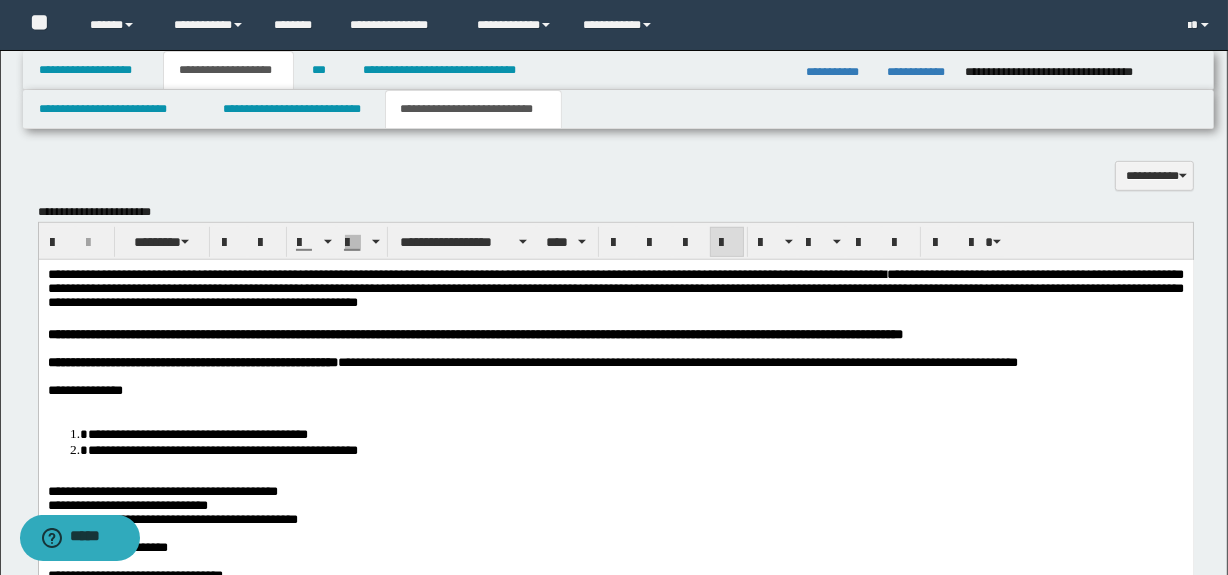 scroll, scrollTop: 983, scrollLeft: 0, axis: vertical 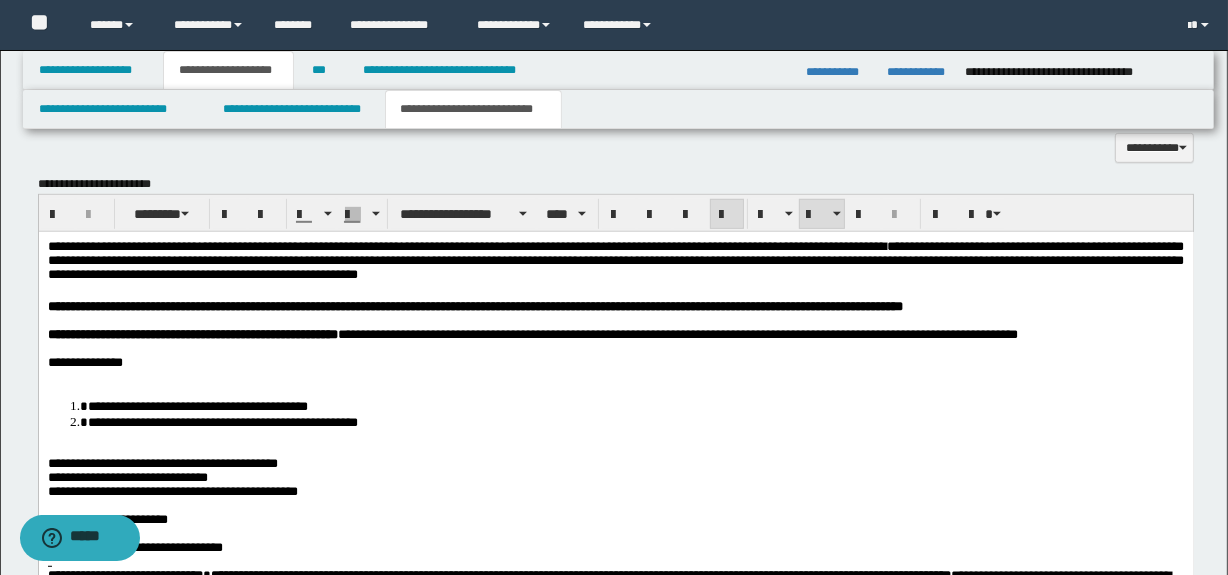 click on "**********" at bounding box center [615, 1046] 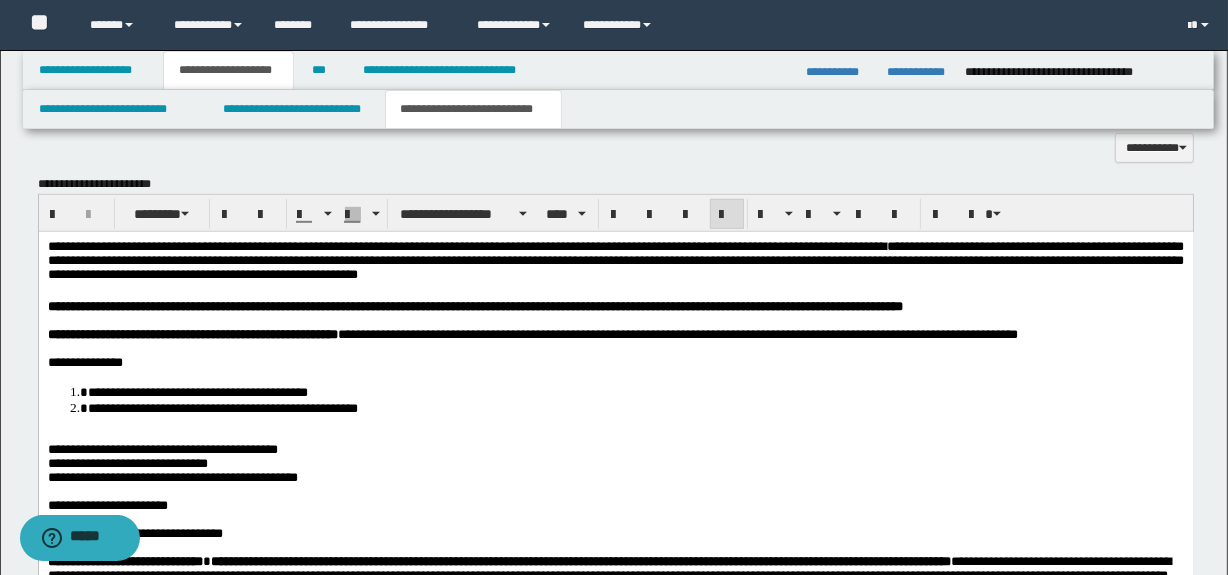 click at bounding box center (615, 435) 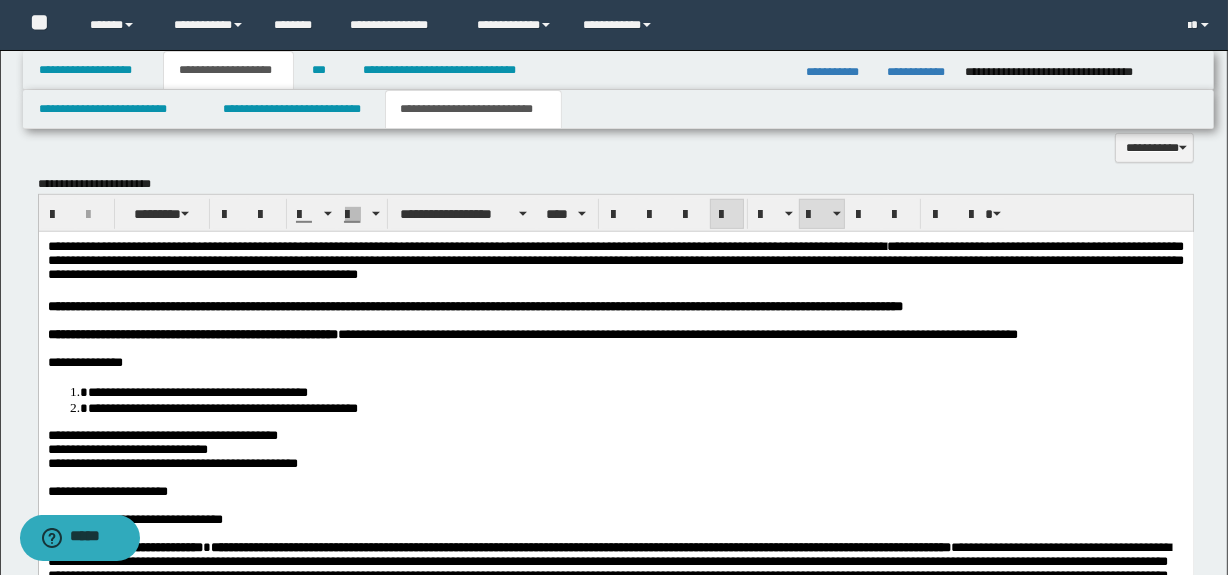 click on "**********" at bounding box center (162, 434) 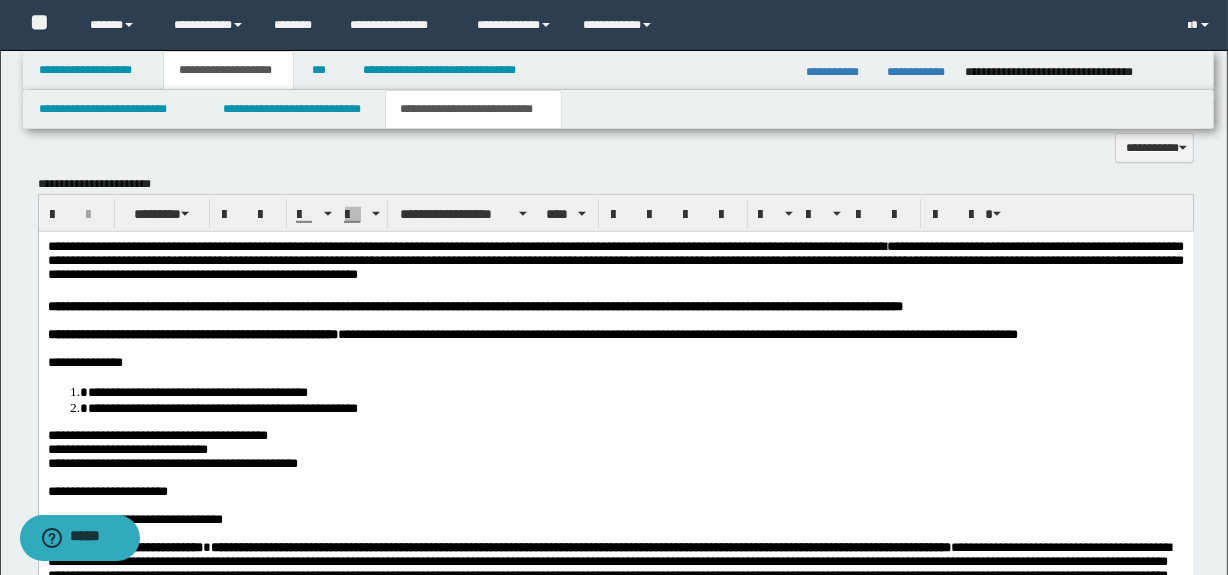 click on "**********" at bounding box center (172, 462) 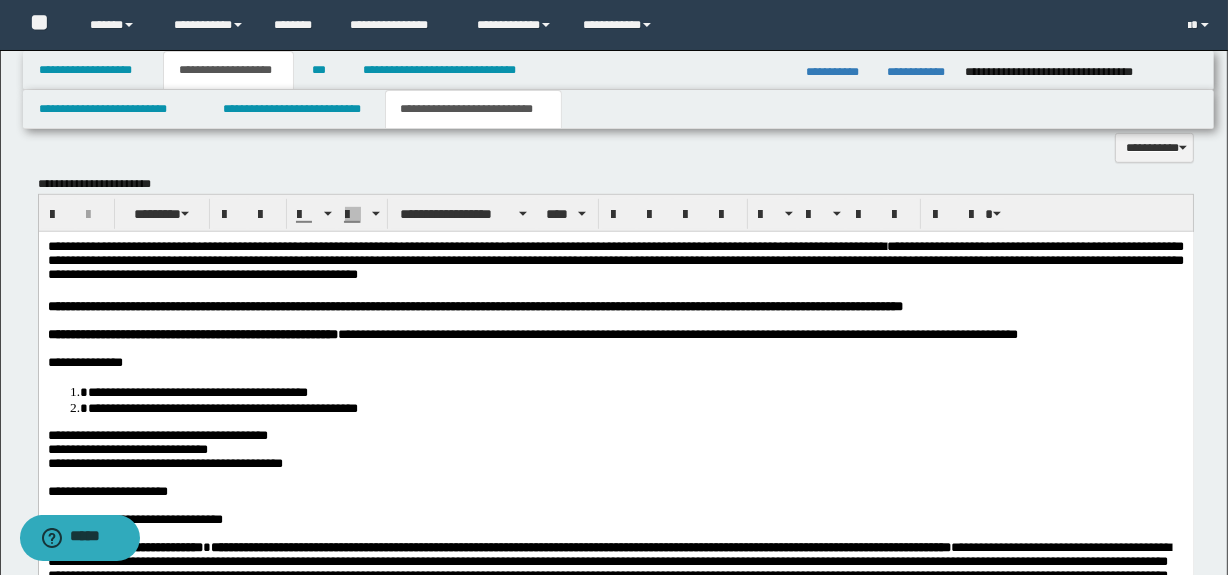 click on "**********" at bounding box center (157, 434) 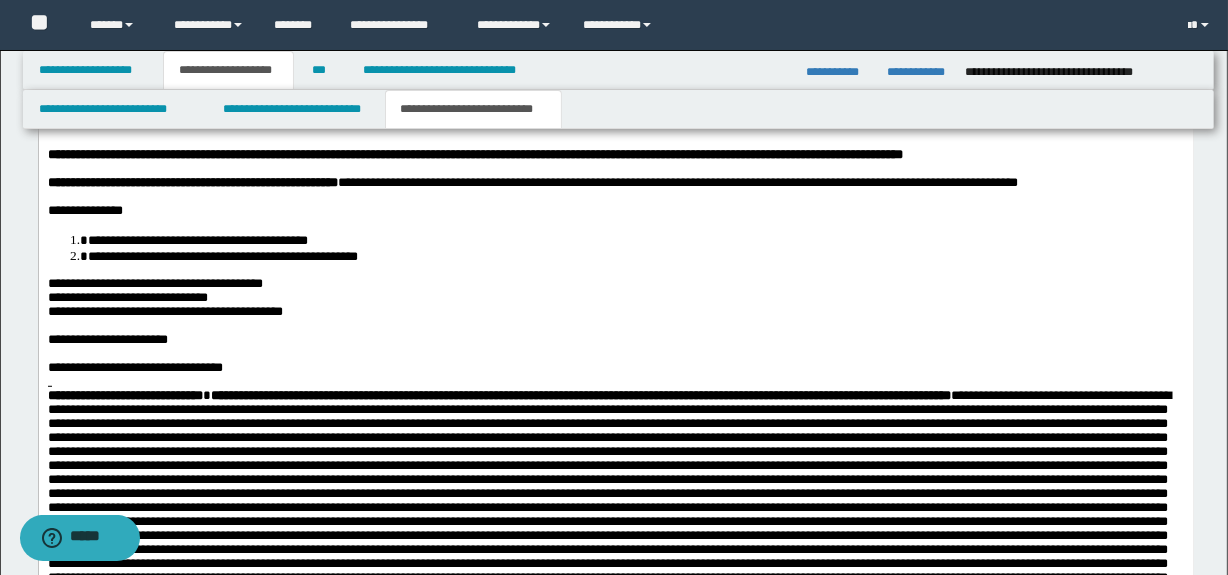 scroll, scrollTop: 1165, scrollLeft: 0, axis: vertical 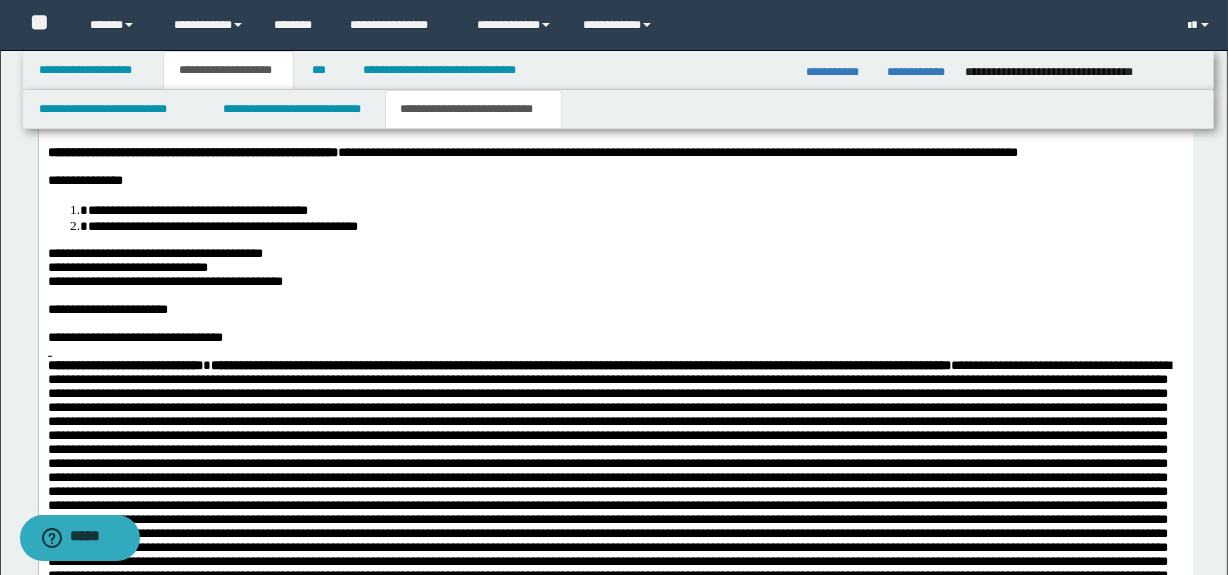 click at bounding box center (615, 351) 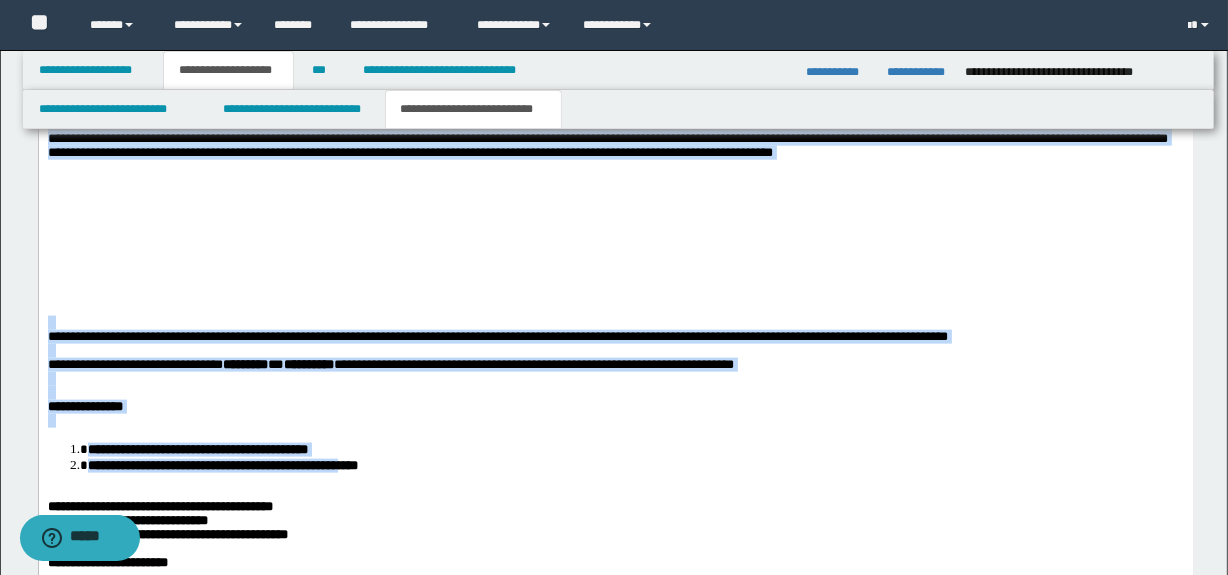 scroll, scrollTop: 2133, scrollLeft: 0, axis: vertical 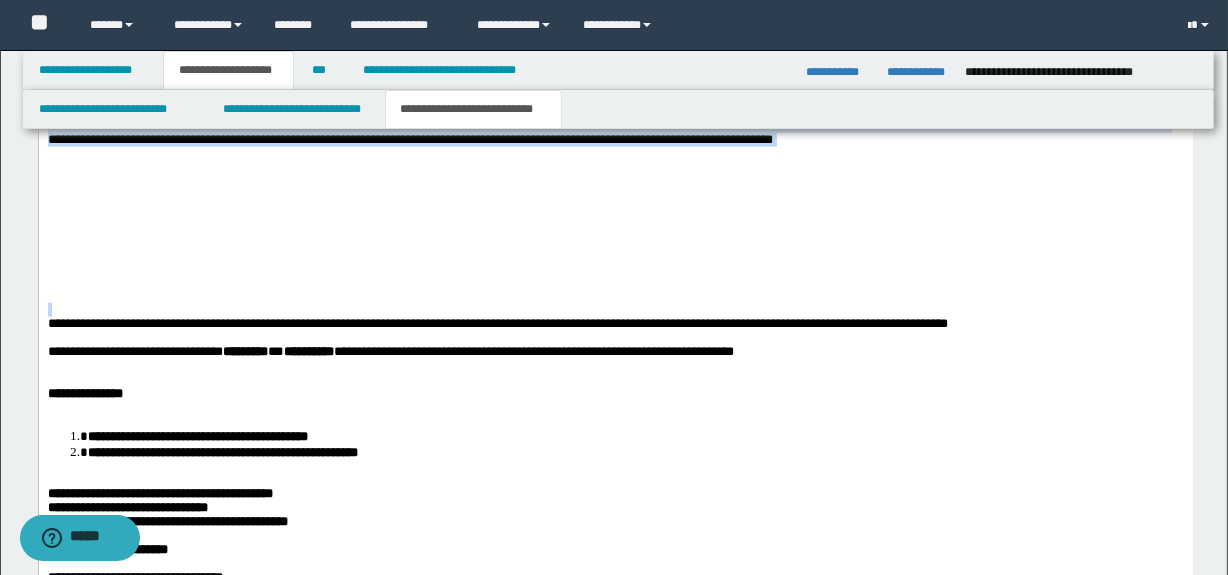 drag, startPoint x: 517, startPoint y: -571, endPoint x: 490, endPoint y: 334, distance: 905.40265 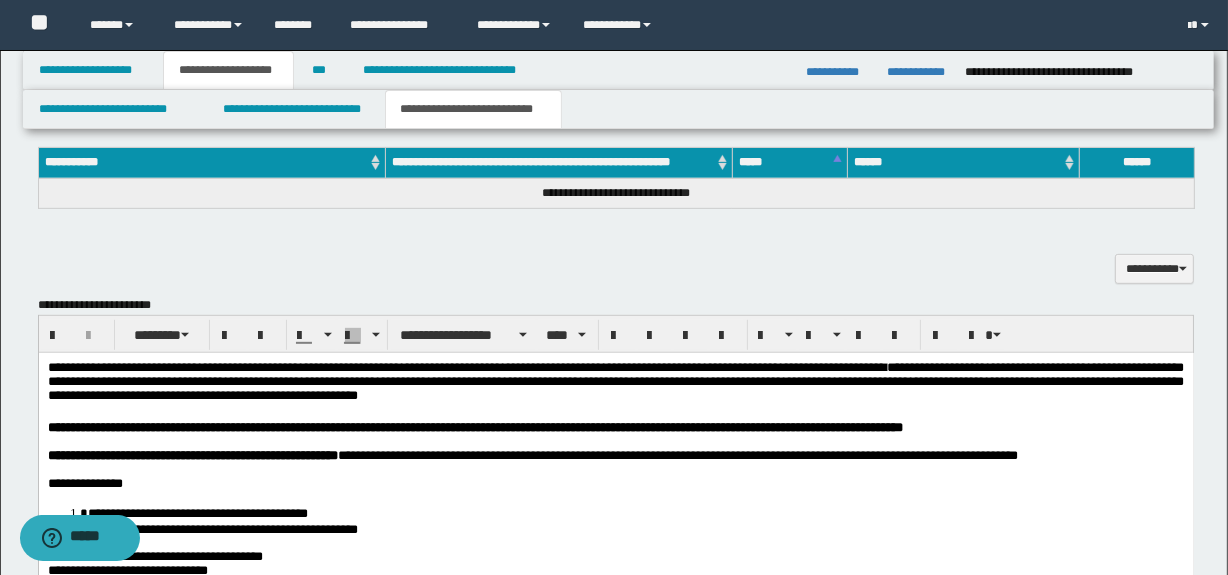 scroll, scrollTop: 849, scrollLeft: 0, axis: vertical 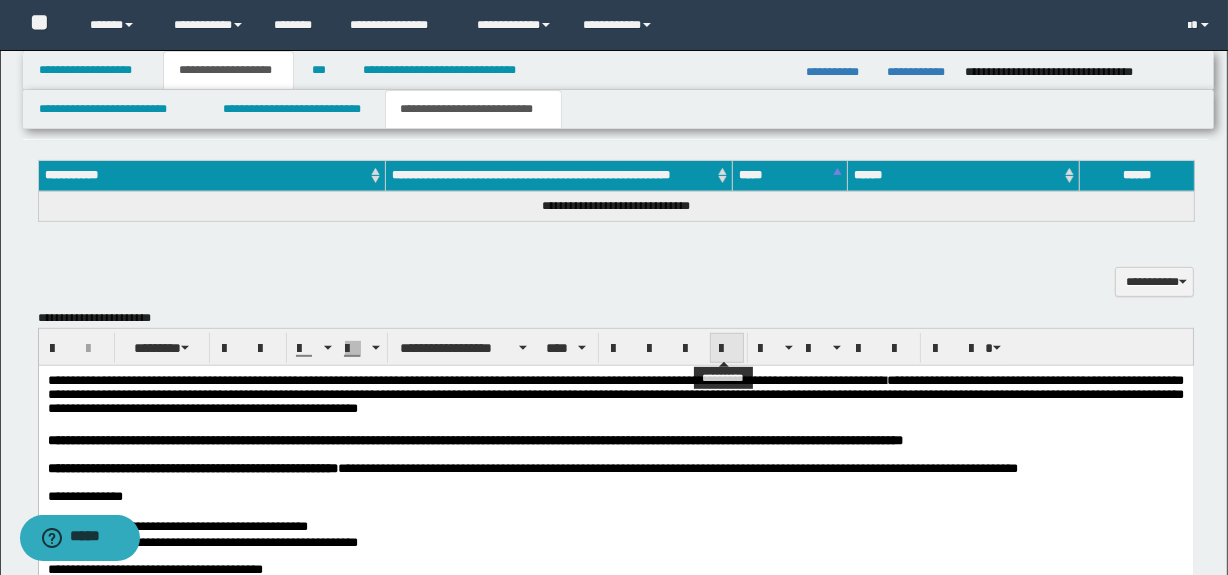click at bounding box center [727, 348] 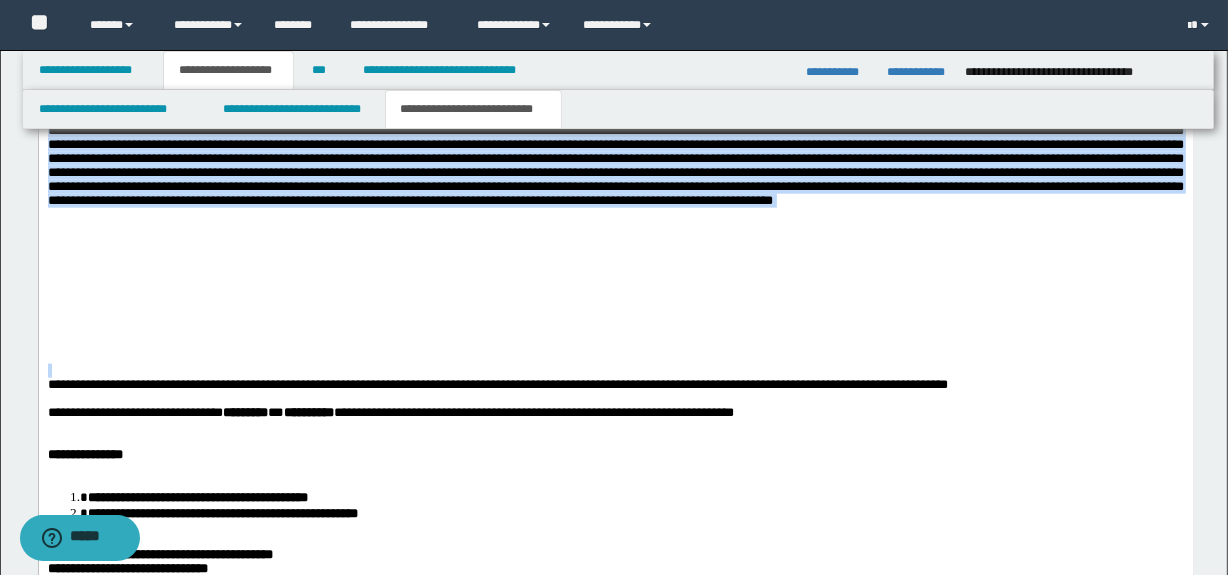 scroll, scrollTop: 2113, scrollLeft: 0, axis: vertical 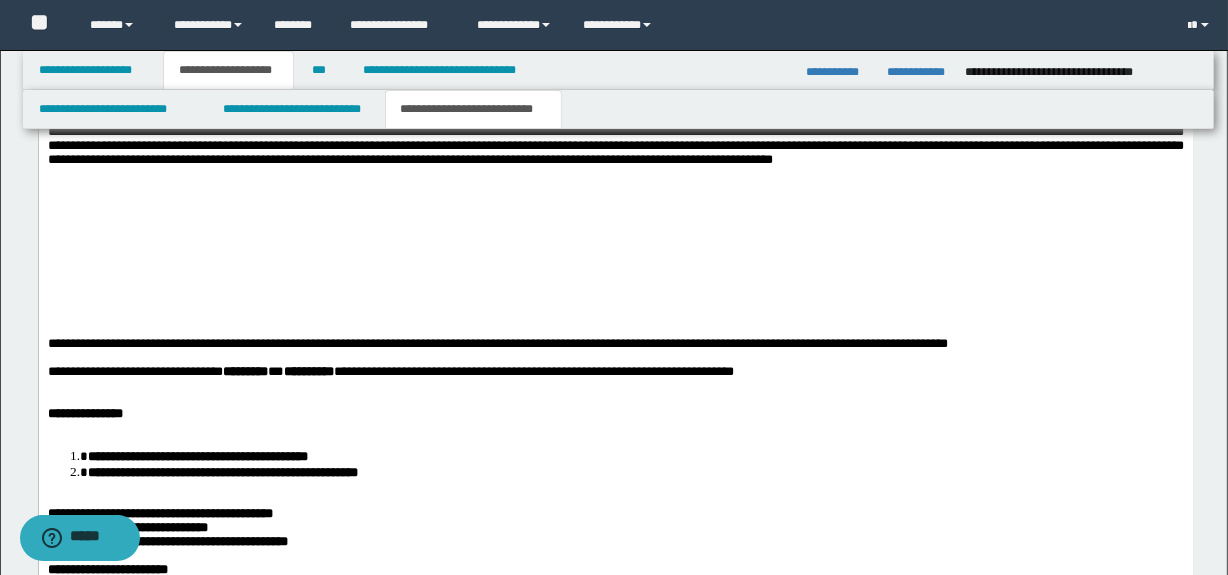 drag, startPoint x: 240, startPoint y: 454, endPoint x: 122, endPoint y: 438, distance: 119.0798 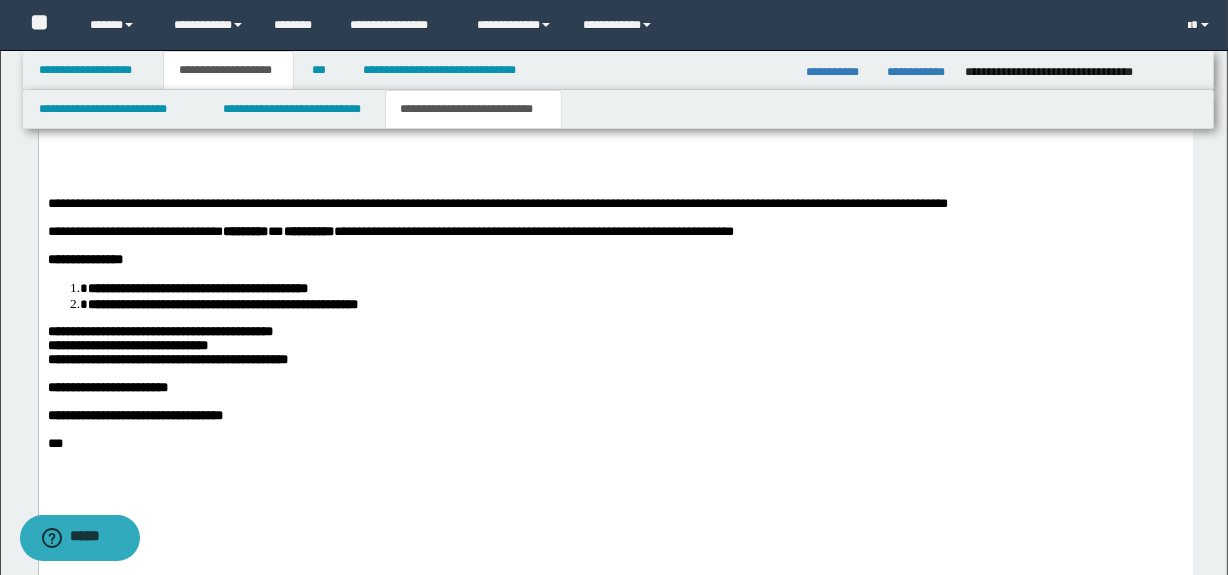 scroll, scrollTop: 2264, scrollLeft: 0, axis: vertical 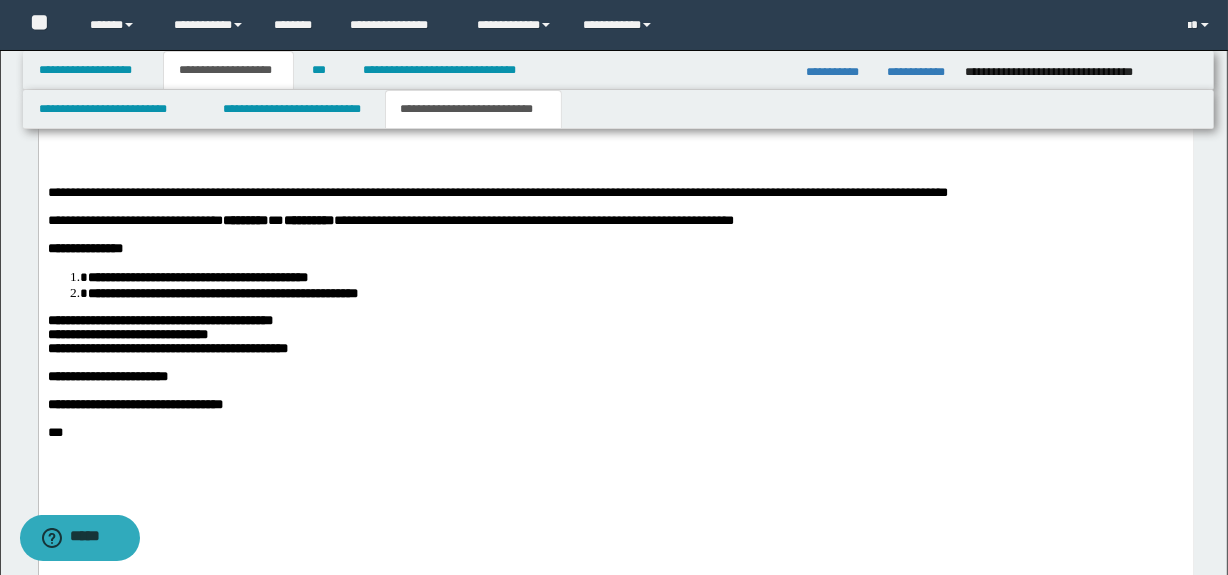 drag, startPoint x: 224, startPoint y: 360, endPoint x: 335, endPoint y: 406, distance: 120.15407 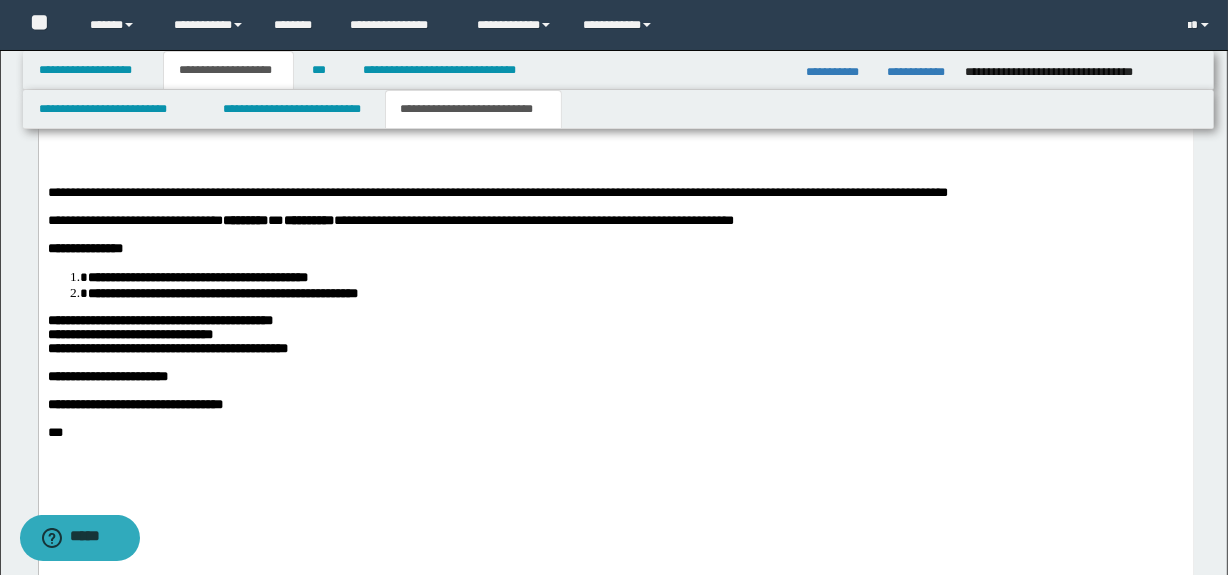 click on "**********" at bounding box center [159, 321] 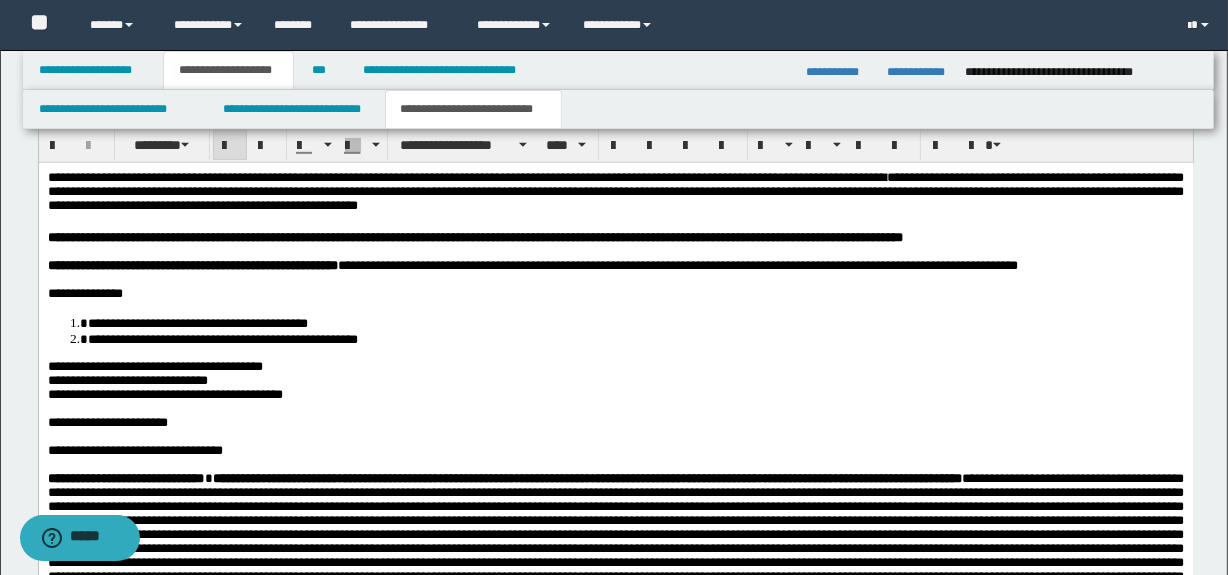 scroll, scrollTop: 1022, scrollLeft: 0, axis: vertical 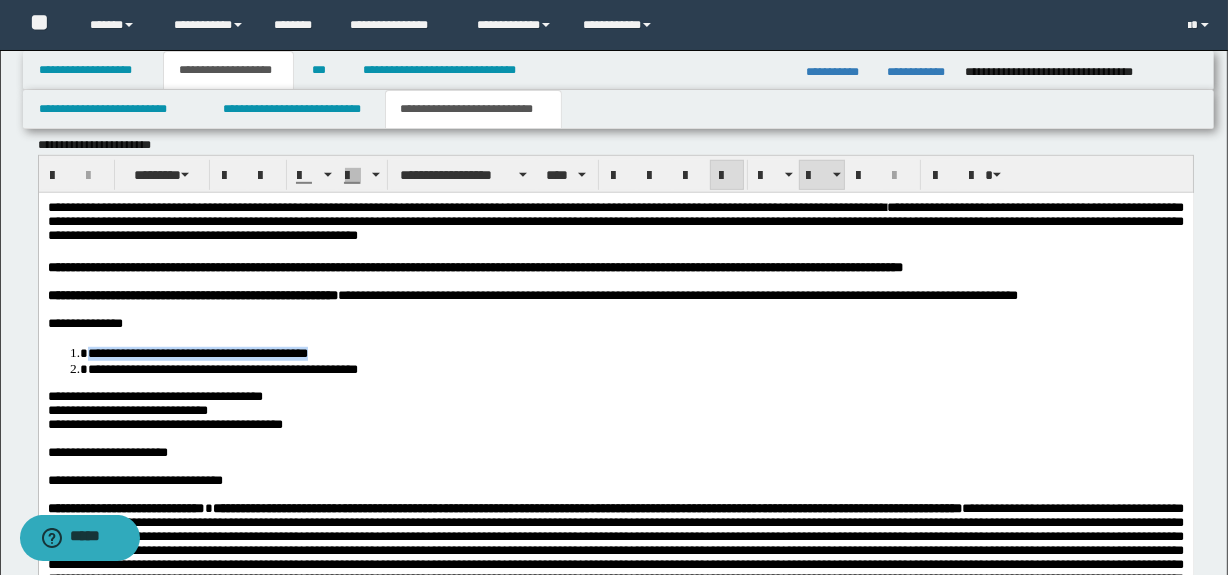 drag, startPoint x: 449, startPoint y: 356, endPoint x: 88, endPoint y: 356, distance: 361 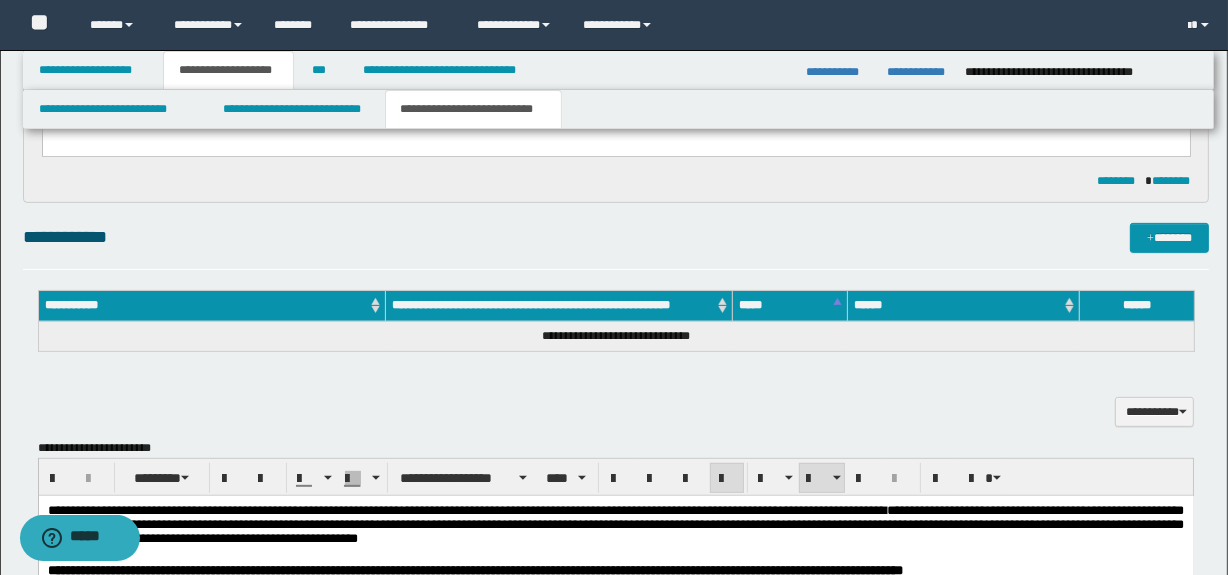scroll, scrollTop: 689, scrollLeft: 0, axis: vertical 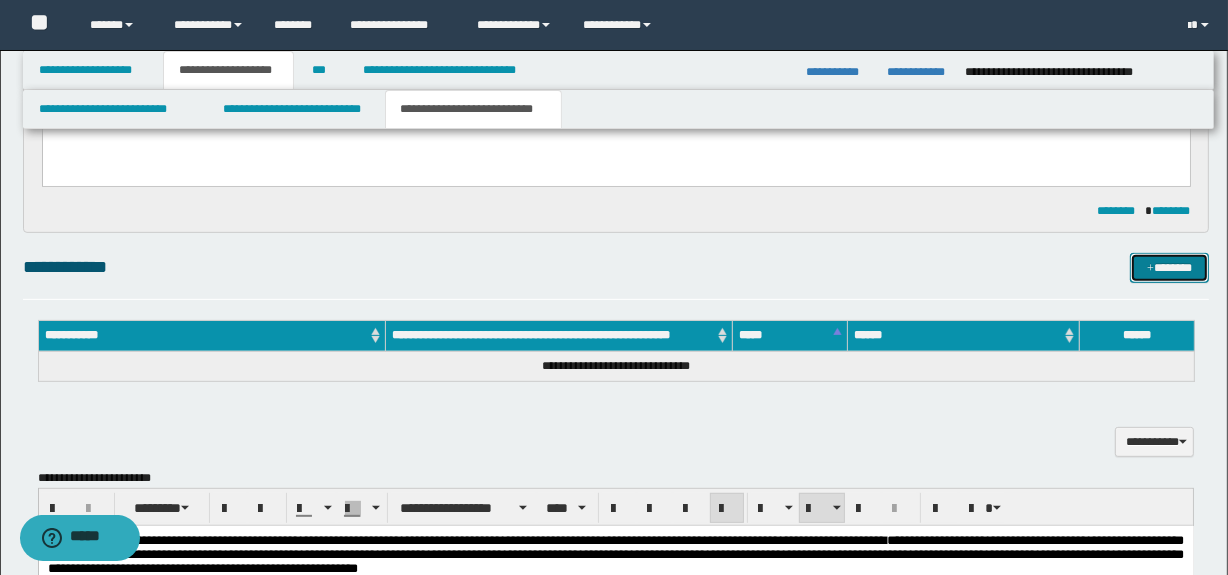 click on "*******" at bounding box center [1170, 268] 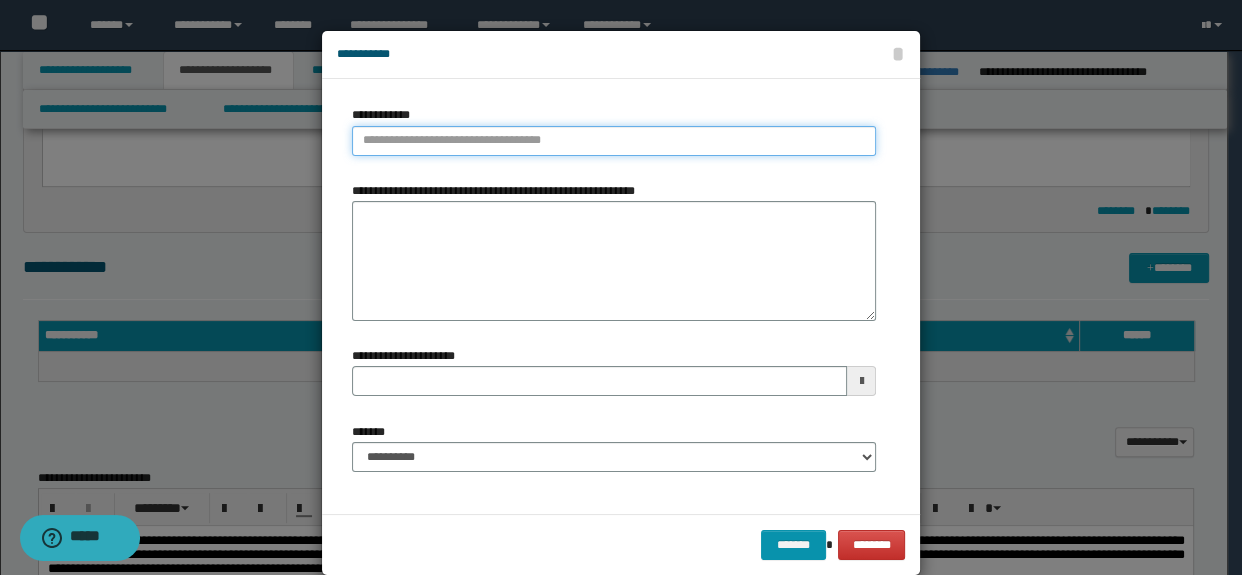 click on "**********" at bounding box center (614, 141) 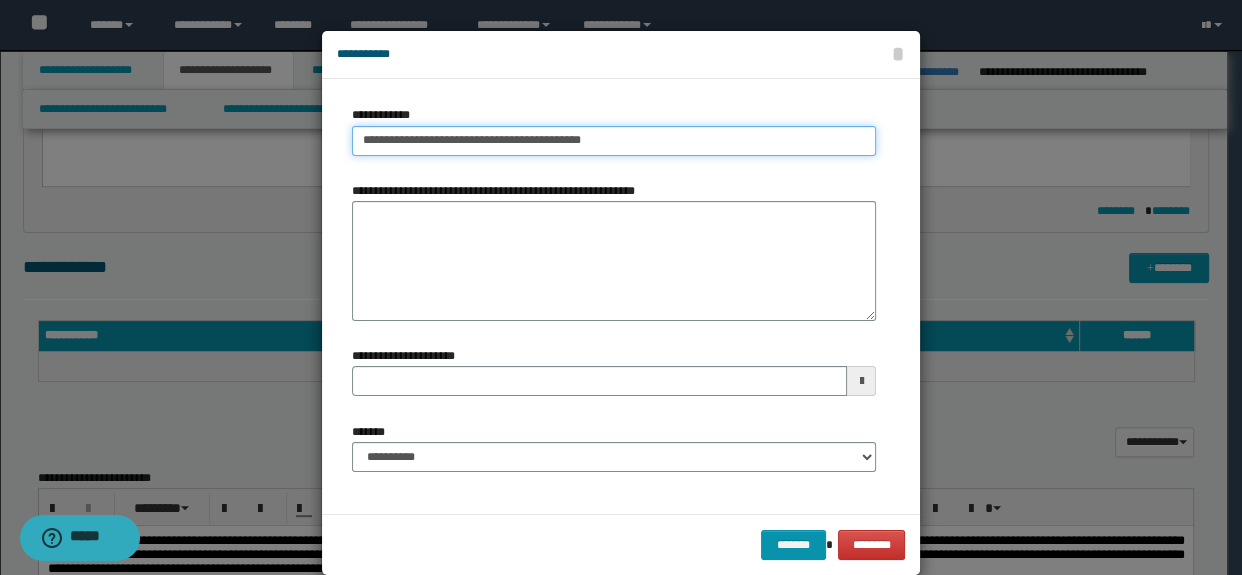 type on "**********" 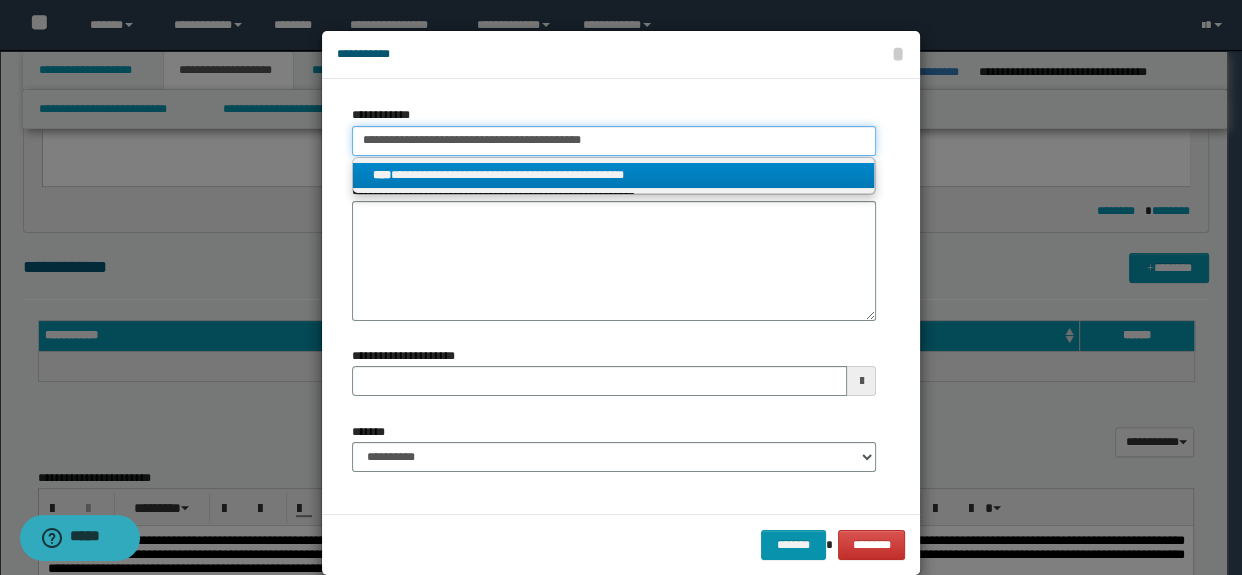 type on "**********" 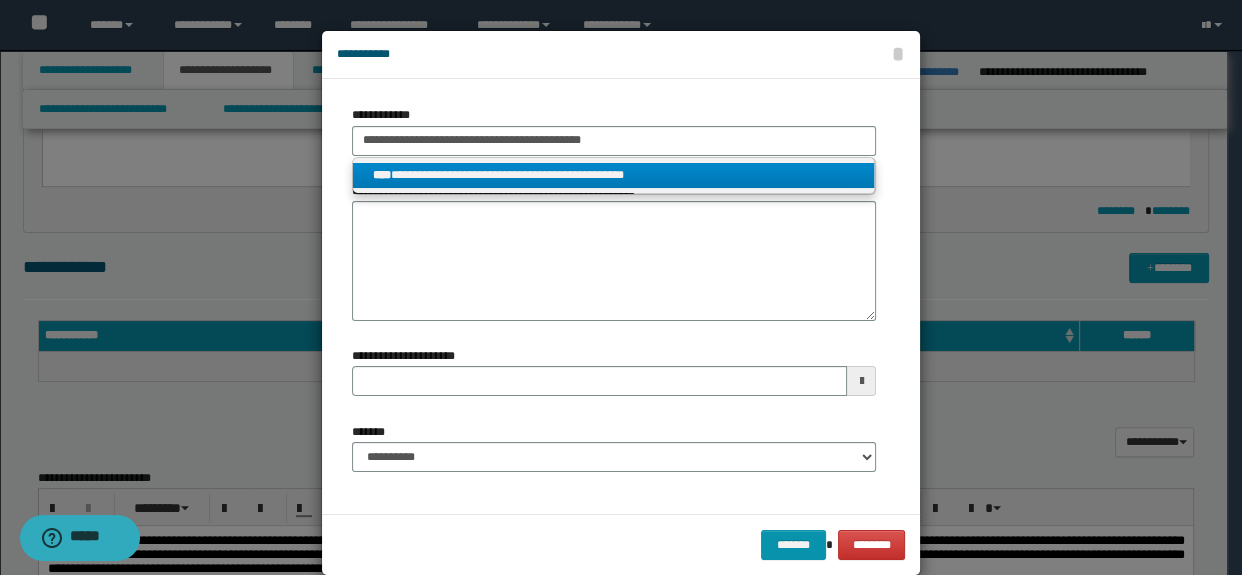 click on "**********" at bounding box center [614, 175] 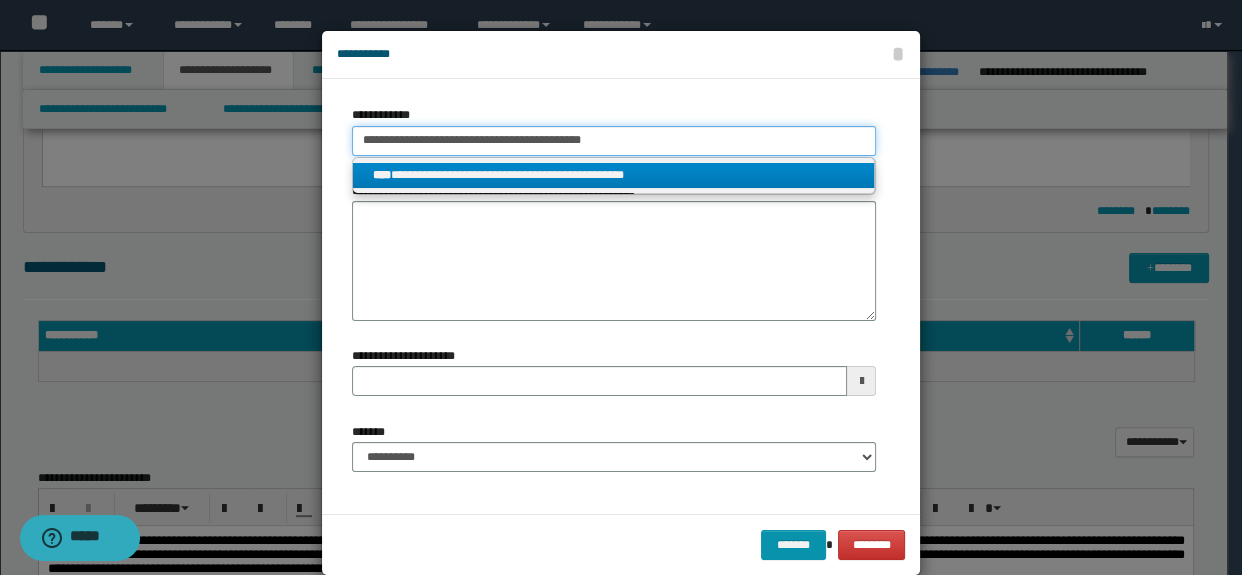 type 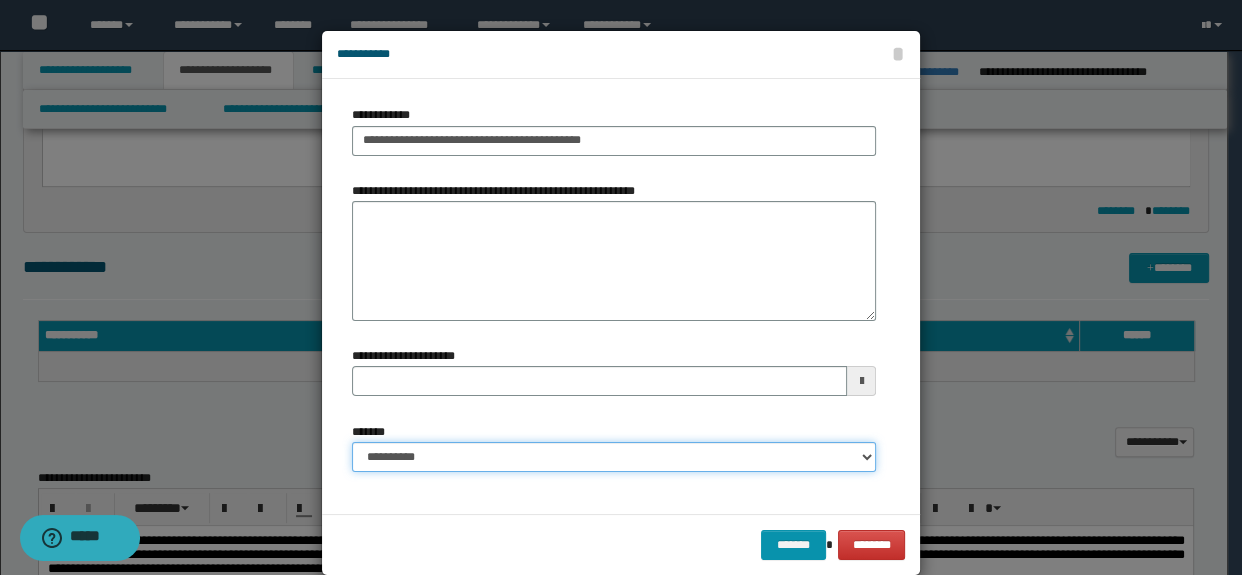 click on "**********" at bounding box center (614, 457) 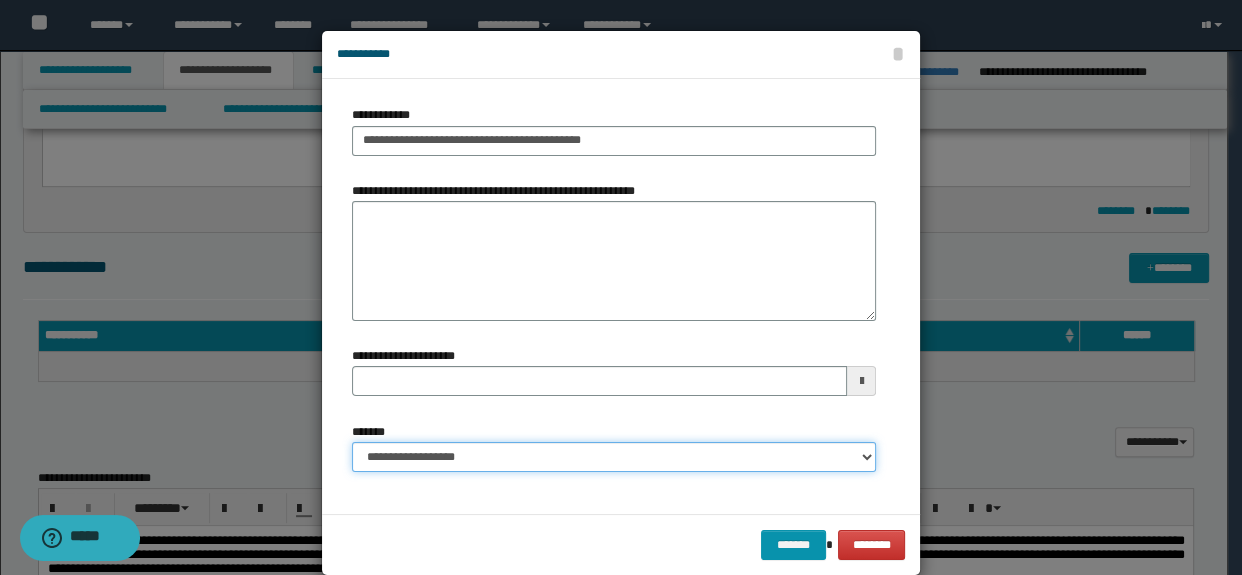 click on "**********" at bounding box center [614, 457] 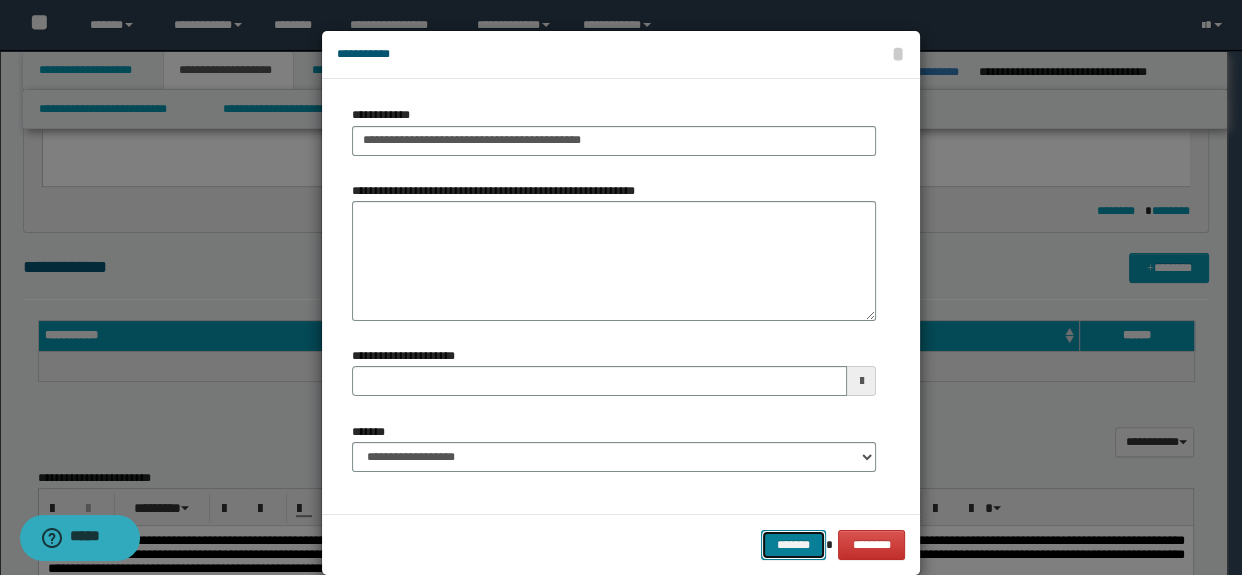 click on "*******" at bounding box center (793, 545) 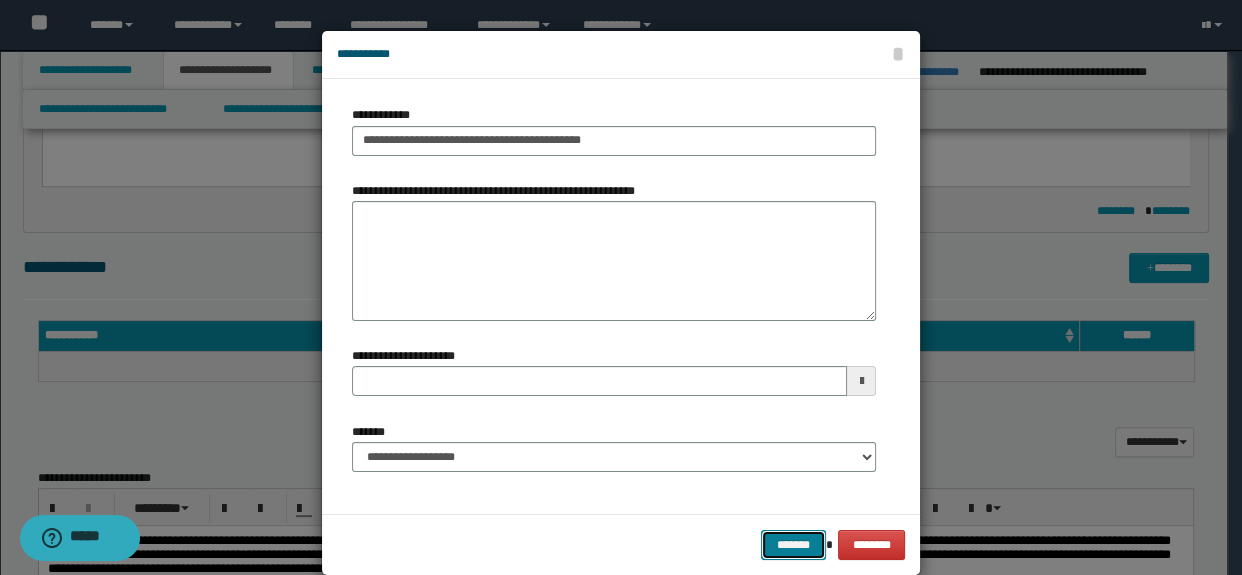 type 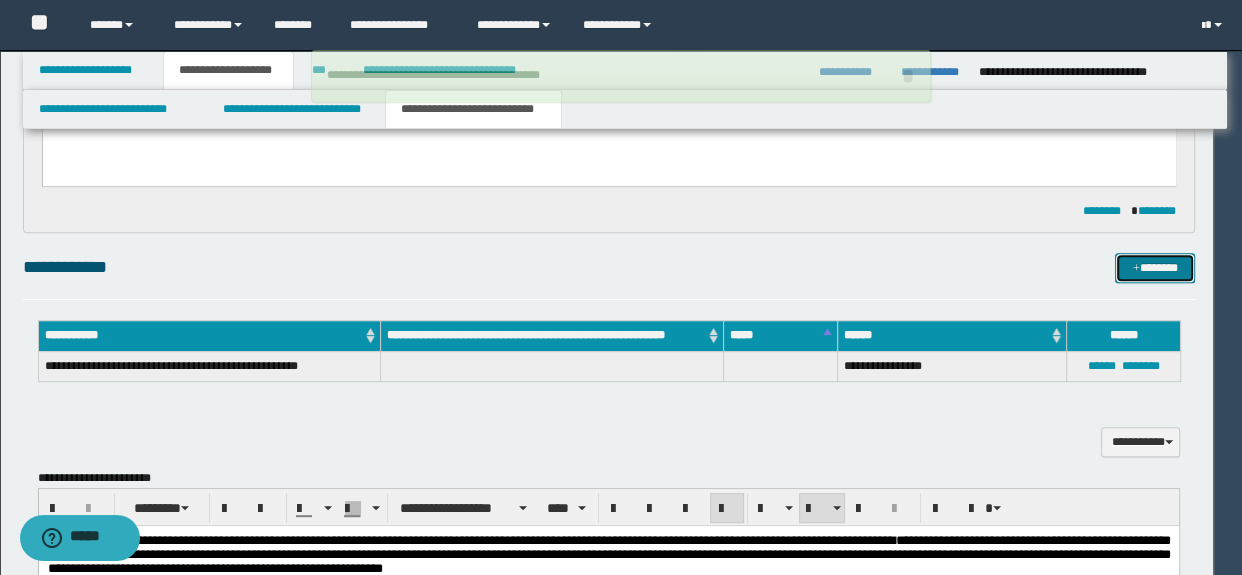 type 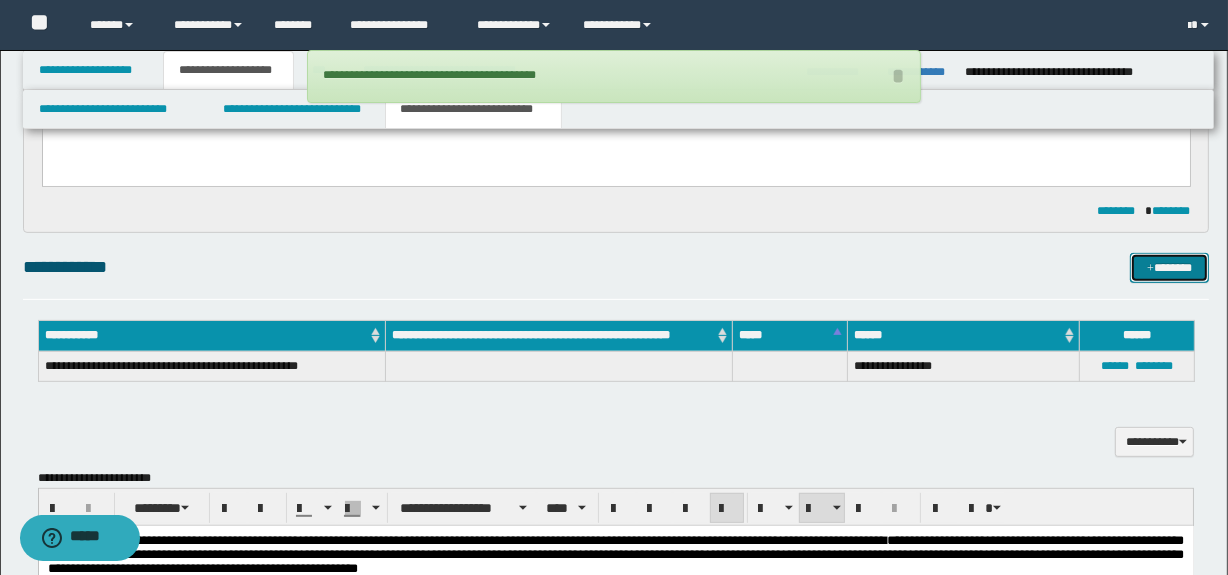 drag, startPoint x: 1140, startPoint y: 277, endPoint x: 1119, endPoint y: 265, distance: 24.186773 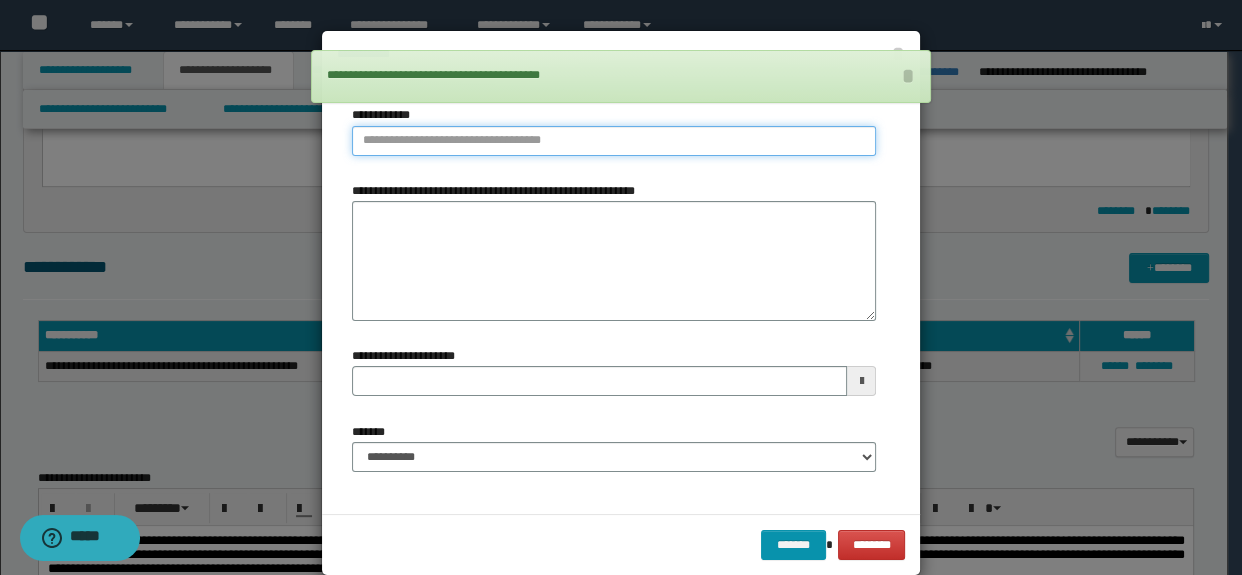 type on "**********" 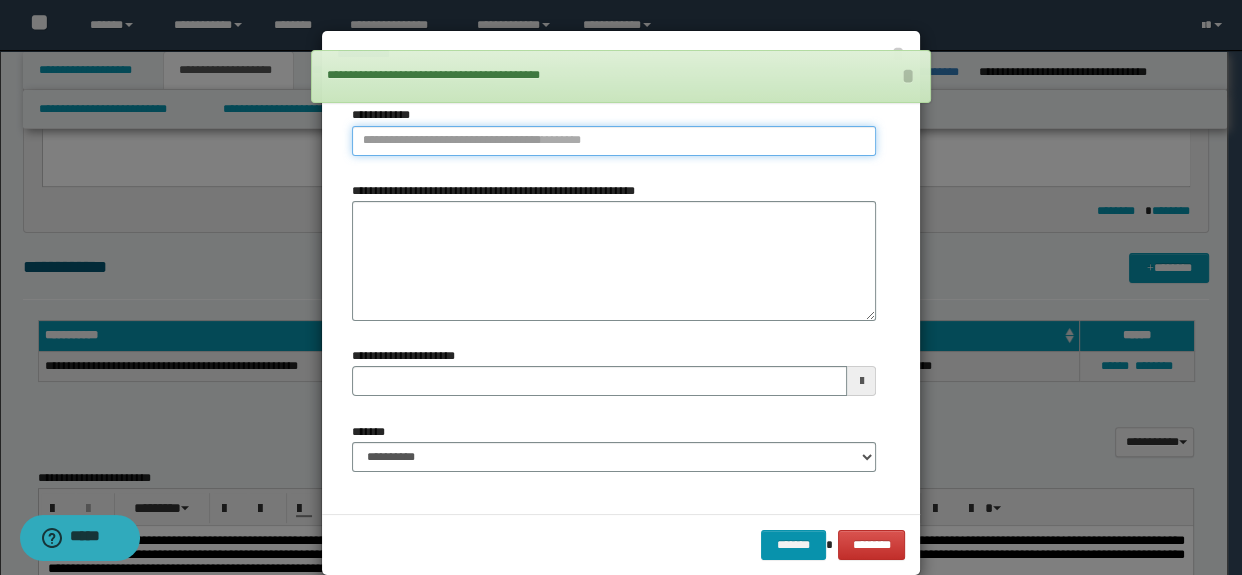 click on "**********" at bounding box center [614, 141] 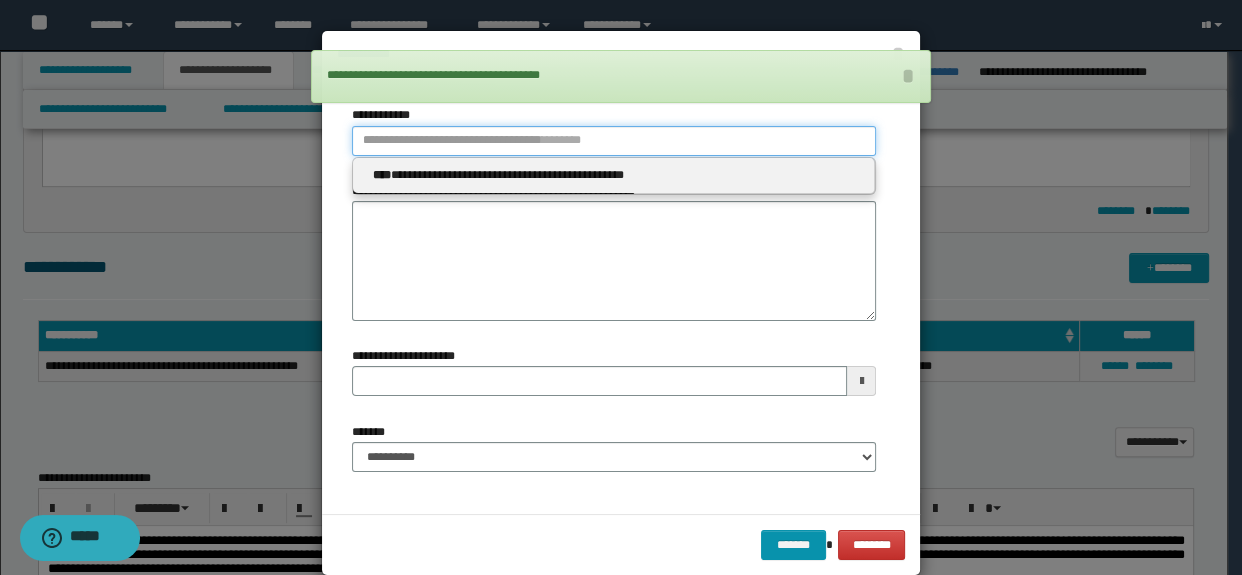 paste on "**********" 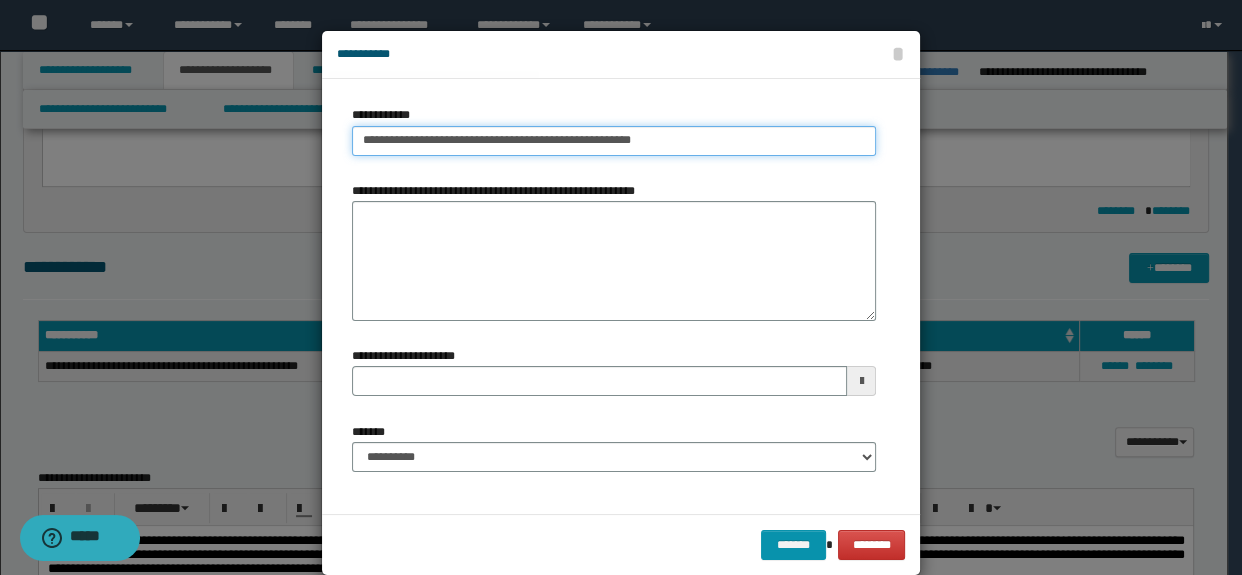 type on "**********" 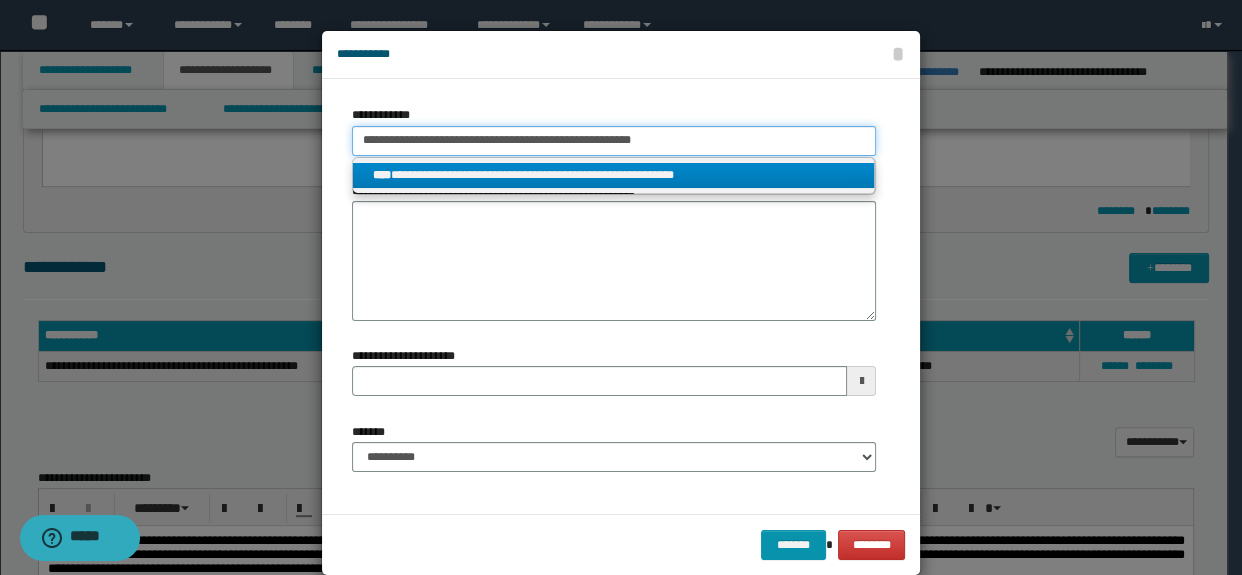 type on "**********" 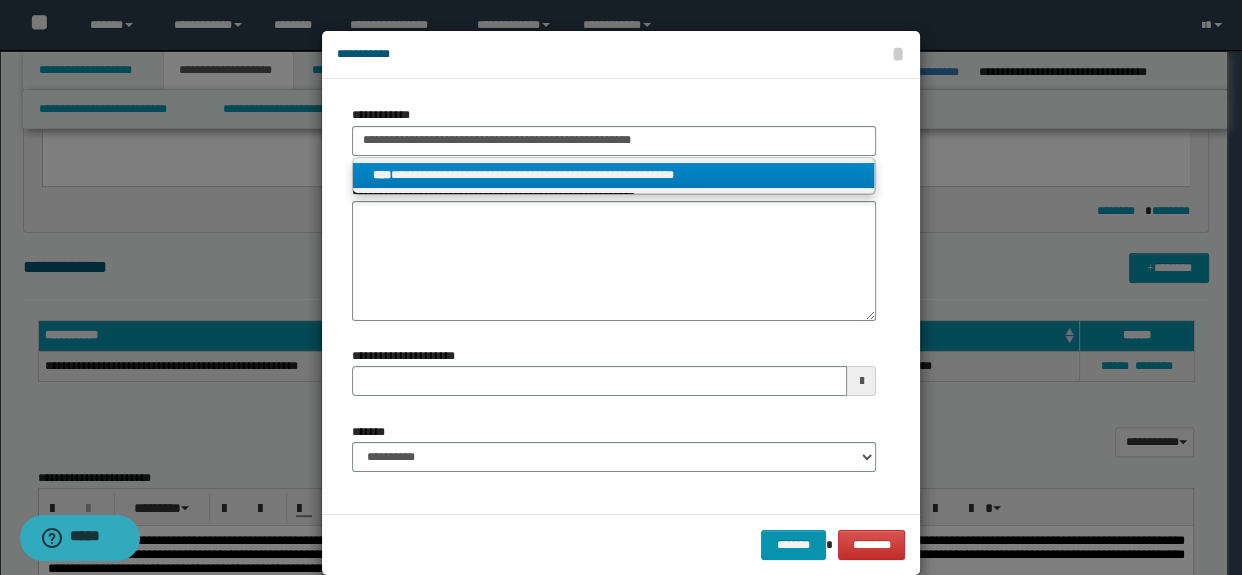 click on "**********" at bounding box center [614, 175] 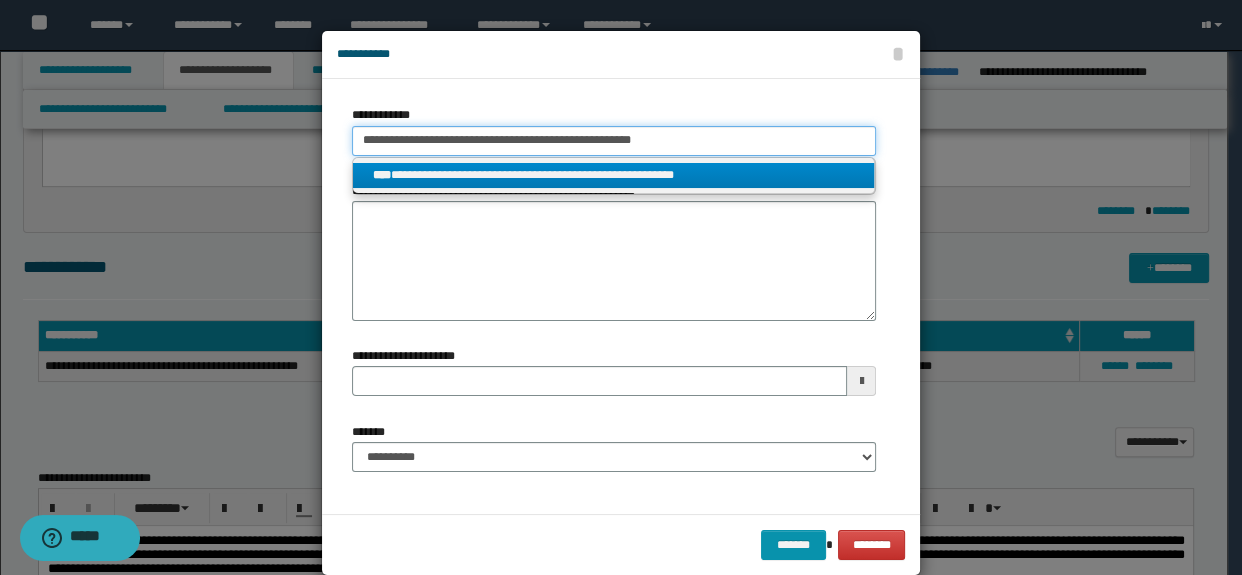 type 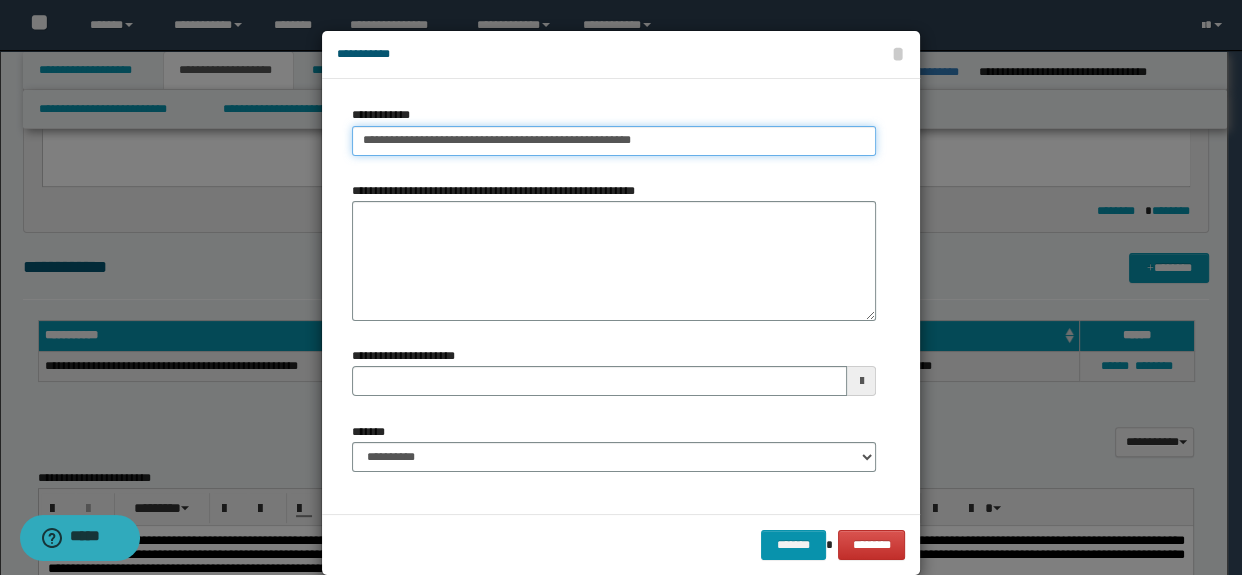 type 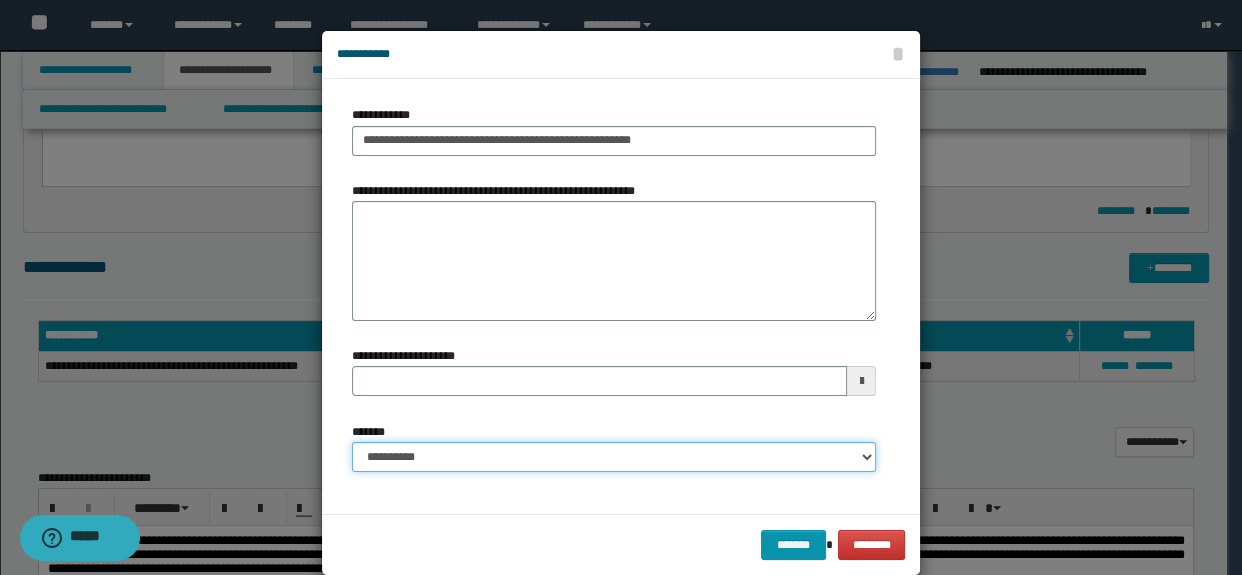 drag, startPoint x: 445, startPoint y: 454, endPoint x: 446, endPoint y: 442, distance: 12.0415945 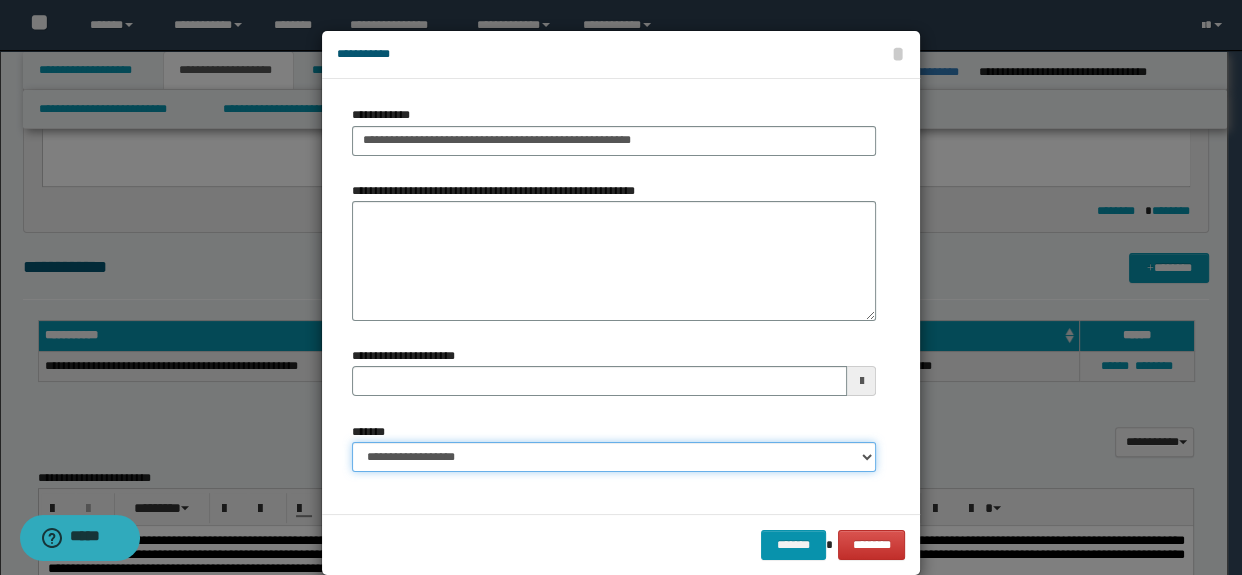 click on "**********" at bounding box center (614, 457) 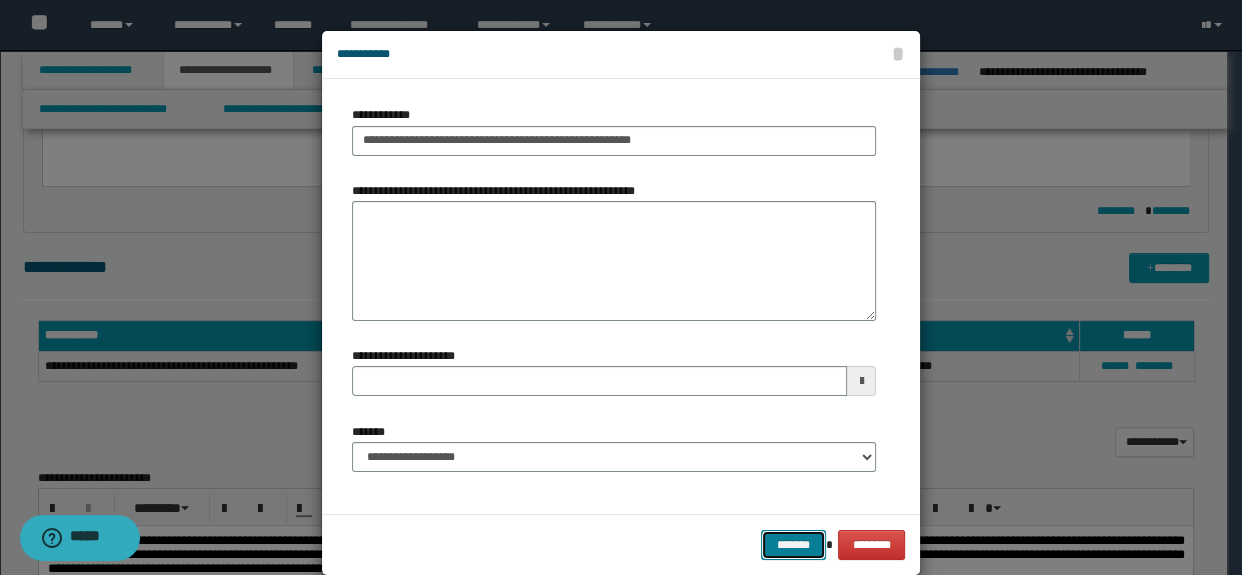 click on "*******" at bounding box center (793, 545) 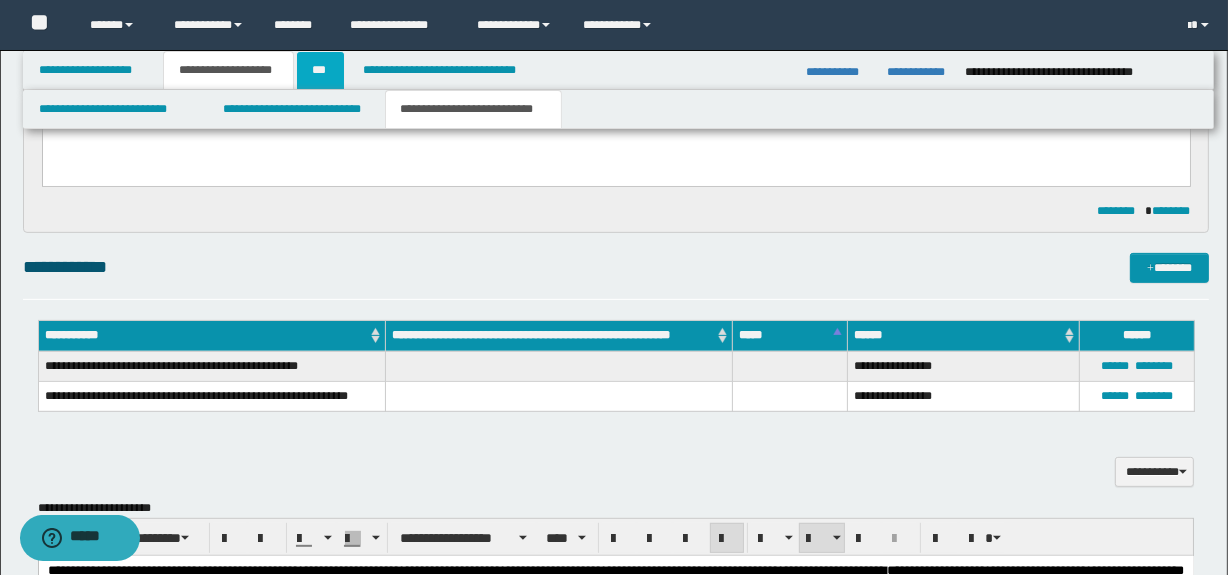 click on "***" at bounding box center [320, 70] 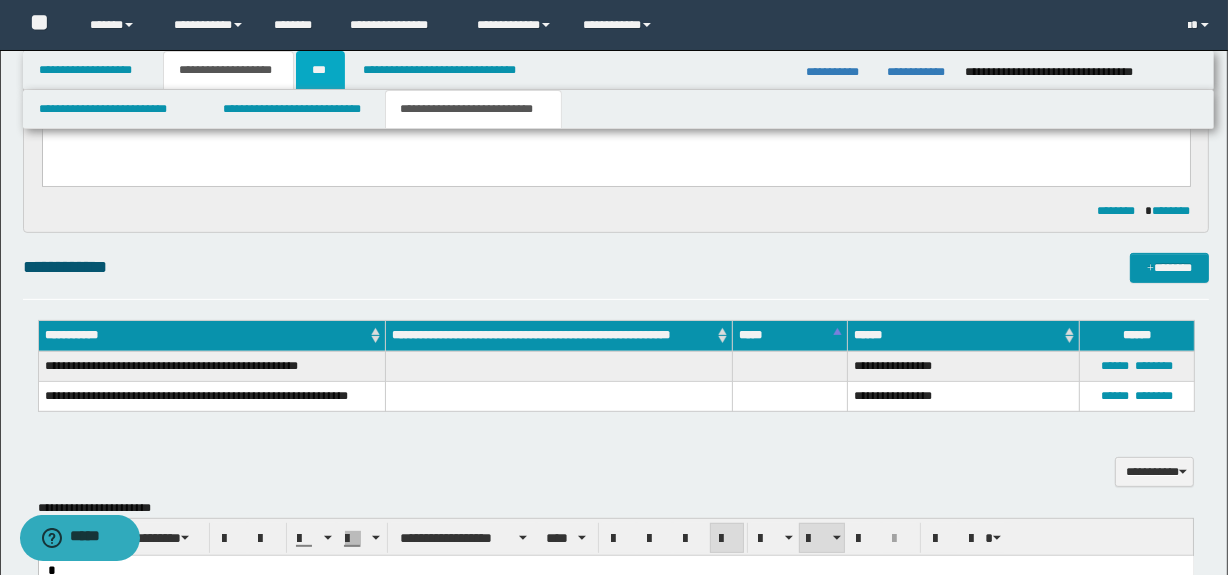 scroll, scrollTop: 0, scrollLeft: 0, axis: both 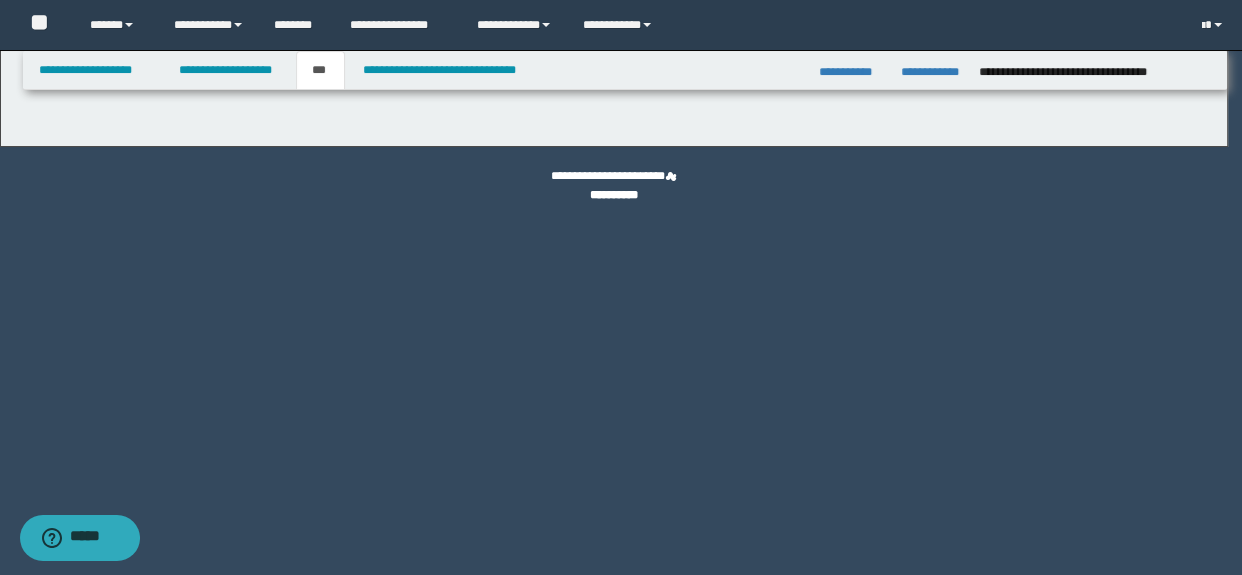 select on "*" 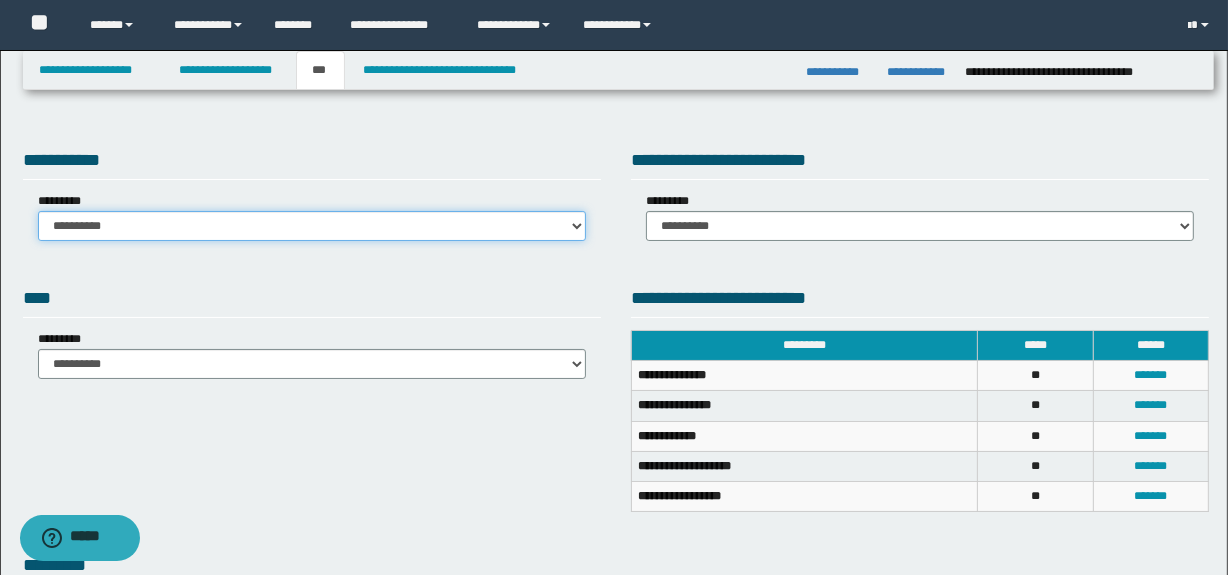 click on "**********" at bounding box center (312, 226) 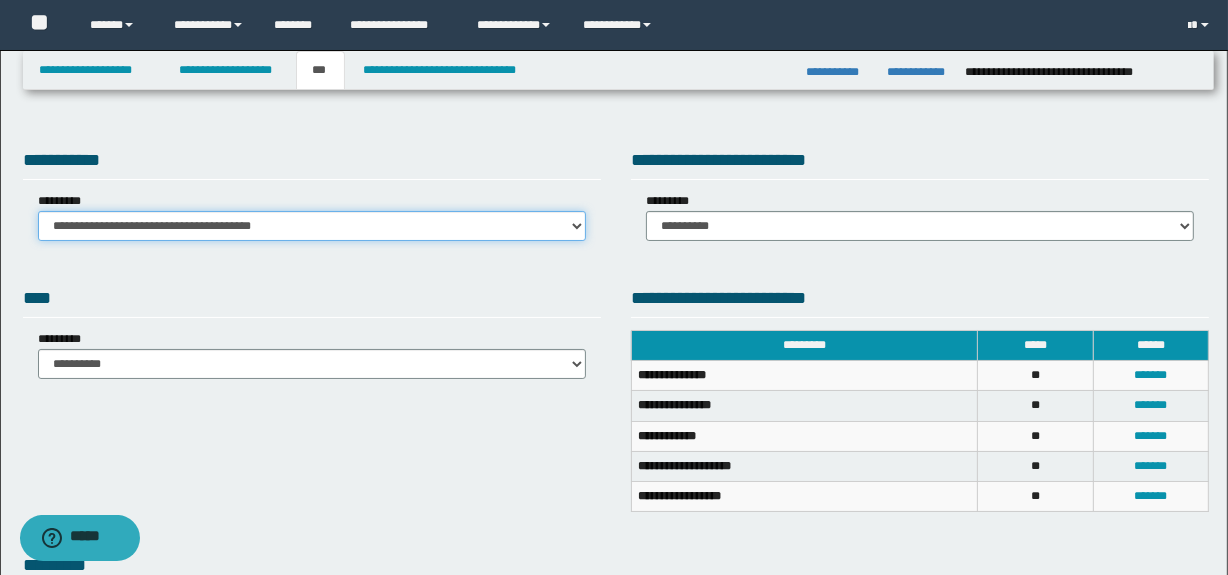 click on "**********" at bounding box center (312, 226) 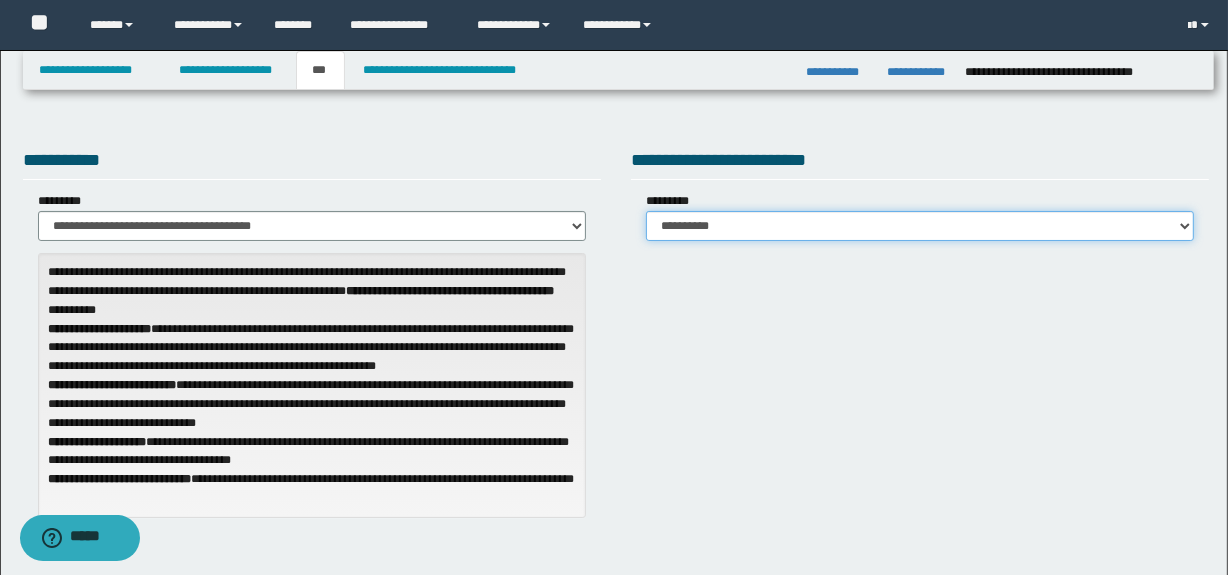 drag, startPoint x: 727, startPoint y: 219, endPoint x: 730, endPoint y: 237, distance: 18.248287 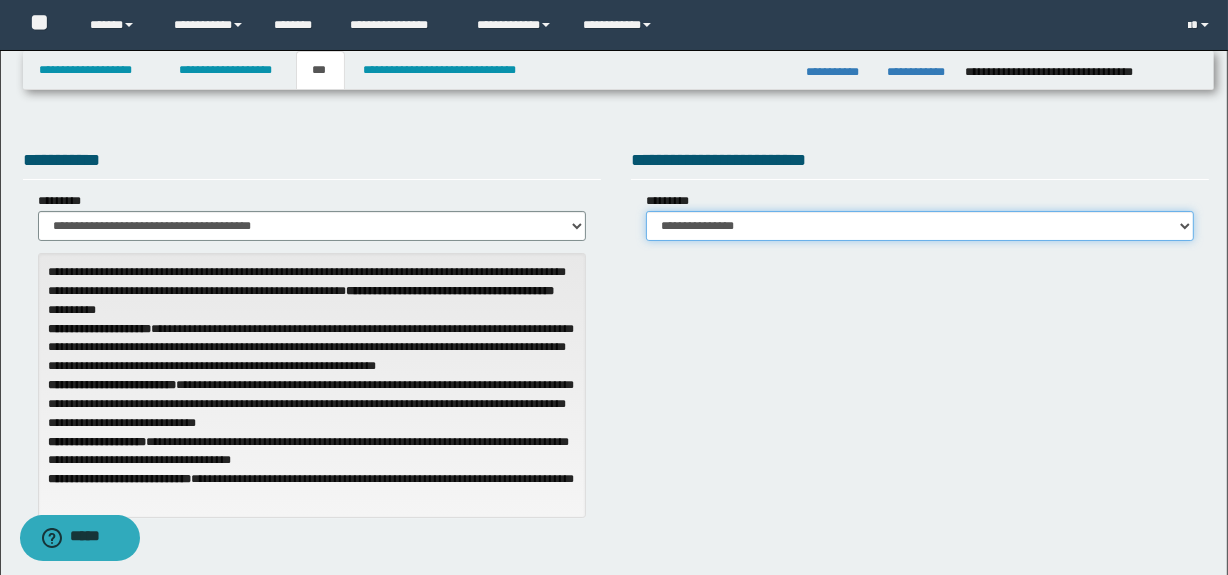 click on "**********" at bounding box center [920, 226] 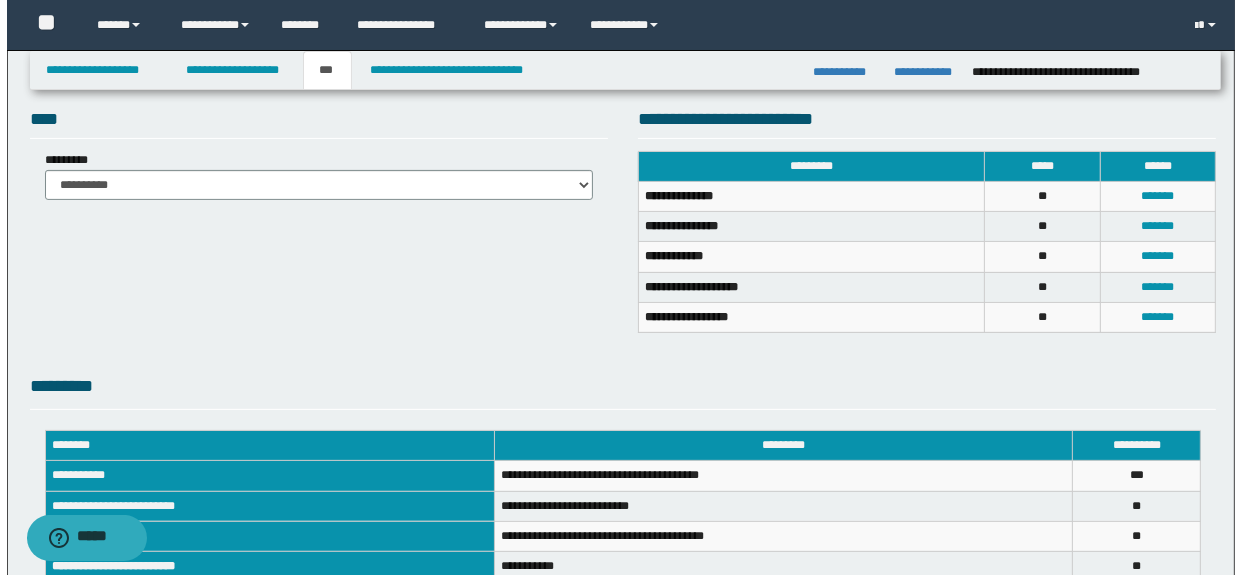 scroll, scrollTop: 499, scrollLeft: 0, axis: vertical 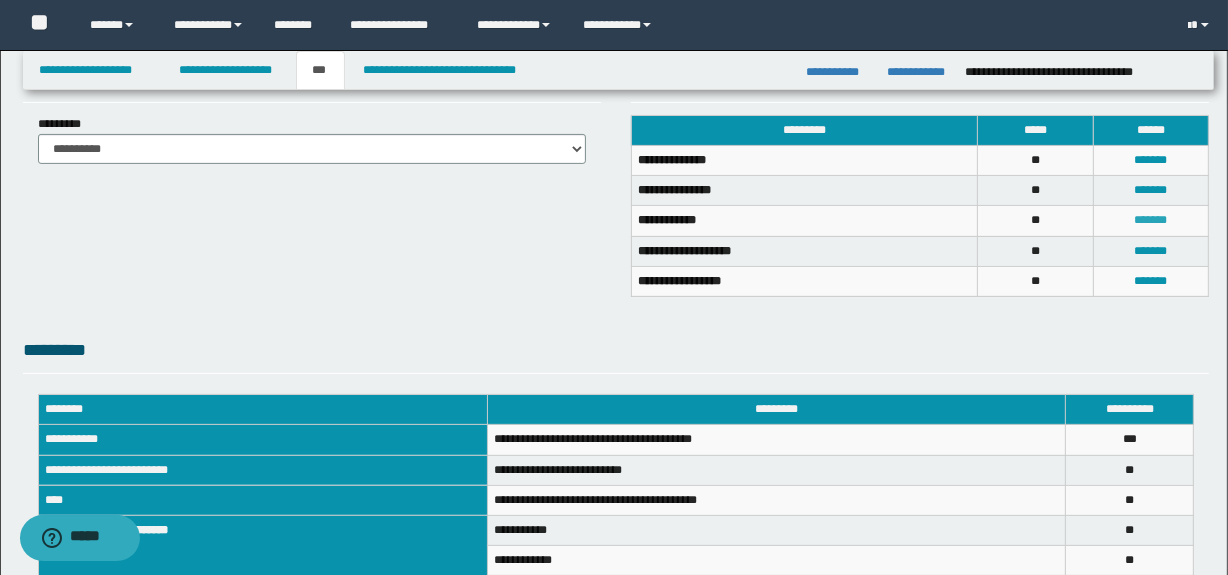 click on "*******" at bounding box center (1151, 220) 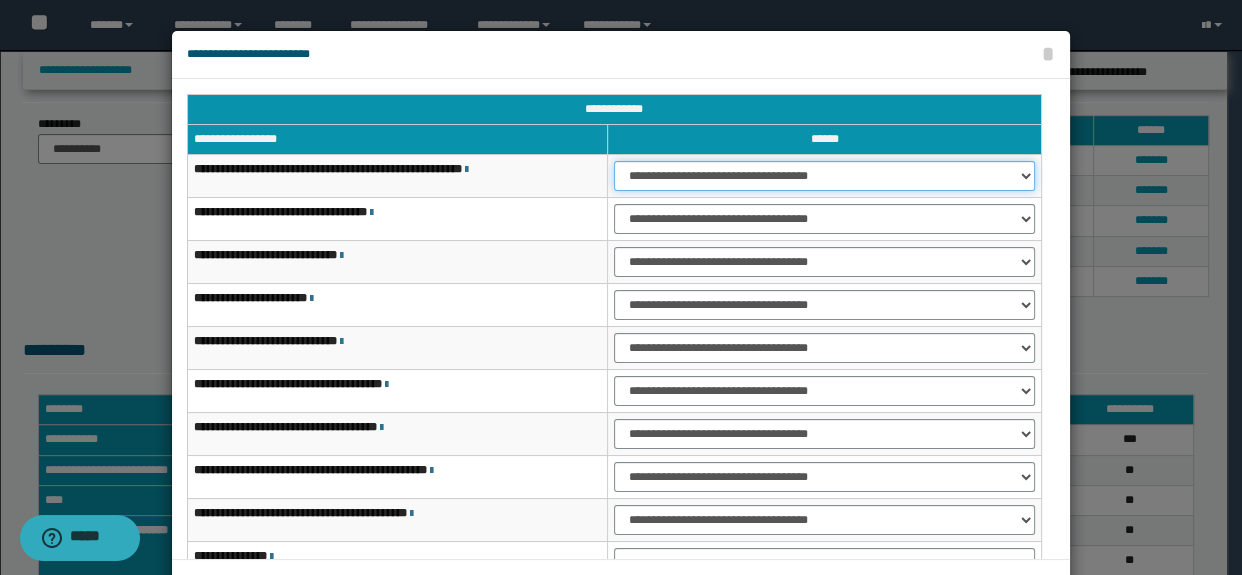 click on "**********" at bounding box center [824, 176] 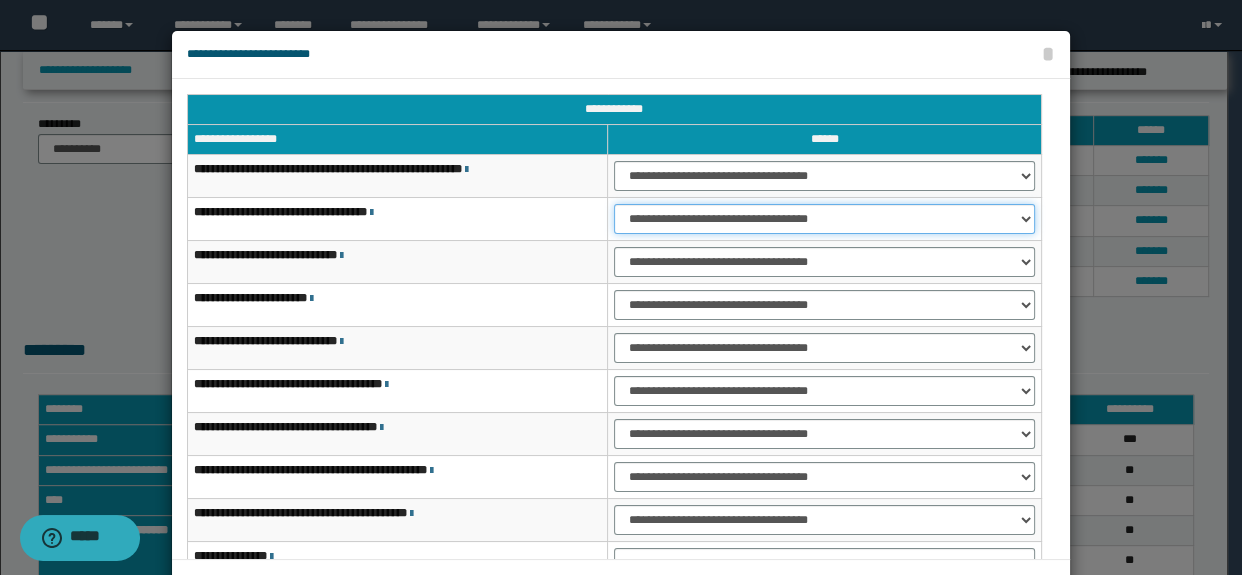 drag, startPoint x: 630, startPoint y: 218, endPoint x: 640, endPoint y: 231, distance: 16.40122 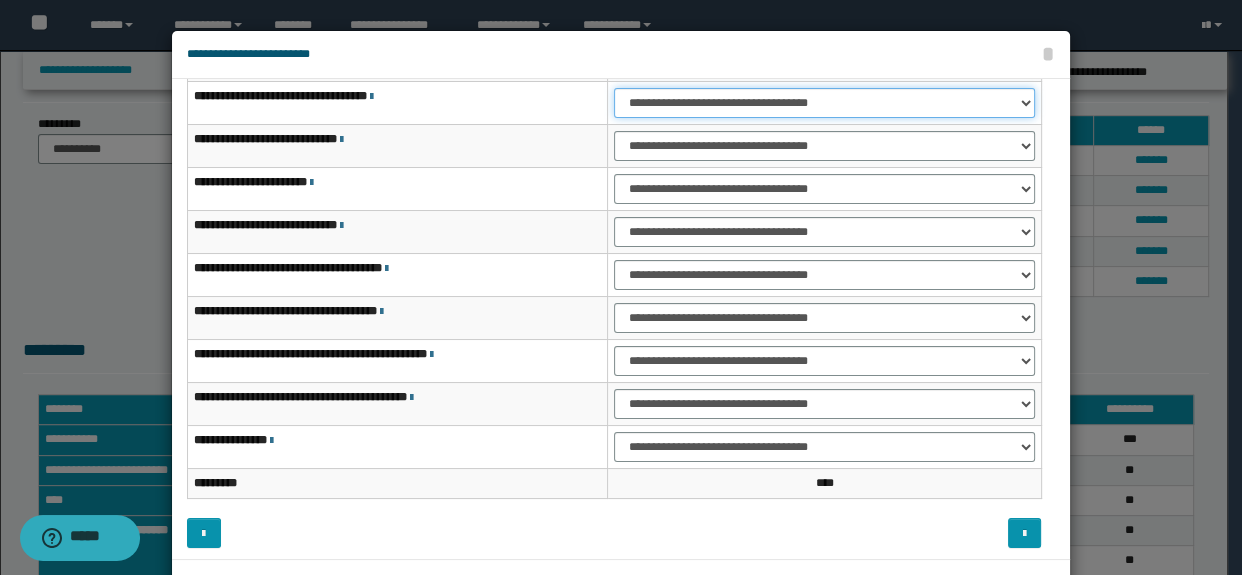 scroll, scrollTop: 120, scrollLeft: 0, axis: vertical 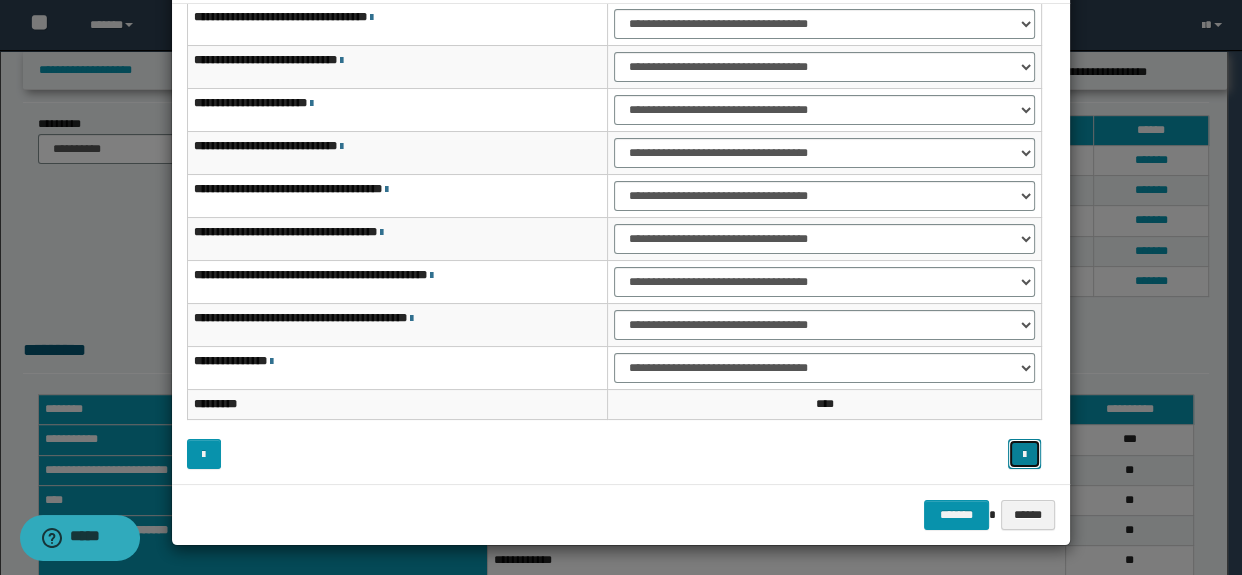 click at bounding box center [1025, 454] 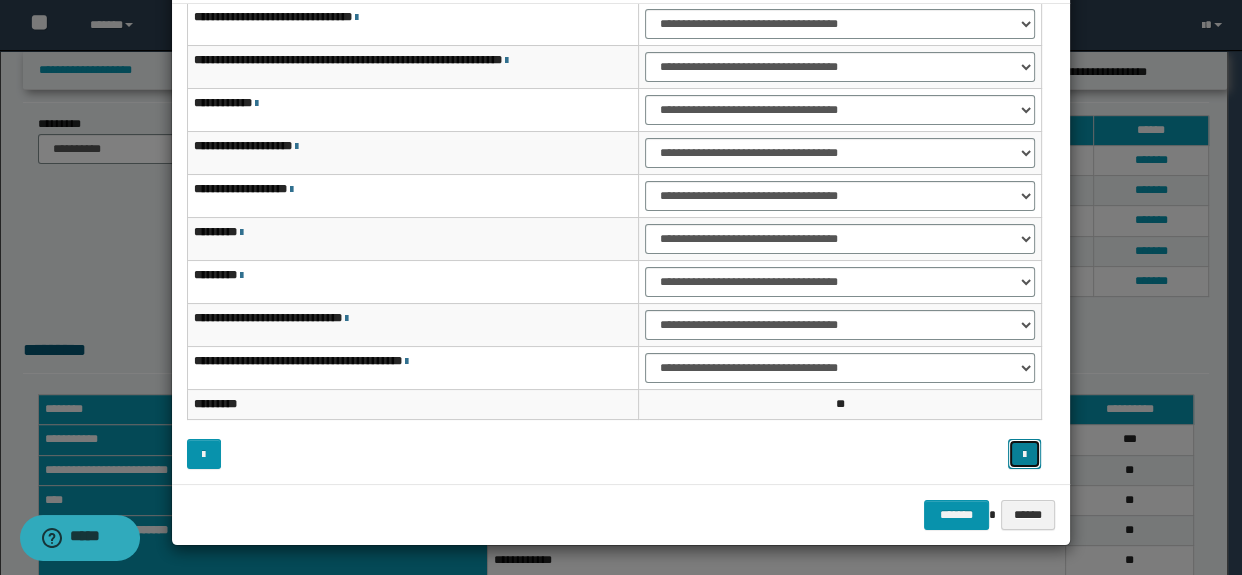 type 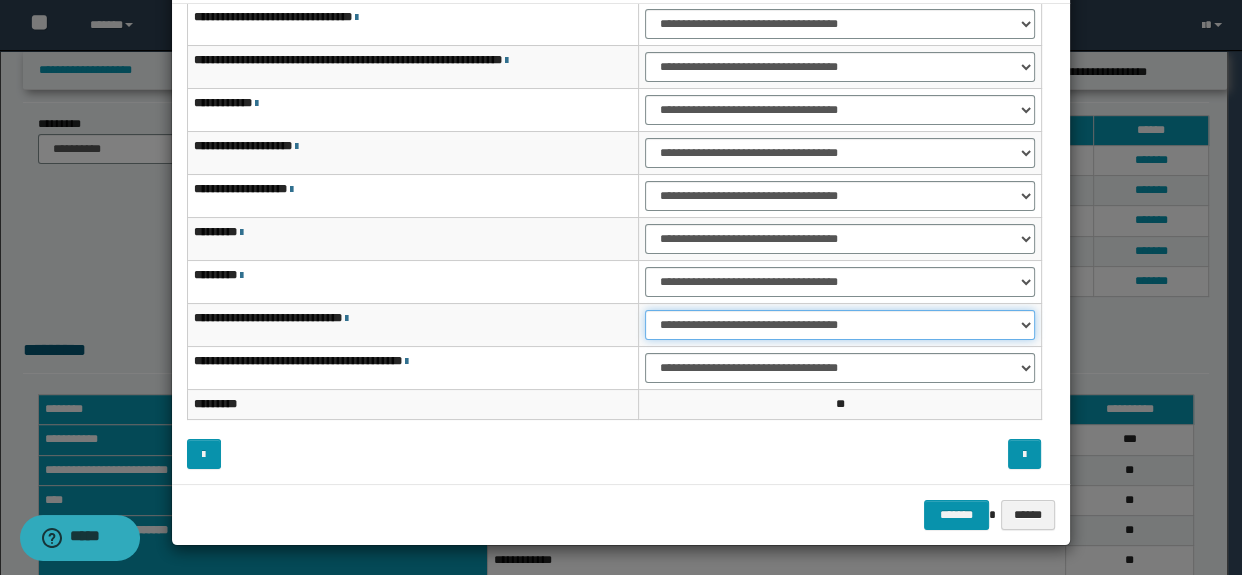 click on "**********" at bounding box center [839, 325] 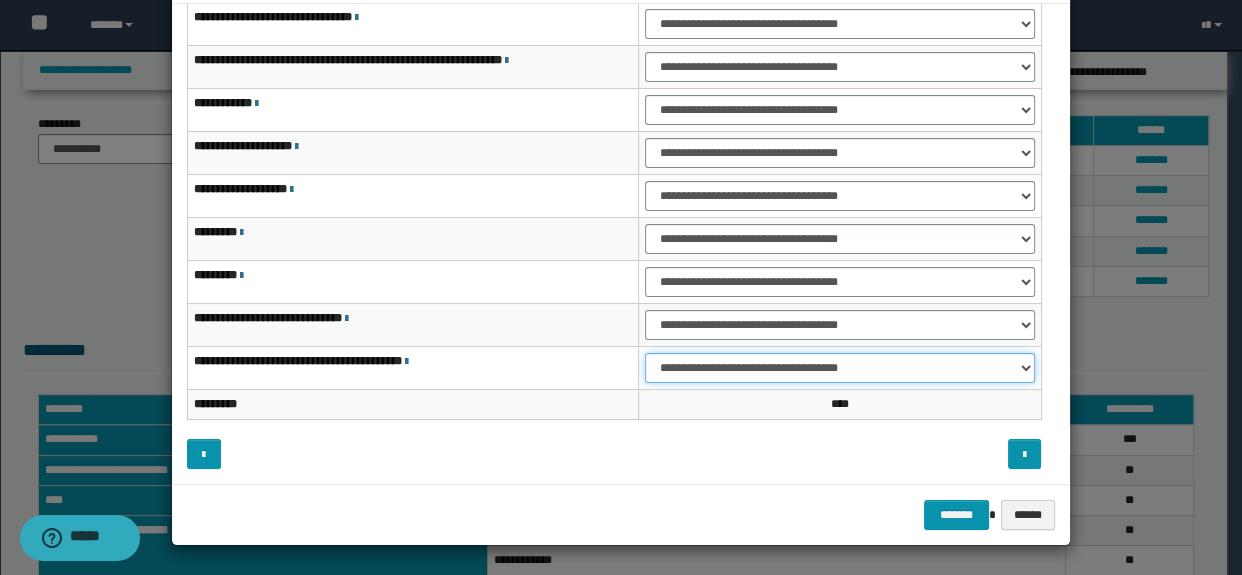 drag, startPoint x: 660, startPoint y: 365, endPoint x: 664, endPoint y: 379, distance: 14.56022 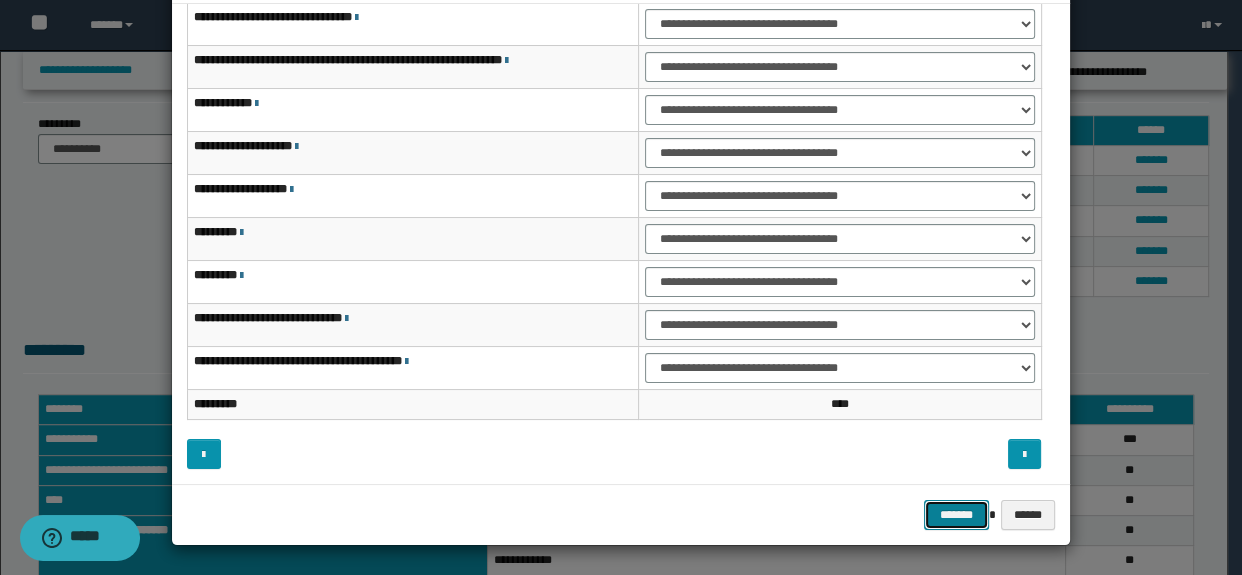 click on "*******" at bounding box center [956, 515] 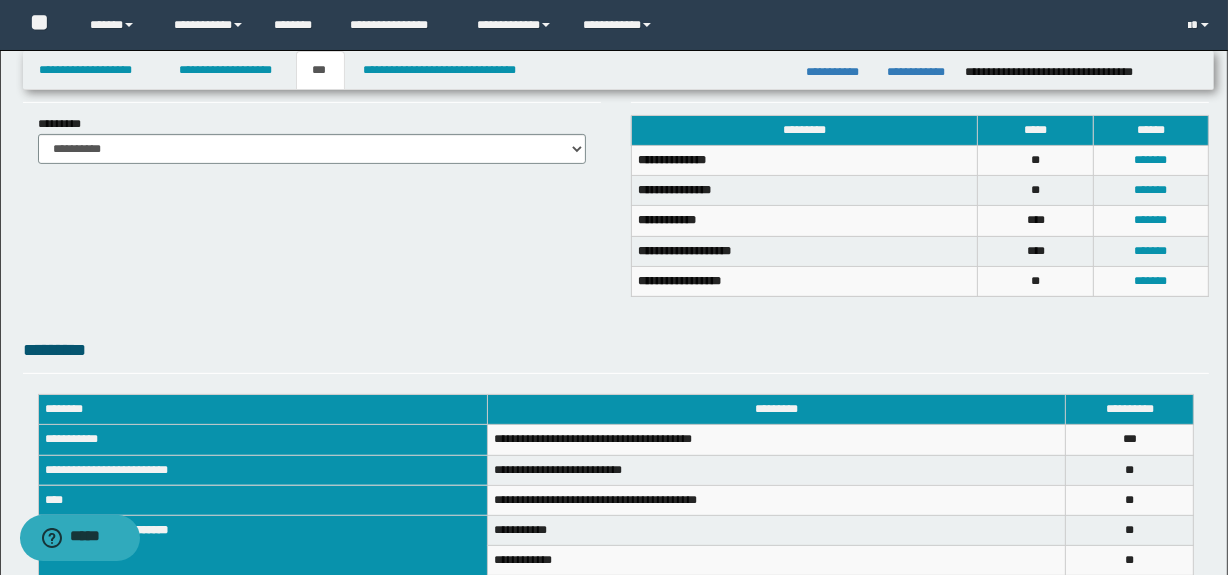 scroll, scrollTop: 748, scrollLeft: 0, axis: vertical 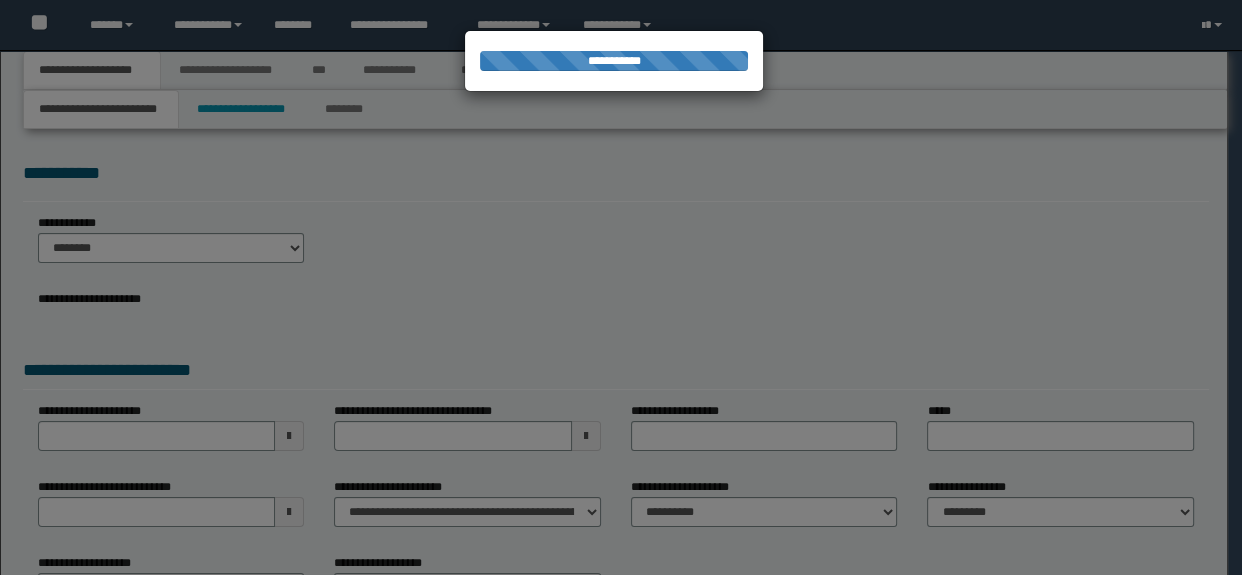 select on "*" 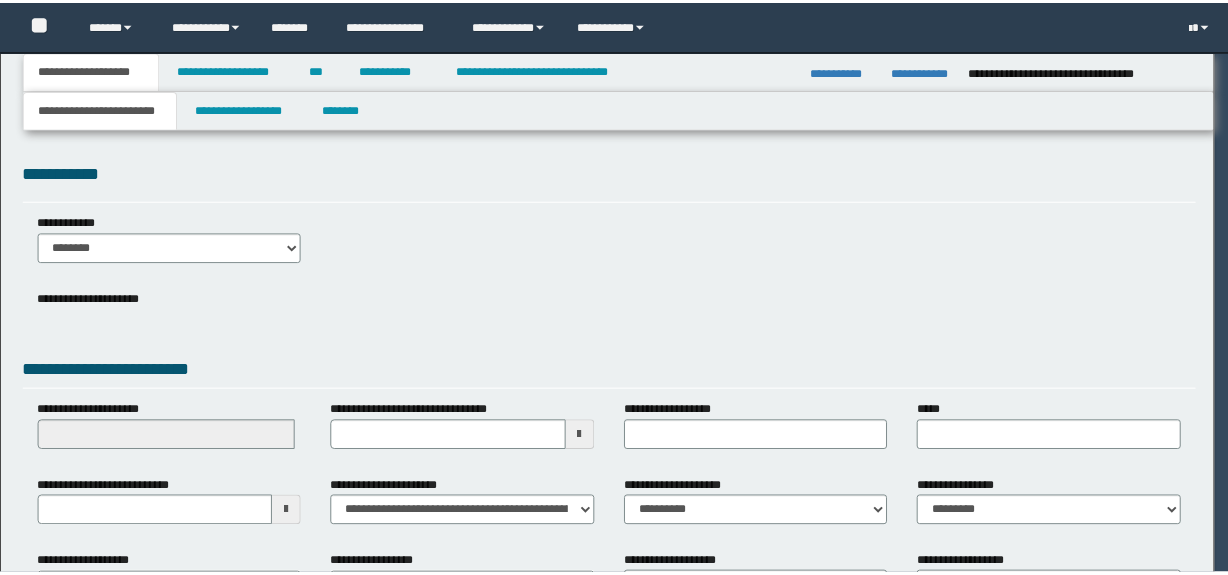 scroll, scrollTop: 0, scrollLeft: 0, axis: both 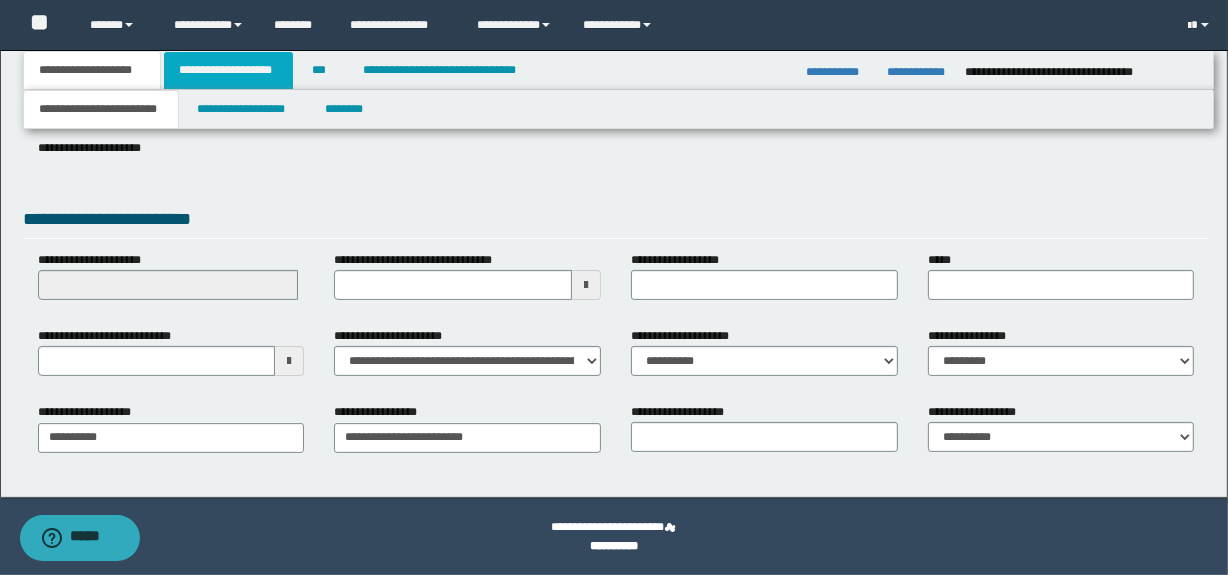 click on "**********" at bounding box center [228, 70] 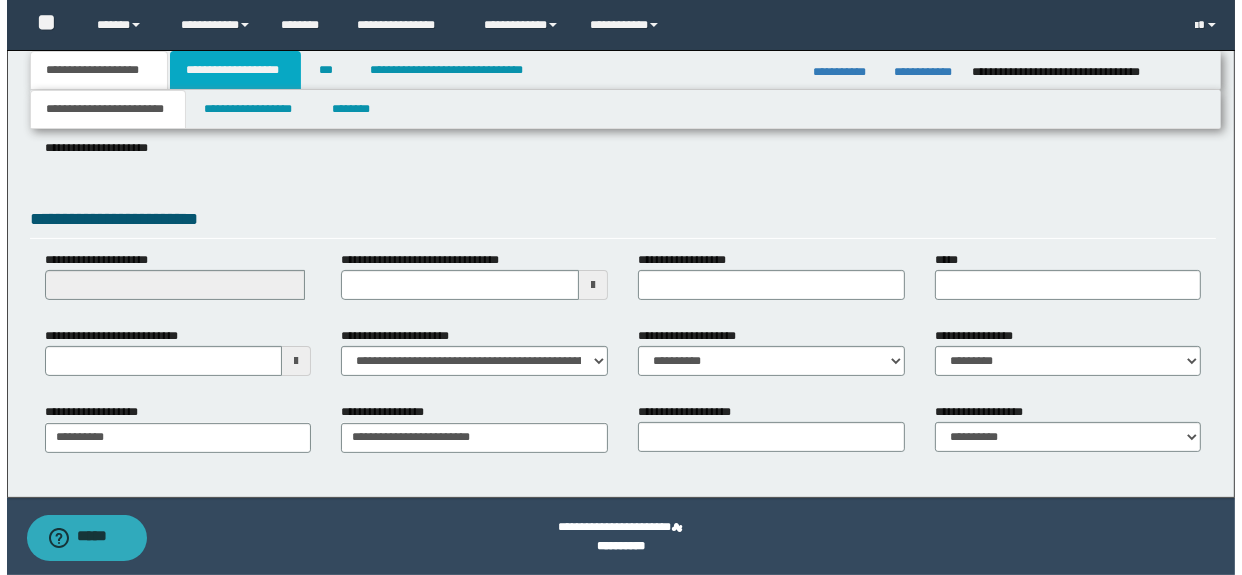 scroll, scrollTop: 0, scrollLeft: 0, axis: both 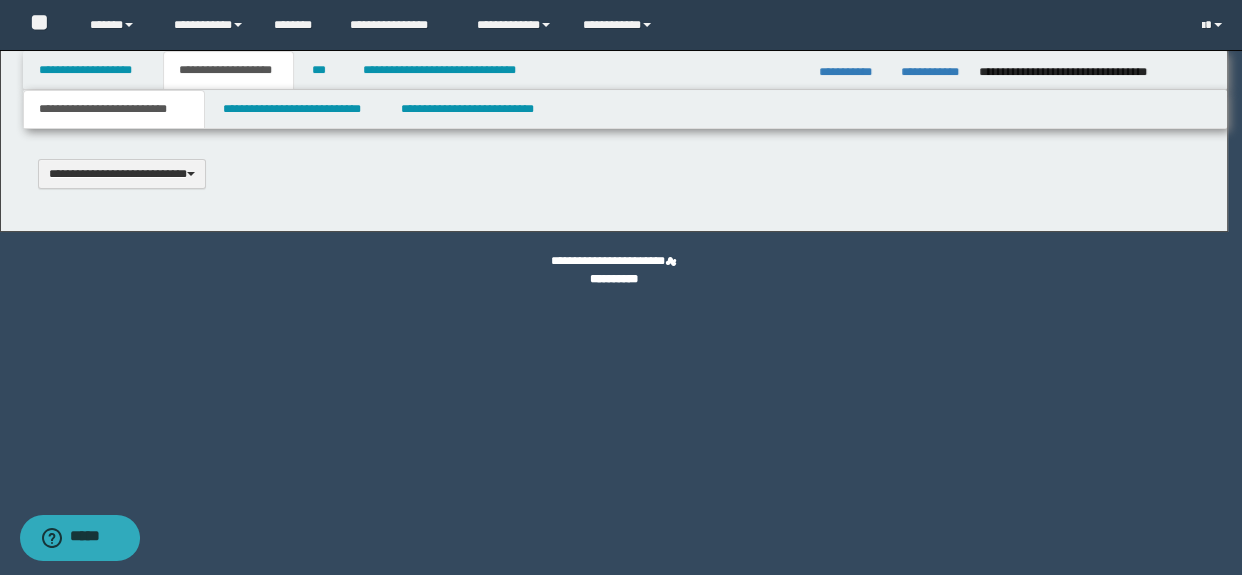 type 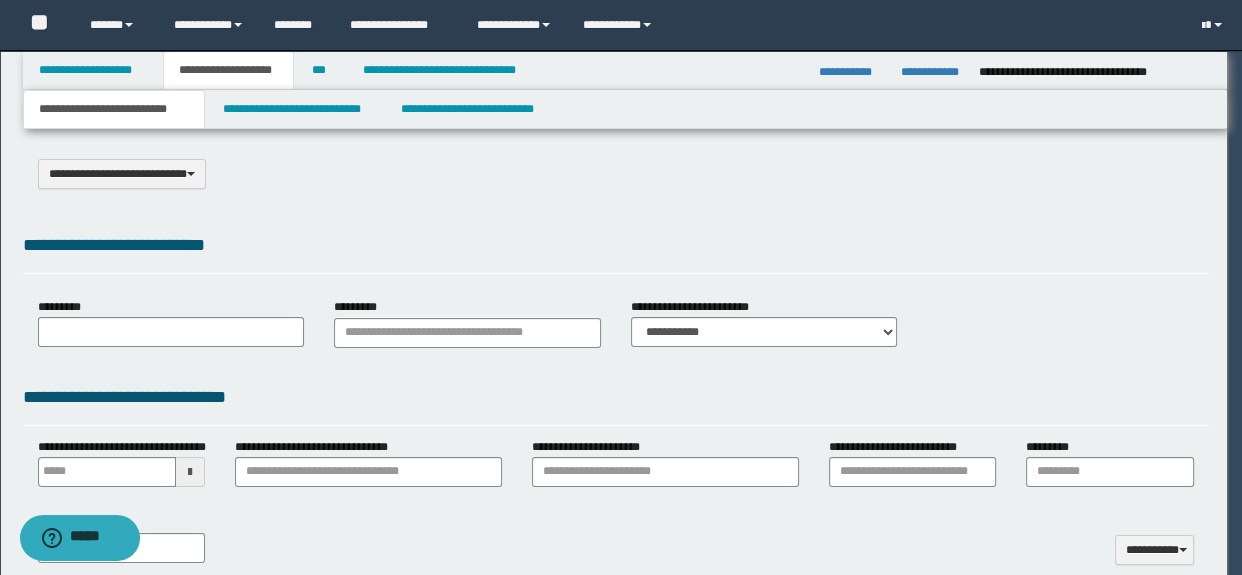 select on "*" 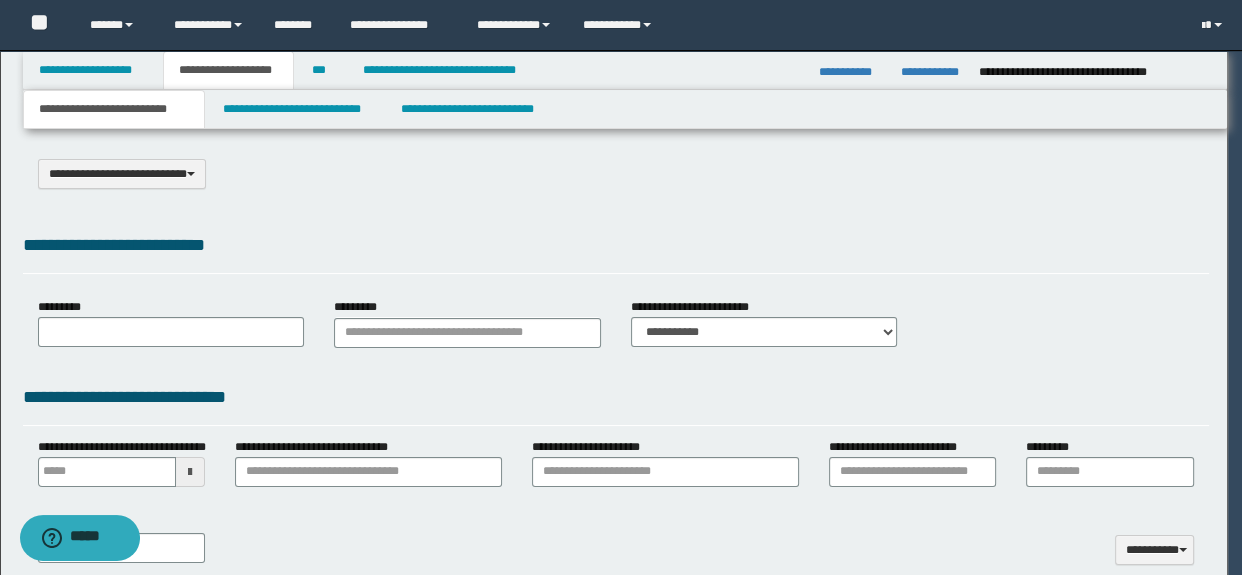 type 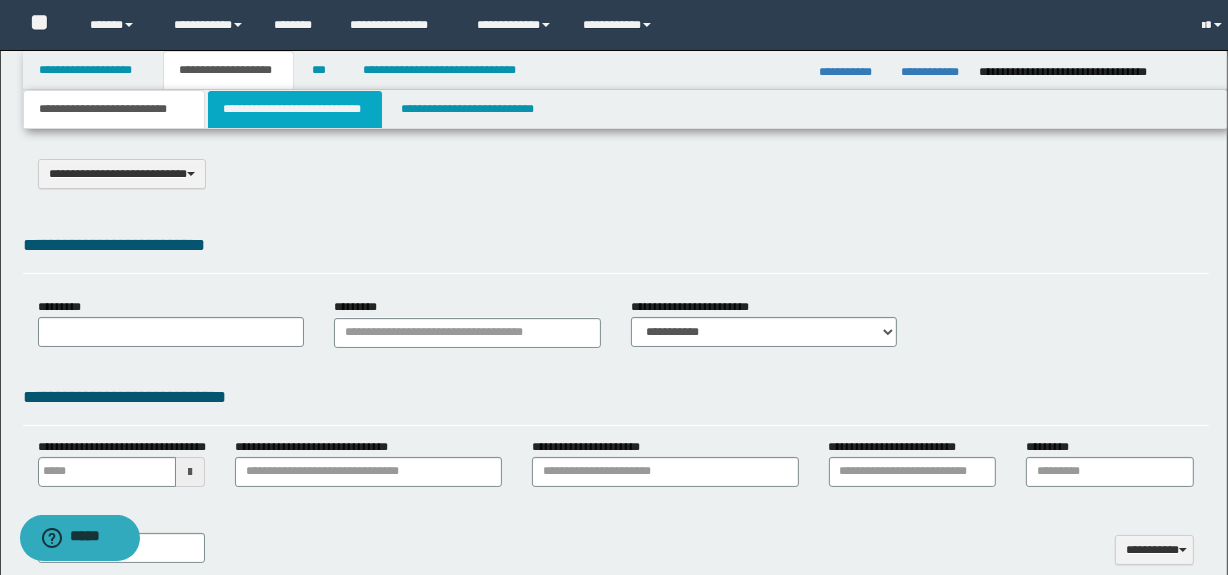 click on "**********" at bounding box center (294, 109) 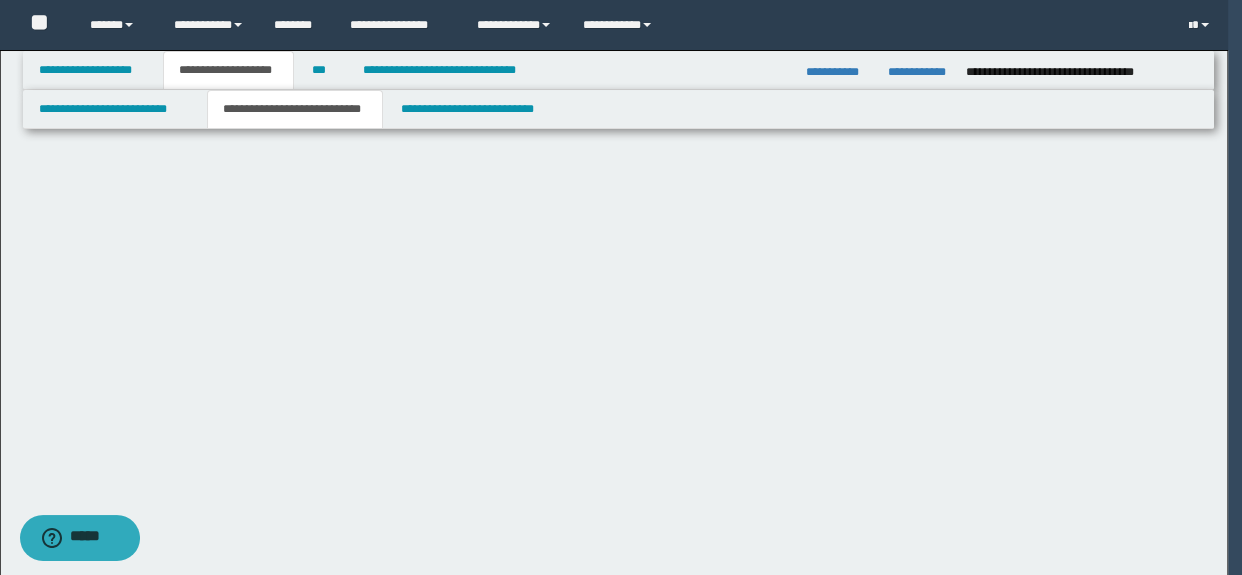 select on "*" 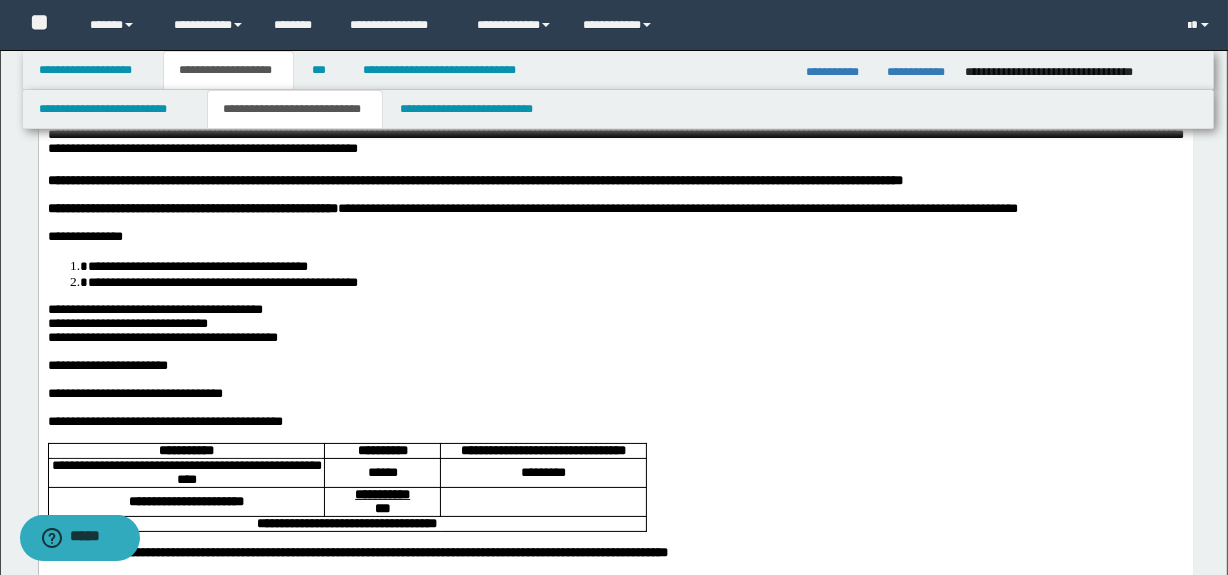 scroll, scrollTop: 120, scrollLeft: 0, axis: vertical 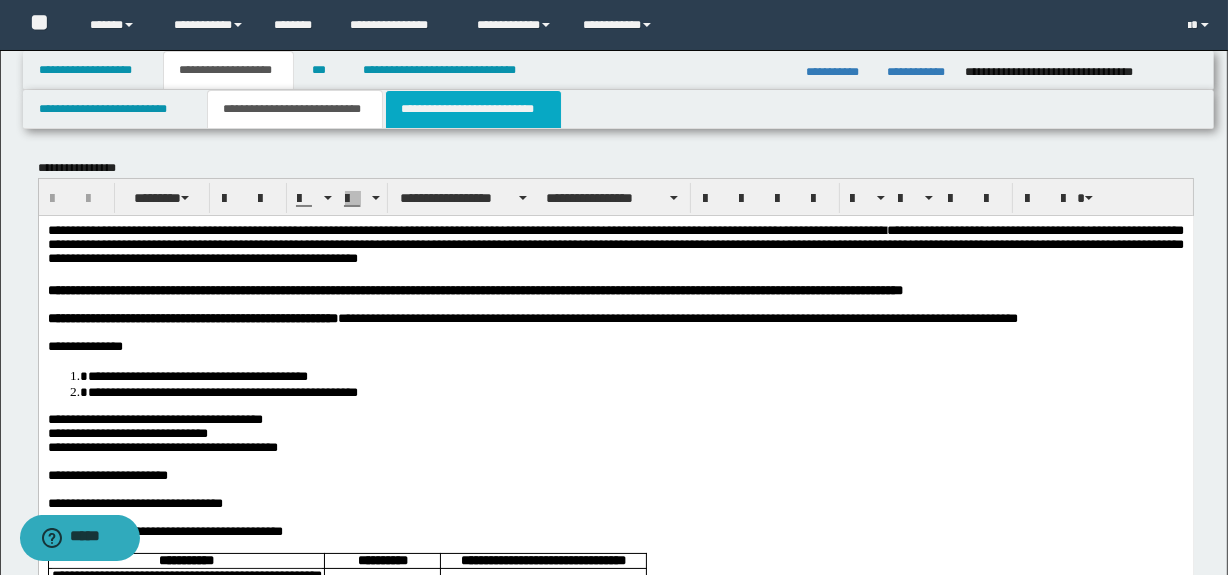 click on "**********" at bounding box center (473, 109) 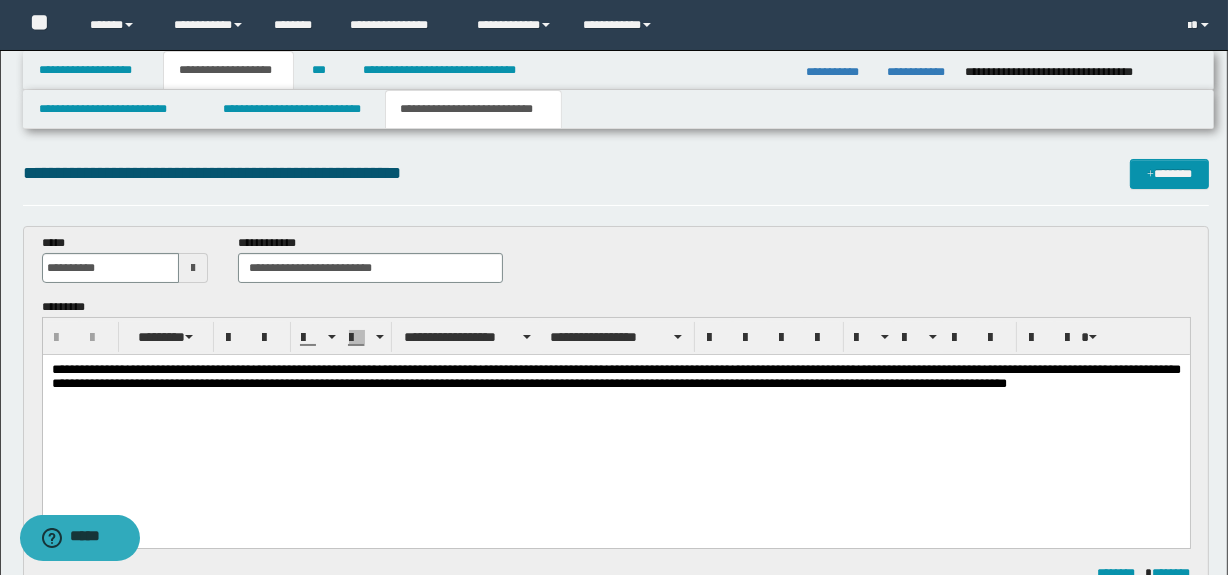 scroll, scrollTop: 0, scrollLeft: 0, axis: both 